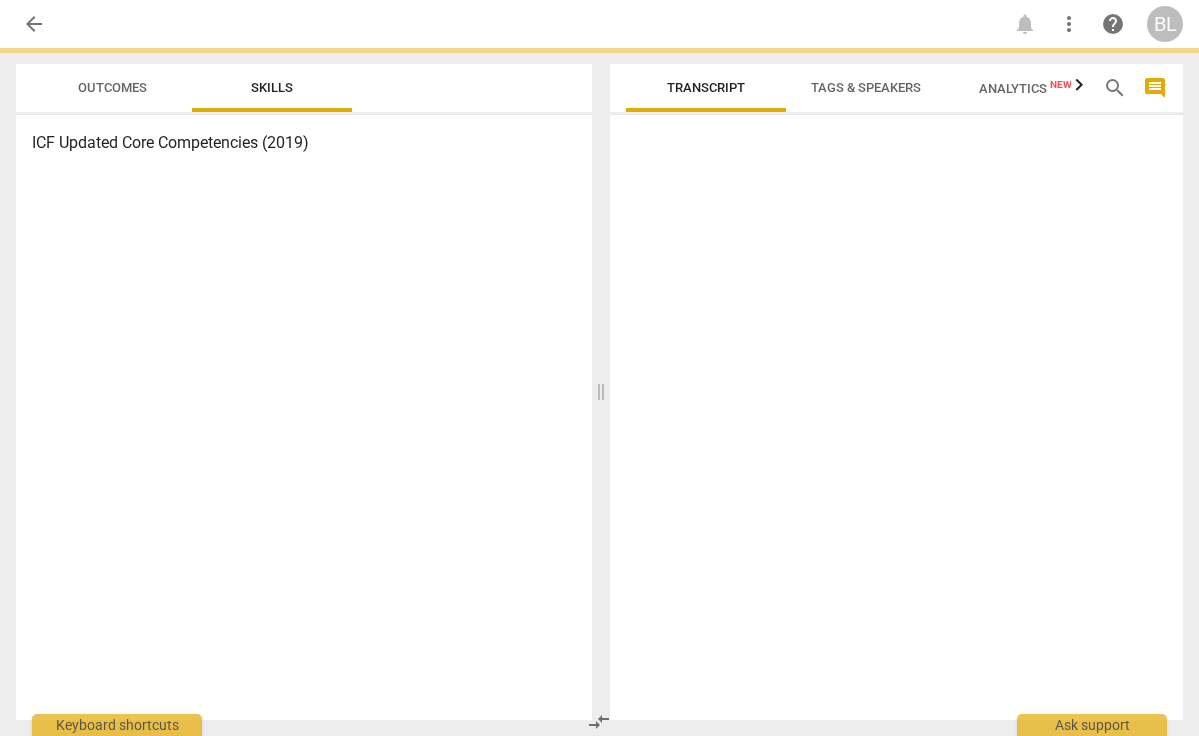 scroll, scrollTop: 0, scrollLeft: 0, axis: both 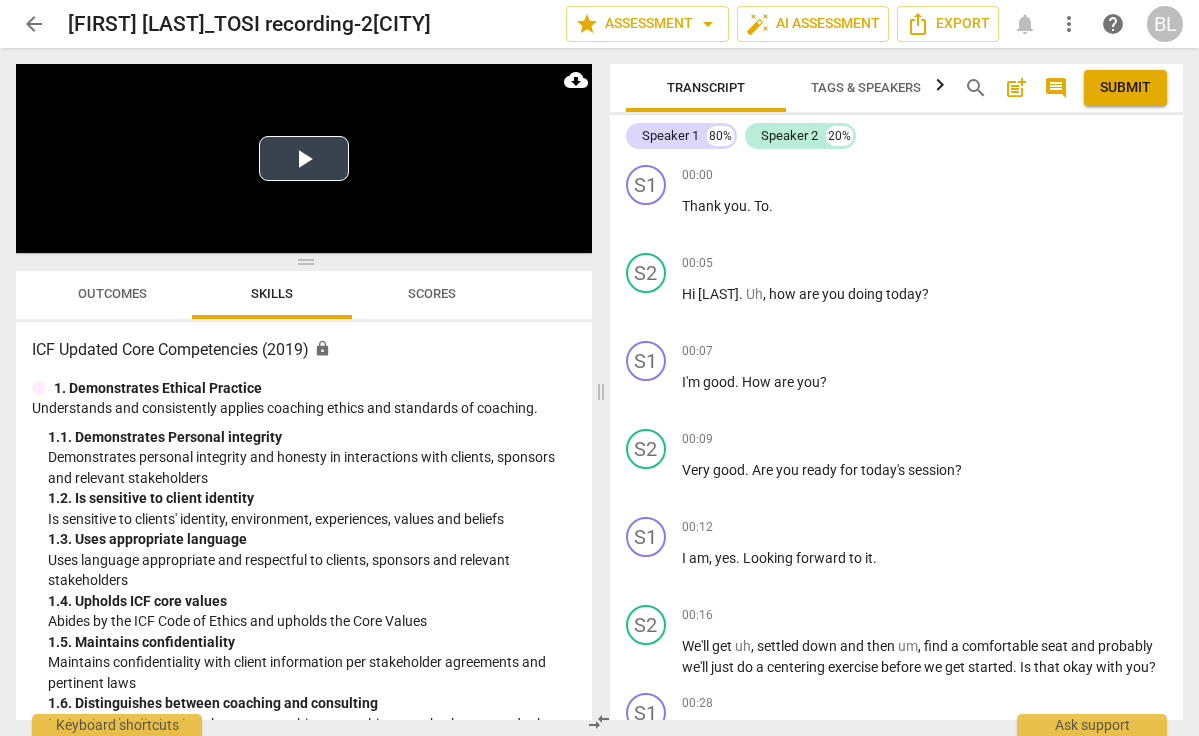 click on "Play Video" at bounding box center (304, 158) 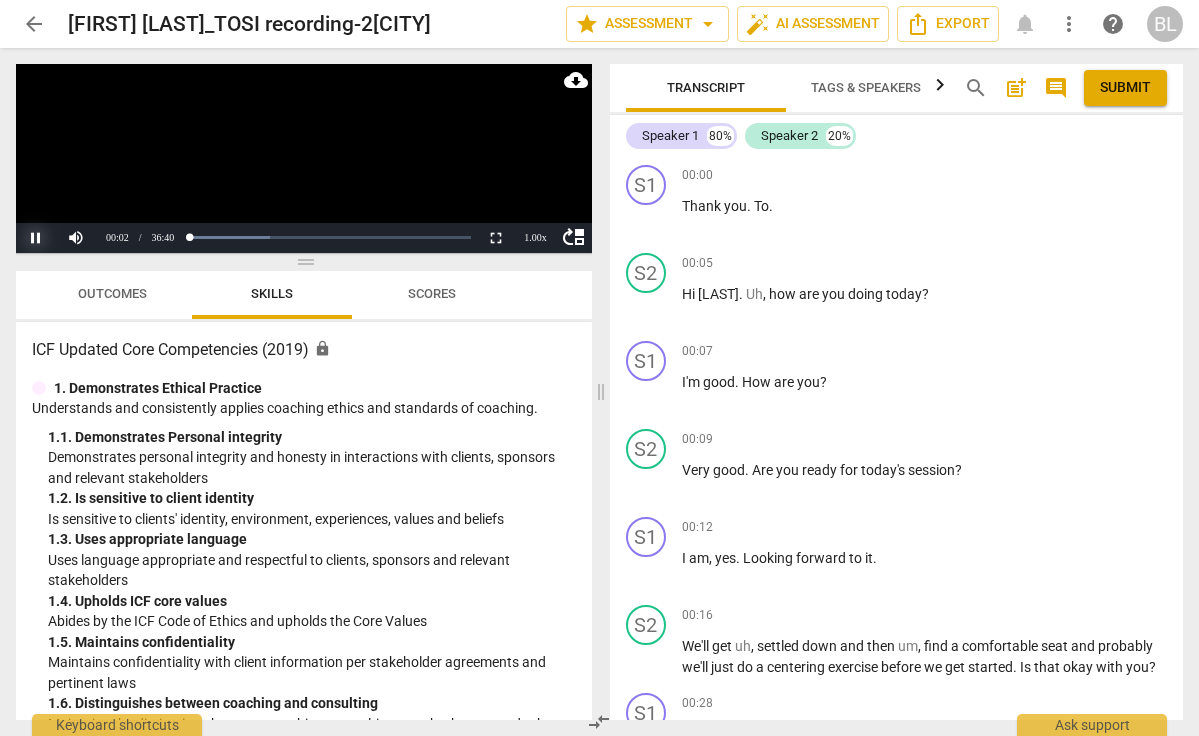 click on "Pause" at bounding box center (36, 238) 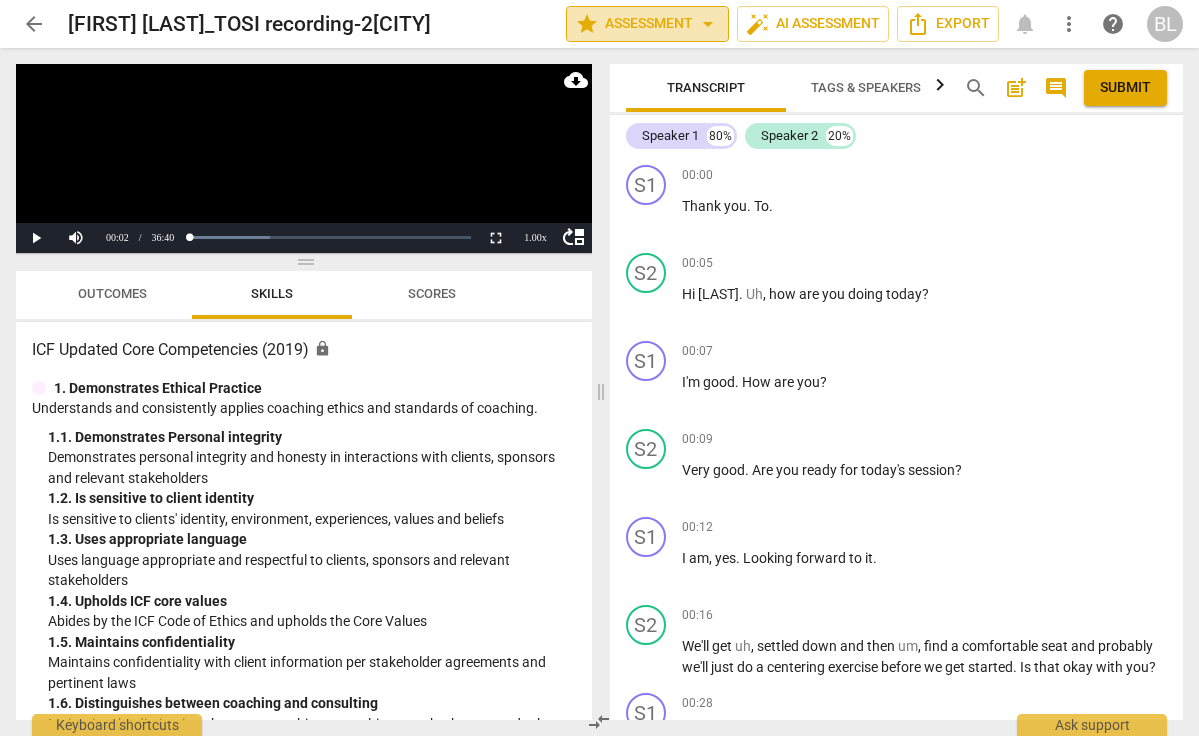 click on "arrow_drop_down" at bounding box center (708, 24) 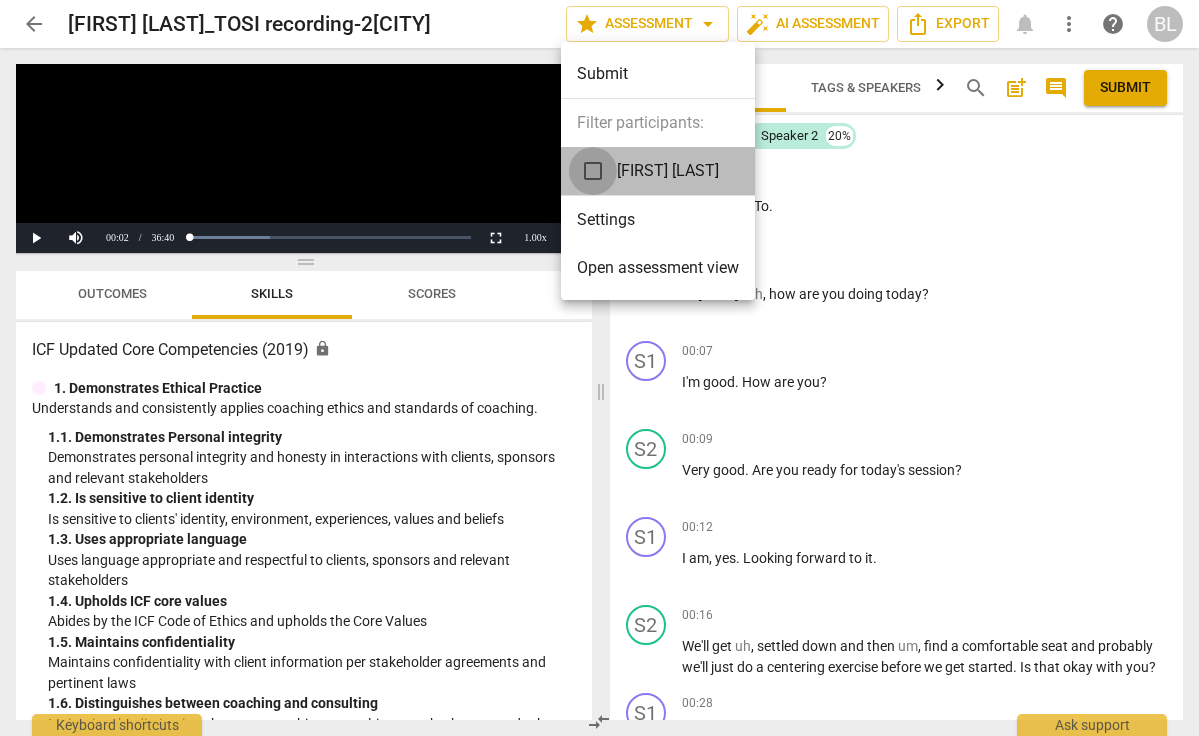 click at bounding box center (593, 171) 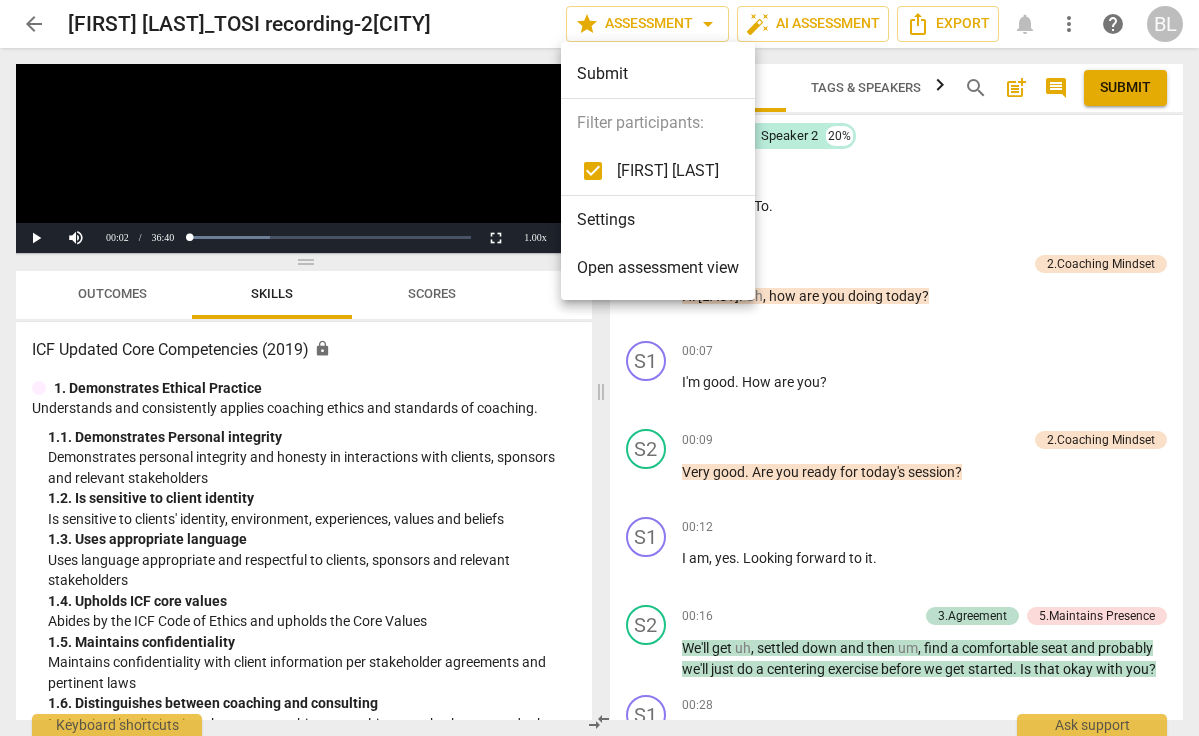 click at bounding box center [599, 368] 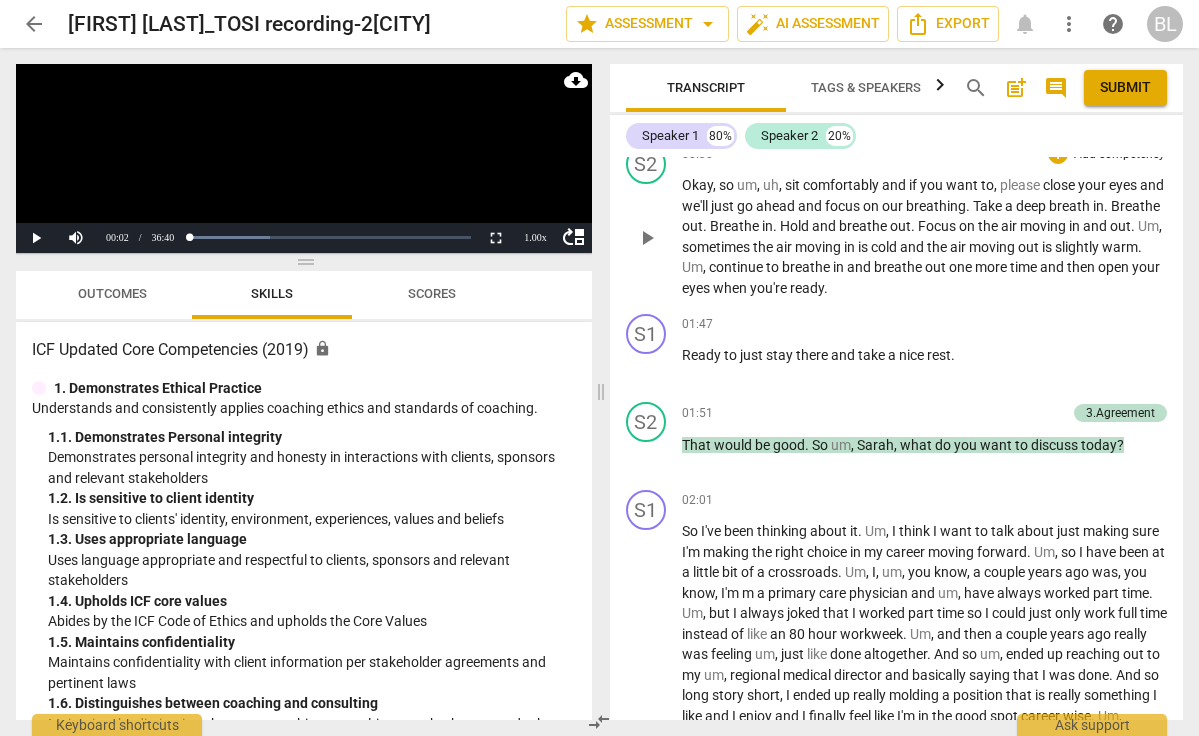 scroll, scrollTop: 641, scrollLeft: 0, axis: vertical 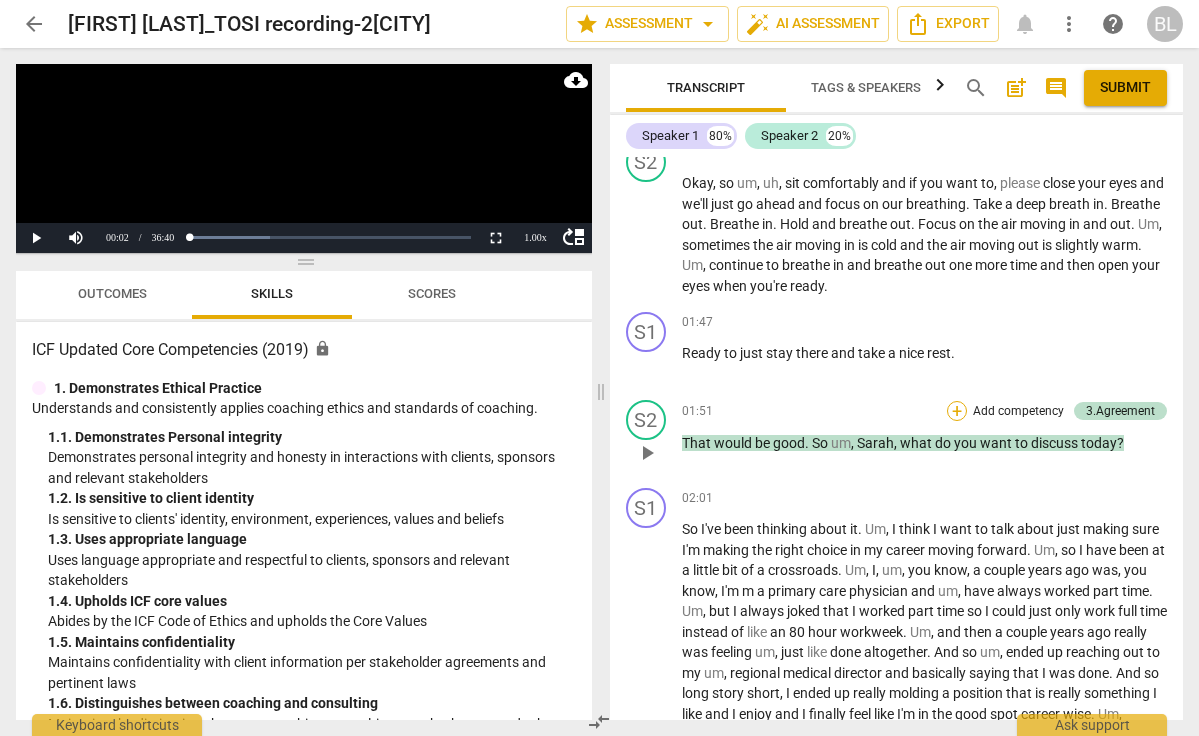 click on "+" at bounding box center [957, 411] 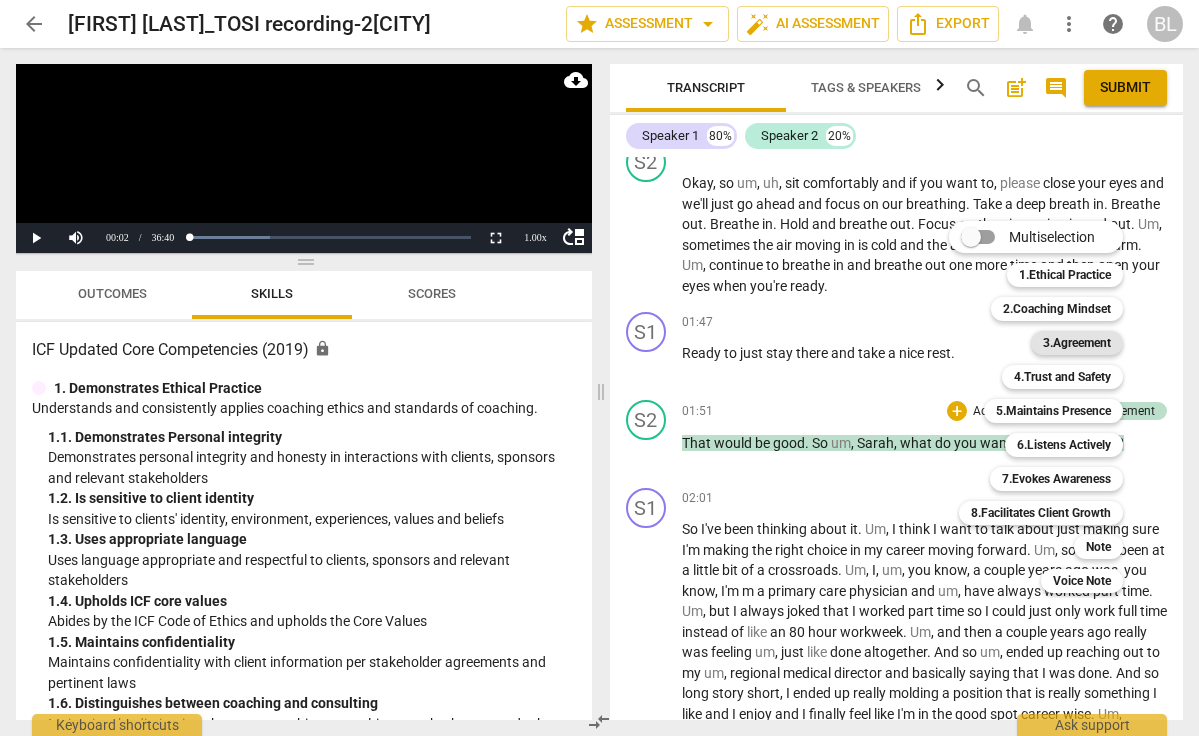 click on "3.Agreement" at bounding box center [1077, 343] 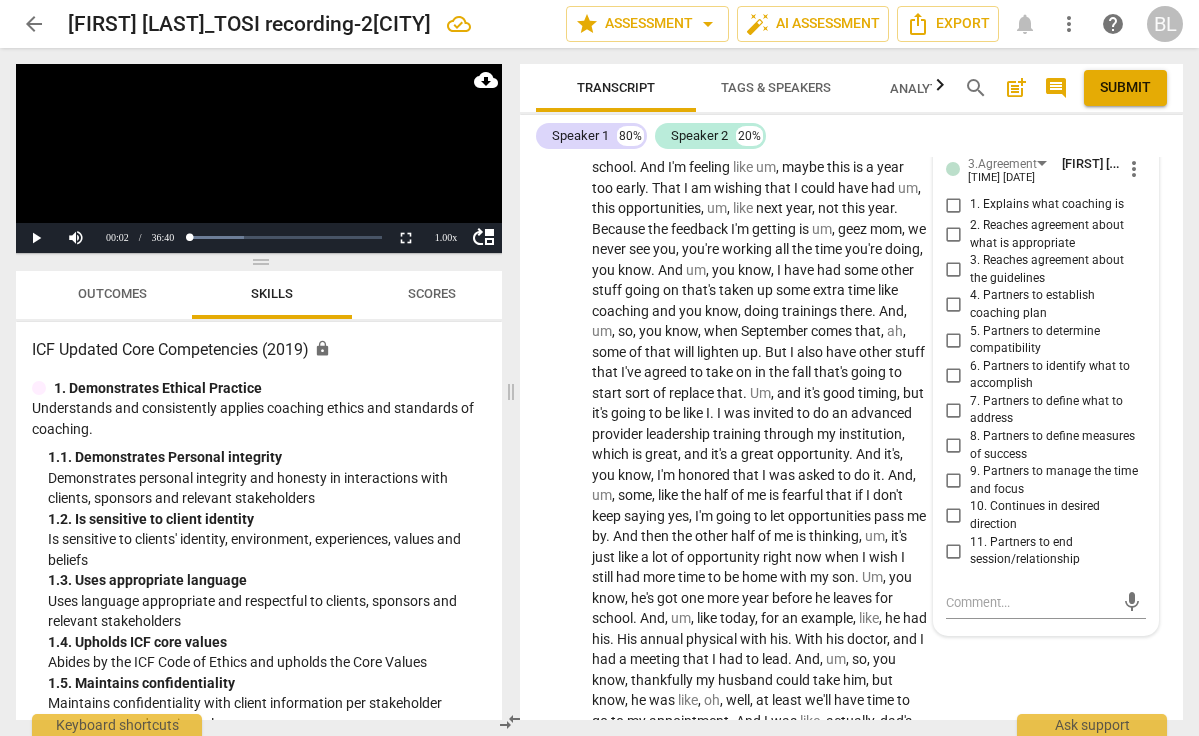 scroll, scrollTop: 1522, scrollLeft: 0, axis: vertical 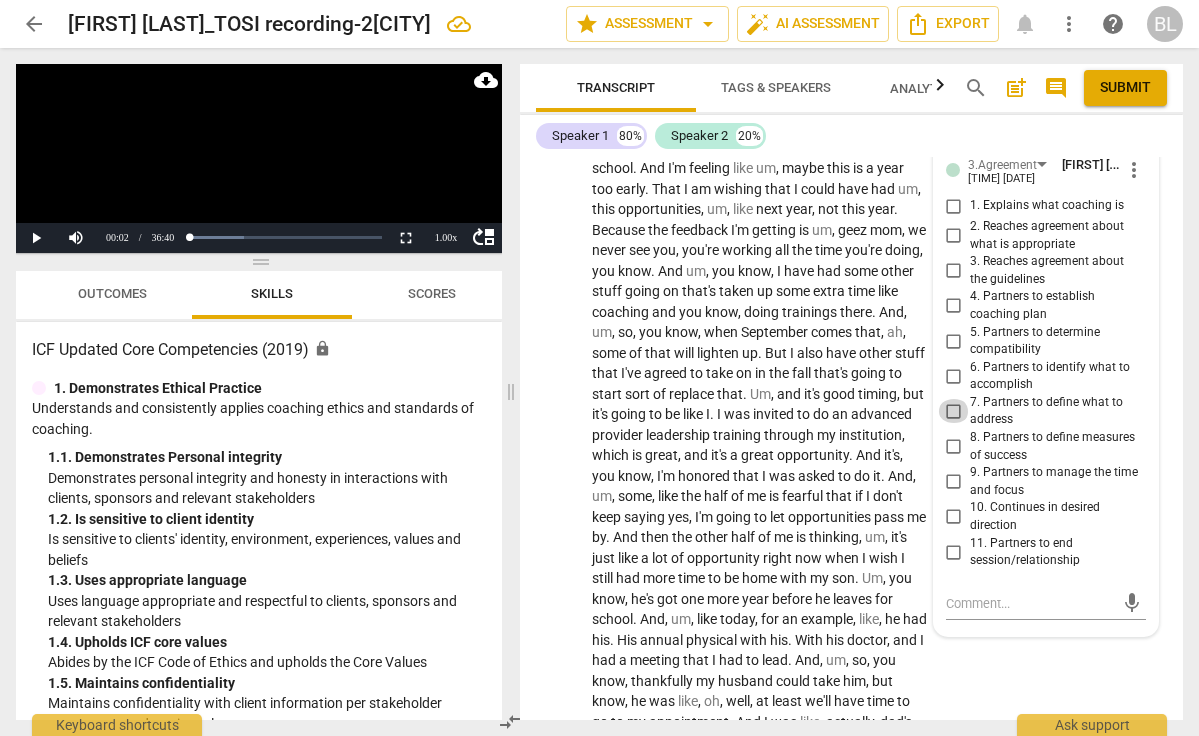 click on "7. Partners to define what to address" at bounding box center (954, 411) 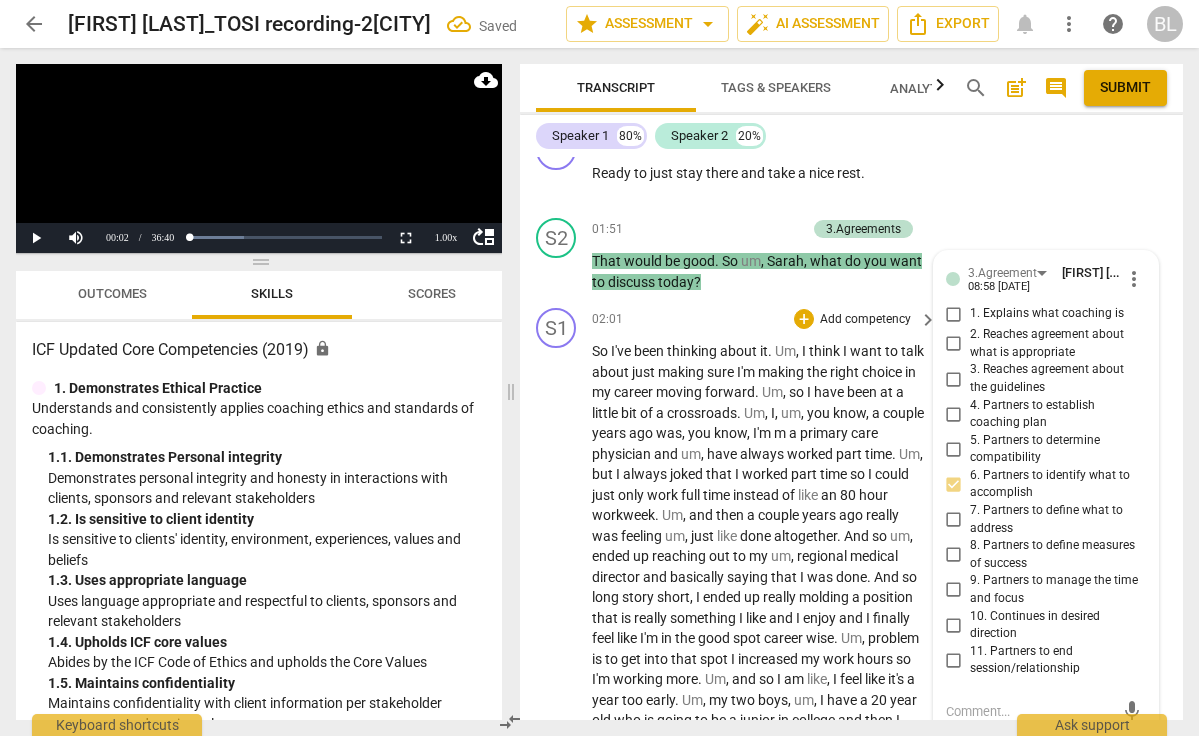scroll, scrollTop: 936, scrollLeft: 0, axis: vertical 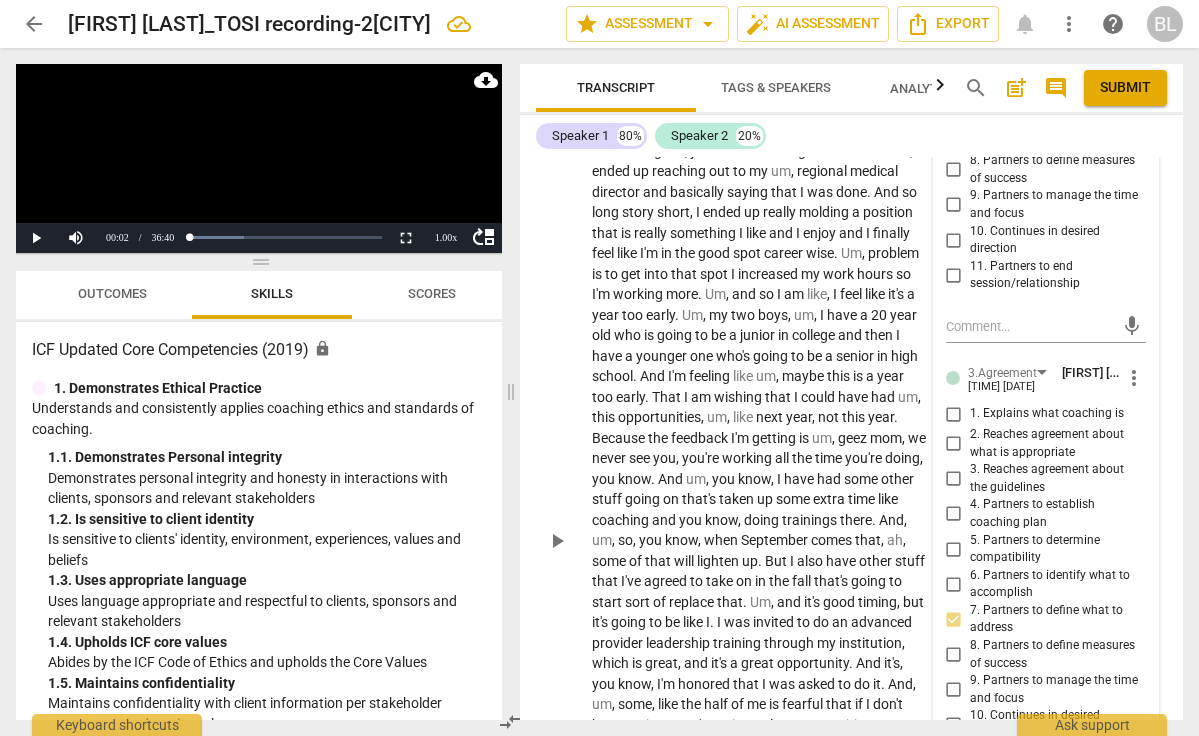 click on "play_arrow" at bounding box center [557, 541] 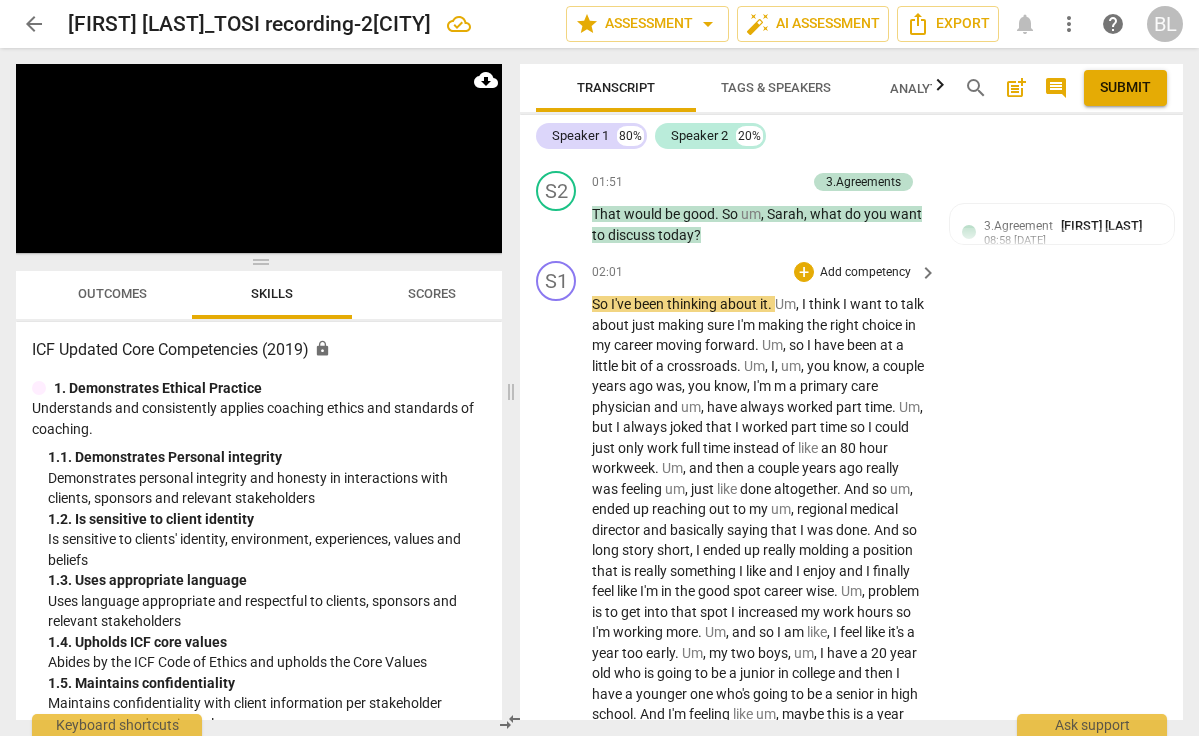 scroll, scrollTop: 983, scrollLeft: 0, axis: vertical 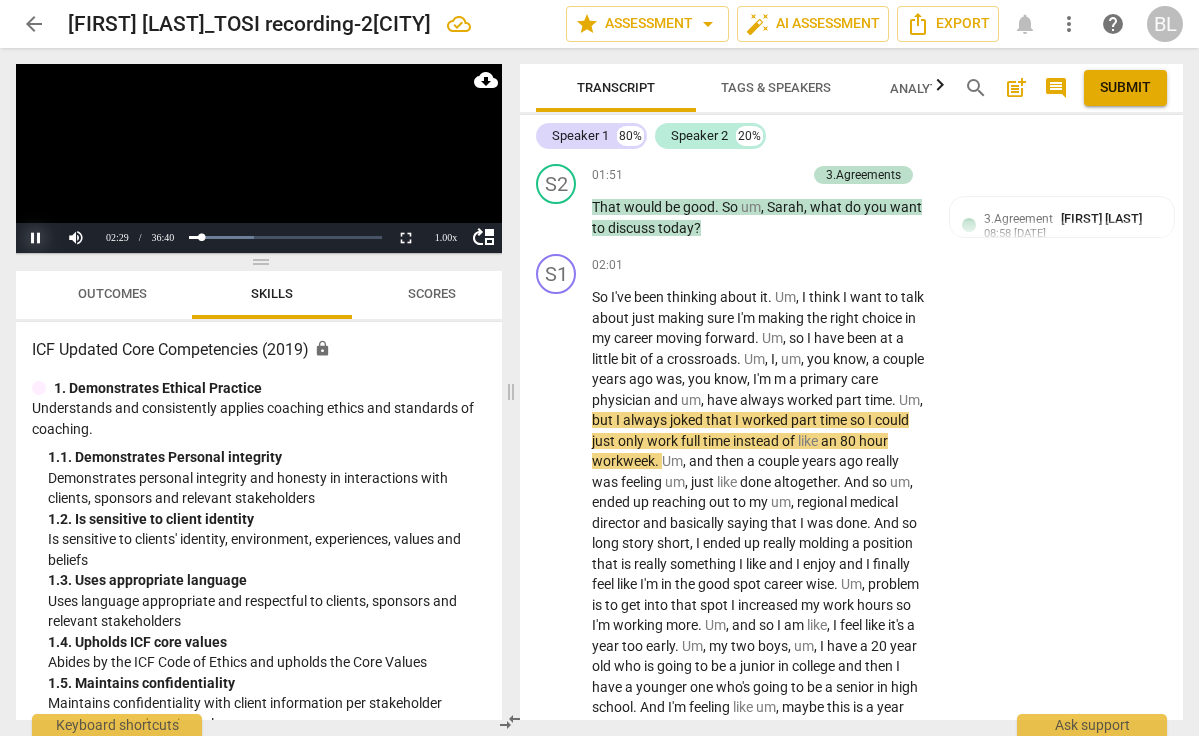 click on "Pause" at bounding box center (36, 238) 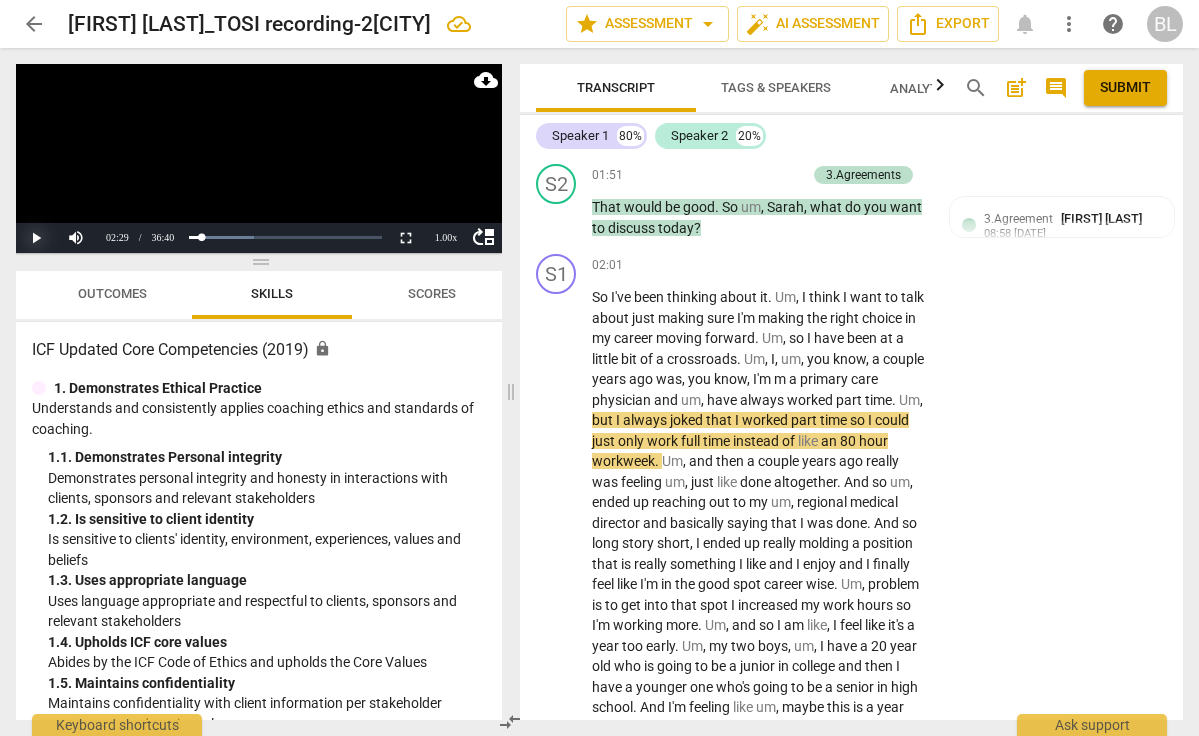 click on "Play" at bounding box center [36, 238] 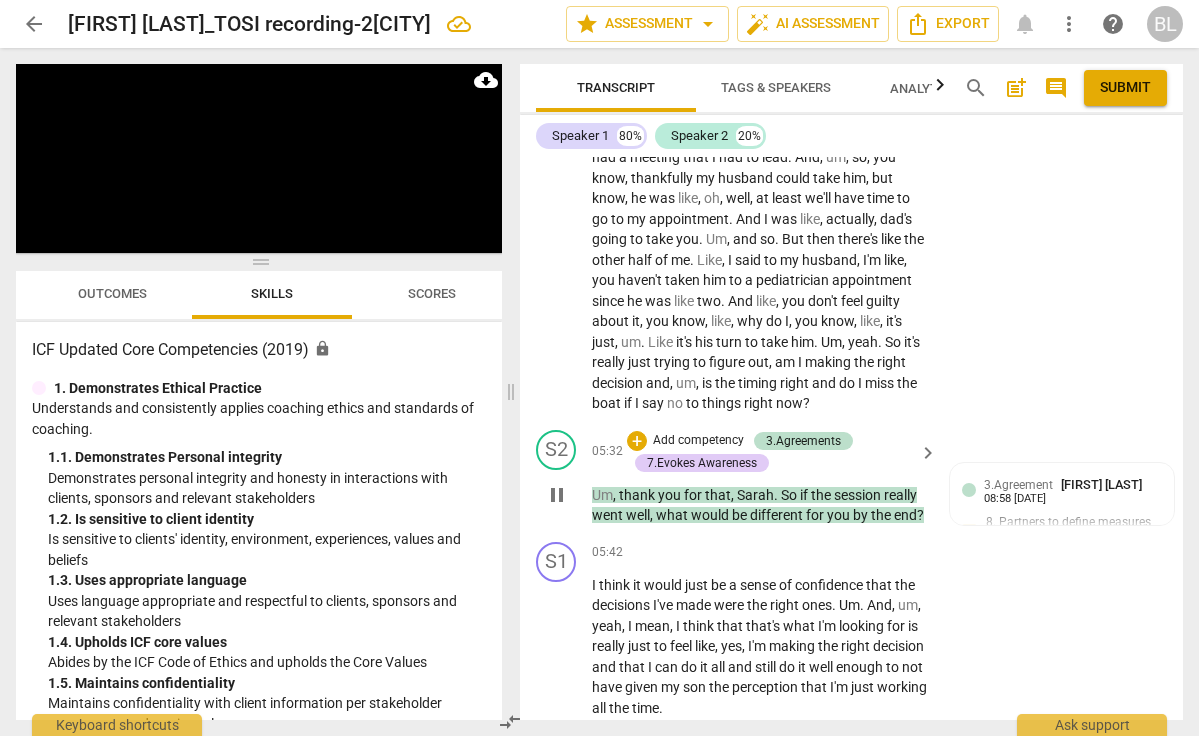 scroll, scrollTop: 2029, scrollLeft: 0, axis: vertical 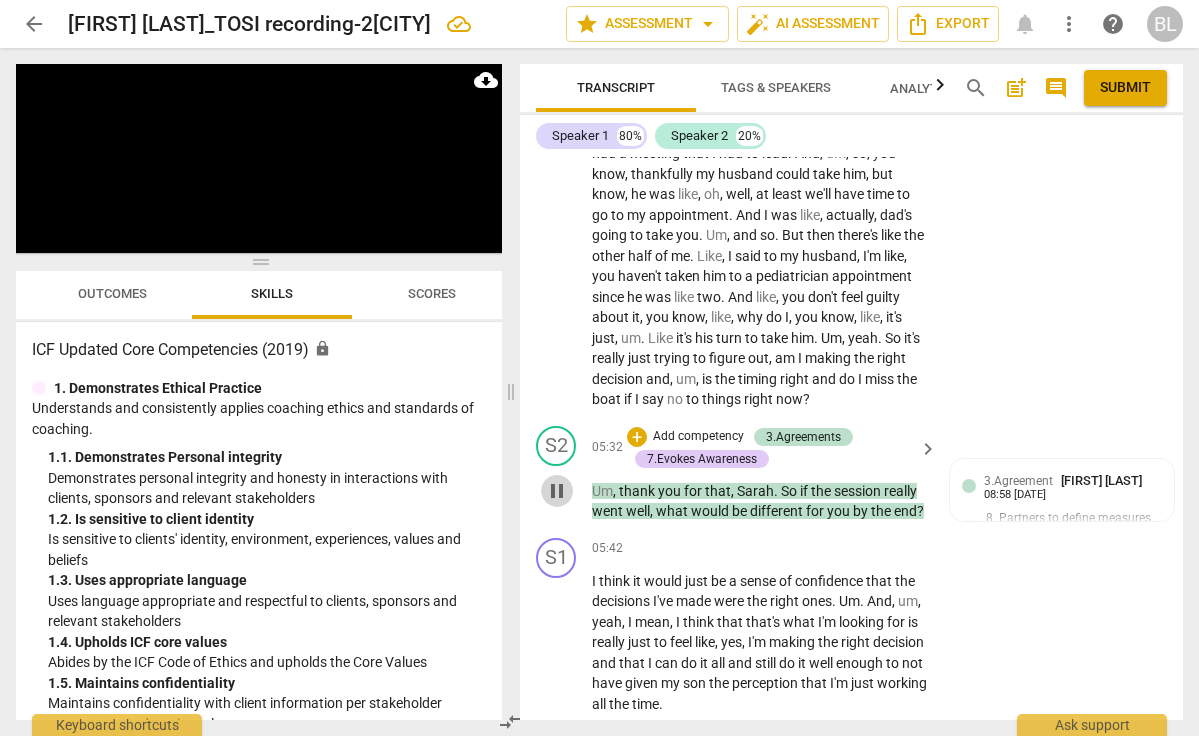 click on "pause" at bounding box center [557, 491] 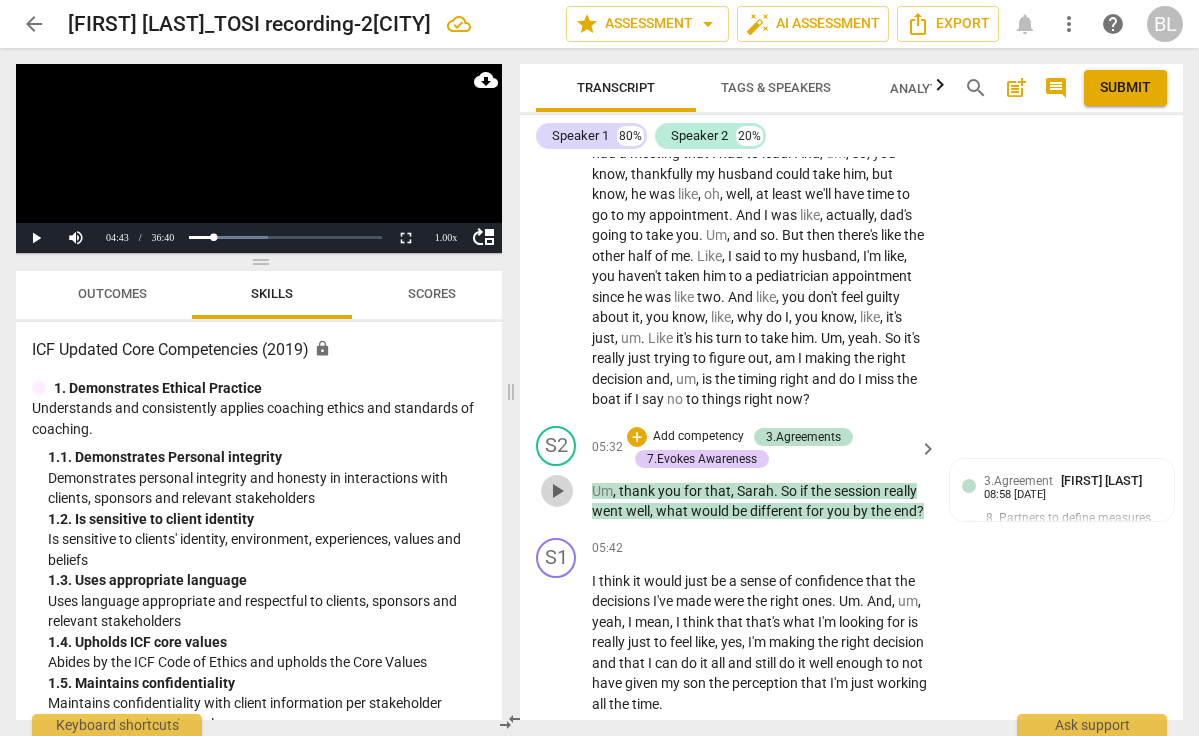 click on "play_arrow" at bounding box center [557, 491] 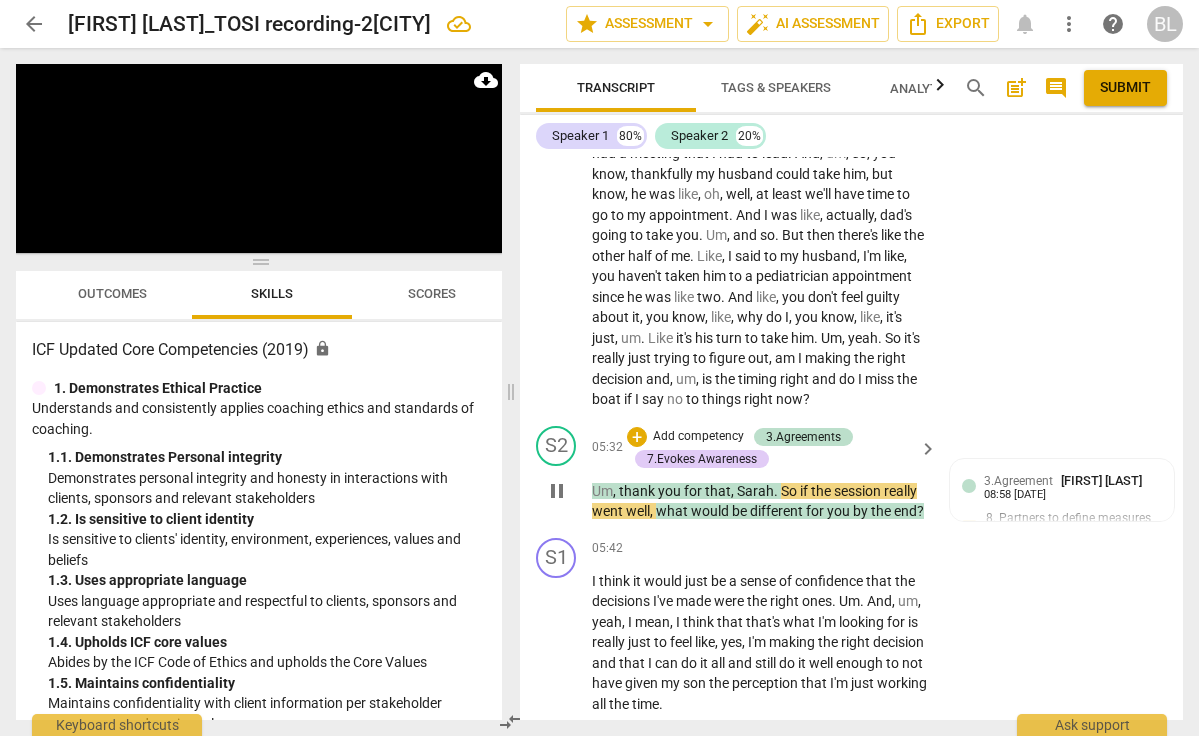 click on "pause" at bounding box center (557, 491) 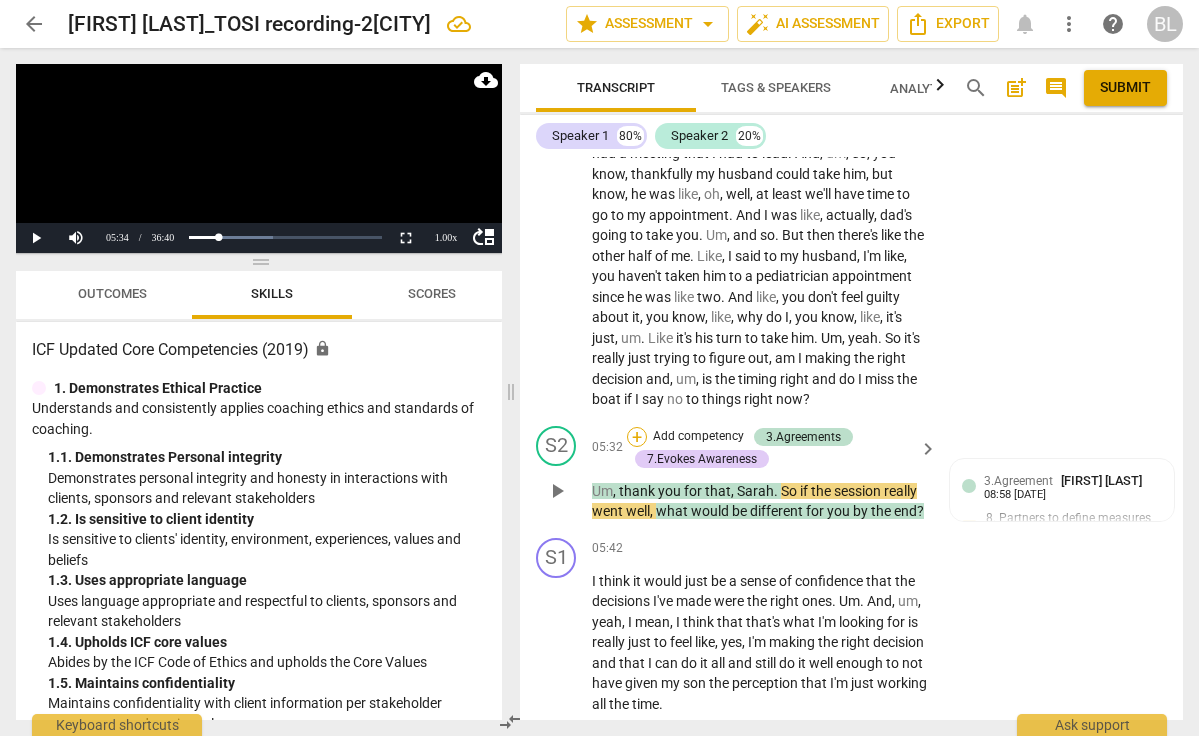 click on "+" at bounding box center [637, 437] 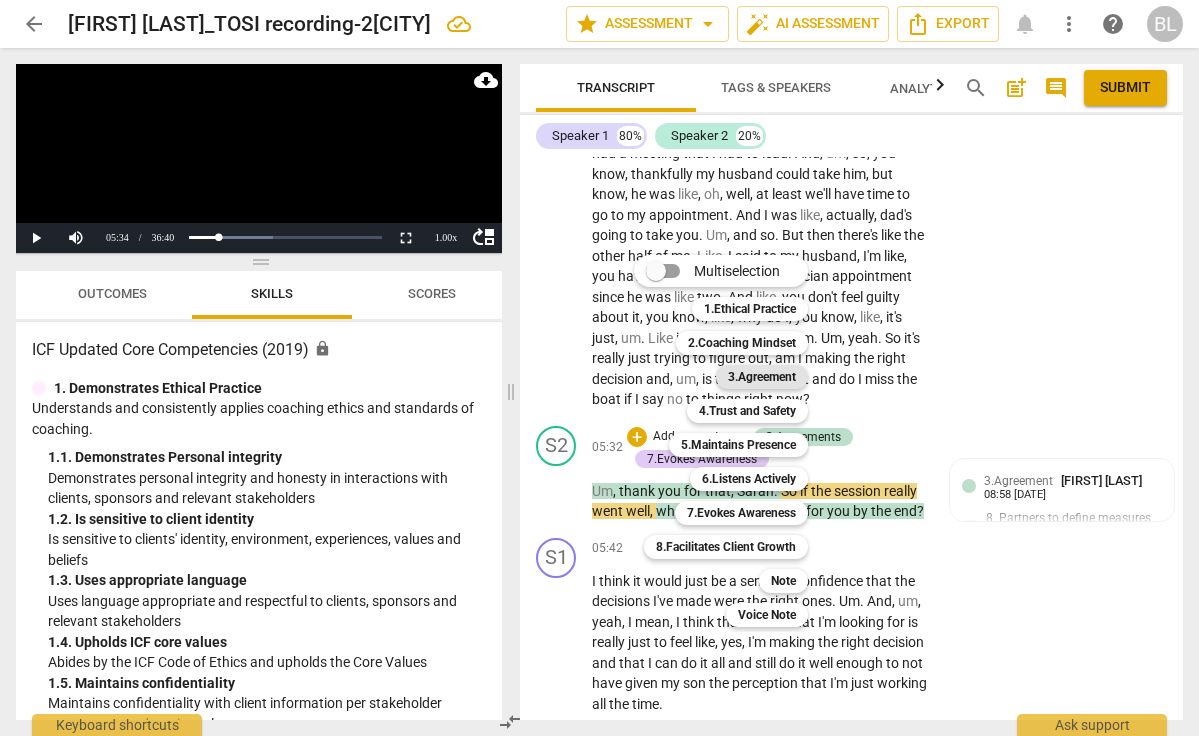 click on "3.Agreement" at bounding box center [762, 377] 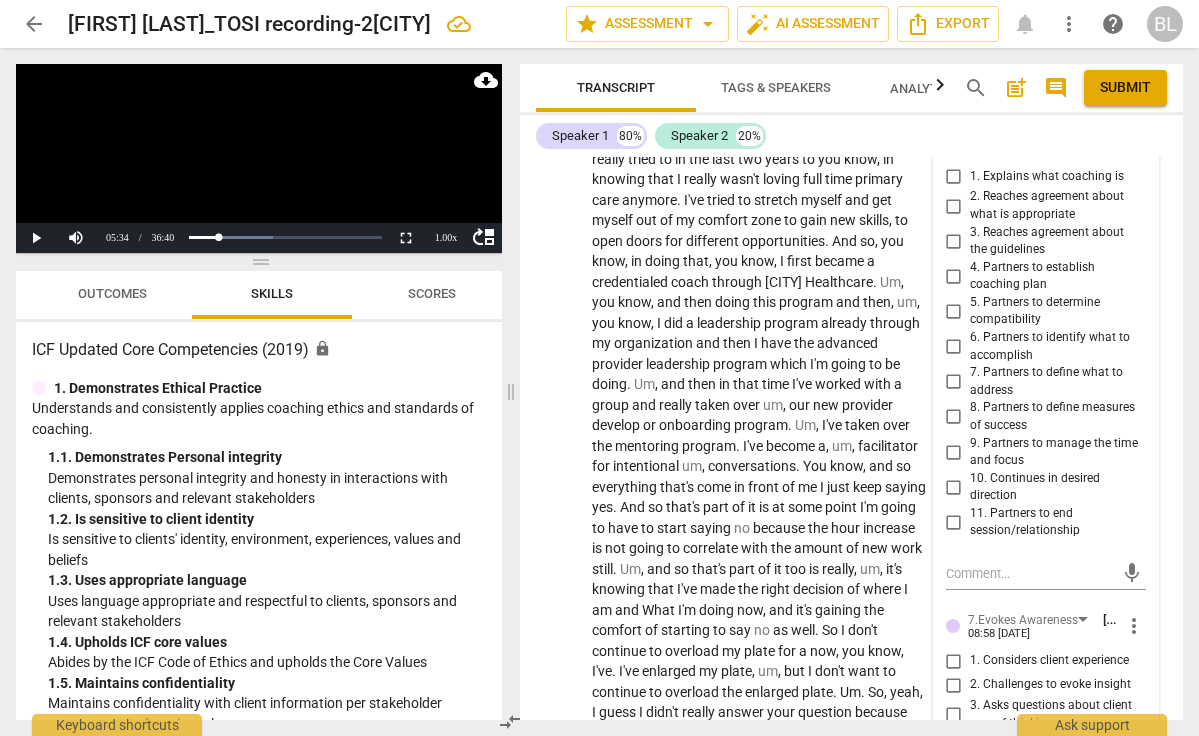 scroll, scrollTop: 3346, scrollLeft: 0, axis: vertical 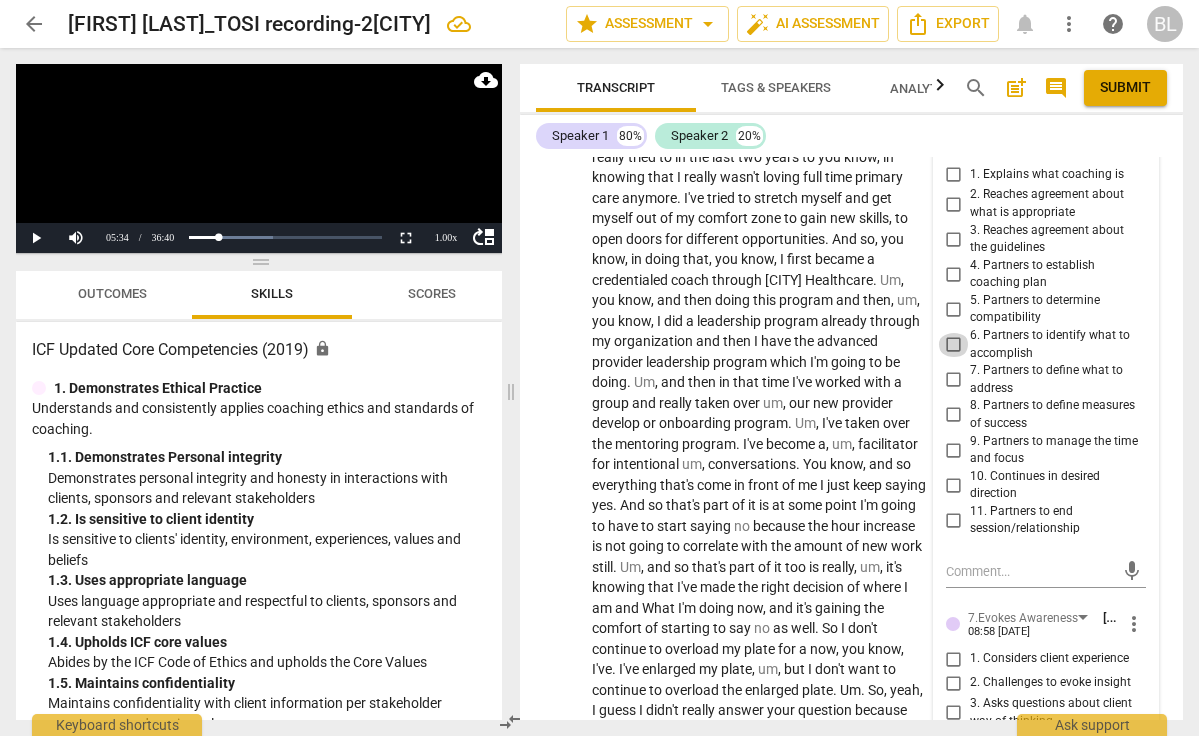 click on "6. Partners to identify what to accomplish" at bounding box center [954, 345] 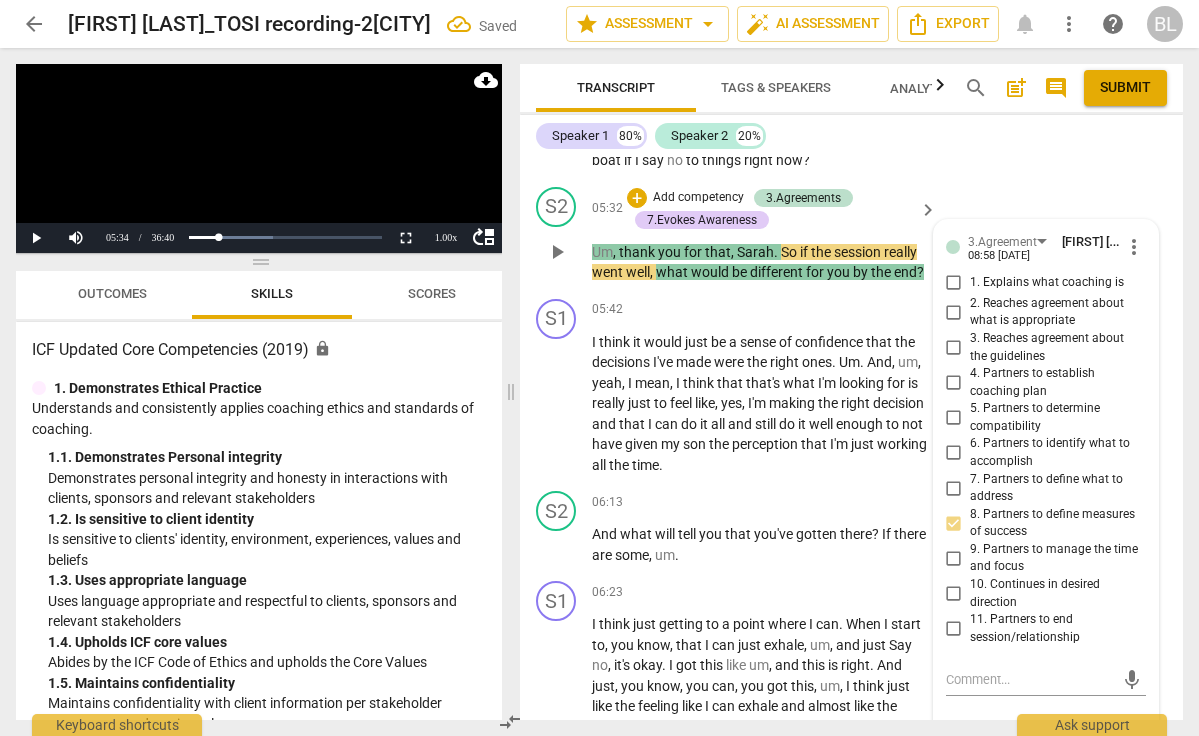 scroll, scrollTop: 2279, scrollLeft: 0, axis: vertical 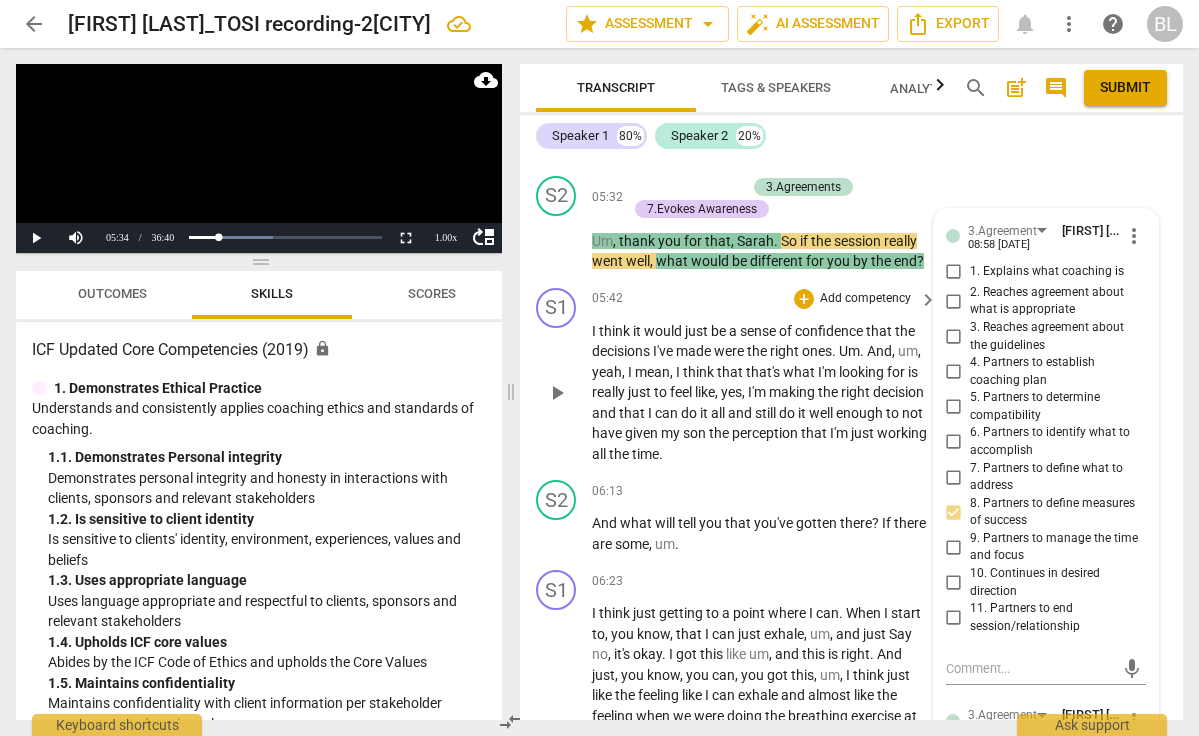 click on "play_arrow" at bounding box center [557, 393] 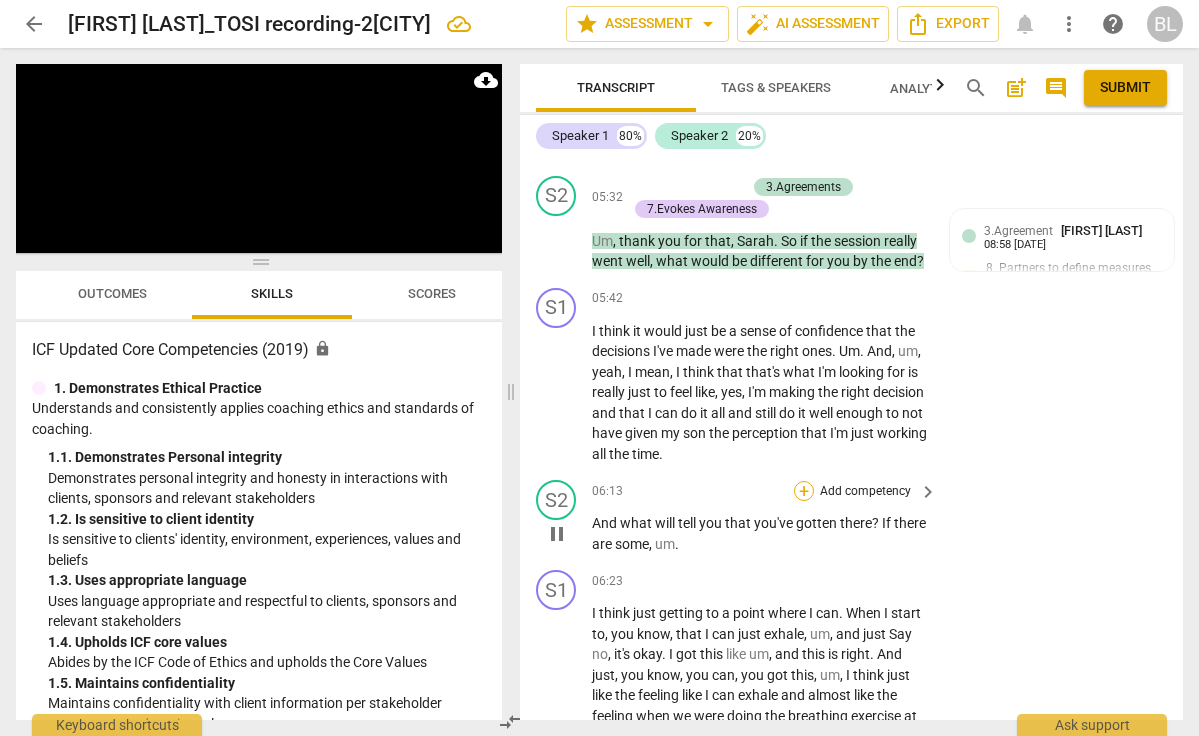click on "+" at bounding box center (804, 491) 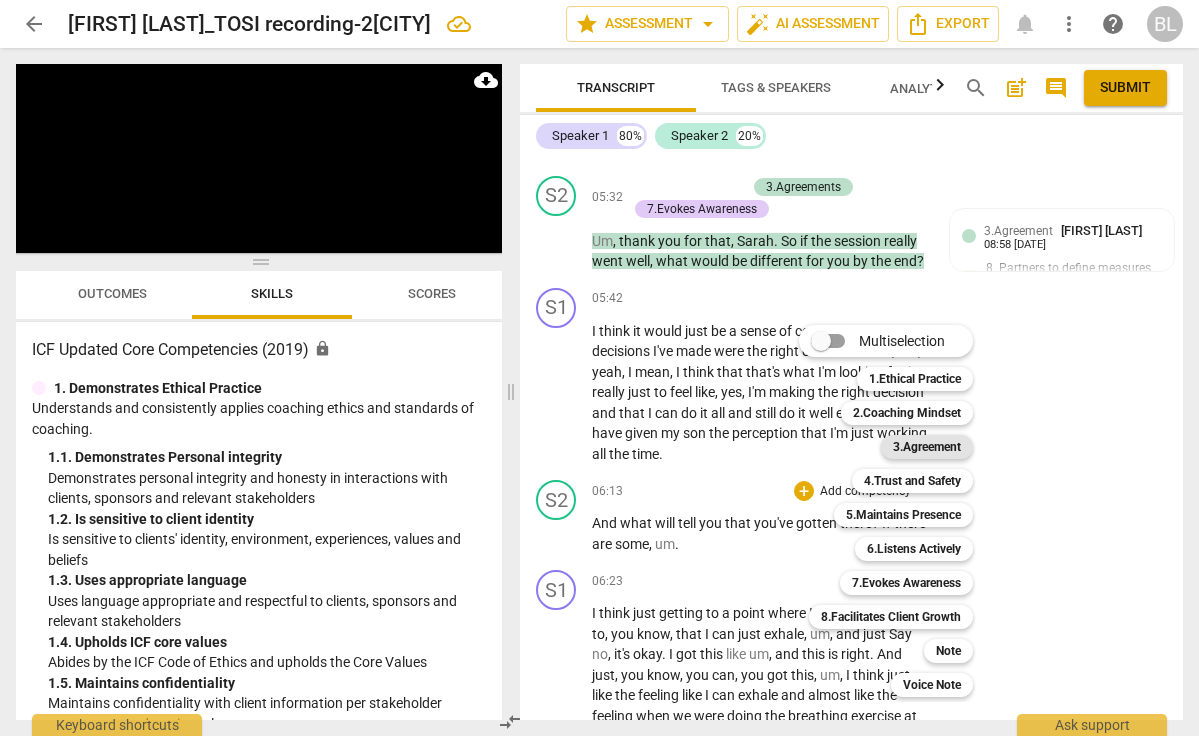 click on "3.Agreement" at bounding box center (927, 447) 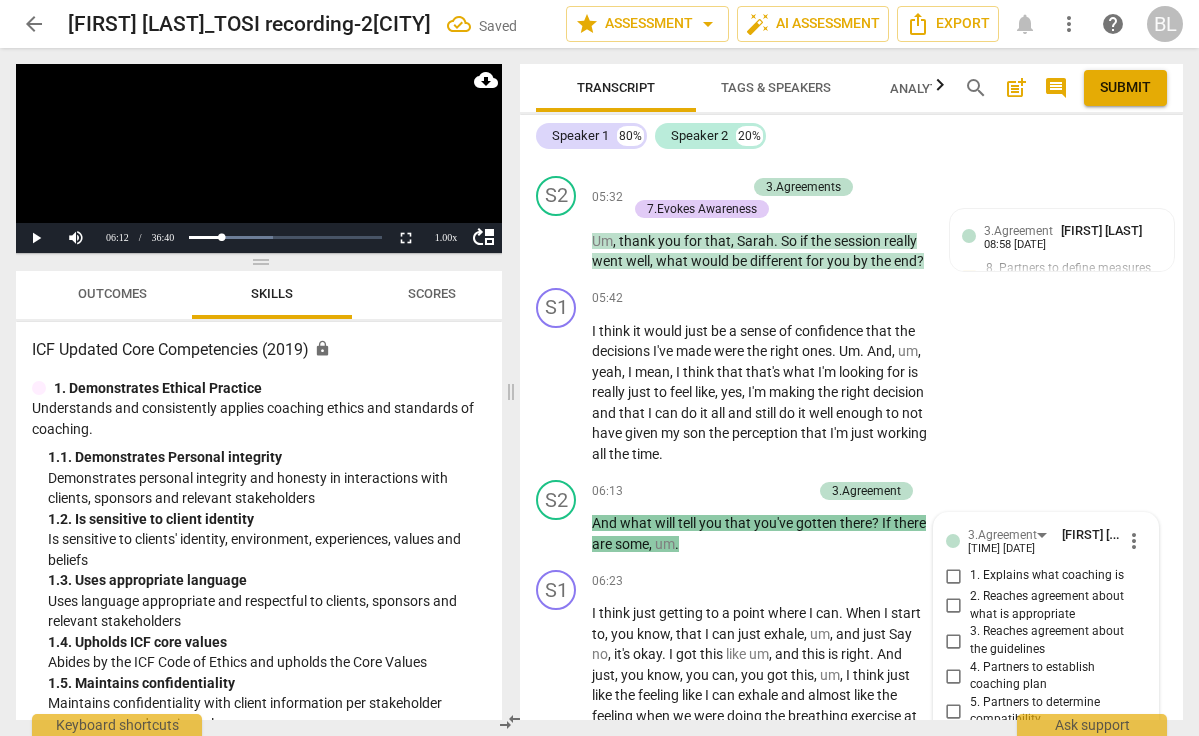 scroll, scrollTop: 2821, scrollLeft: 0, axis: vertical 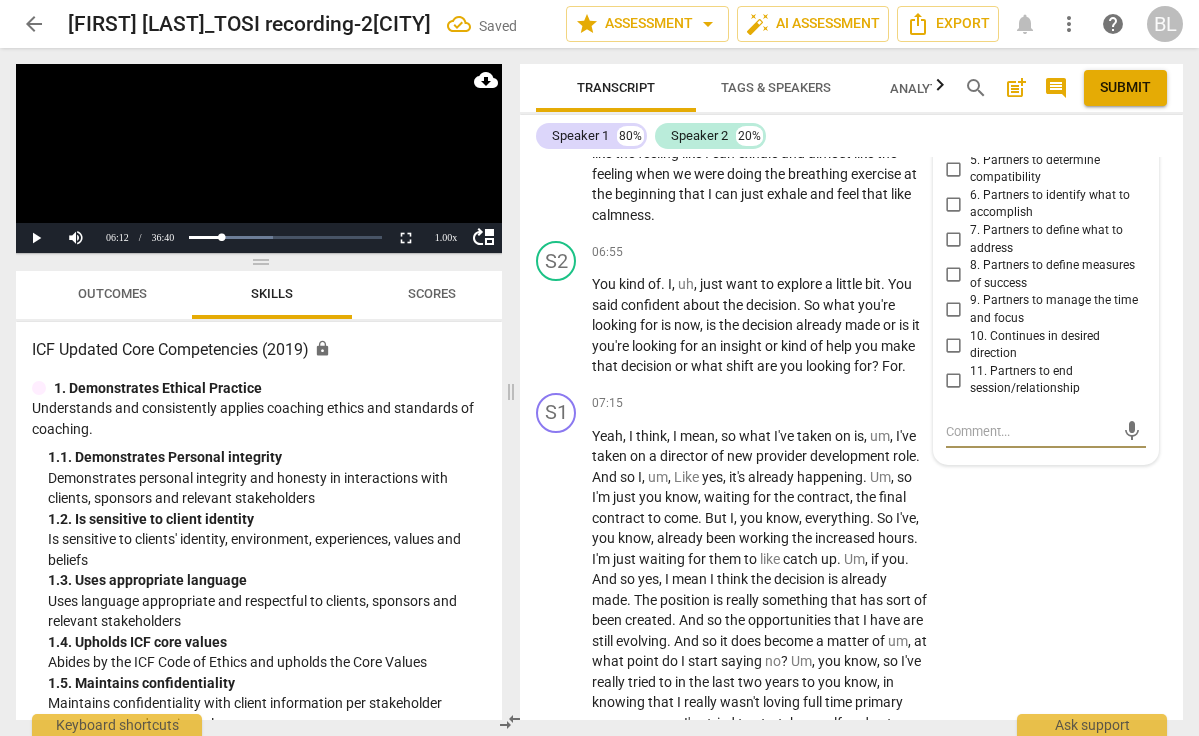 click on "8. Partners to define measures of success" at bounding box center [954, 275] 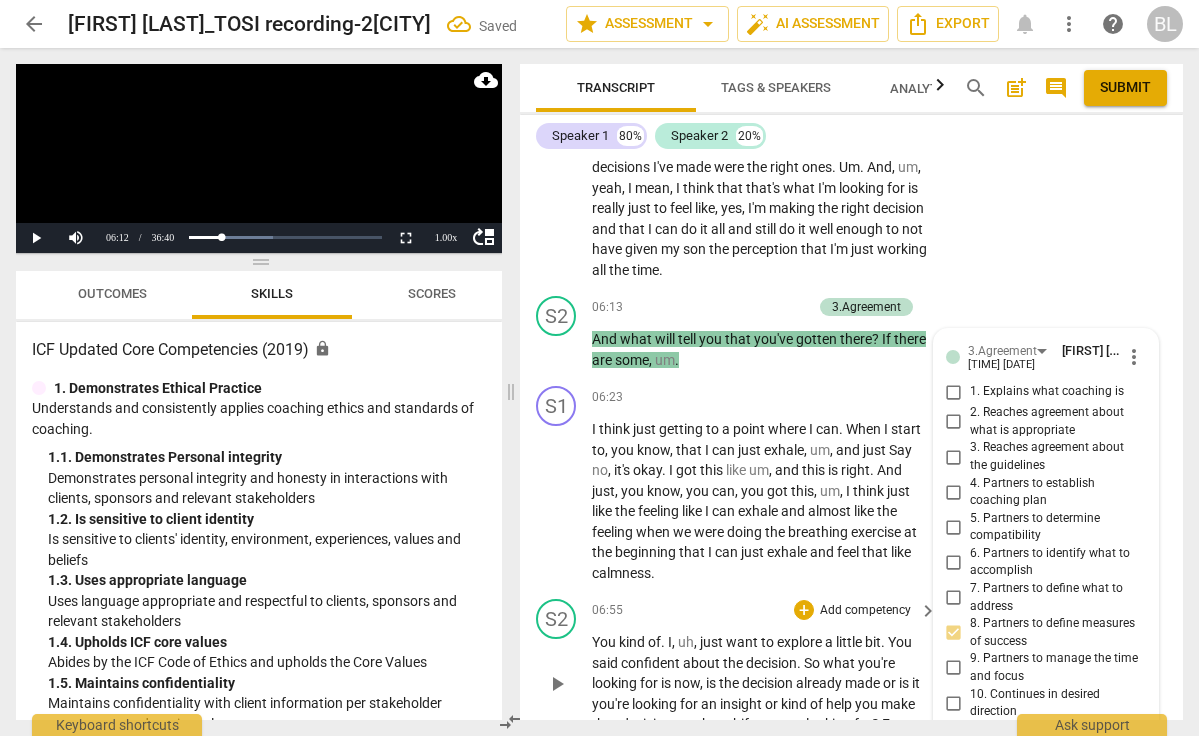 scroll, scrollTop: 2465, scrollLeft: 0, axis: vertical 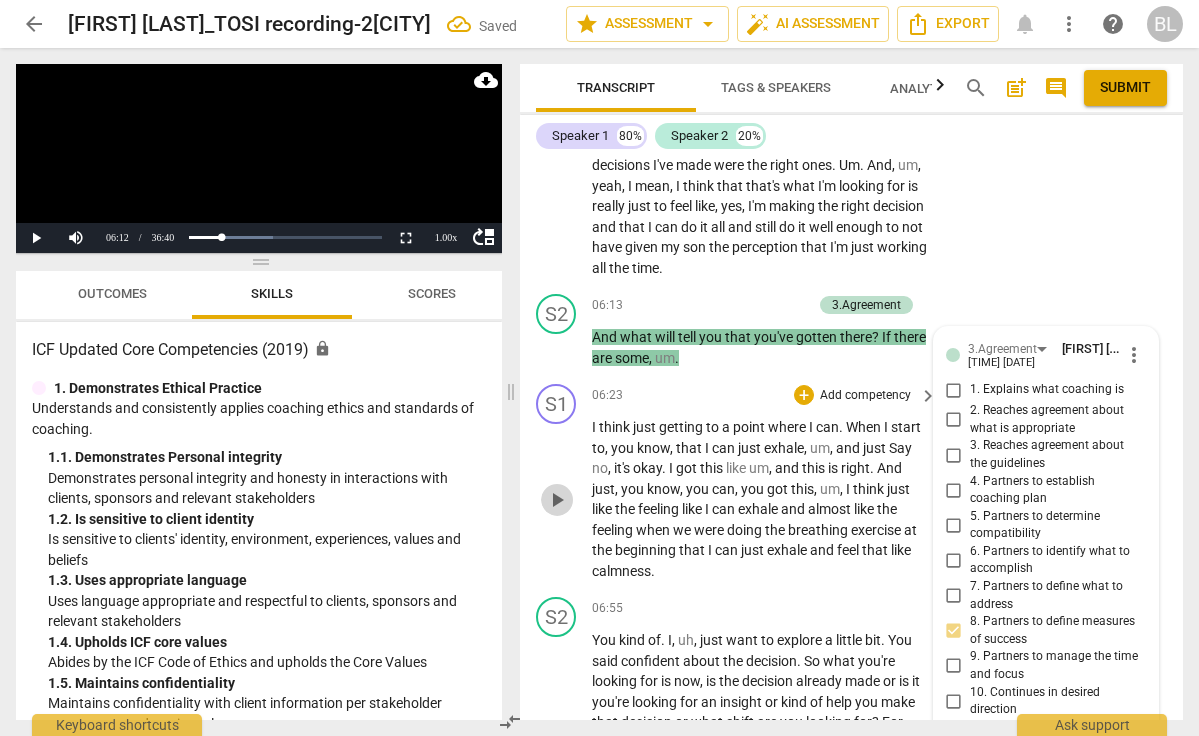 click on "play_arrow" at bounding box center (557, 500) 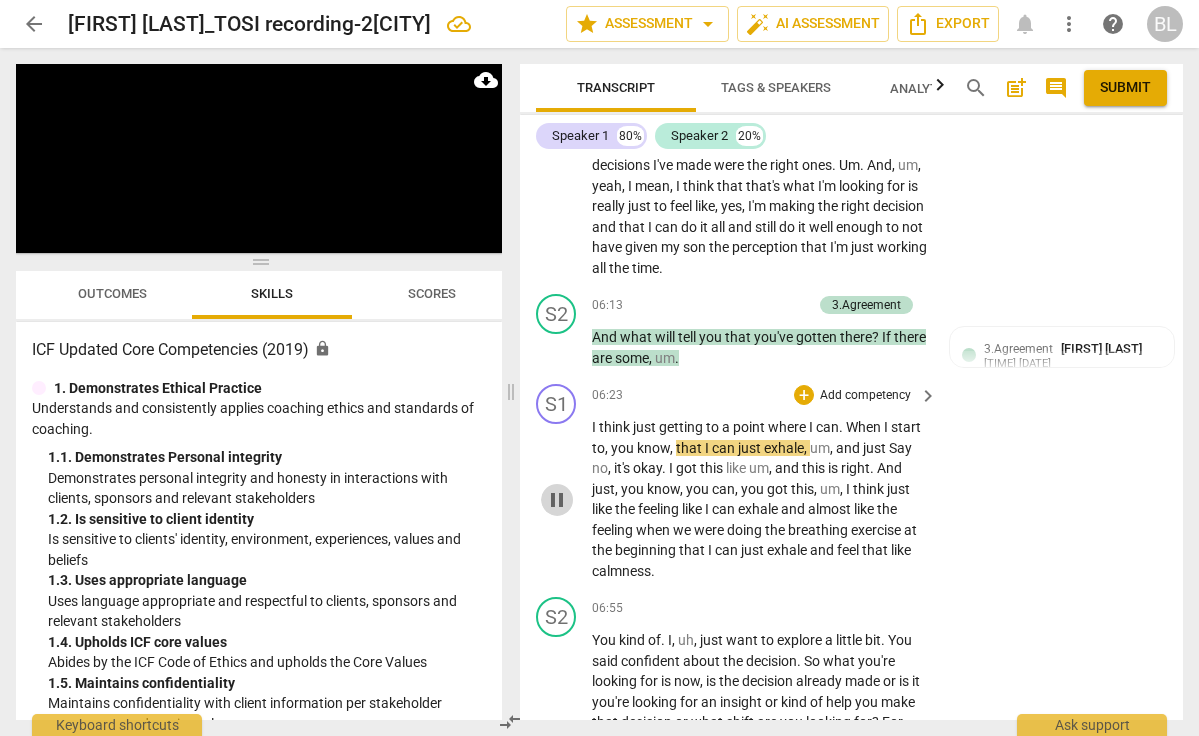 click on "pause" at bounding box center [557, 500] 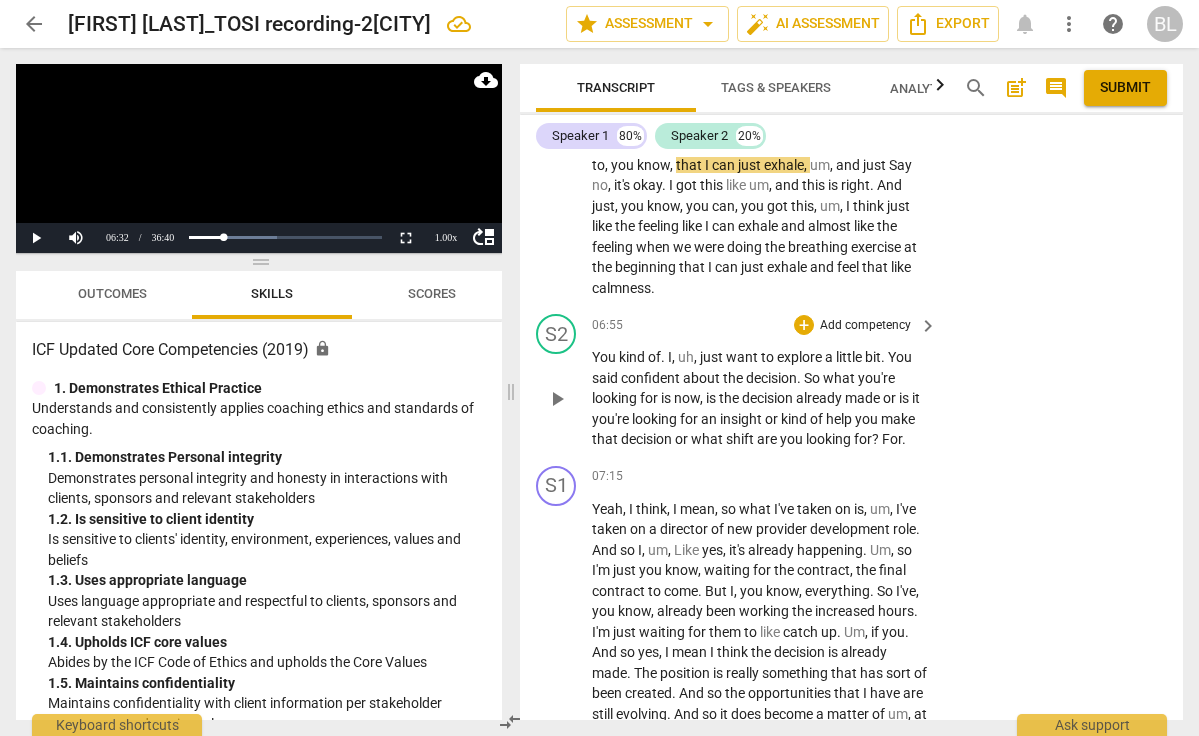 scroll, scrollTop: 2812, scrollLeft: 0, axis: vertical 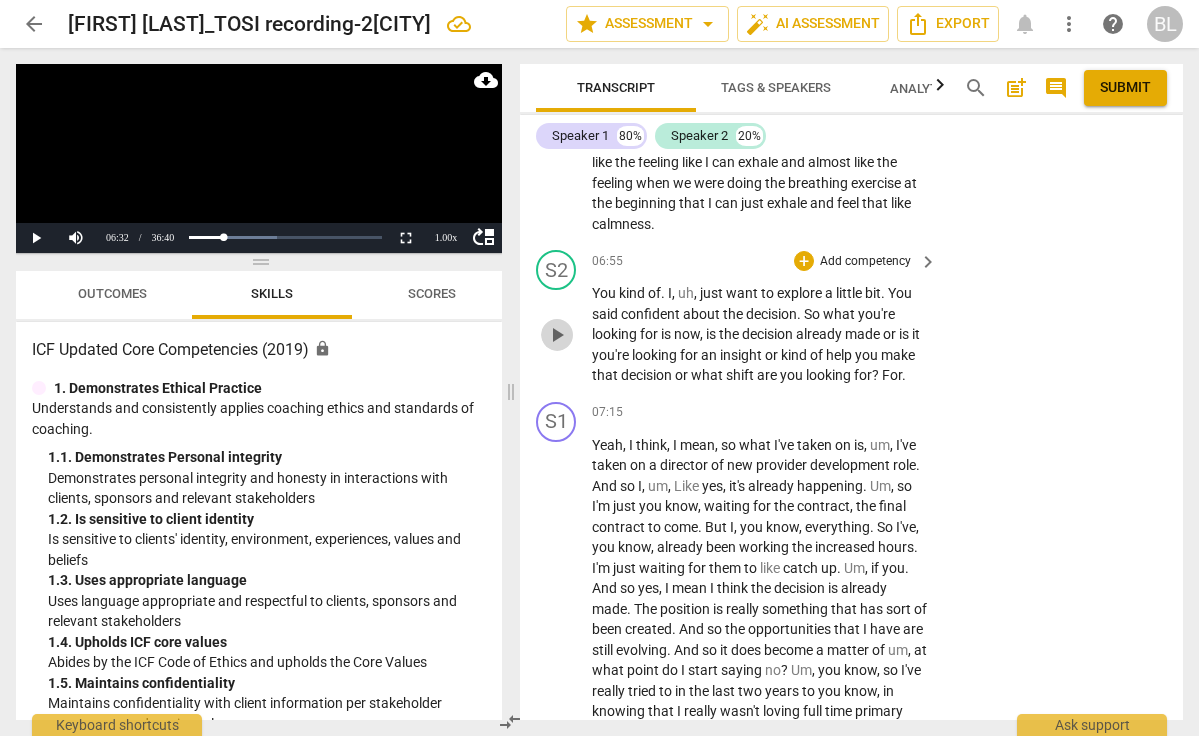 click on "play_arrow" at bounding box center (557, 335) 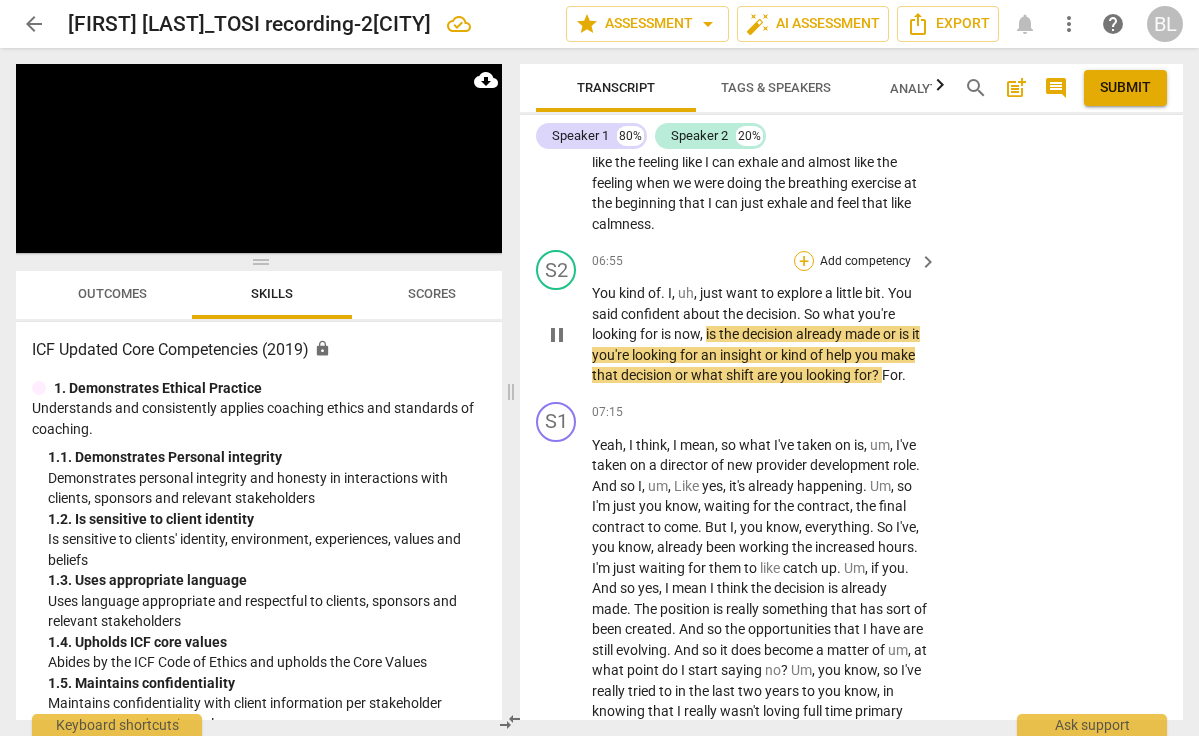 click on "+" at bounding box center (804, 261) 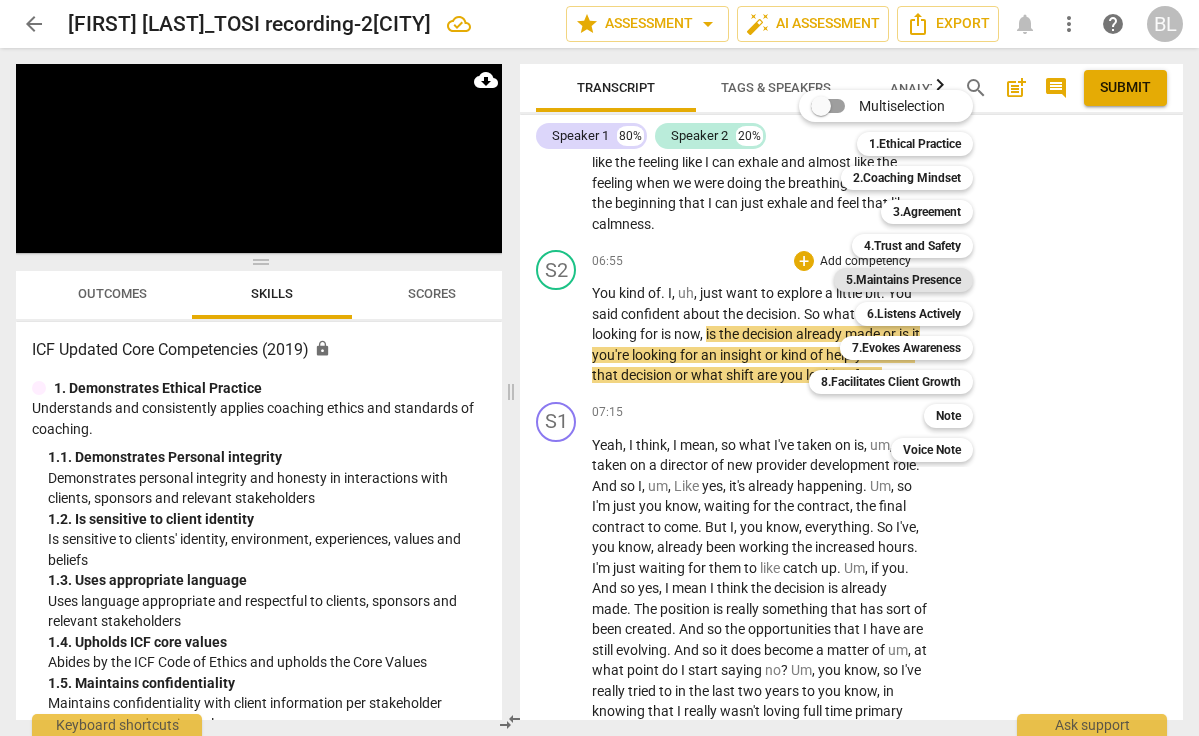 click on "5.Maintains Presence" at bounding box center (903, 280) 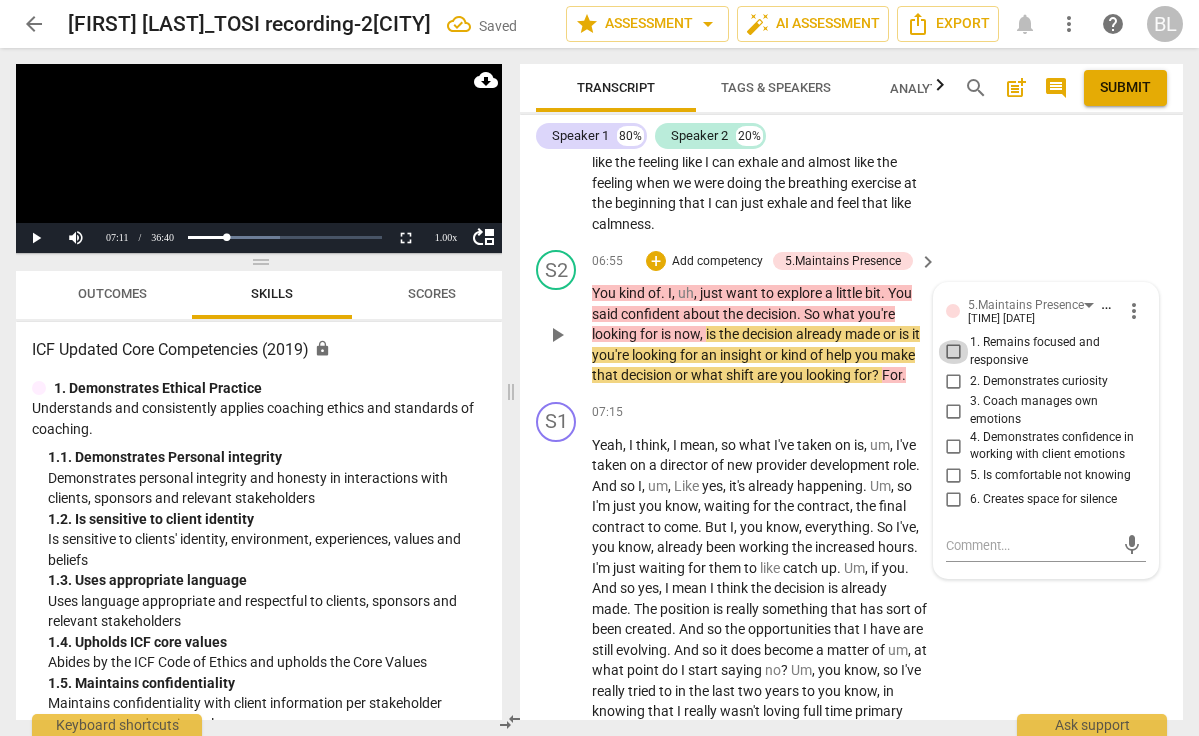 click on "1. Remains focused and responsive" at bounding box center [954, 352] 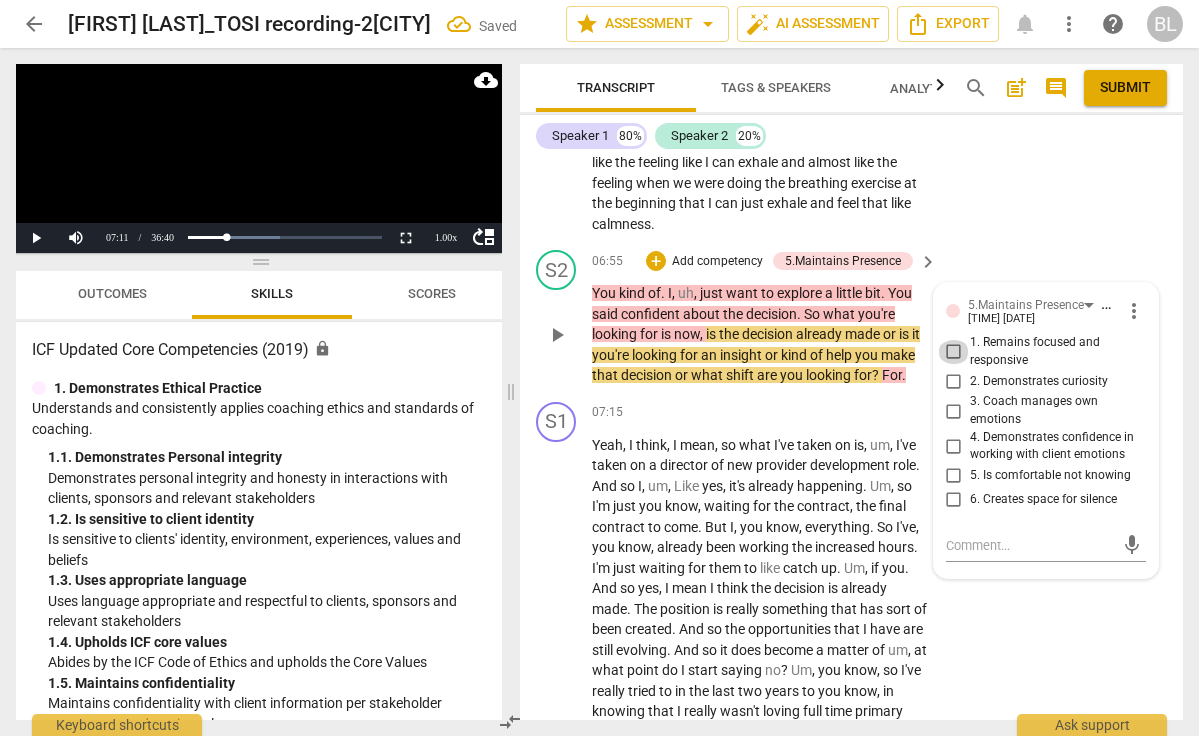 checkbox on "true" 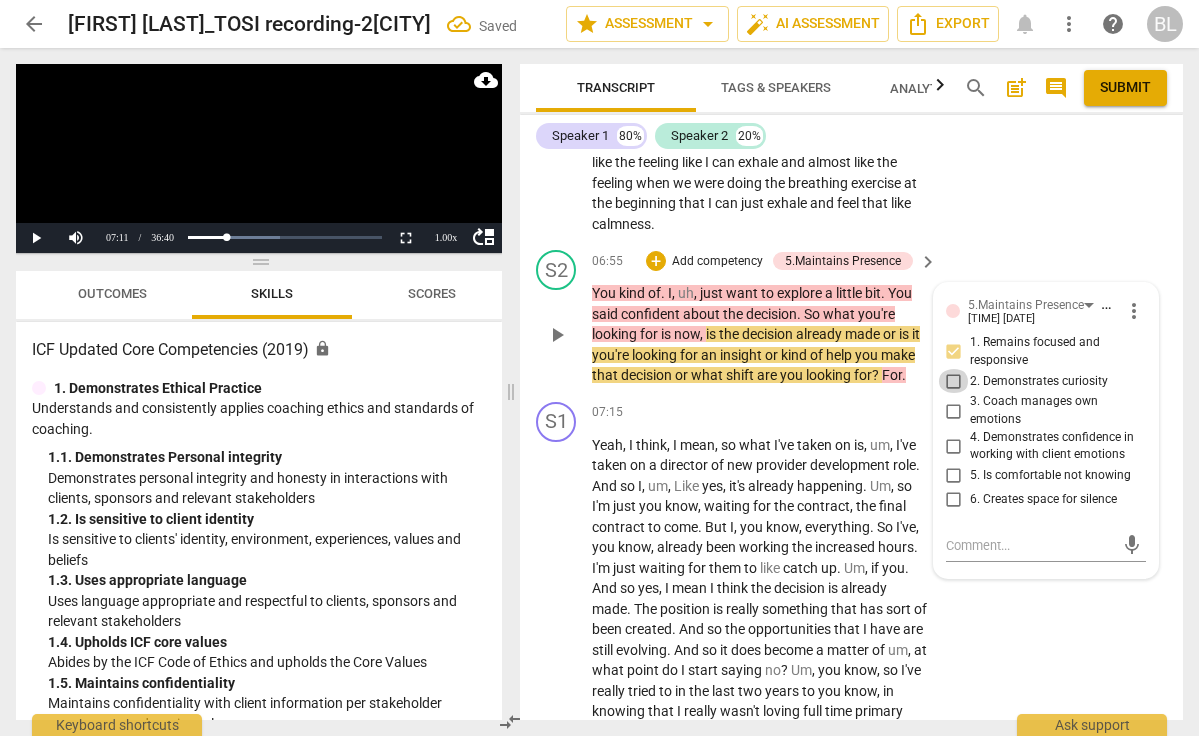 click on "2. Demonstrates curiosity" at bounding box center [954, 381] 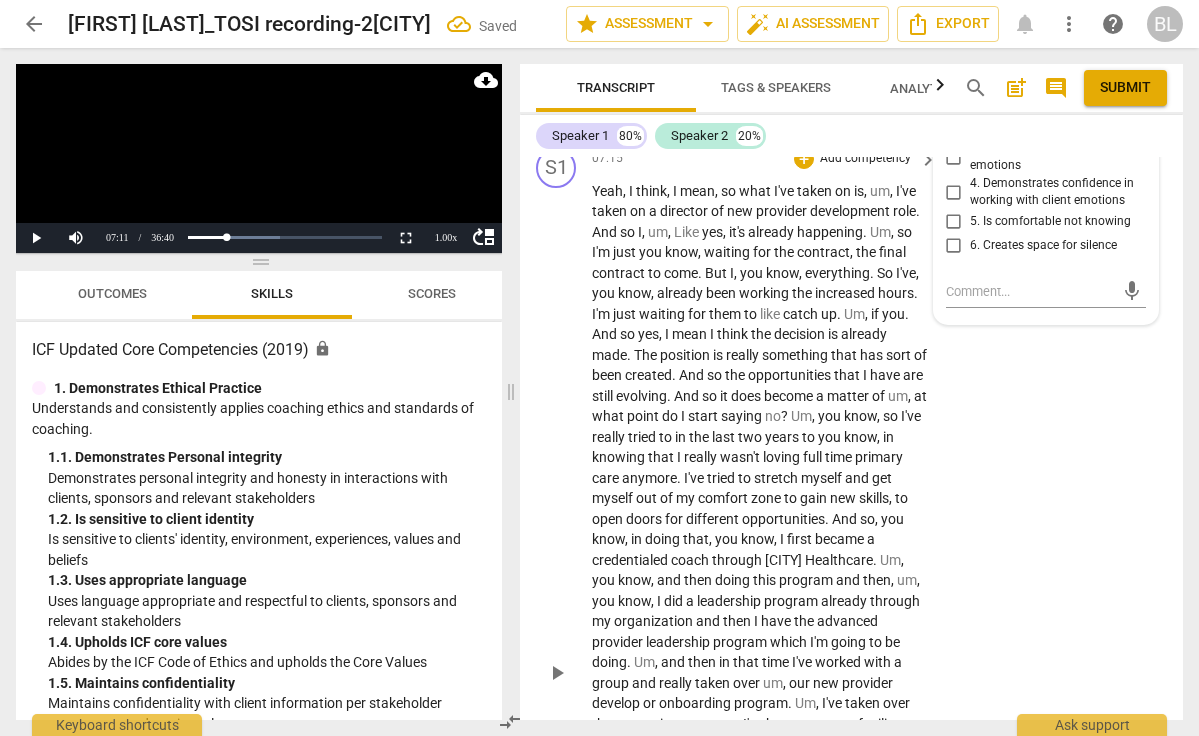 scroll, scrollTop: 3068, scrollLeft: 0, axis: vertical 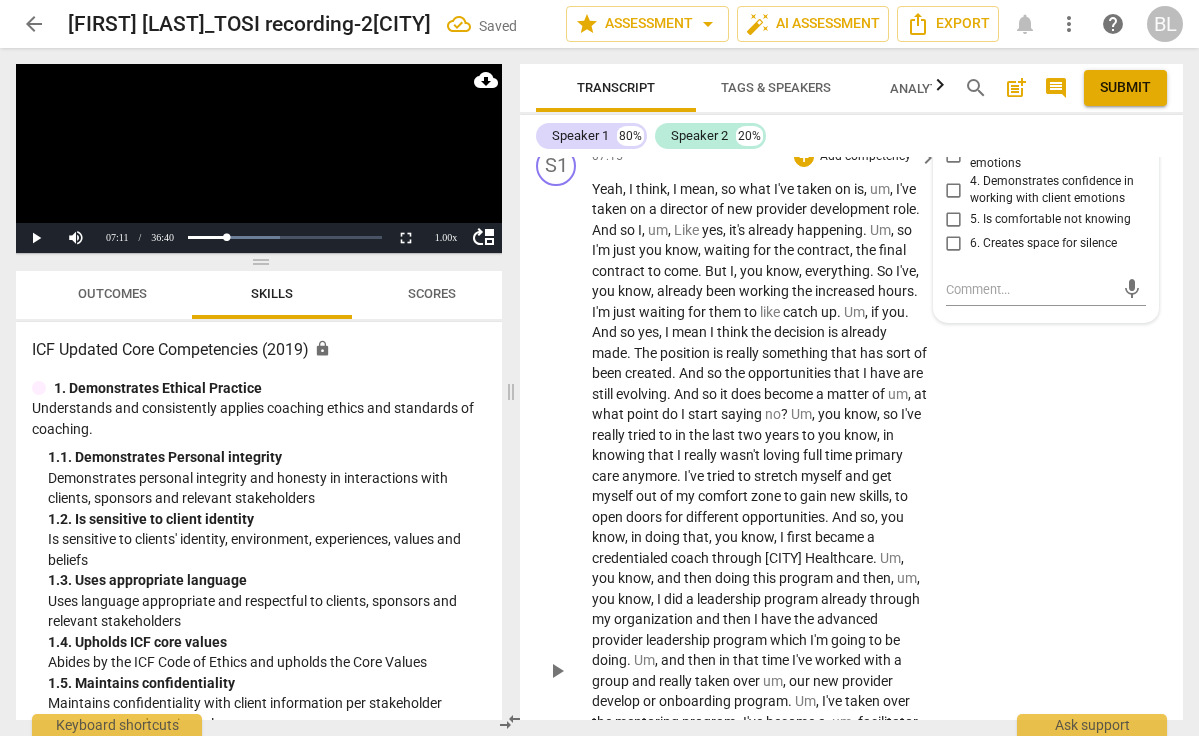 click on "play_arrow" at bounding box center [557, 671] 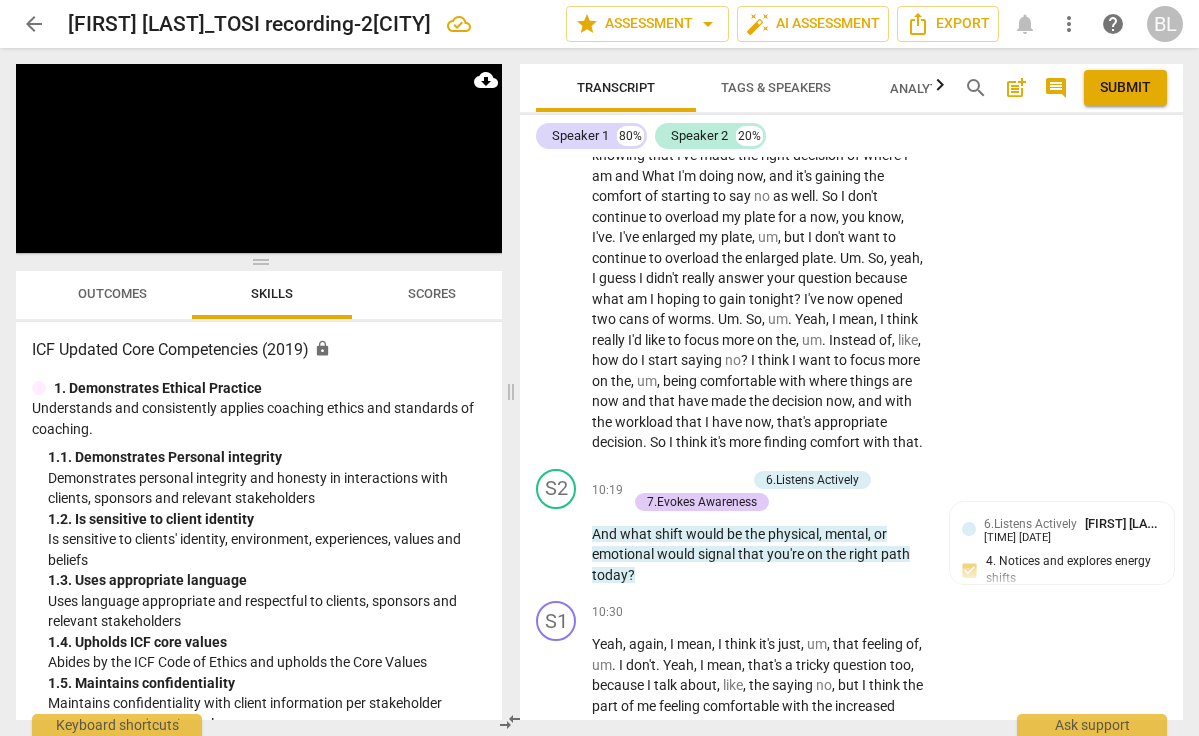 scroll, scrollTop: 3810, scrollLeft: 0, axis: vertical 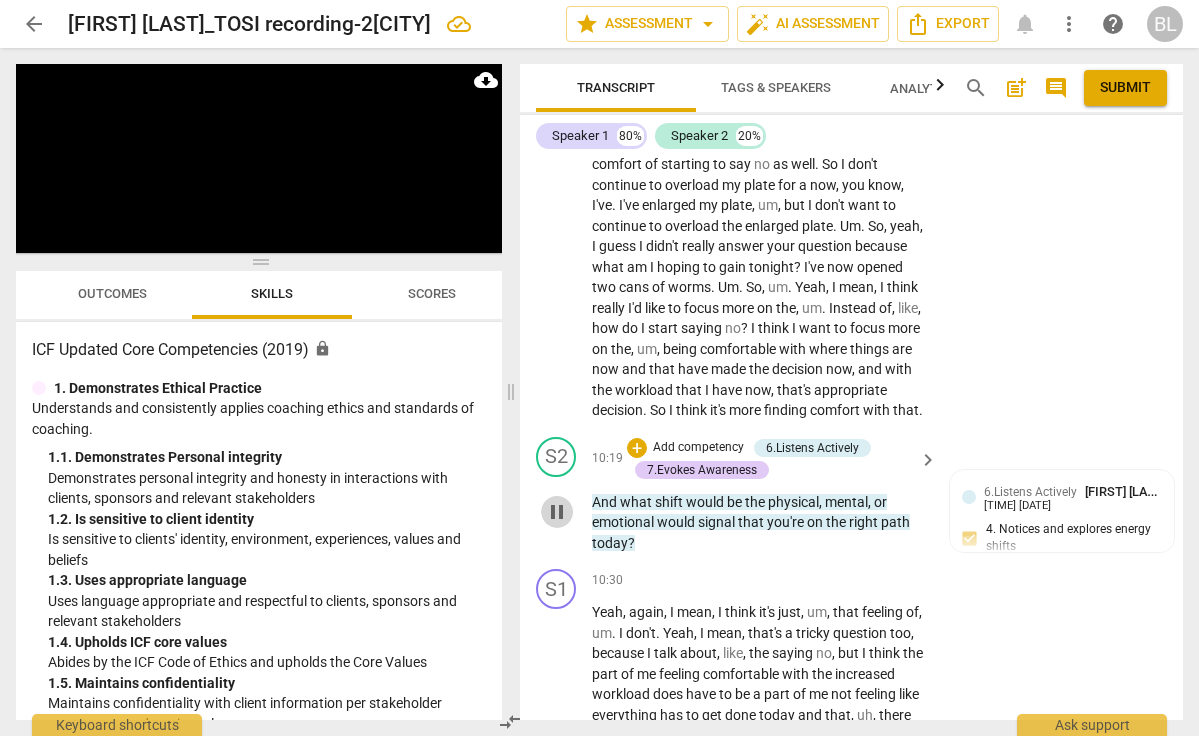 click on "pause" at bounding box center [557, 512] 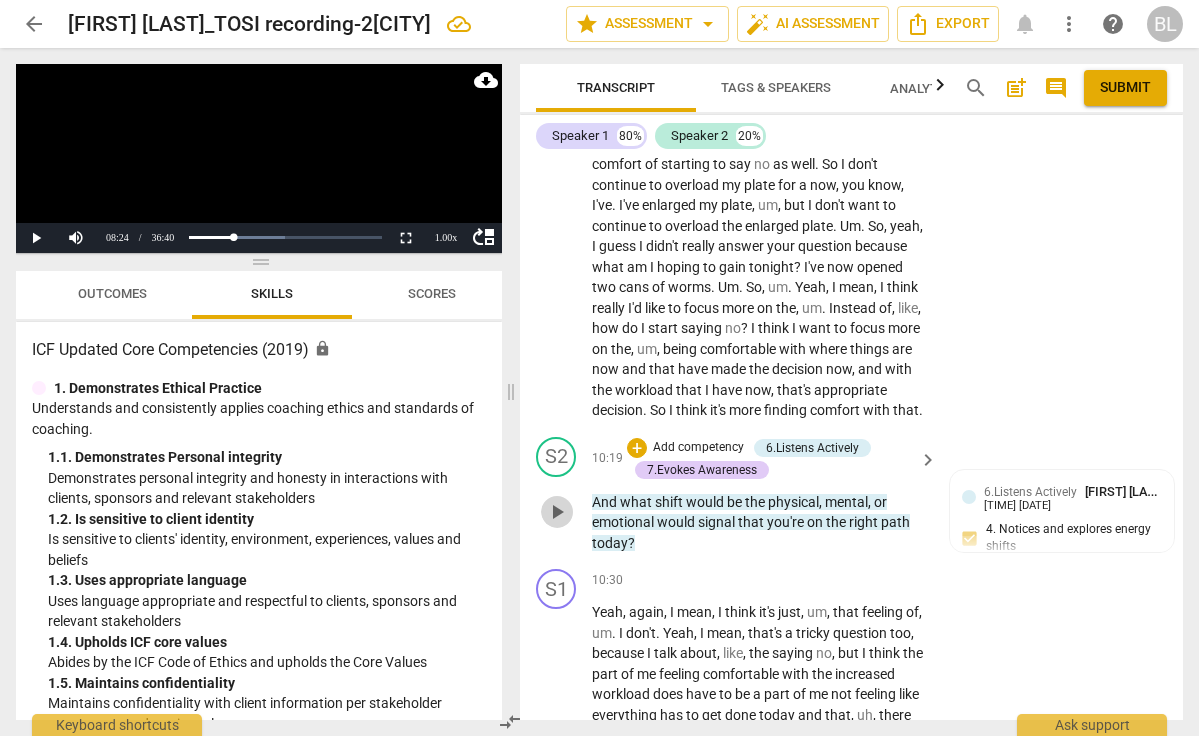 click on "play_arrow" at bounding box center (557, 512) 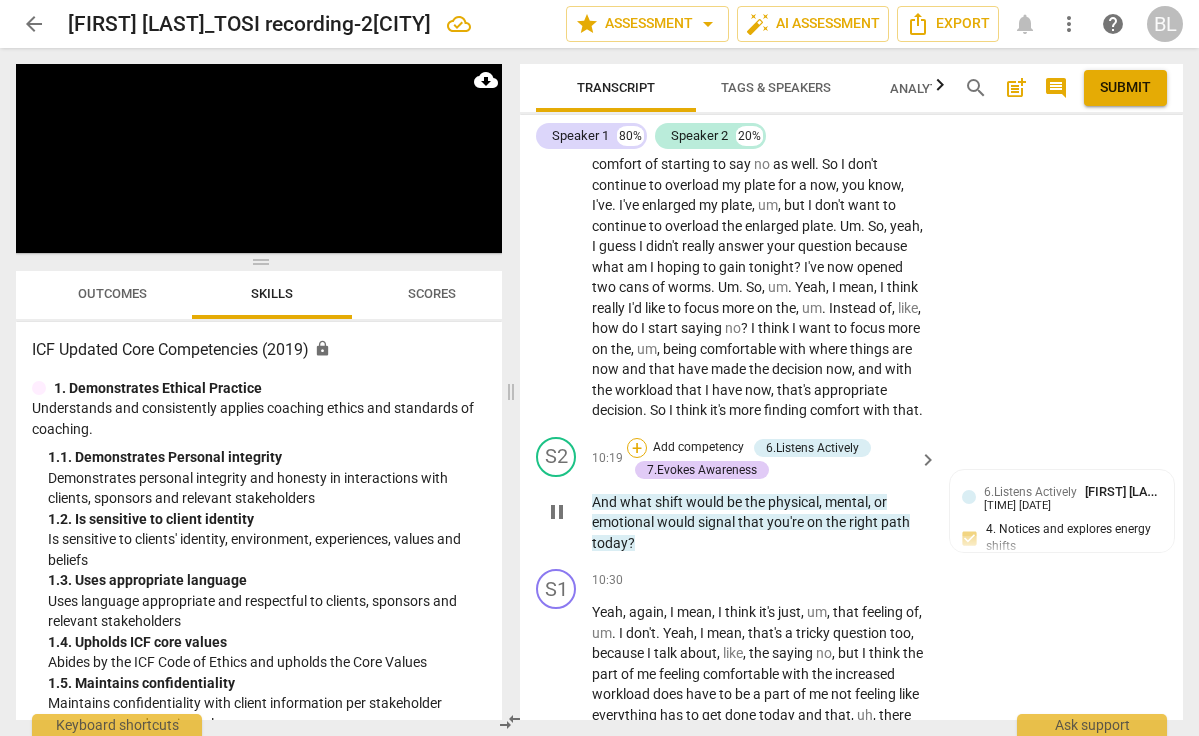 click on "+" at bounding box center [637, 448] 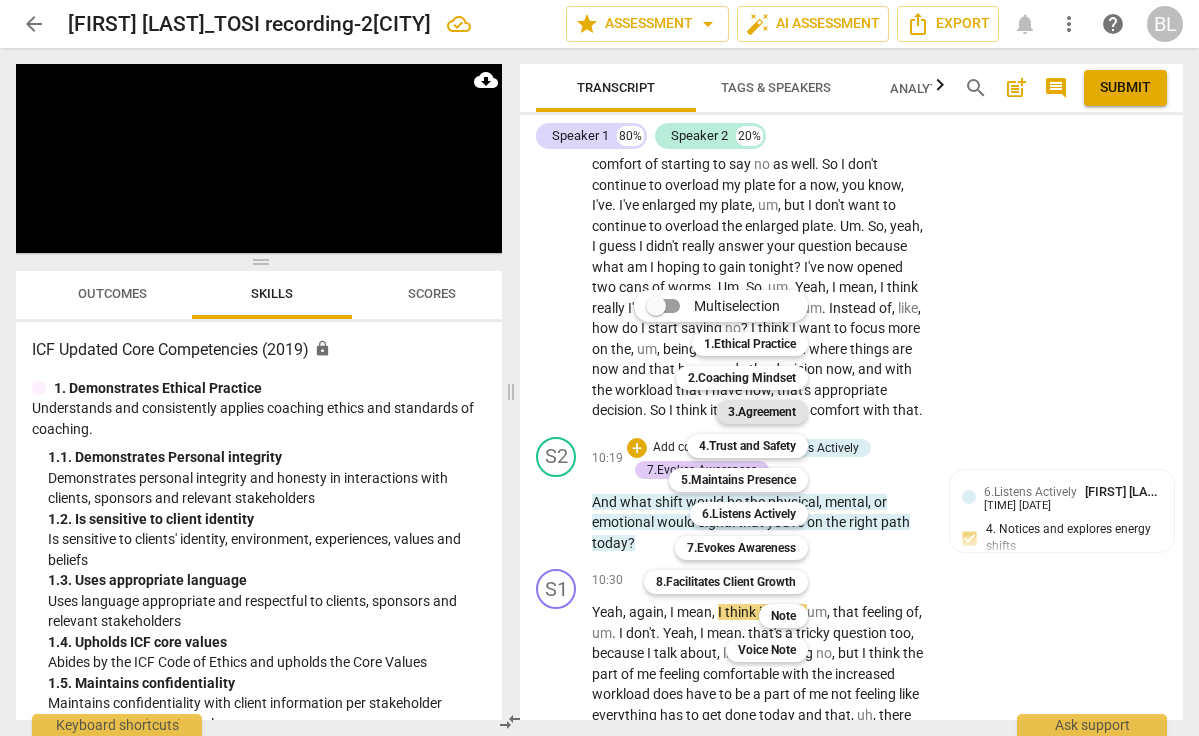 click on "3.Agreement" at bounding box center [762, 412] 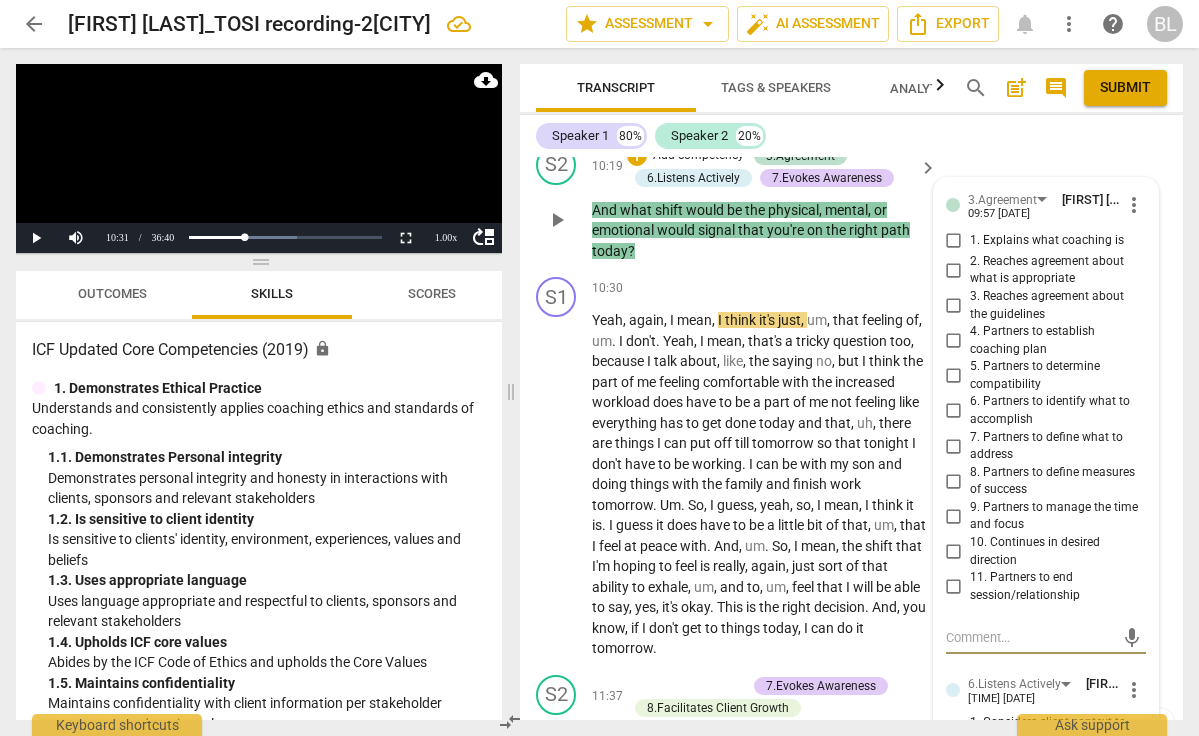 scroll, scrollTop: 4104, scrollLeft: 0, axis: vertical 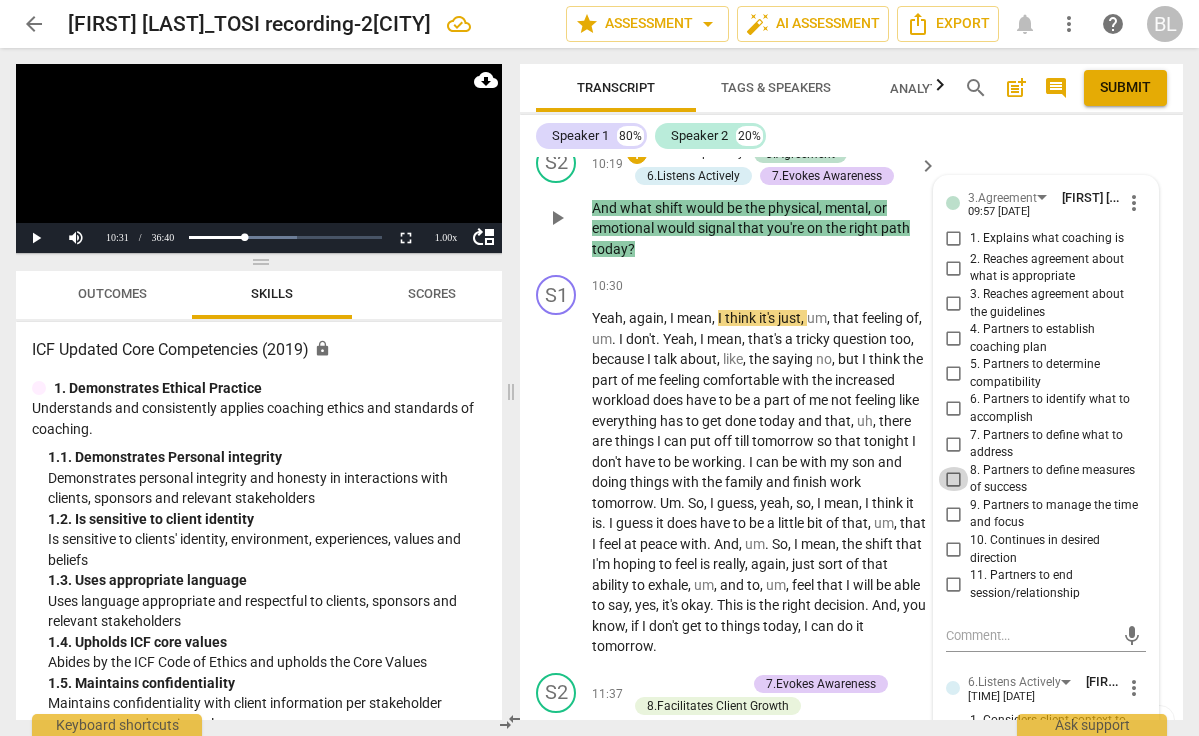 click on "8. Partners to define measures of success" at bounding box center (954, 479) 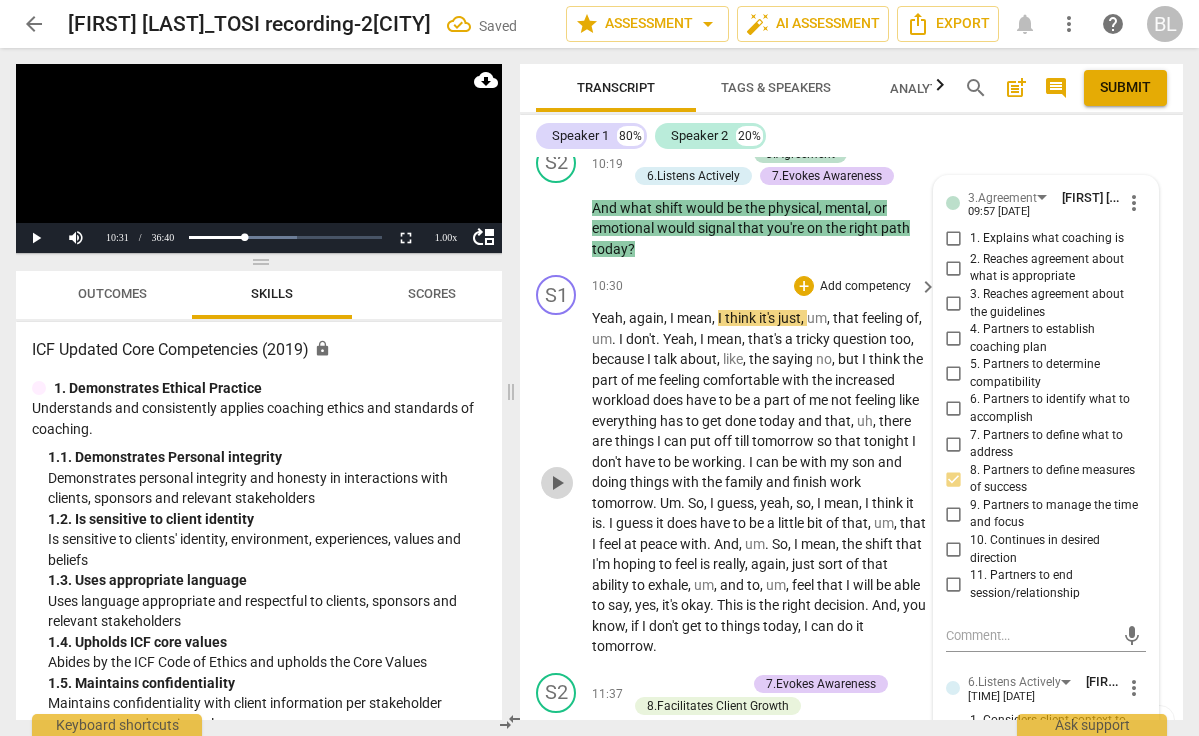 click on "play_arrow" at bounding box center (557, 483) 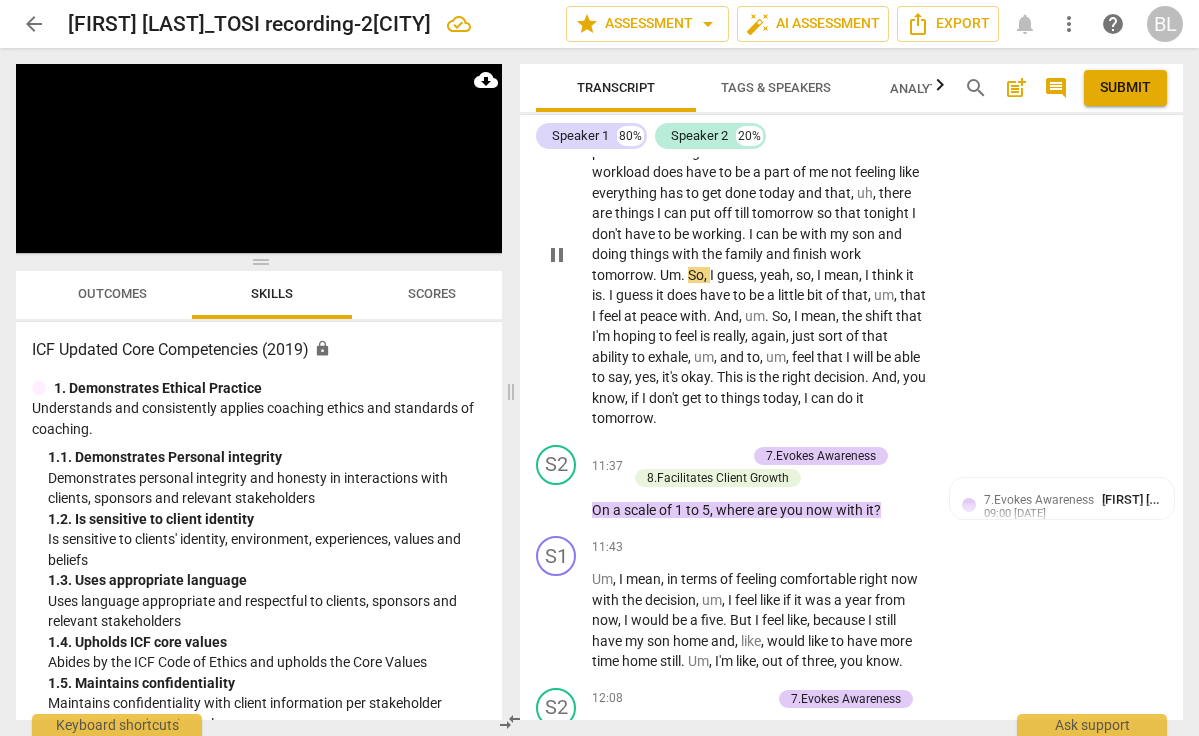 scroll, scrollTop: 4333, scrollLeft: 0, axis: vertical 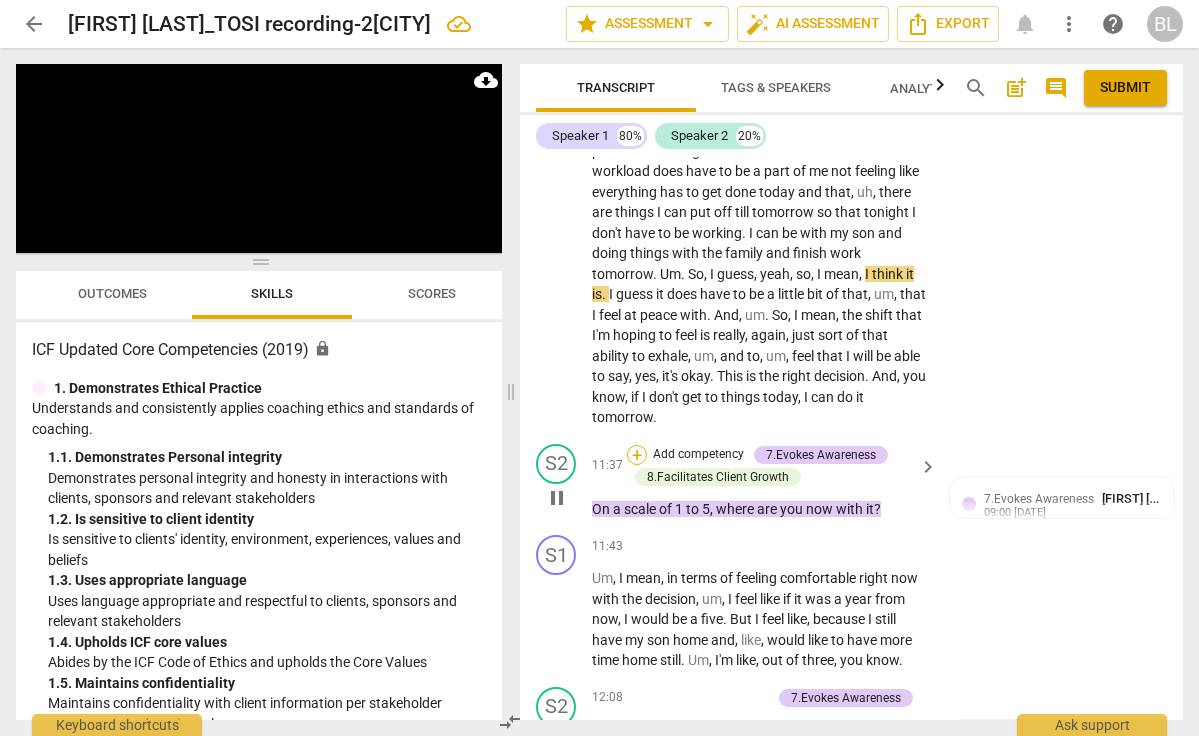 click on "+" at bounding box center [637, 455] 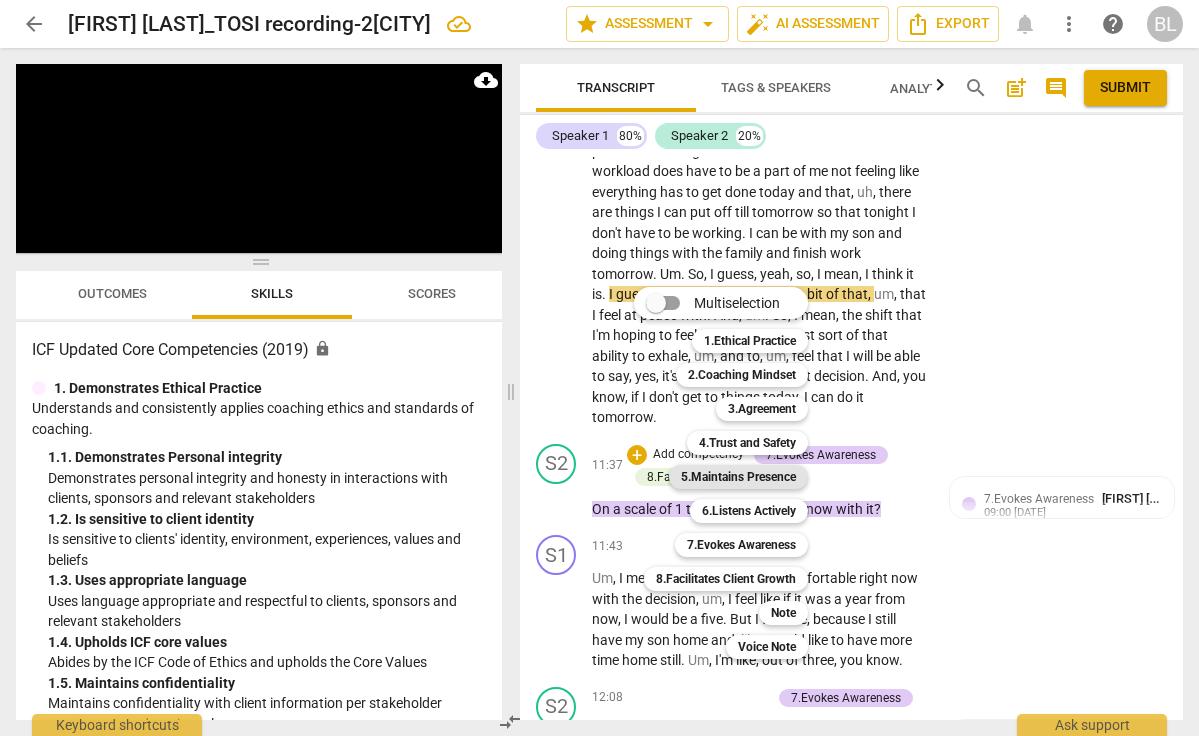 click on "5.Maintains Presence" at bounding box center [738, 477] 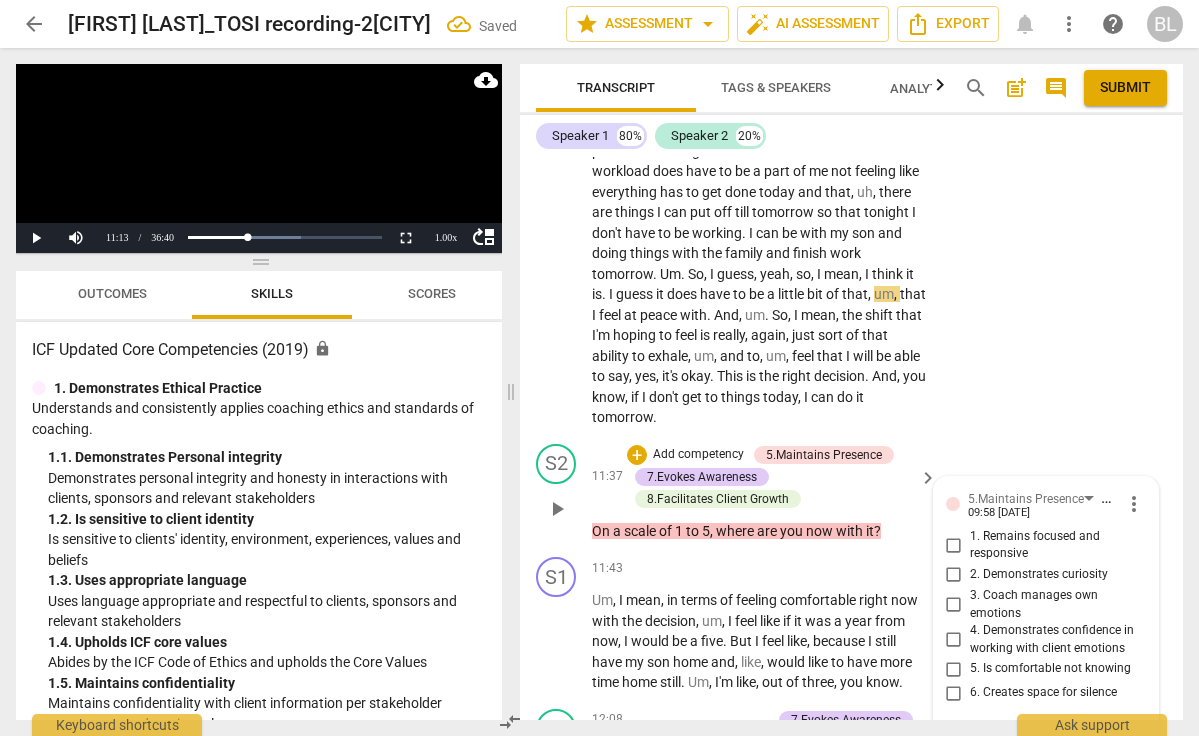 scroll, scrollTop: 4647, scrollLeft: 0, axis: vertical 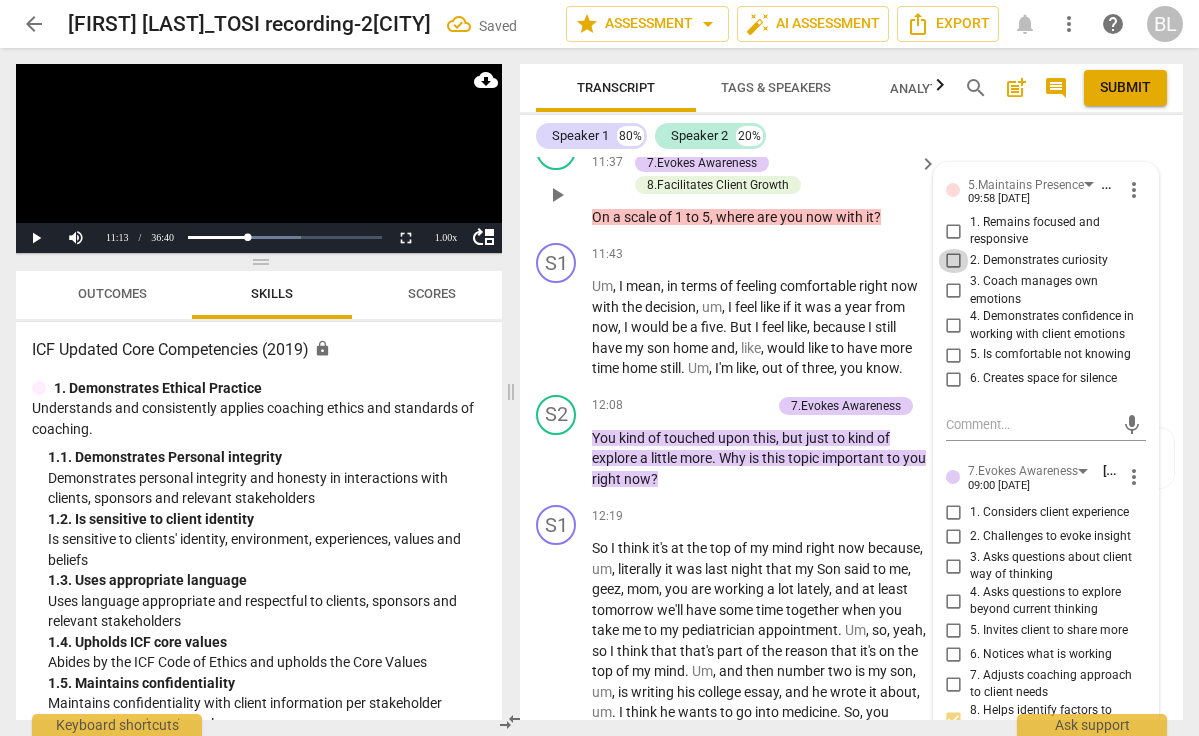 click on "2. Demonstrates curiosity" at bounding box center (954, 261) 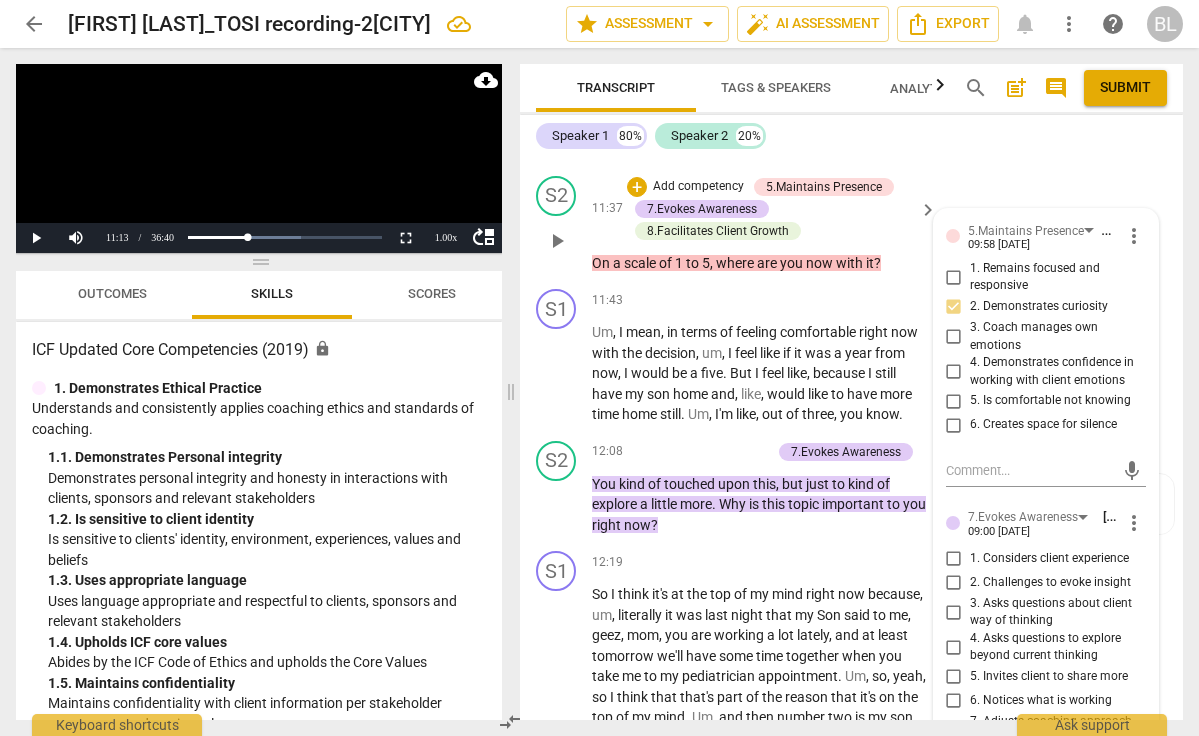 scroll, scrollTop: 4577, scrollLeft: 0, axis: vertical 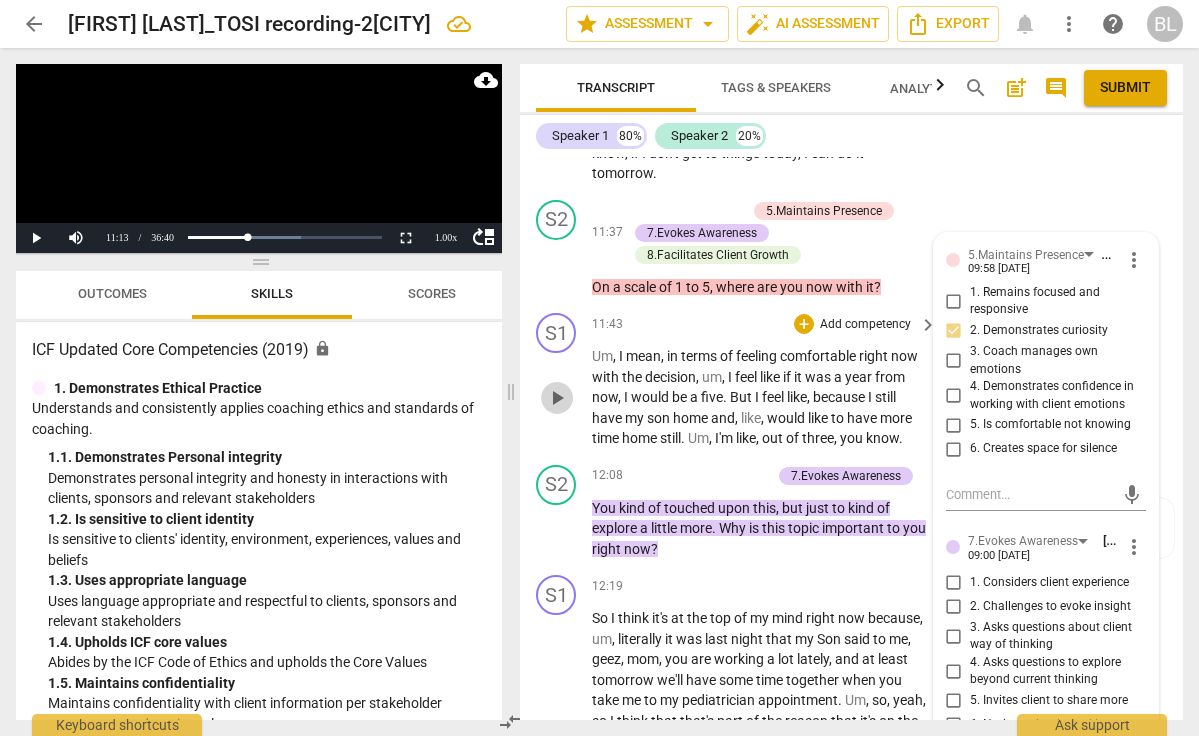click on "play_arrow" at bounding box center [557, 398] 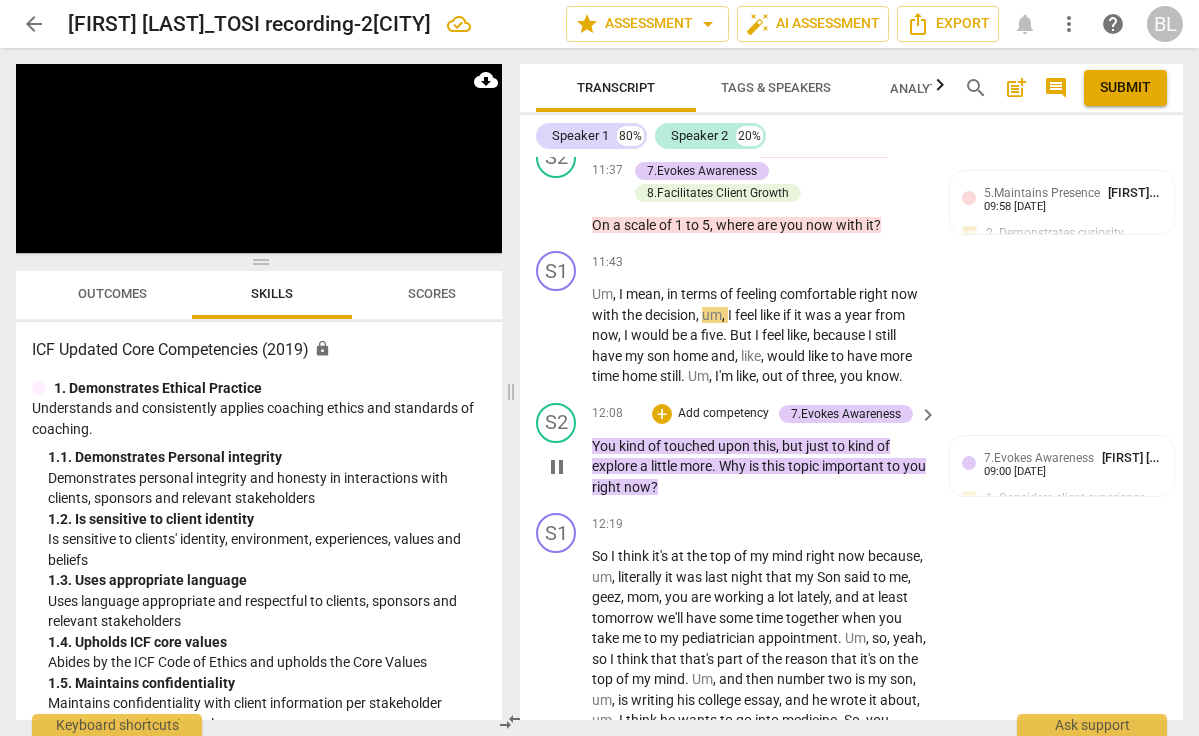 scroll, scrollTop: 4659, scrollLeft: 0, axis: vertical 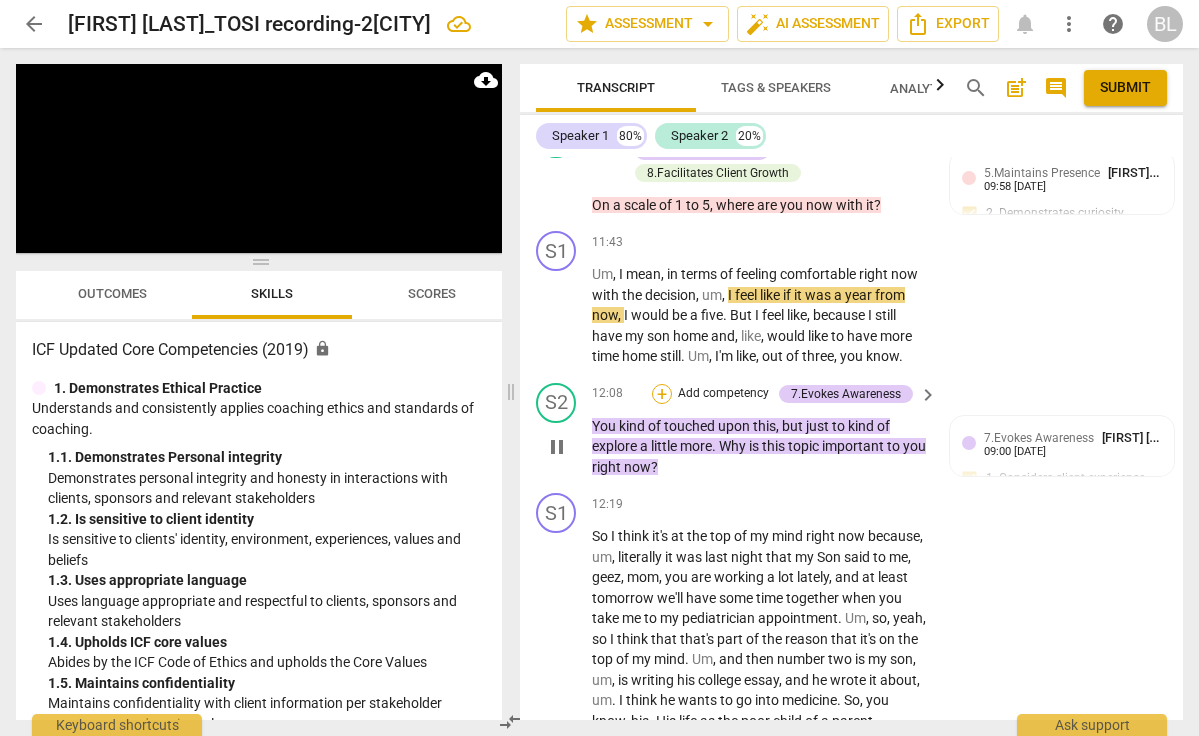 click on "+" at bounding box center (662, 394) 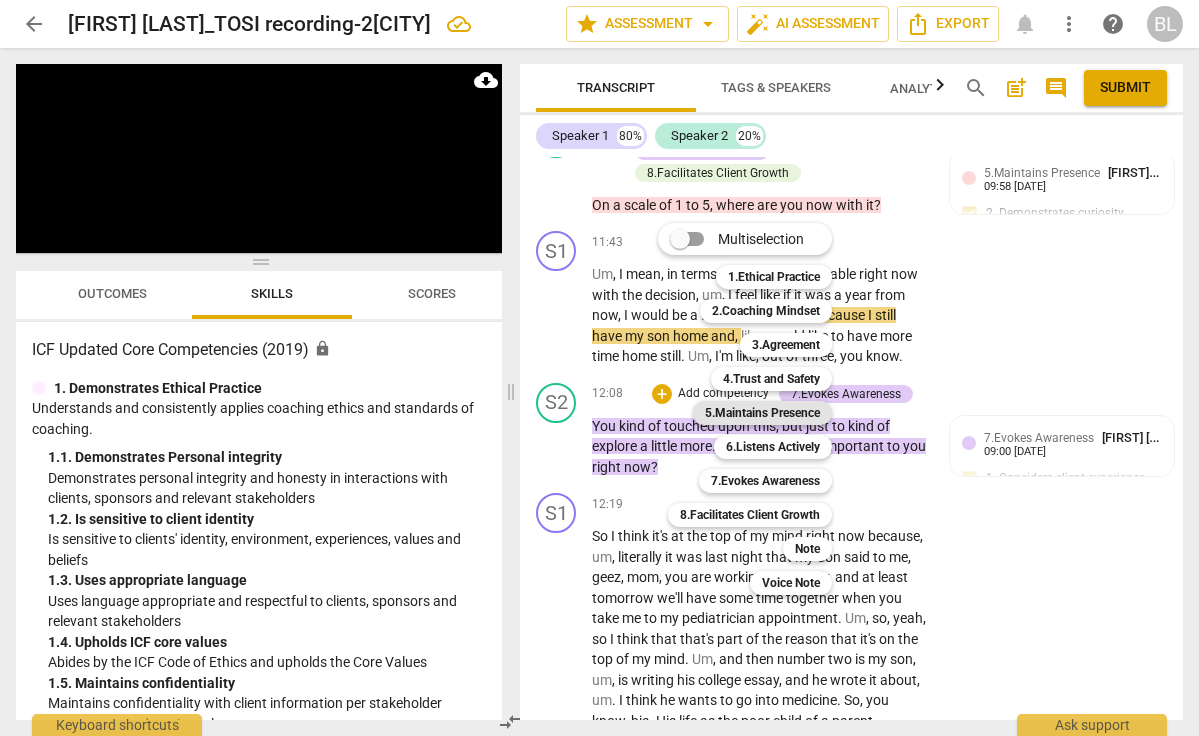 click on "5.Maintains Presence" at bounding box center [762, 413] 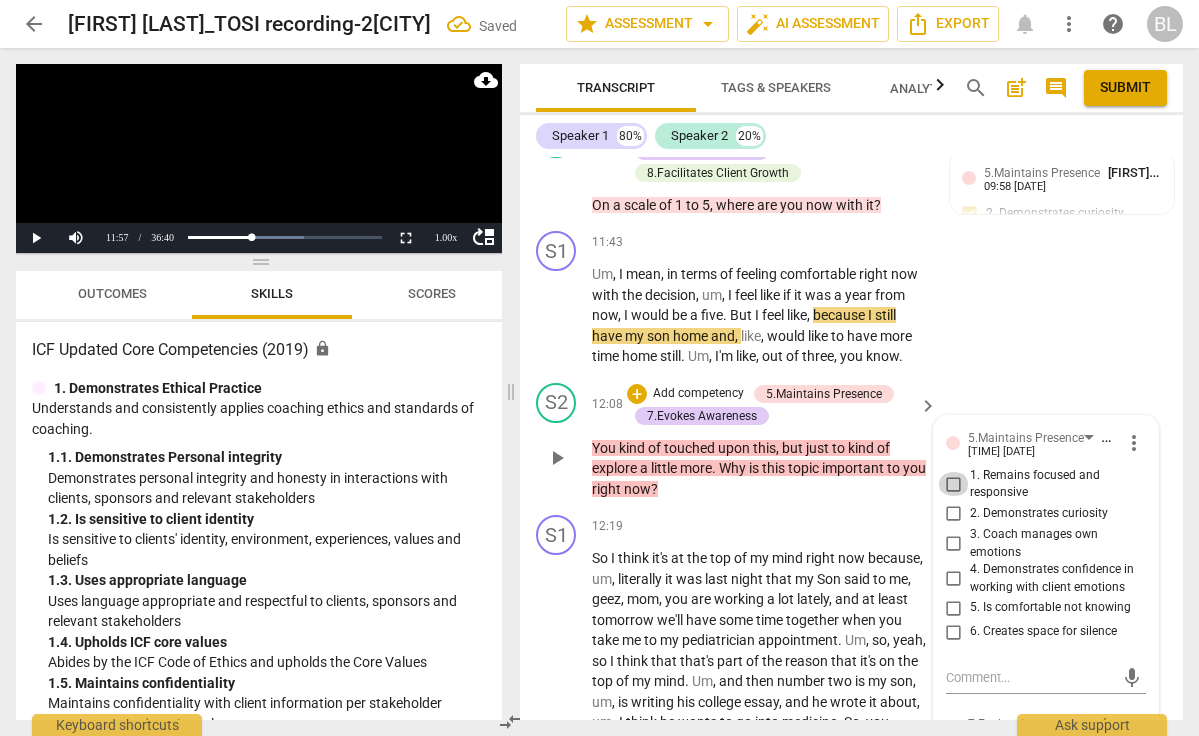 click on "1. Remains focused and responsive" at bounding box center (954, 484) 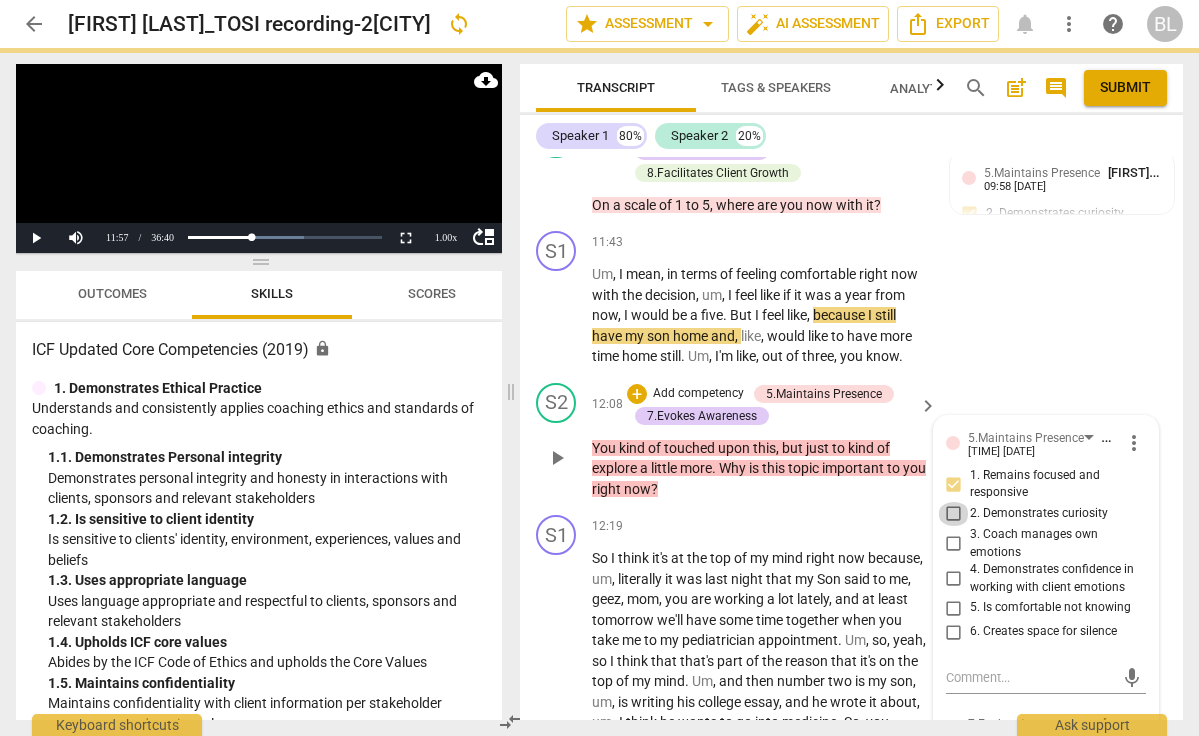 click on "2. Demonstrates curiosity" at bounding box center (954, 514) 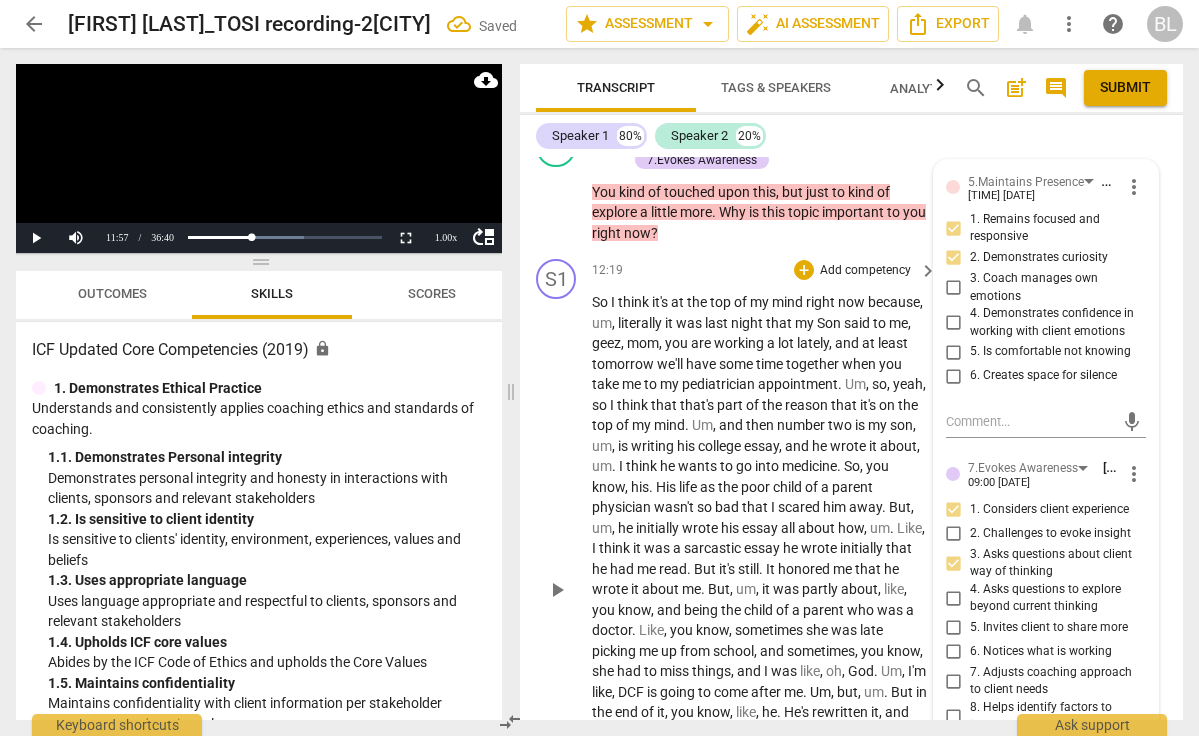 scroll, scrollTop: 4921, scrollLeft: 0, axis: vertical 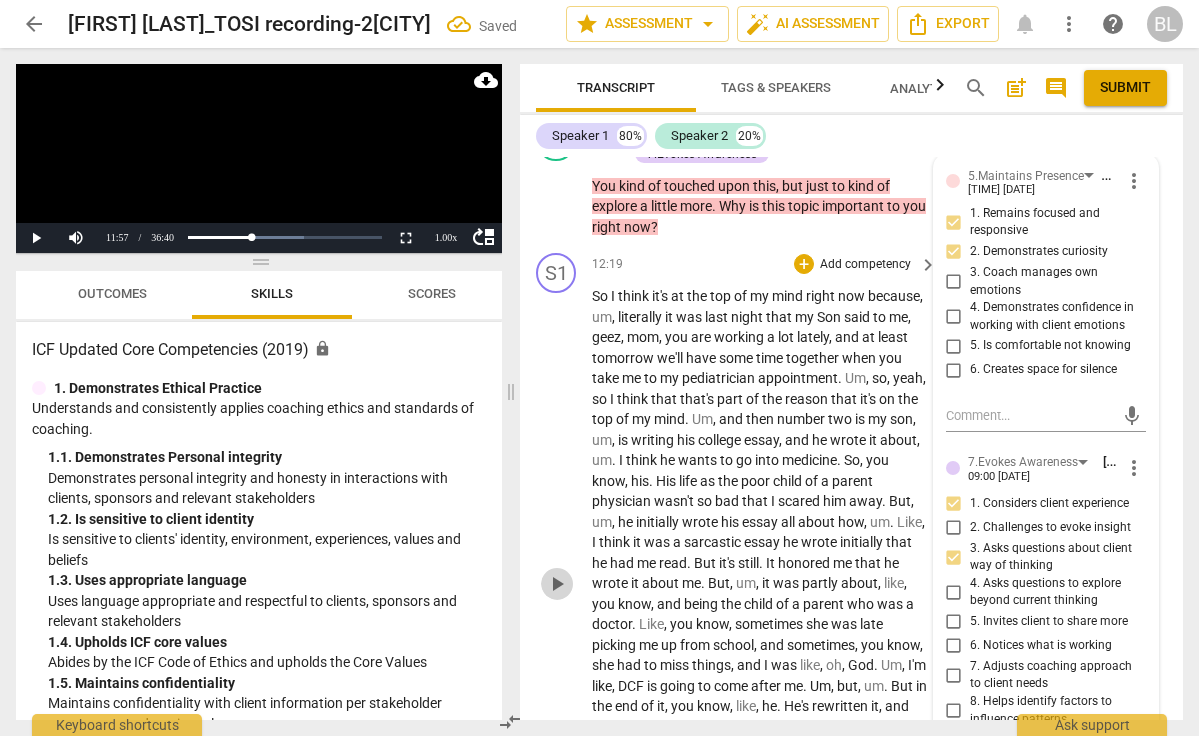 click on "play_arrow" at bounding box center (557, 584) 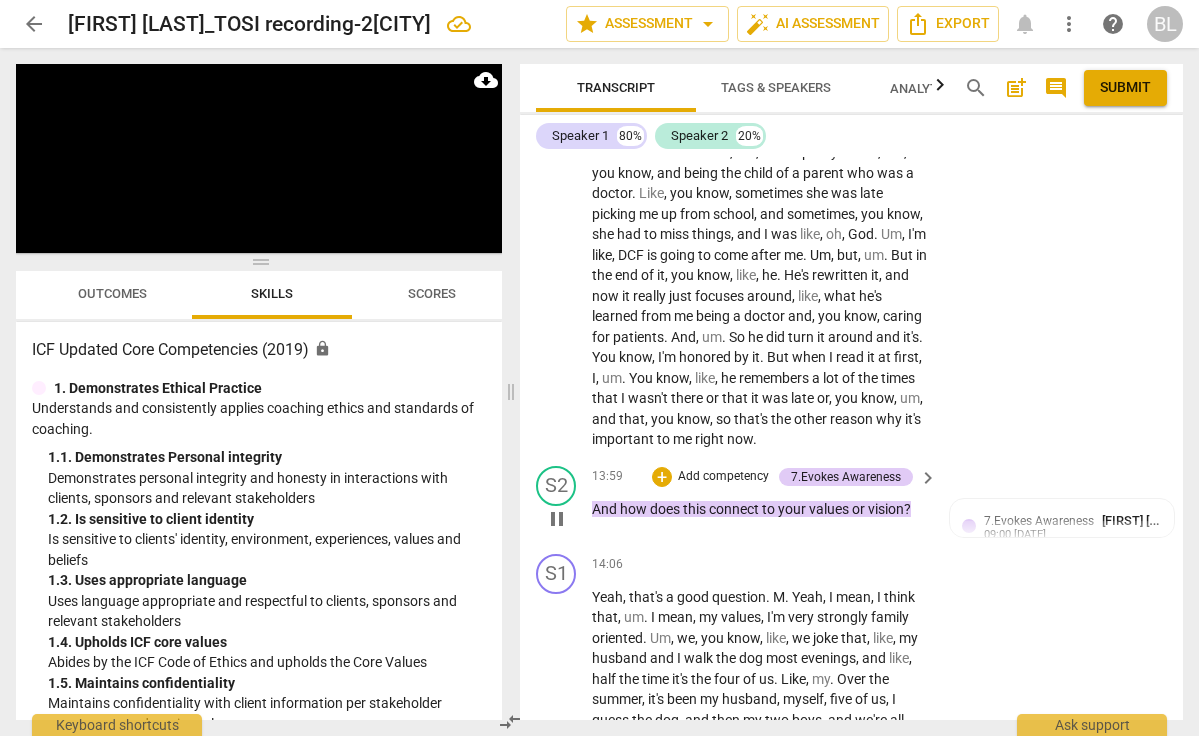 scroll, scrollTop: 5360, scrollLeft: 0, axis: vertical 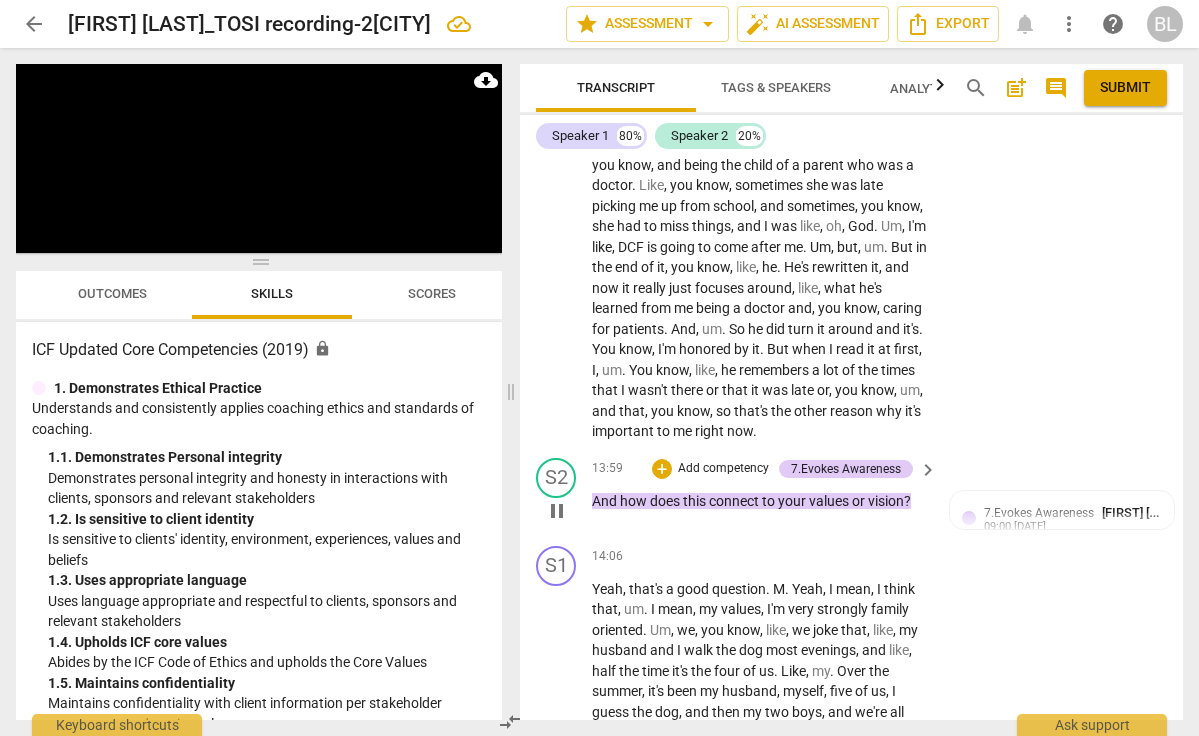 click on "pause" at bounding box center [557, 511] 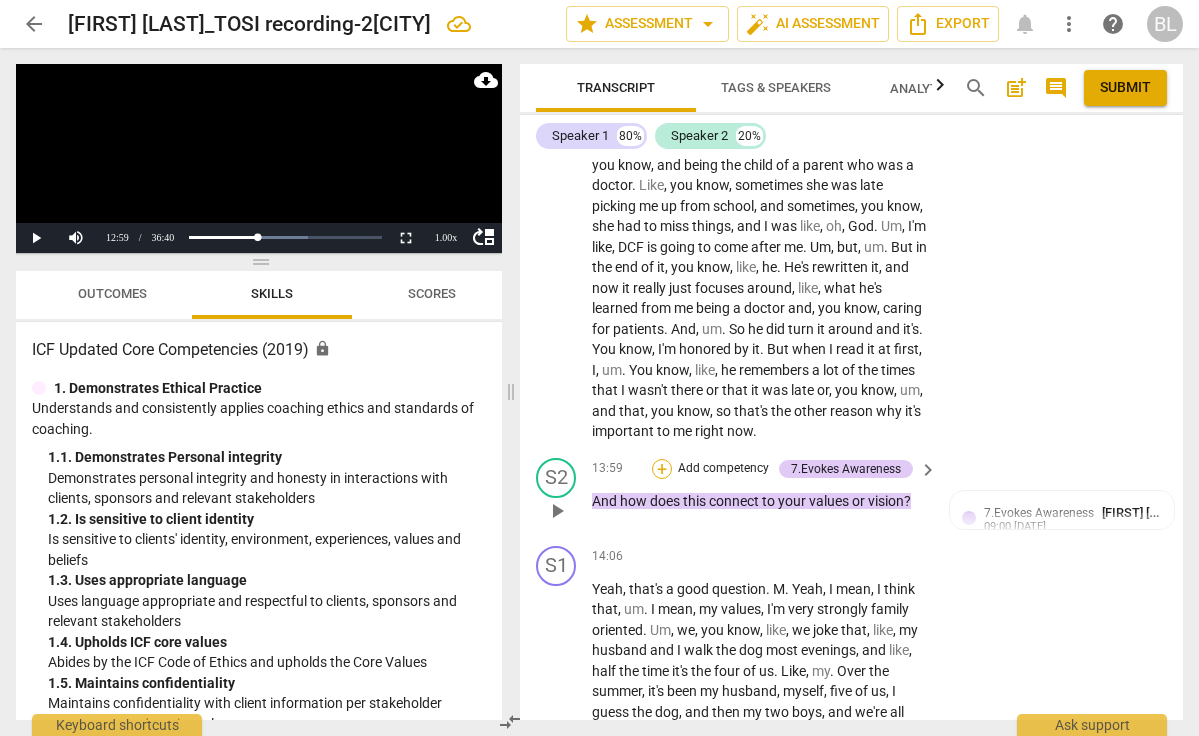 click on "+" at bounding box center (662, 469) 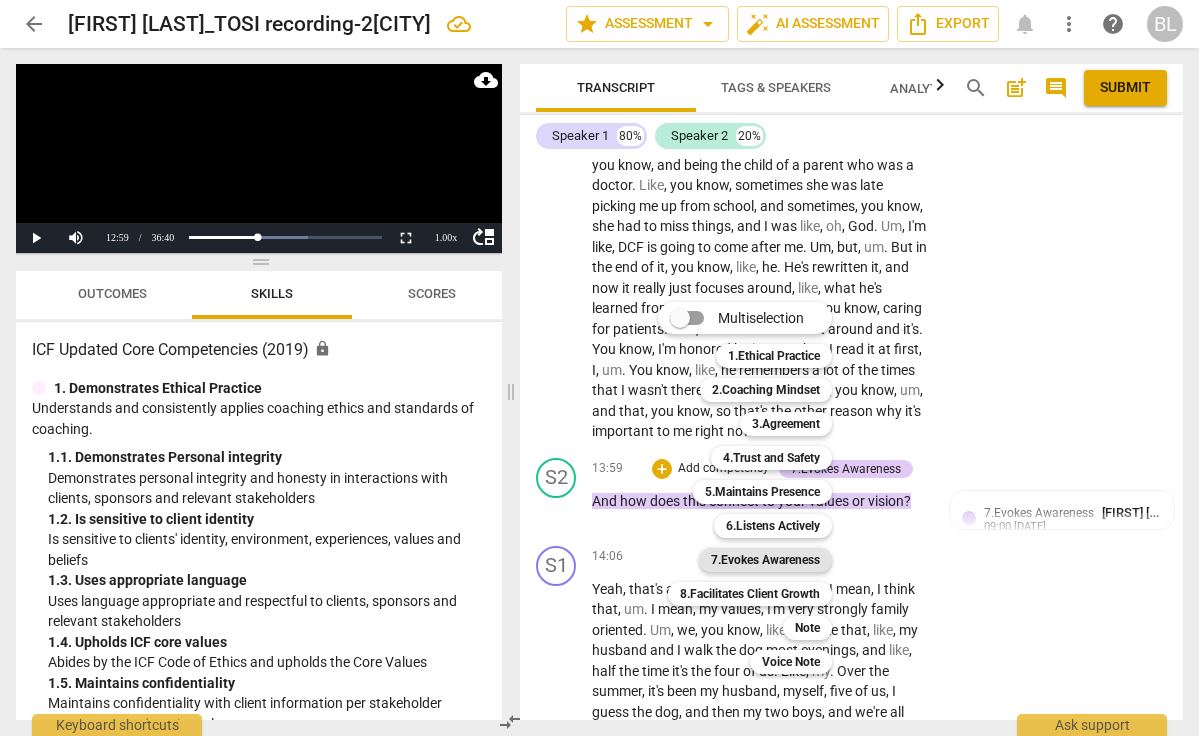 click on "7.Evokes Awareness" at bounding box center [765, 560] 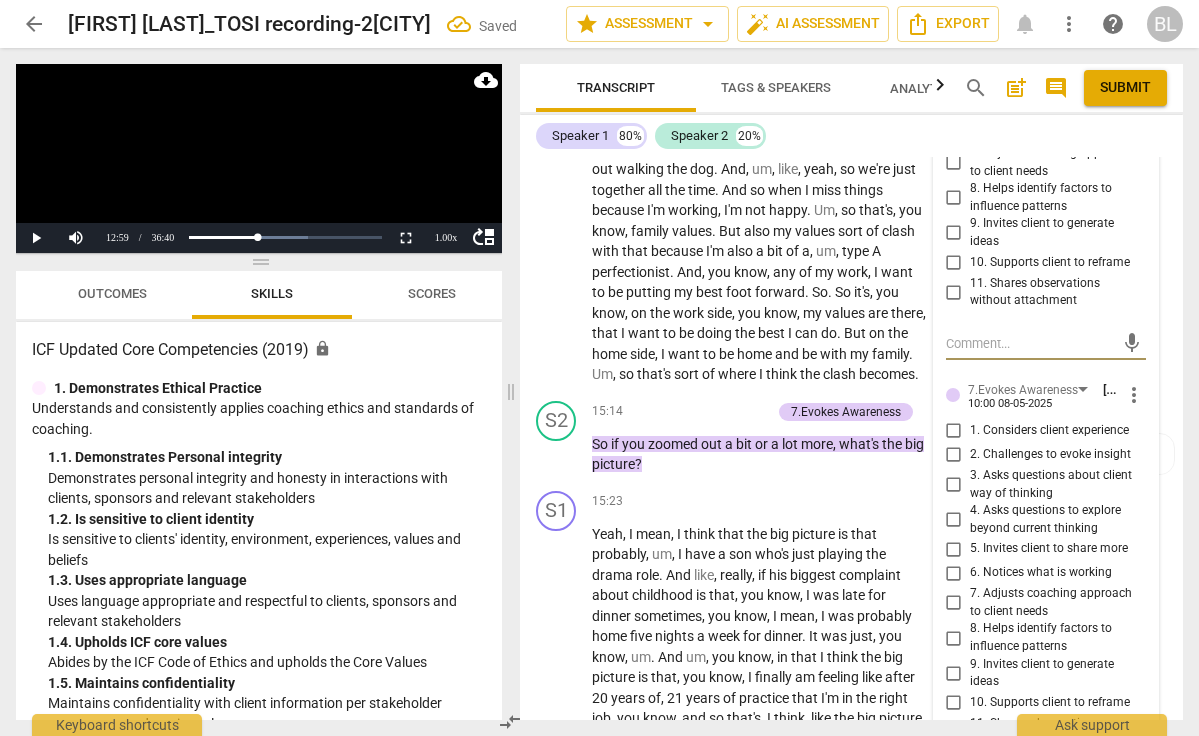 scroll, scrollTop: 5933, scrollLeft: 0, axis: vertical 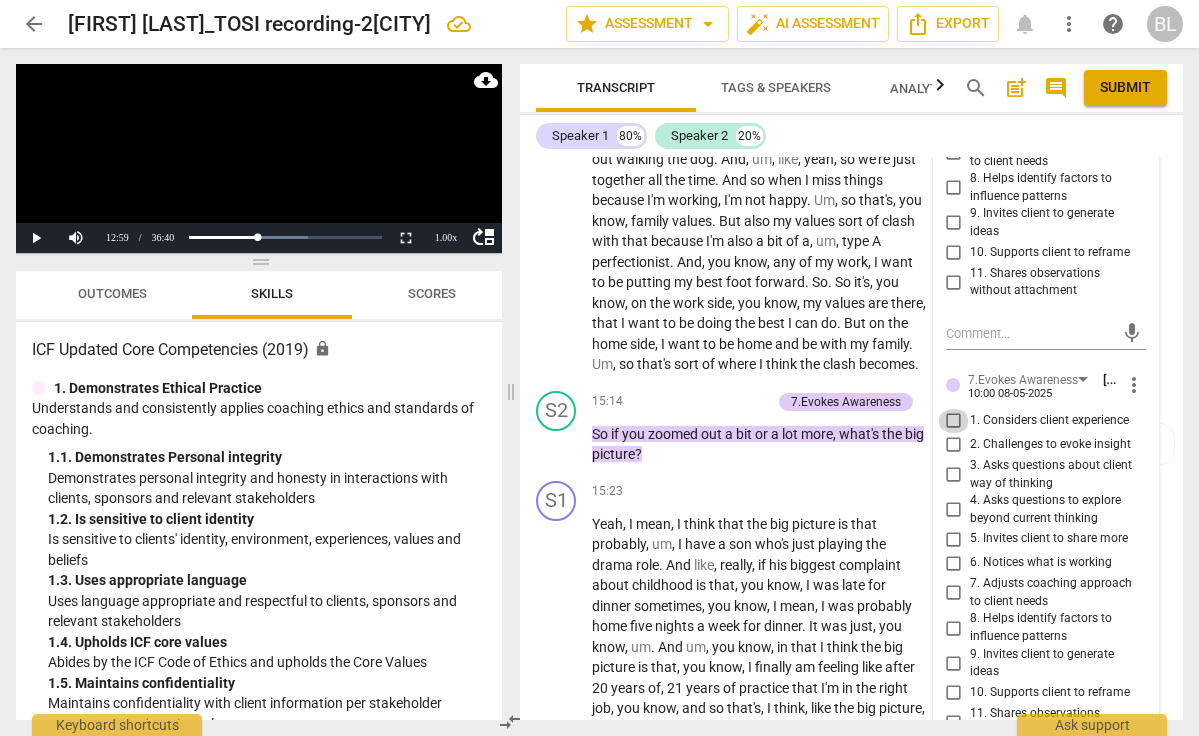 click on "1. Considers client experience" at bounding box center (954, 421) 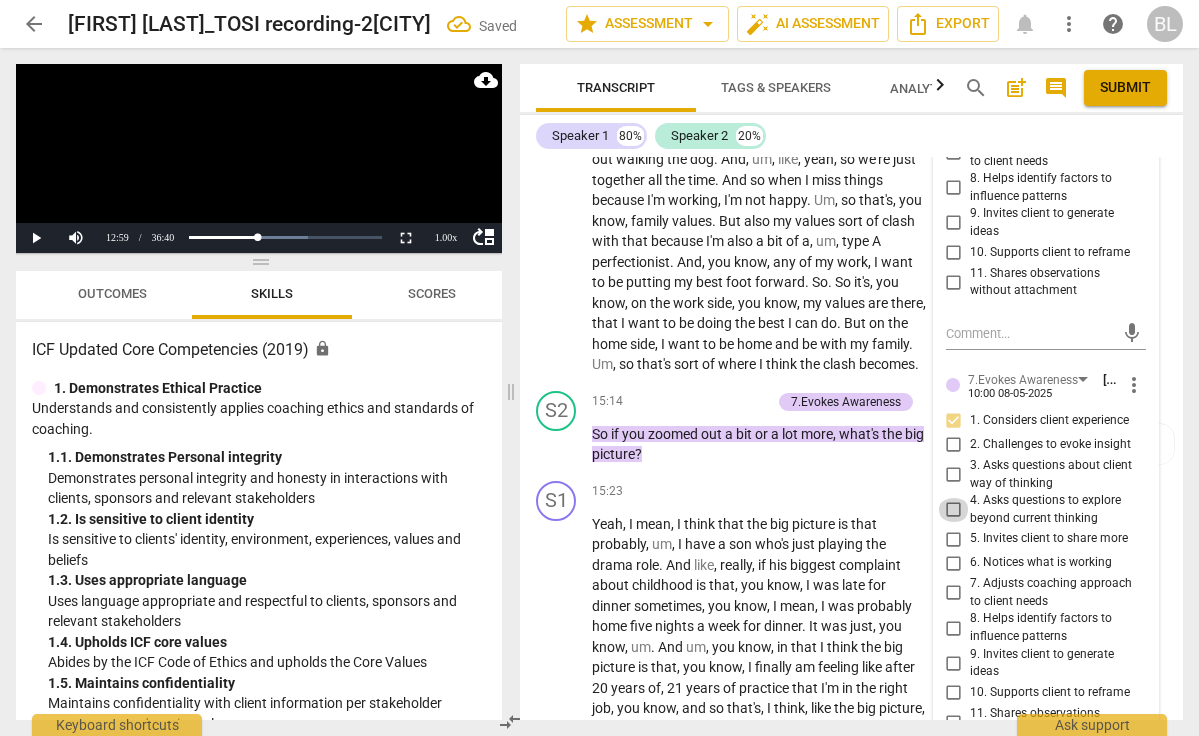 click on "4. Asks questions to explore beyond current thinking" at bounding box center (954, 510) 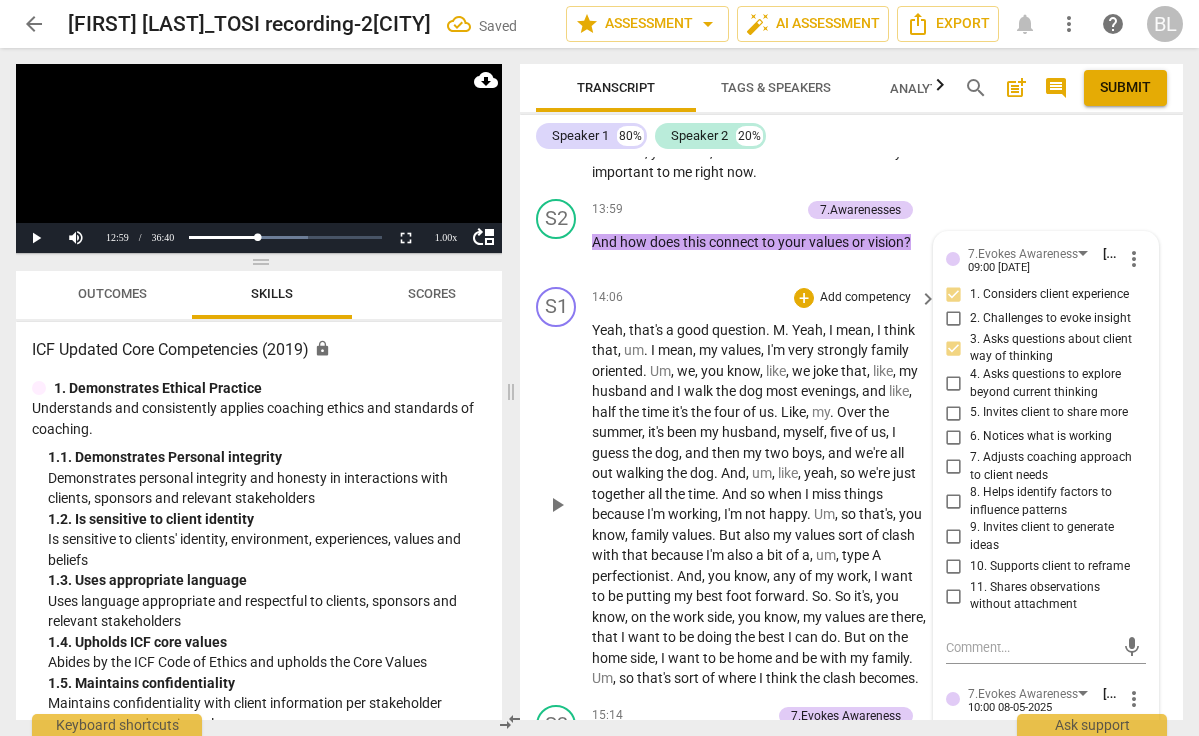 scroll, scrollTop: 5630, scrollLeft: 0, axis: vertical 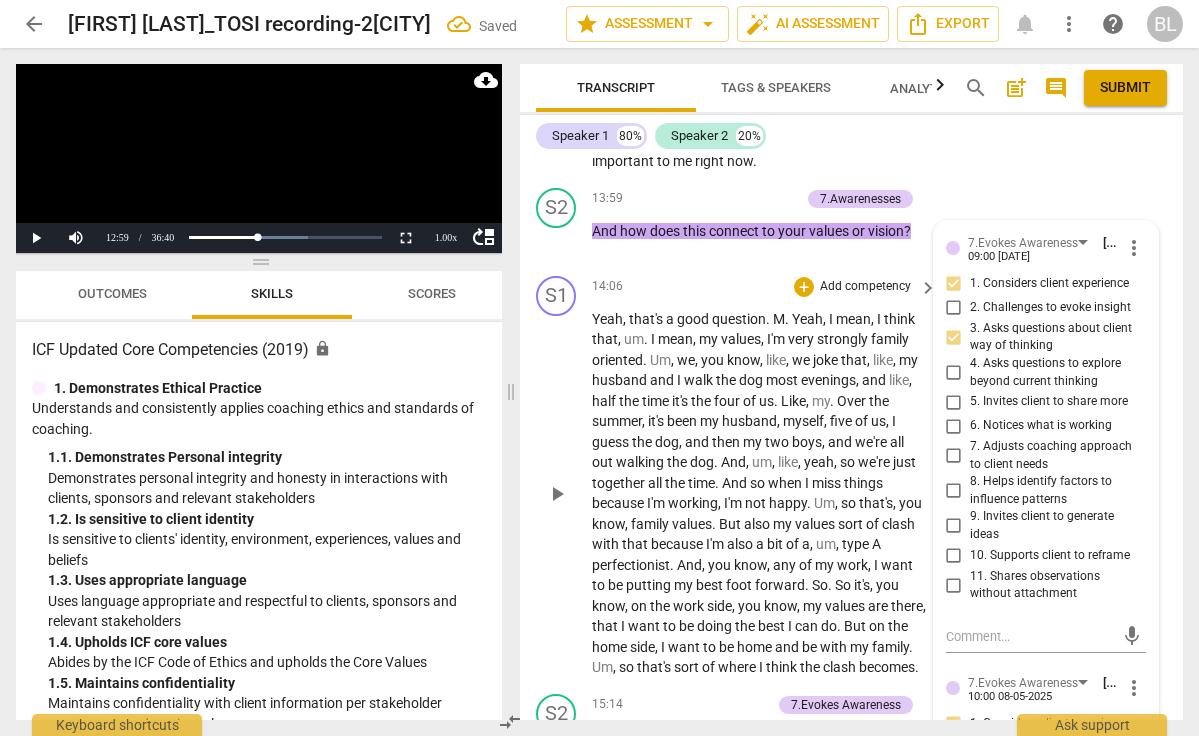 click on "play_arrow" at bounding box center (557, 494) 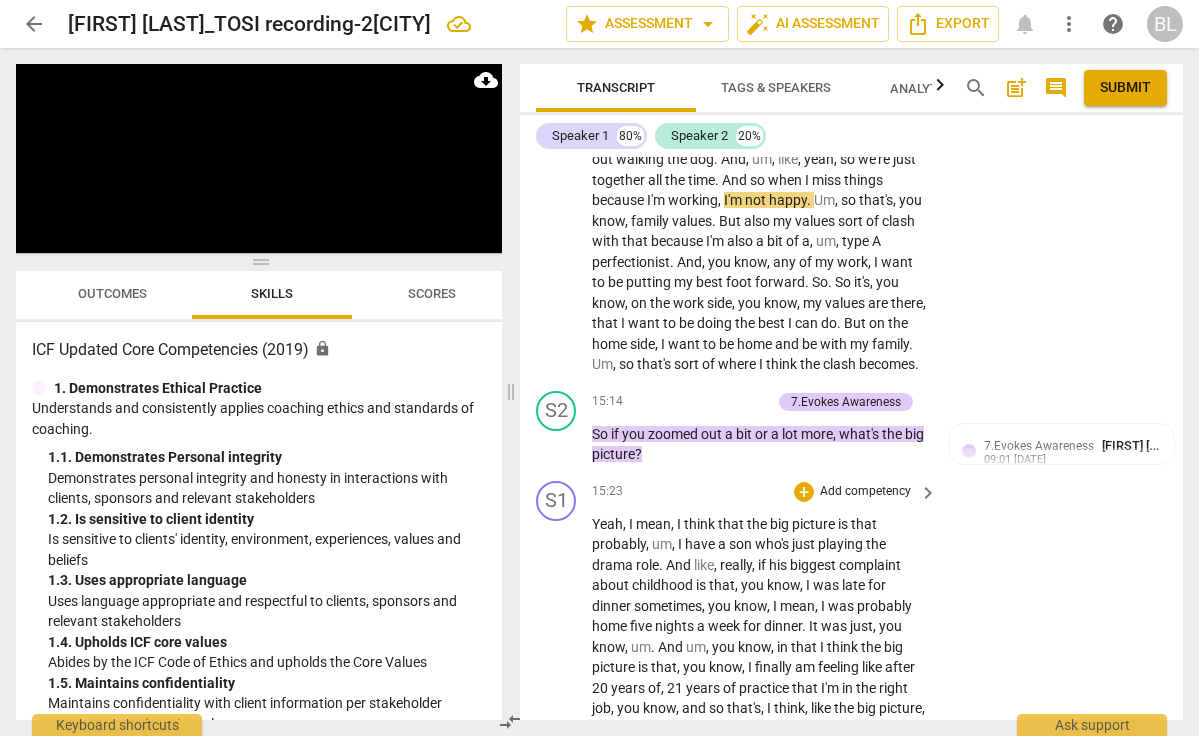 scroll, scrollTop: 5928, scrollLeft: 0, axis: vertical 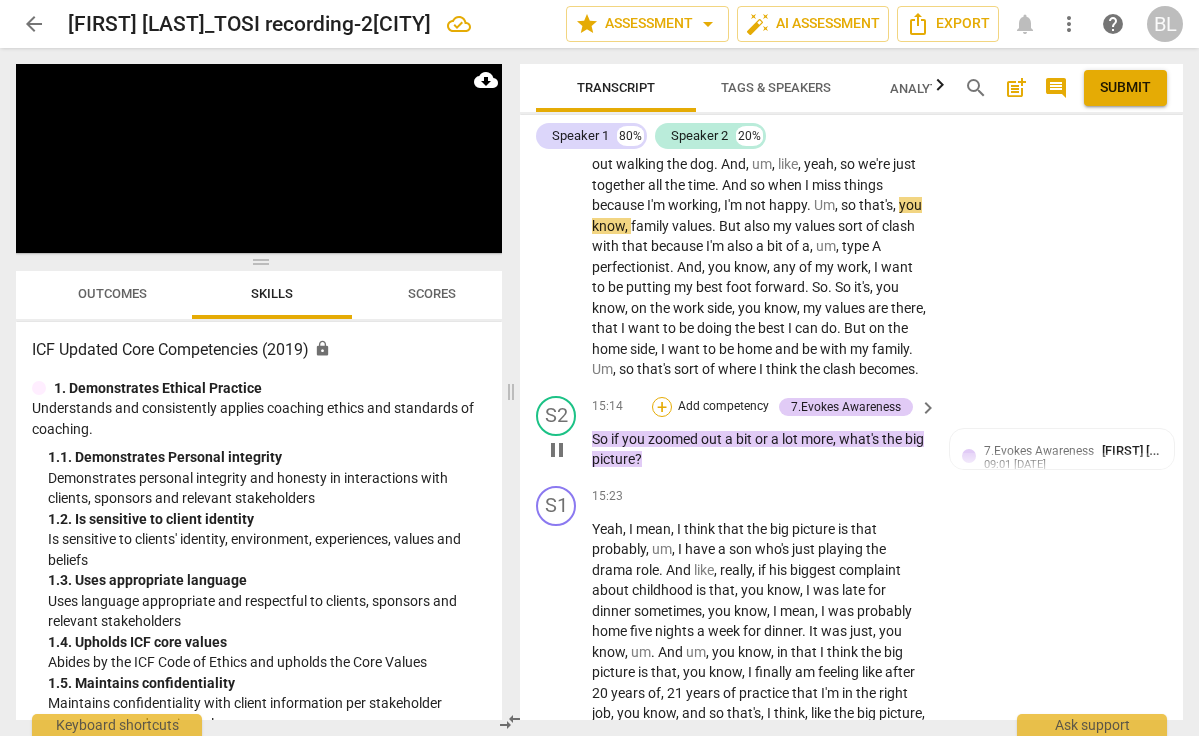 click on "+" at bounding box center (662, 407) 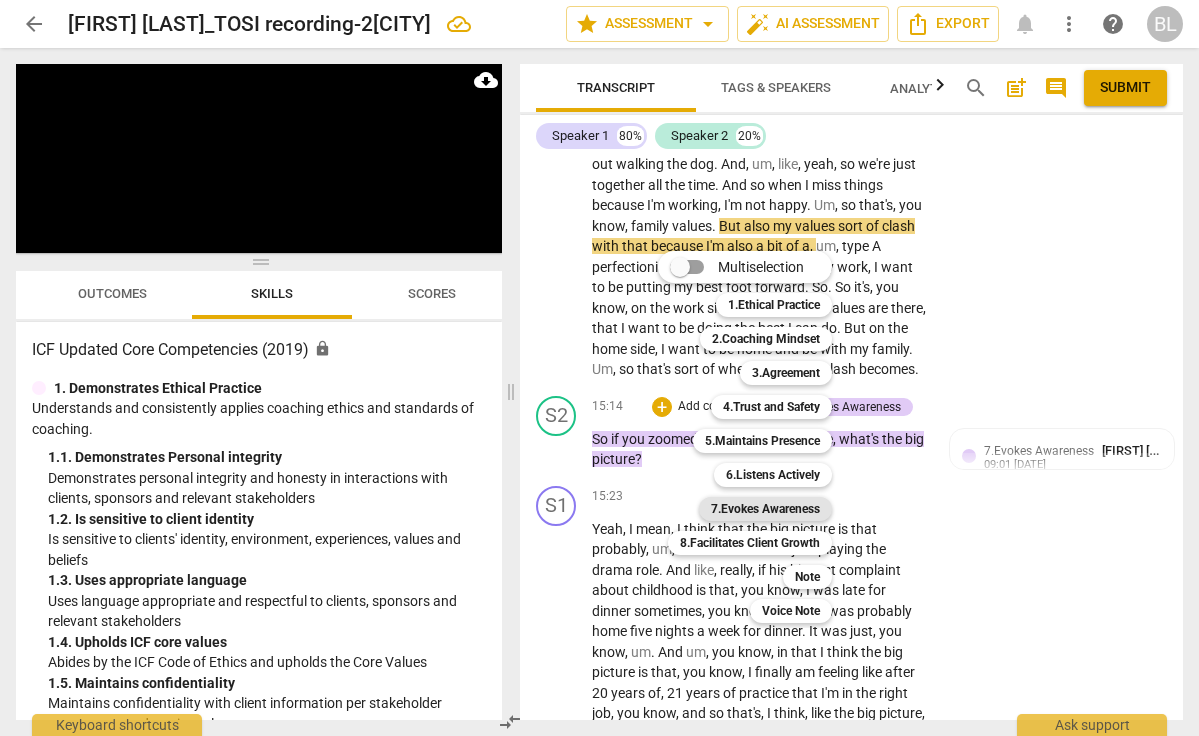 click on "7.Evokes Awareness" at bounding box center [765, 509] 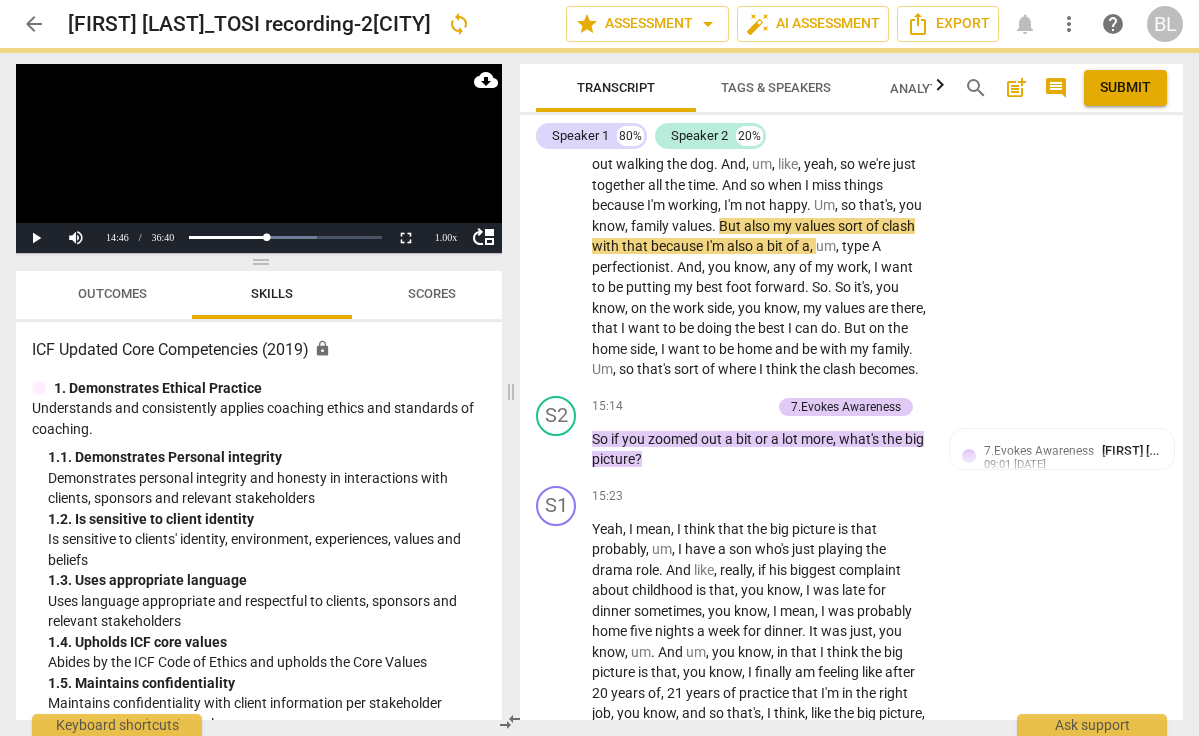 scroll, scrollTop: 6356, scrollLeft: 0, axis: vertical 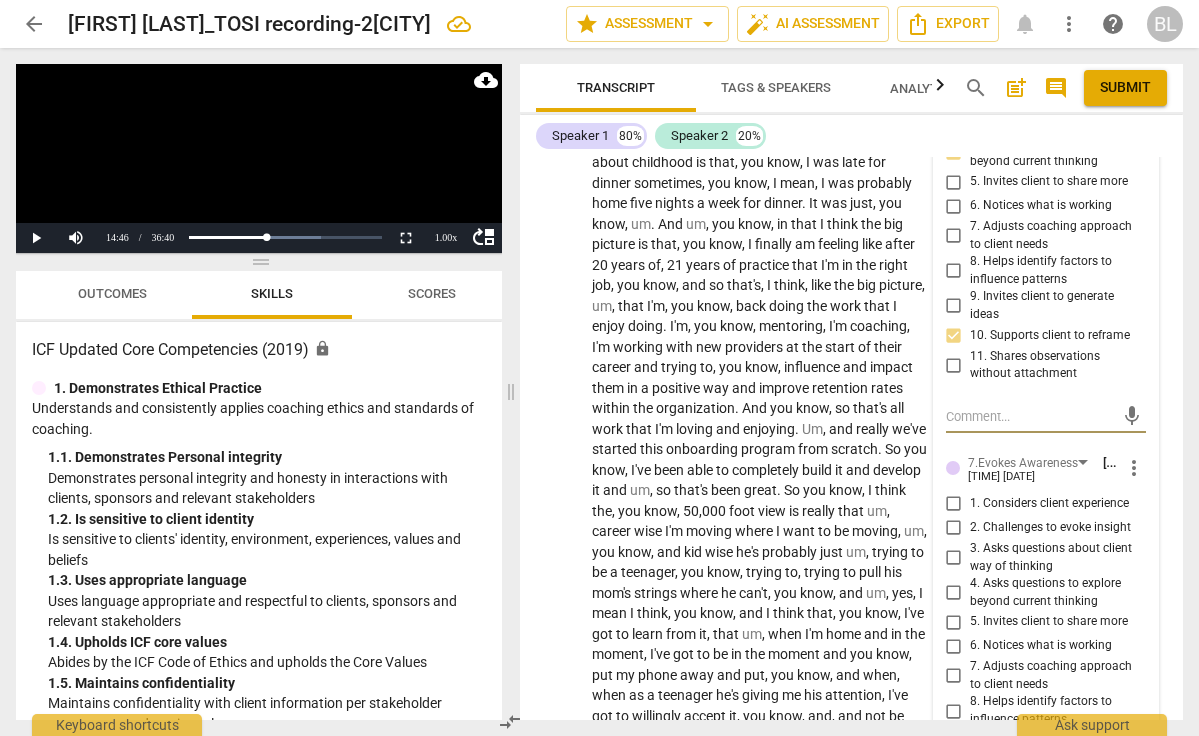 click on "4. Asks questions to explore beyond current thinking" at bounding box center [954, 593] 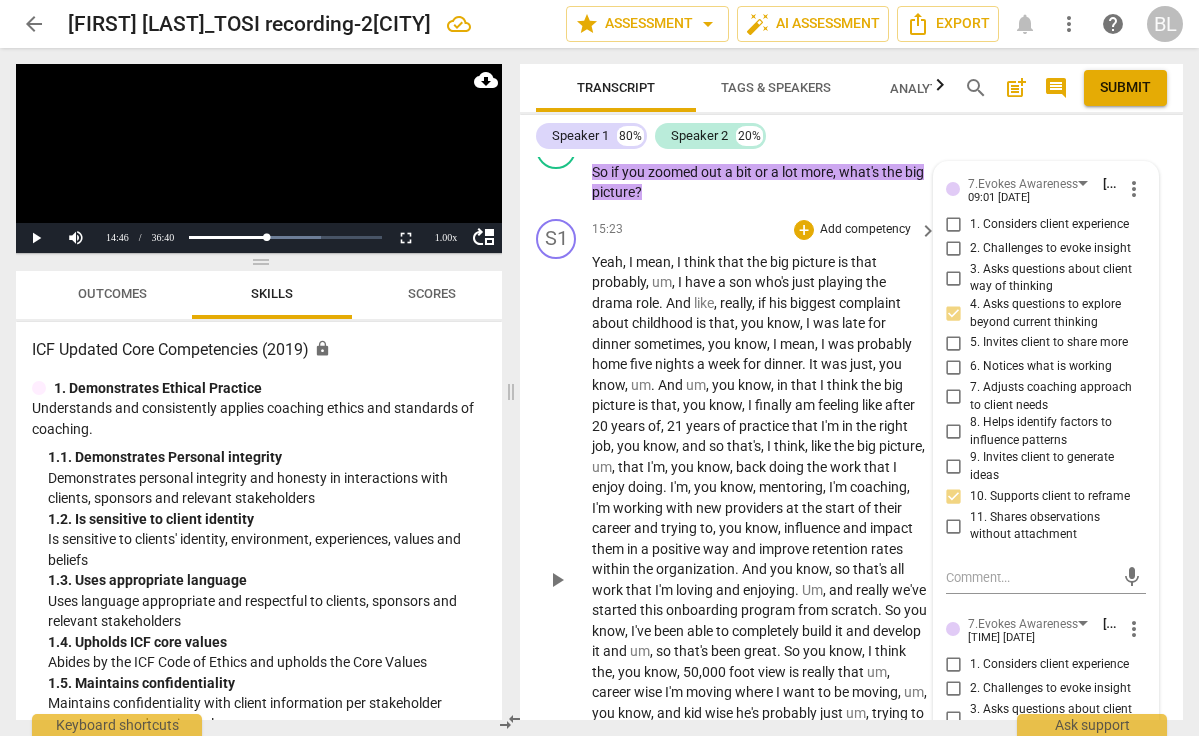 scroll, scrollTop: 6204, scrollLeft: 0, axis: vertical 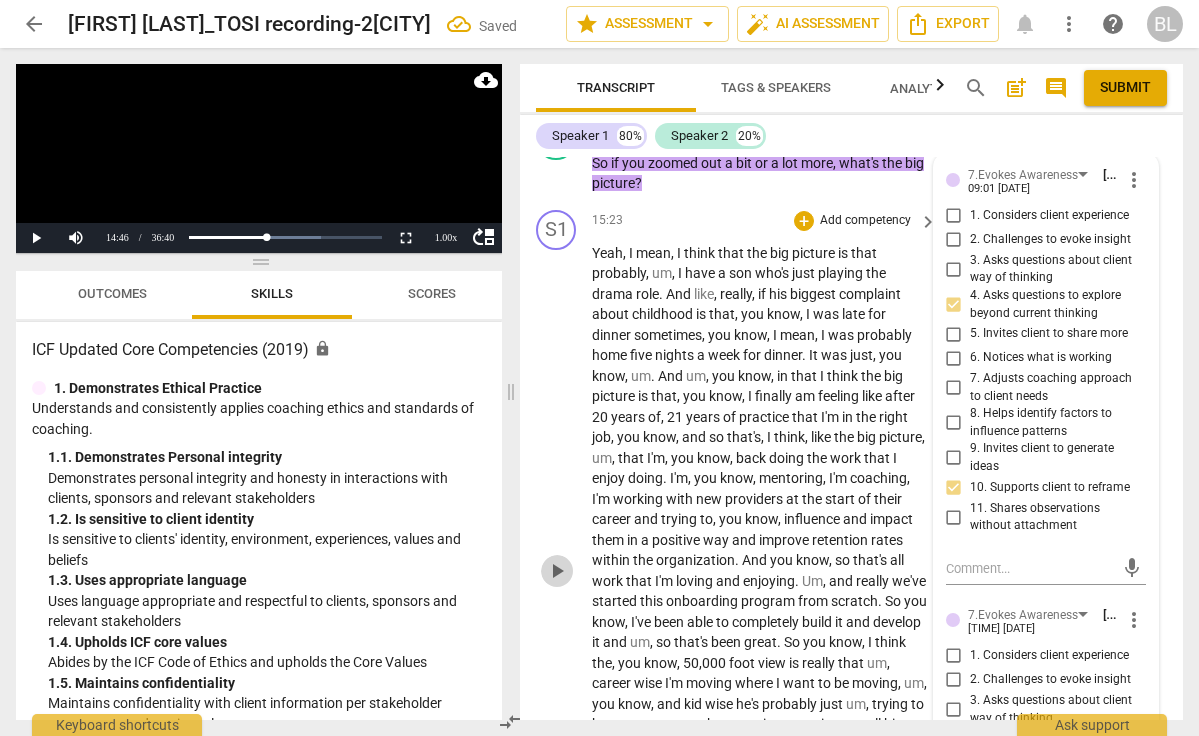 click on "play_arrow" at bounding box center [557, 571] 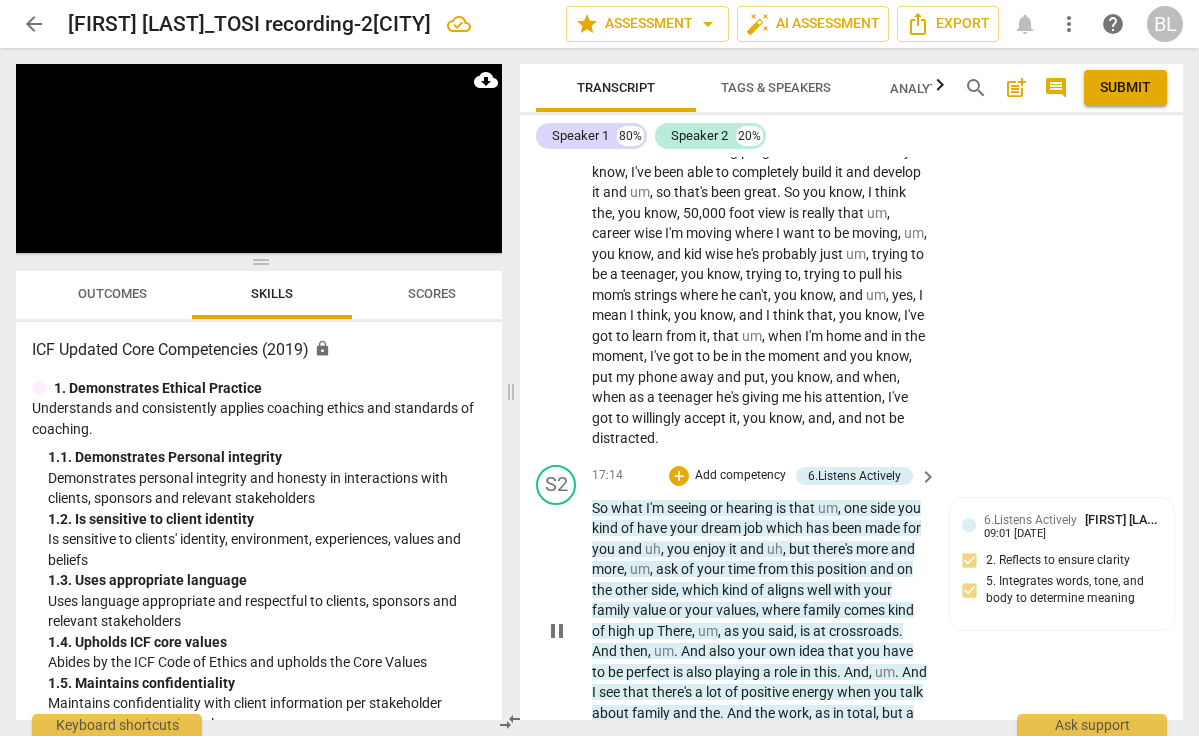 scroll, scrollTop: 6659, scrollLeft: 0, axis: vertical 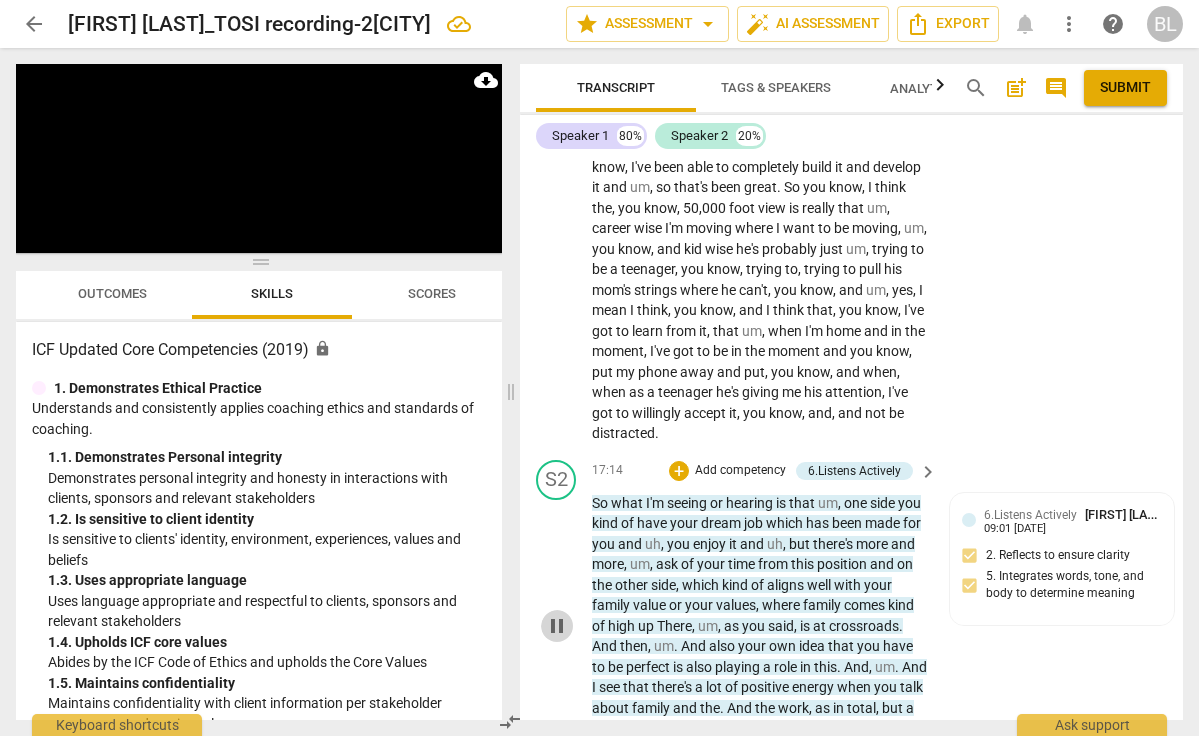 click on "pause" at bounding box center [557, 626] 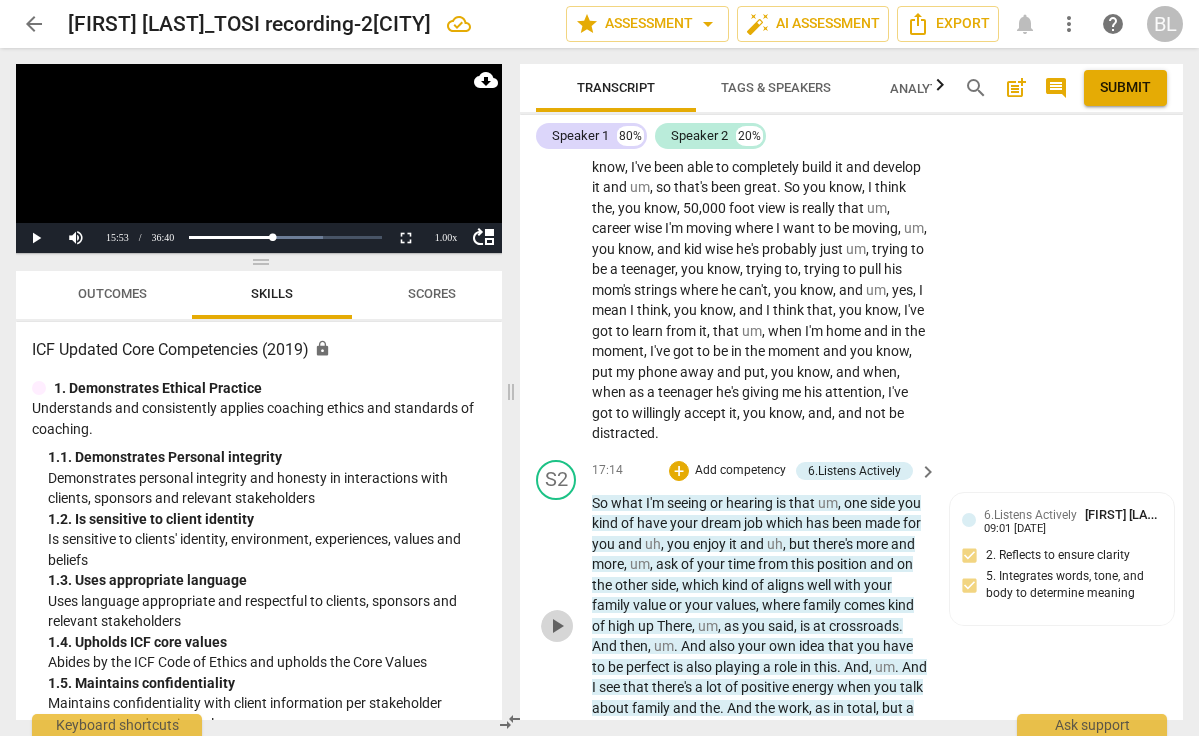 click on "play_arrow" at bounding box center [557, 626] 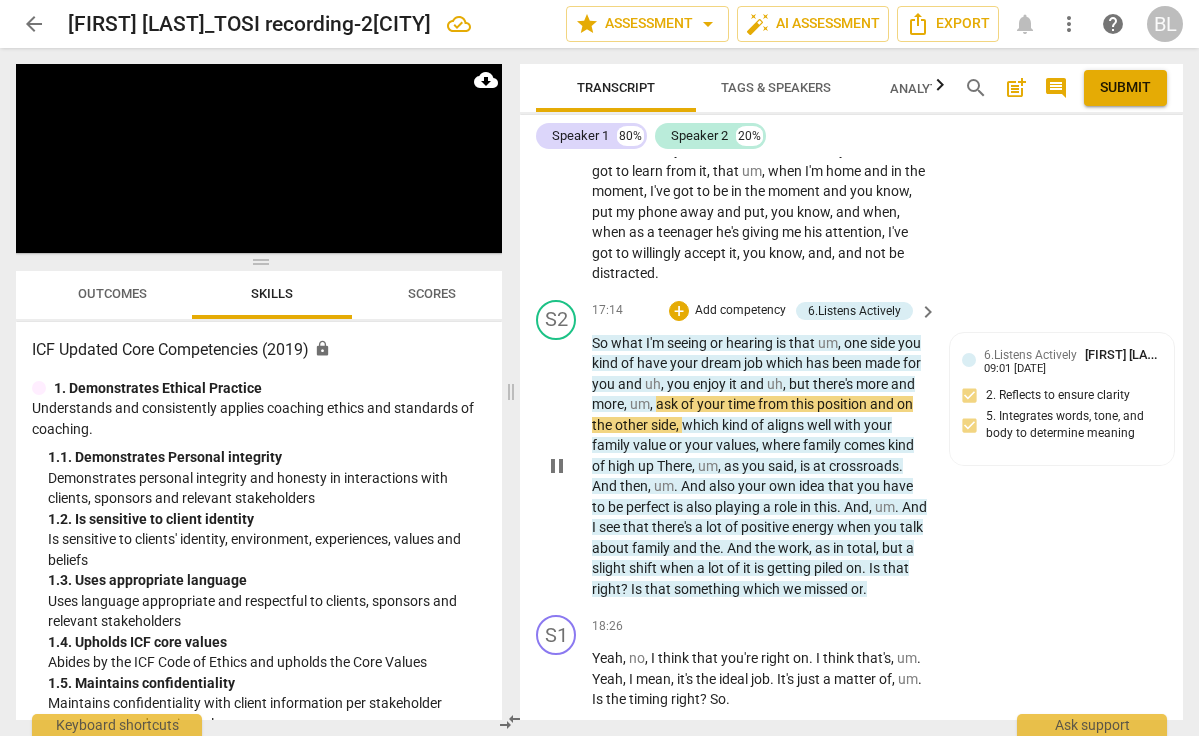 scroll, scrollTop: 6821, scrollLeft: 0, axis: vertical 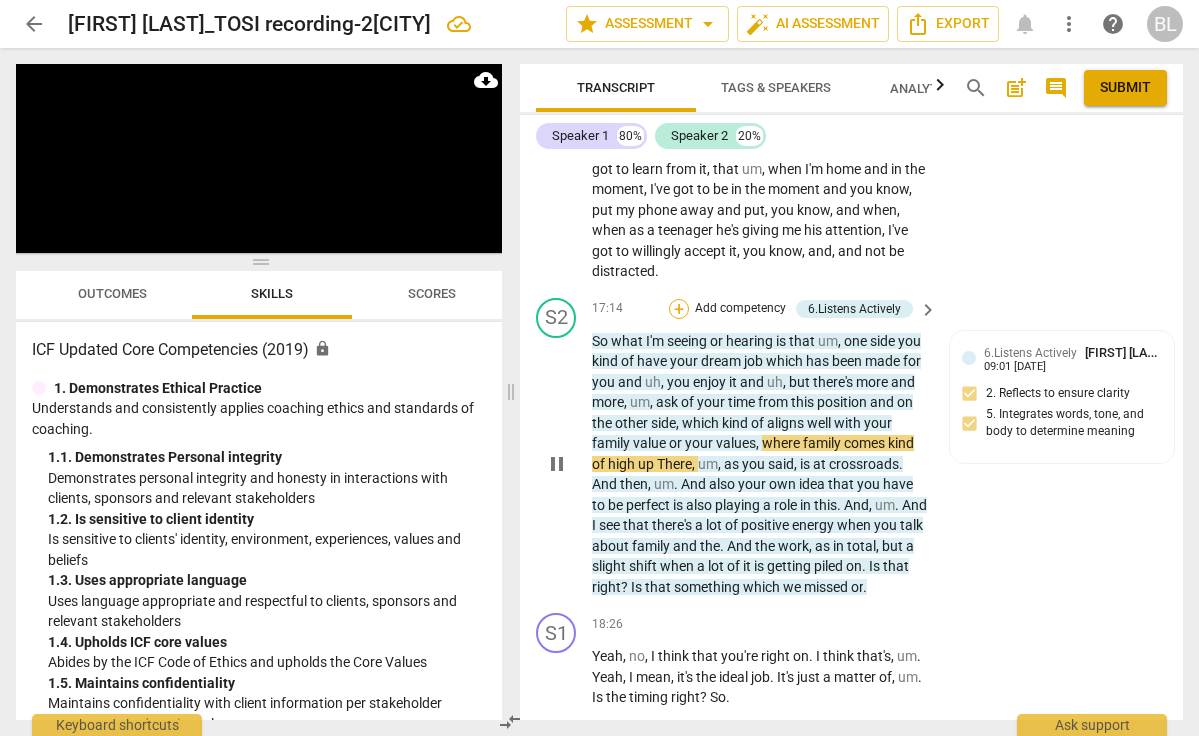 click on "+" at bounding box center (679, 309) 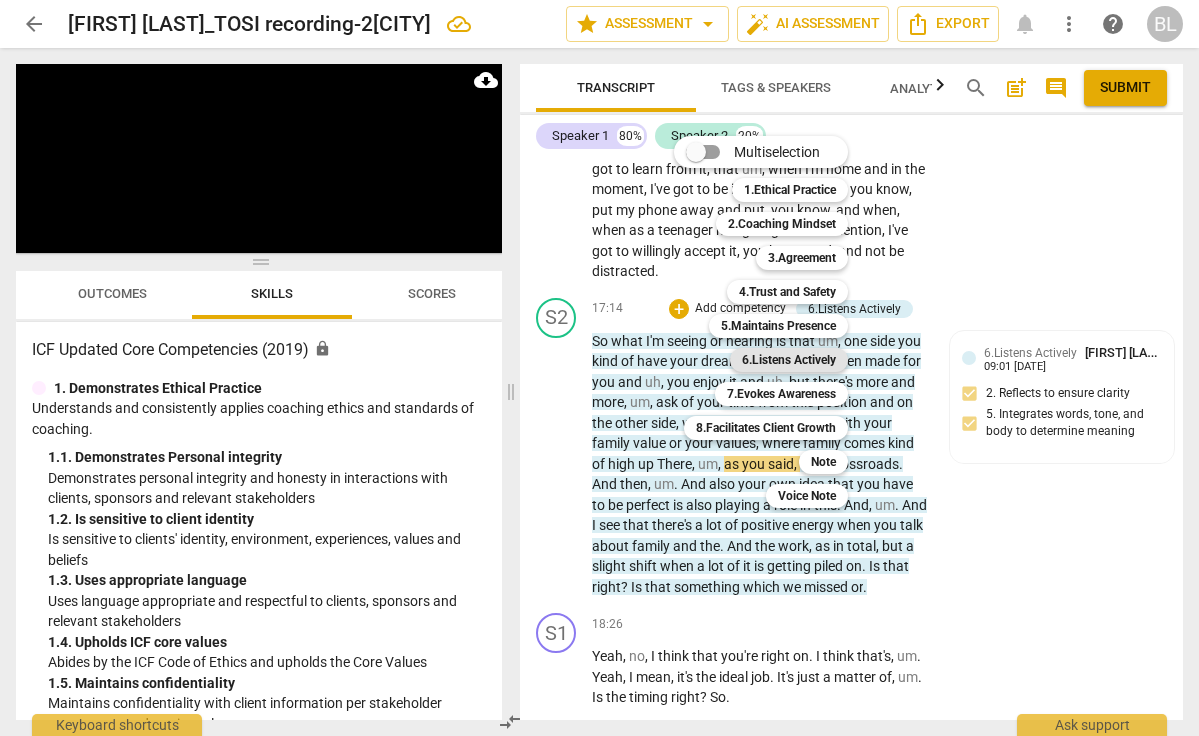 click on "6.Listens Actively" at bounding box center (789, 360) 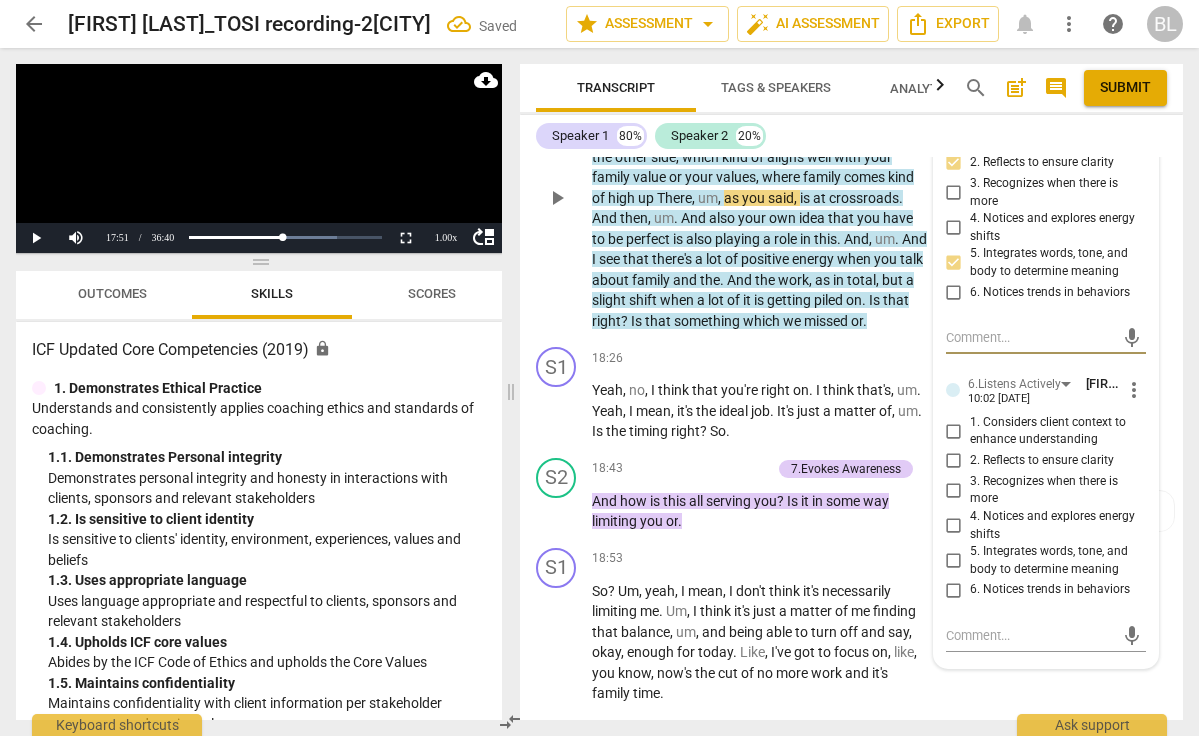 scroll, scrollTop: 7088, scrollLeft: 0, axis: vertical 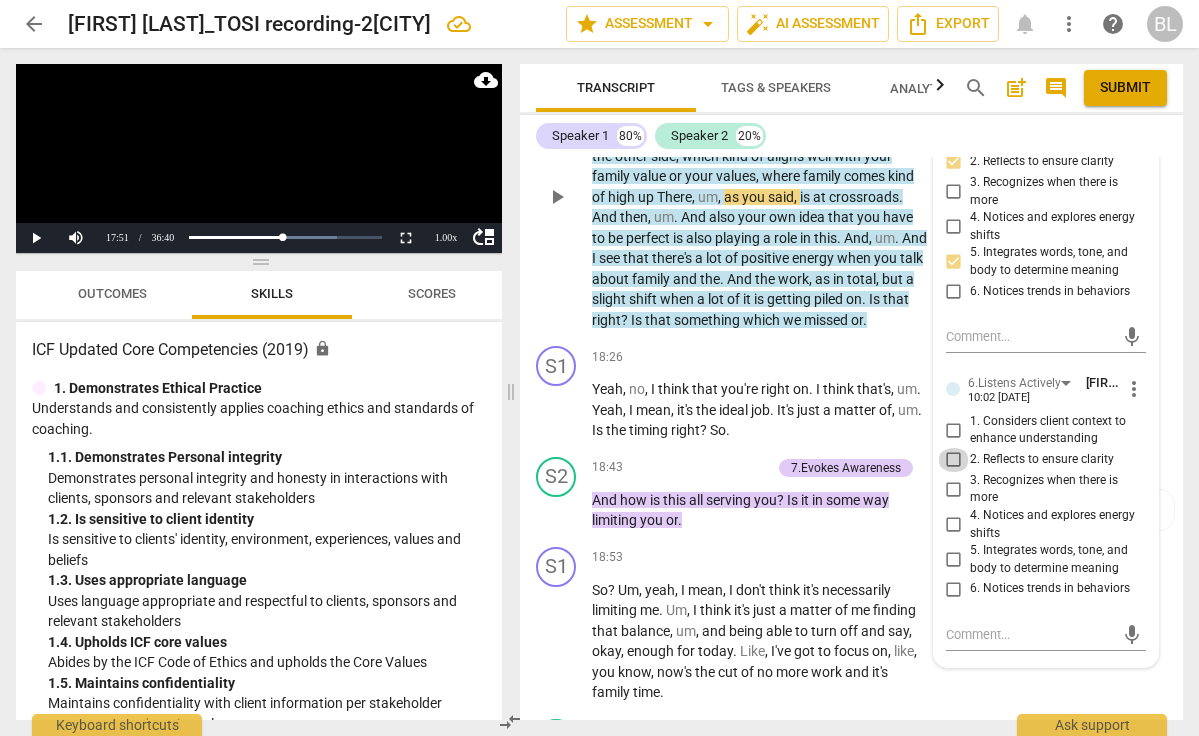 click on "2. Reflects to ensure clarity" at bounding box center (954, 460) 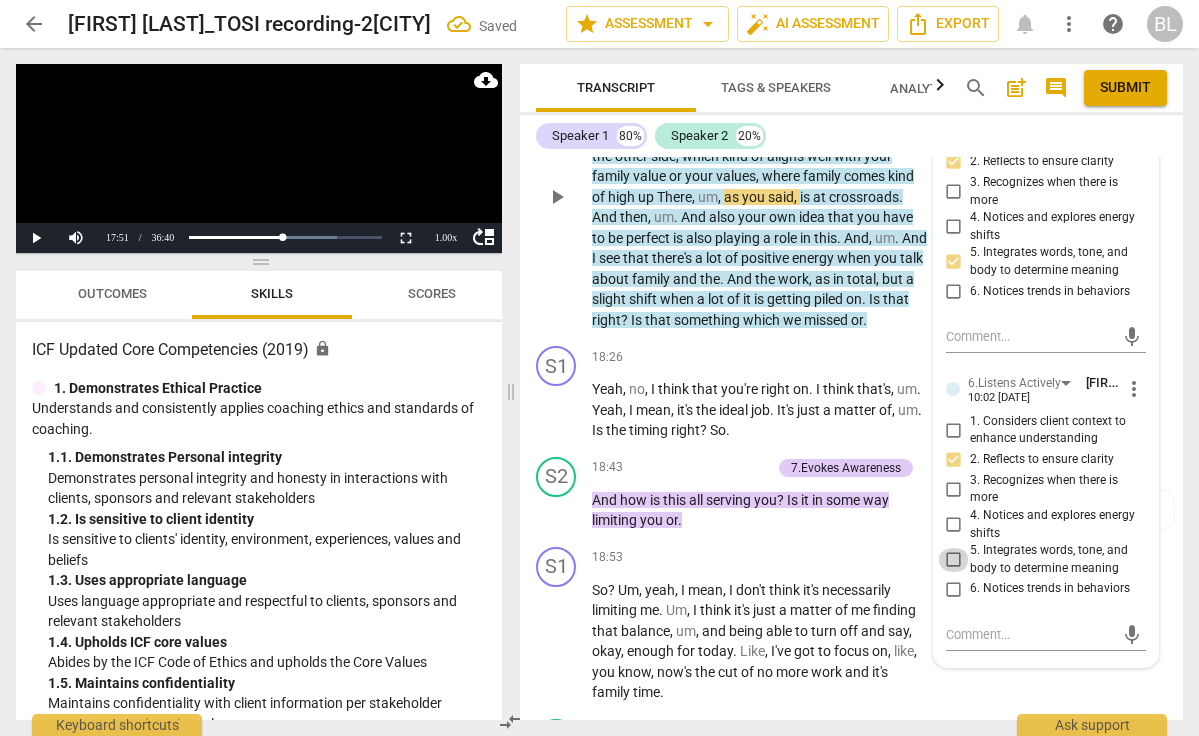 click on "5. Integrates words, tone, and body to determine meaning" at bounding box center [954, 560] 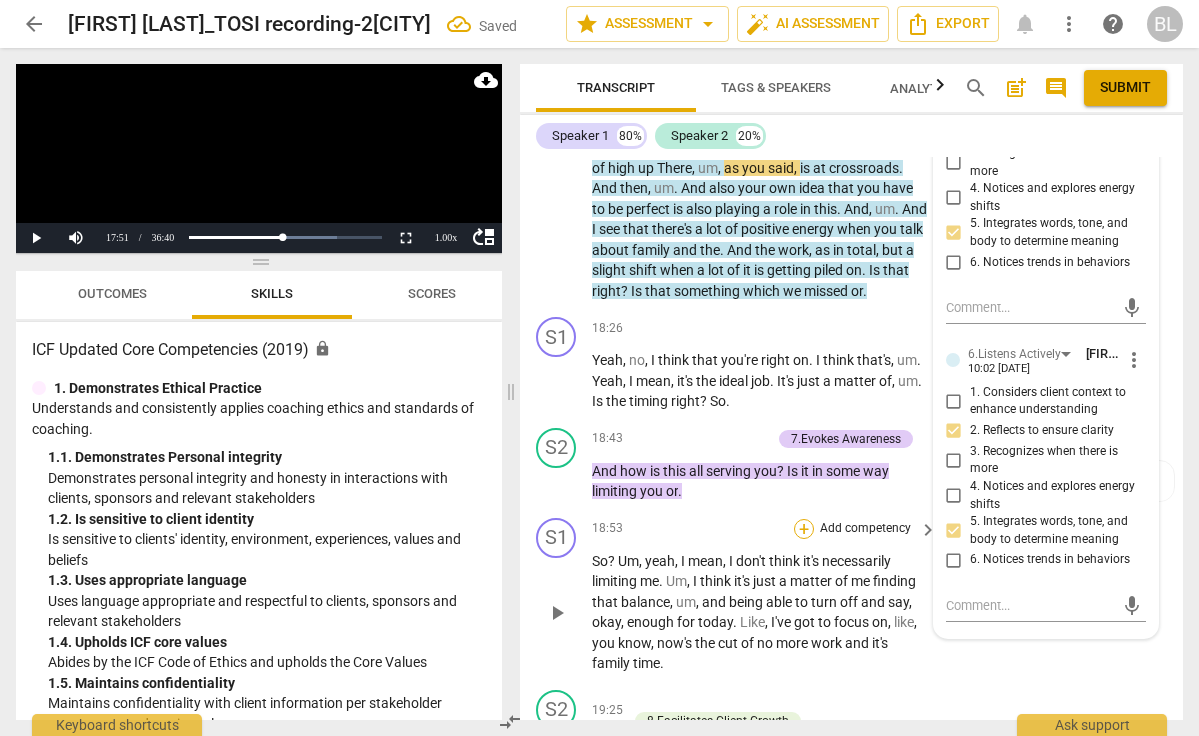 scroll, scrollTop: 7138, scrollLeft: 0, axis: vertical 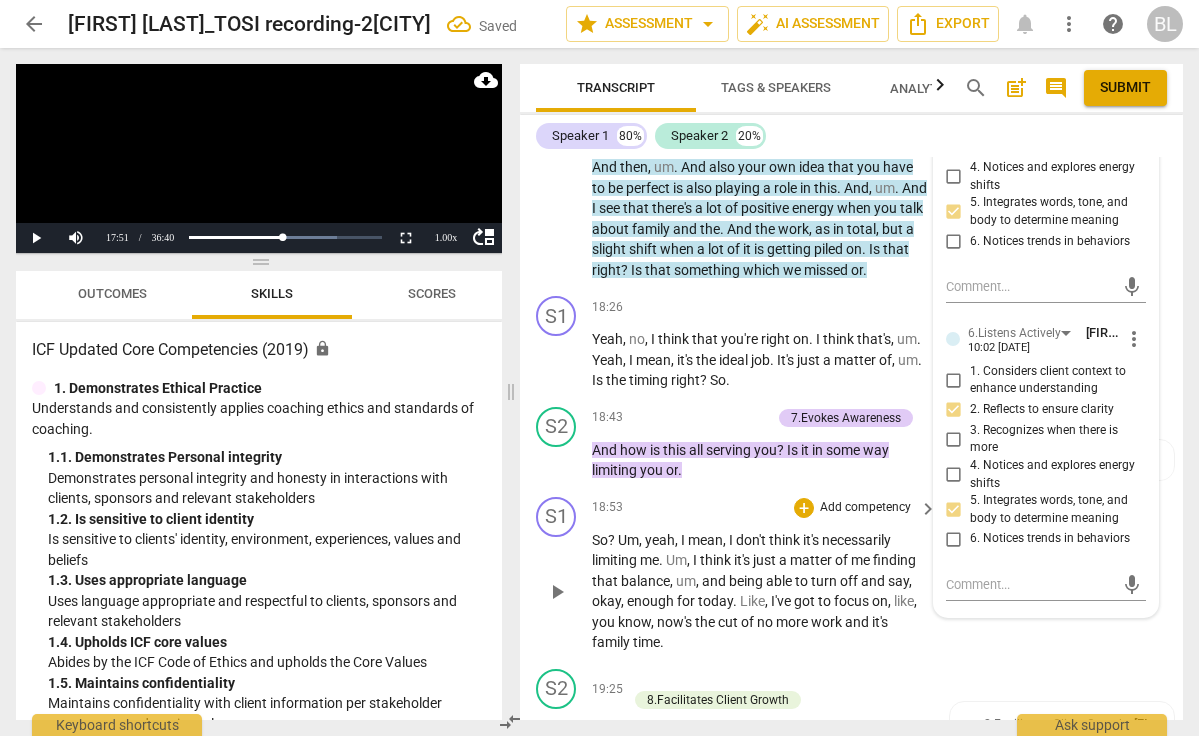 click on "S1 play_arrow pause 18:53 + Add competency keyboard_arrow_right So ?   Um ,   I   mean ,   I   don't   think   it's   necessarily   limiting   me .   Um ,   I   think   it's   just   a   matter   of   me   finding   that   balance ,   um ,   and   being   able   to   turn   off   and   say ,   okay ,   enough   for   today .   Like ,   I've   got   to   focus   on ,   like ,   you   know ,   now's   the   cut   of   no   more   work   and   it's   family   time ." at bounding box center (851, 575) 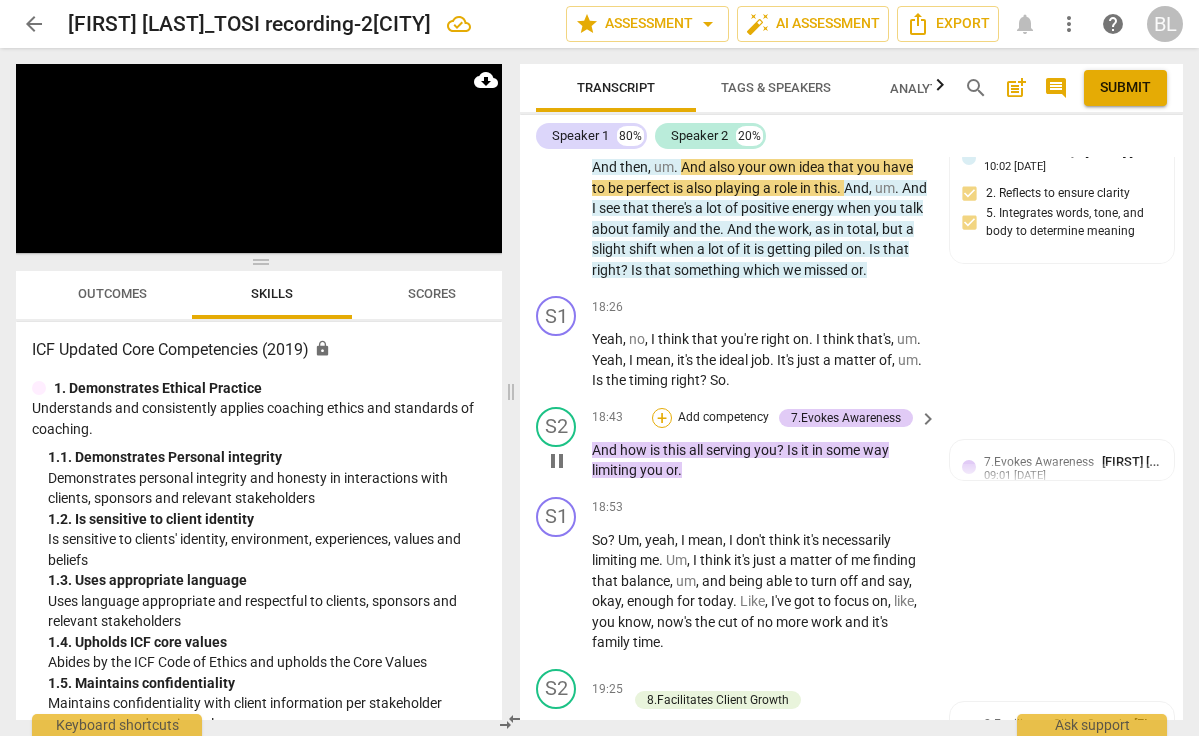 click on "+" at bounding box center (662, 418) 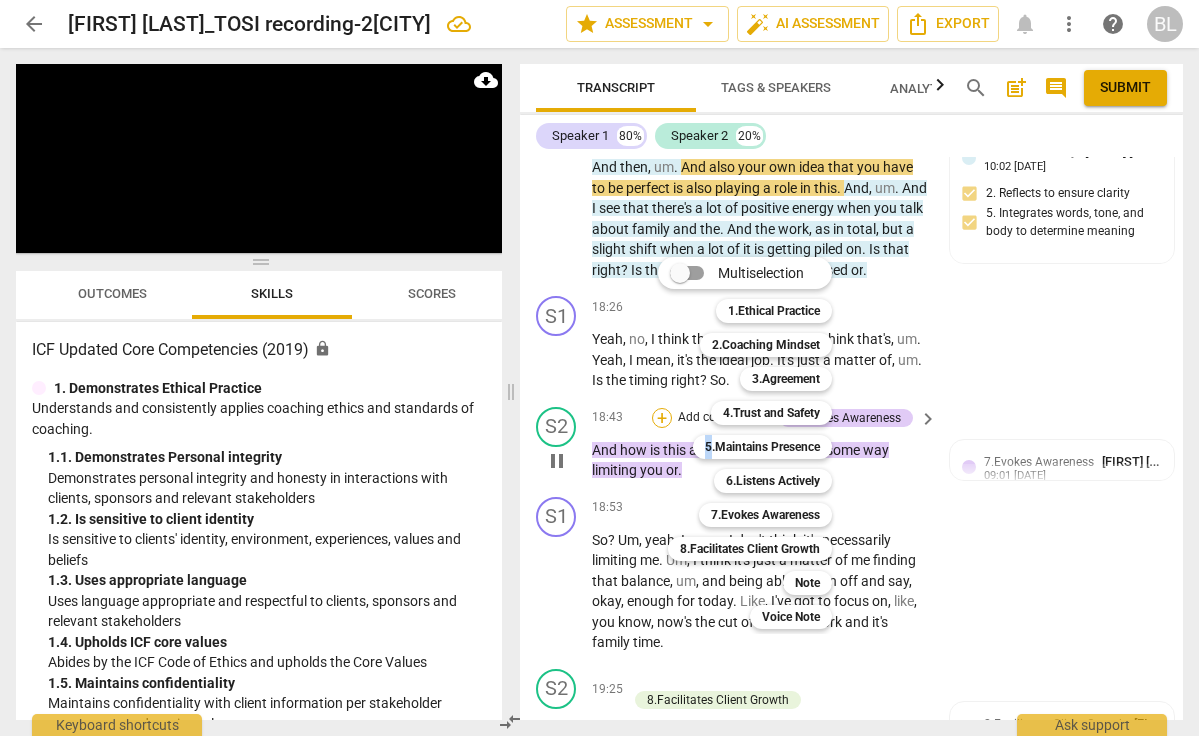 click on "Multiselection m 1.Ethical Practice 1 2.Coaching Mindset 2 3.Agreement 3 4.Trust and Safety 4 5.Maintains Presence 5 6.Listens Actively 6 7.Evokes Awareness 7 8.Facilitates Client Growth 8 Note 9 Voice Note 0" at bounding box center [760, 443] 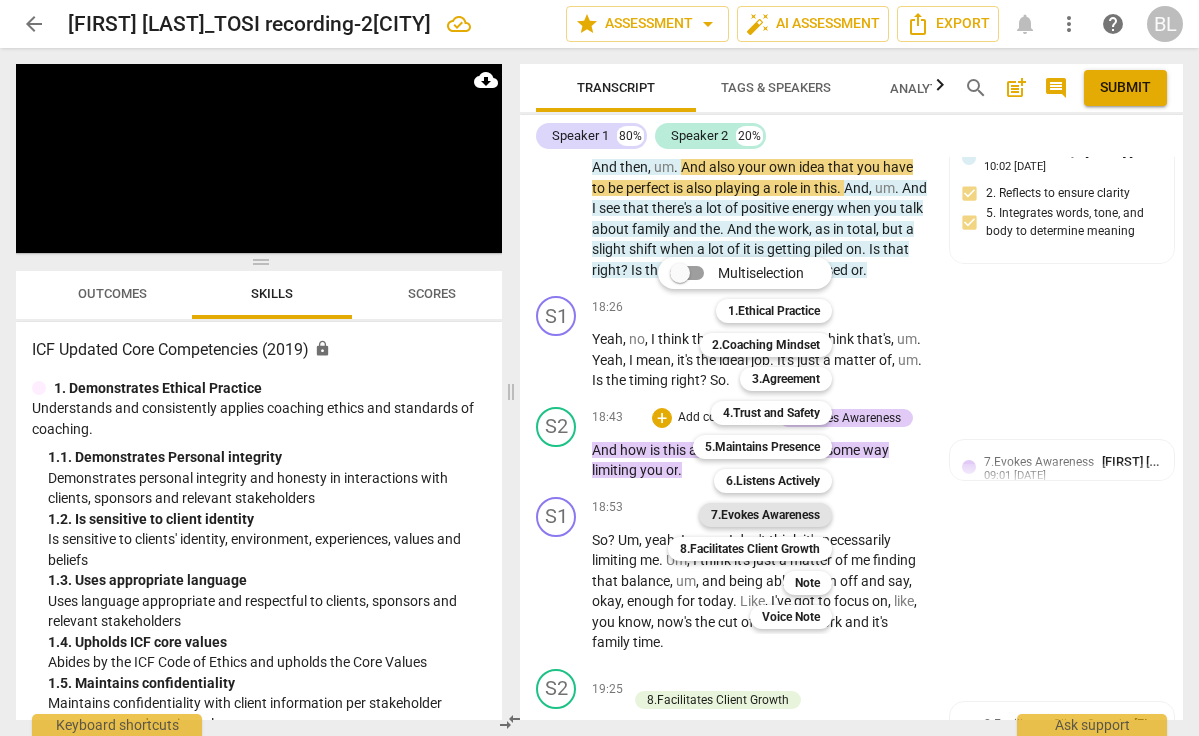 click on "7.Evokes Awareness" at bounding box center (765, 515) 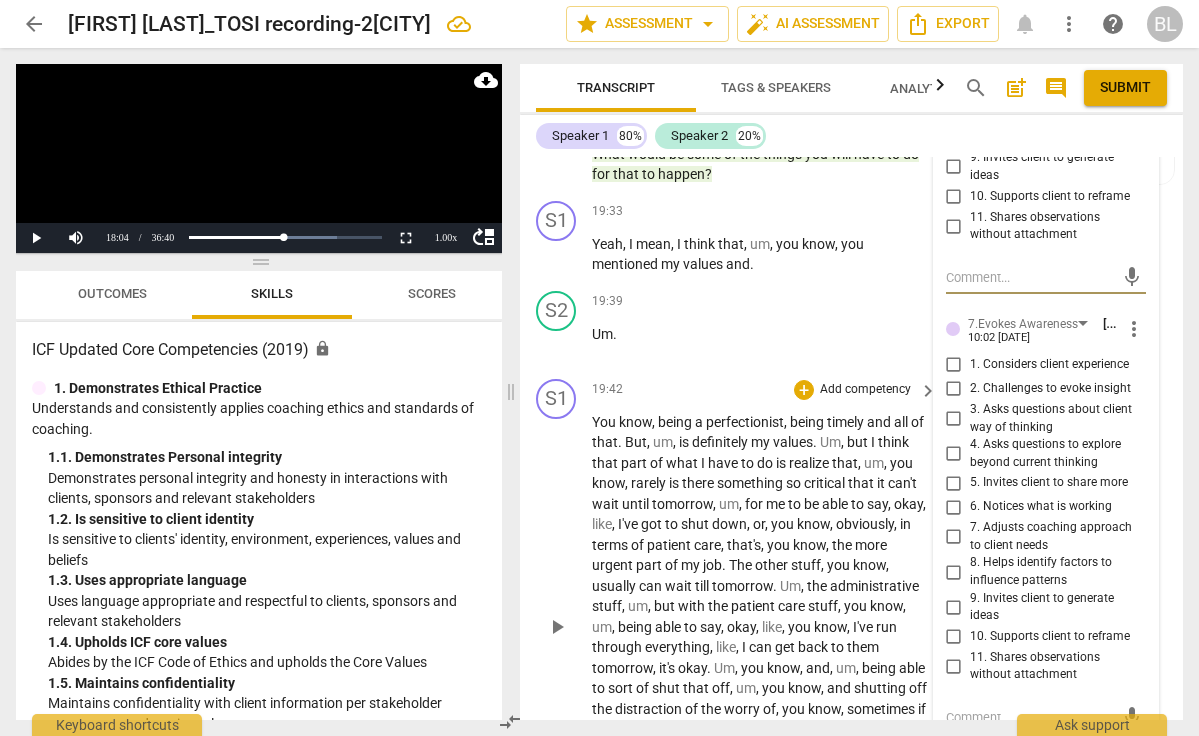 scroll, scrollTop: 7742, scrollLeft: 0, axis: vertical 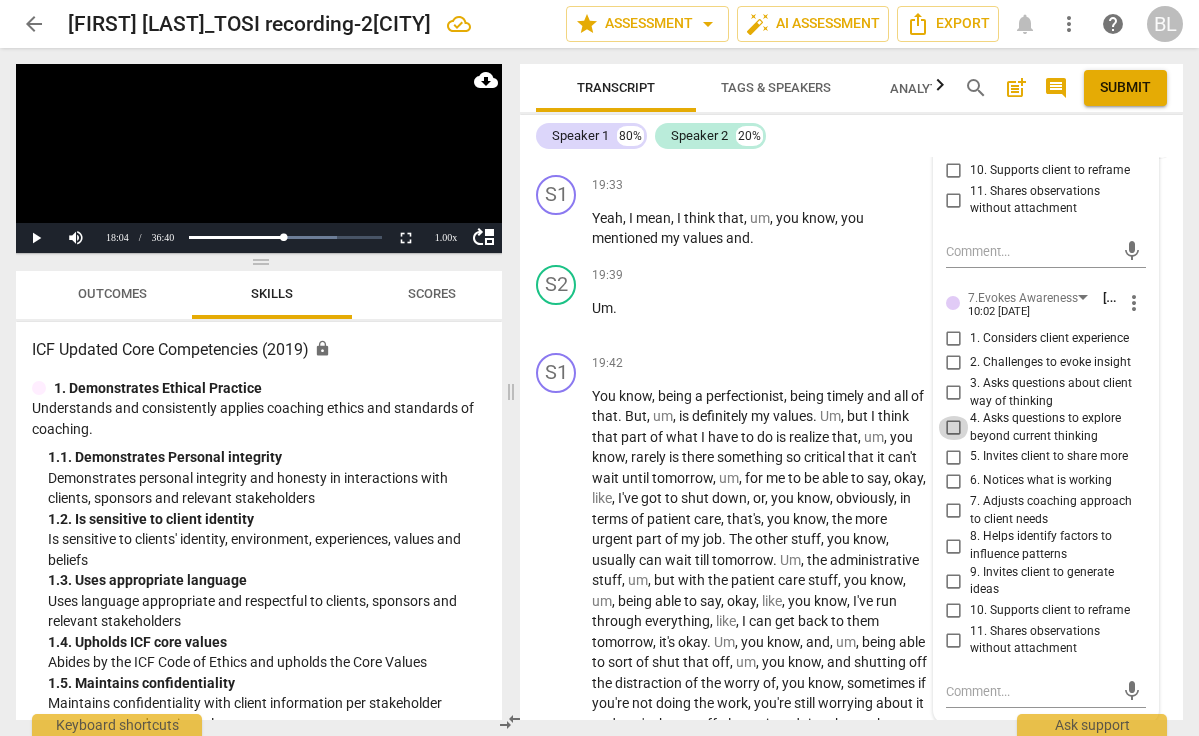 click on "4. Asks questions to explore beyond current thinking" at bounding box center [954, 428] 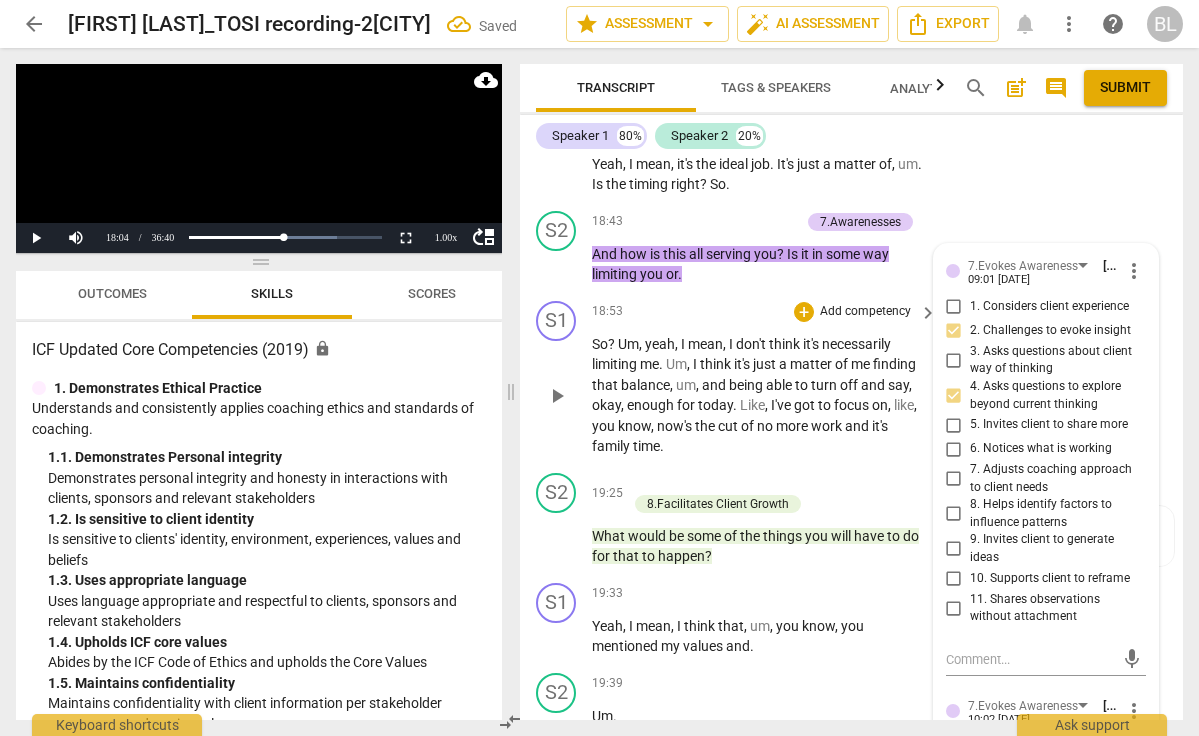 scroll, scrollTop: 7323, scrollLeft: 0, axis: vertical 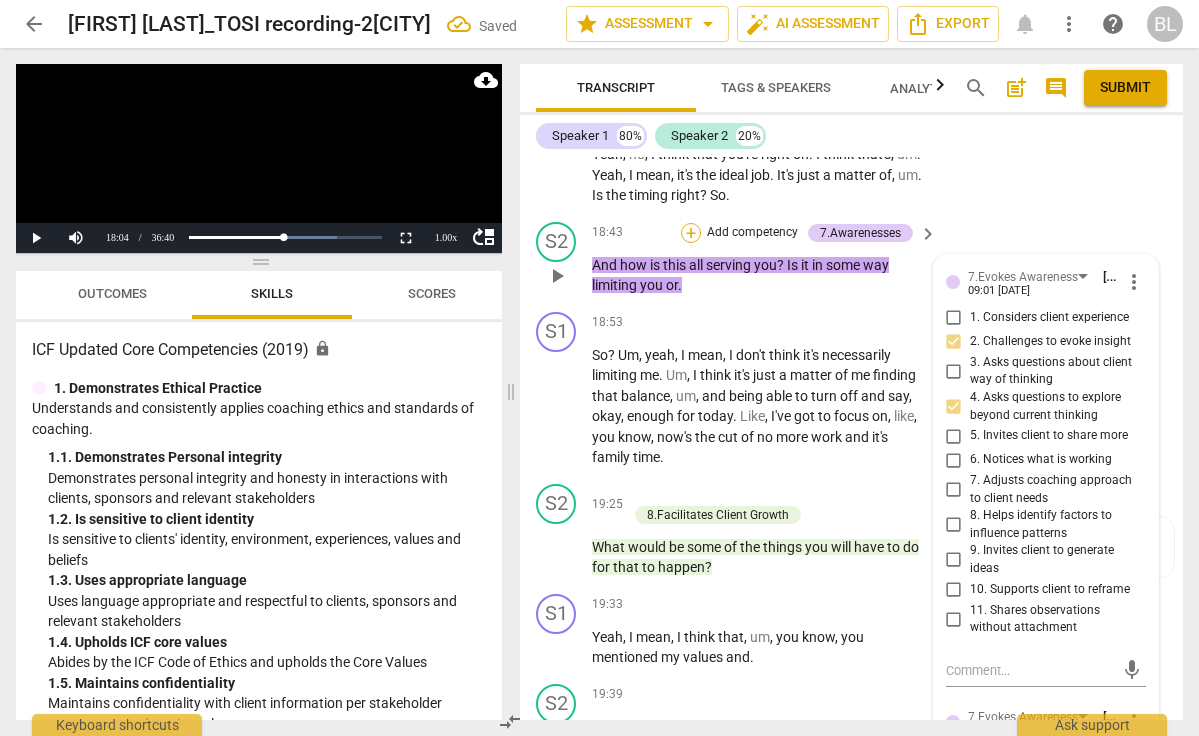 click on "+" at bounding box center [691, 233] 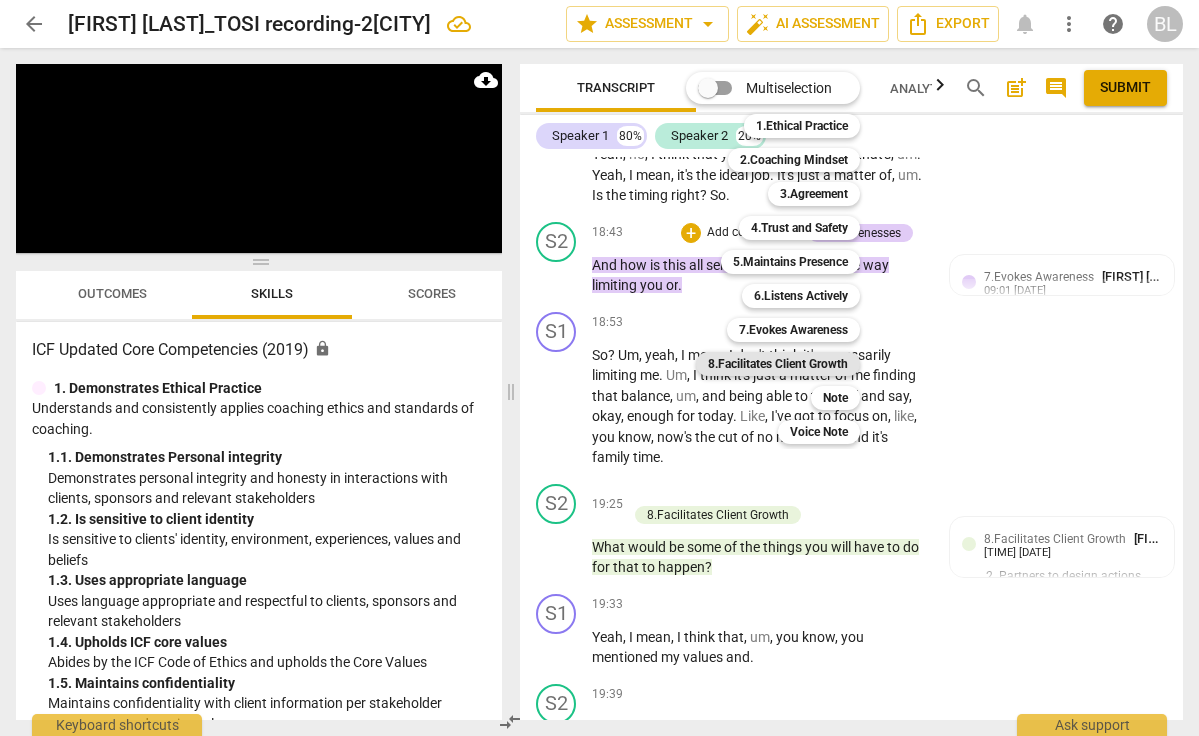 click on "8.Facilitates Client Growth" at bounding box center [778, 364] 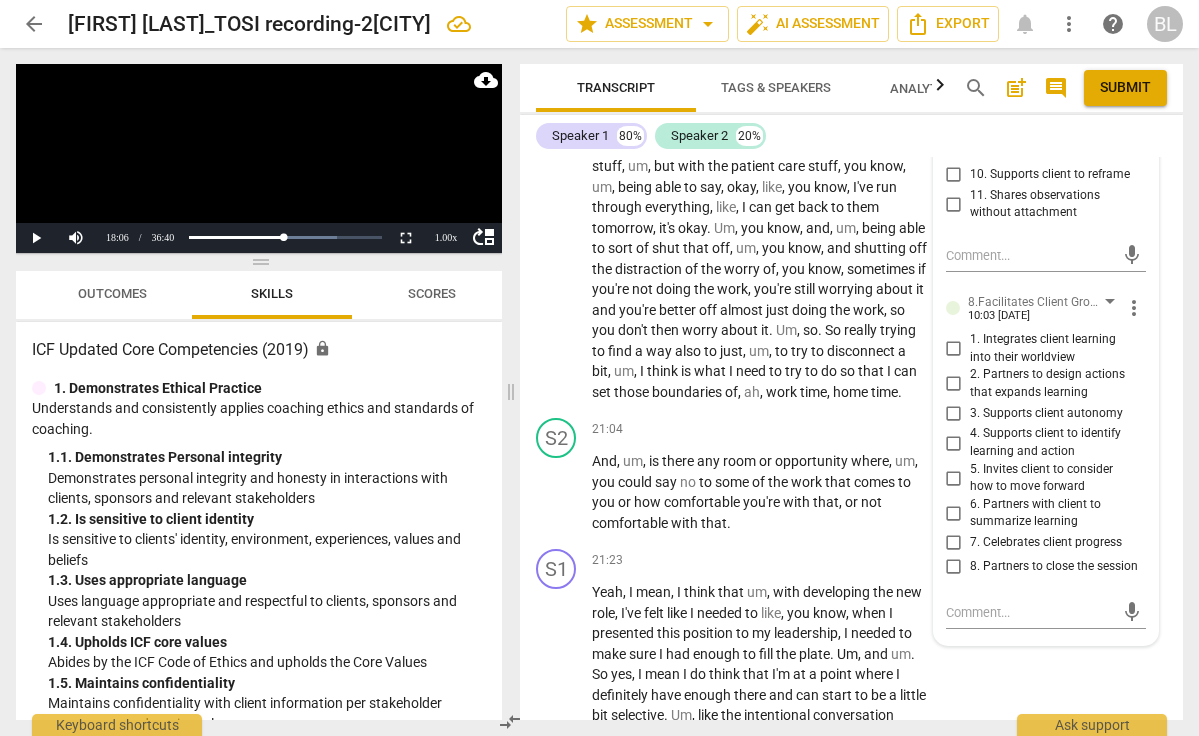 scroll, scrollTop: 8183, scrollLeft: 0, axis: vertical 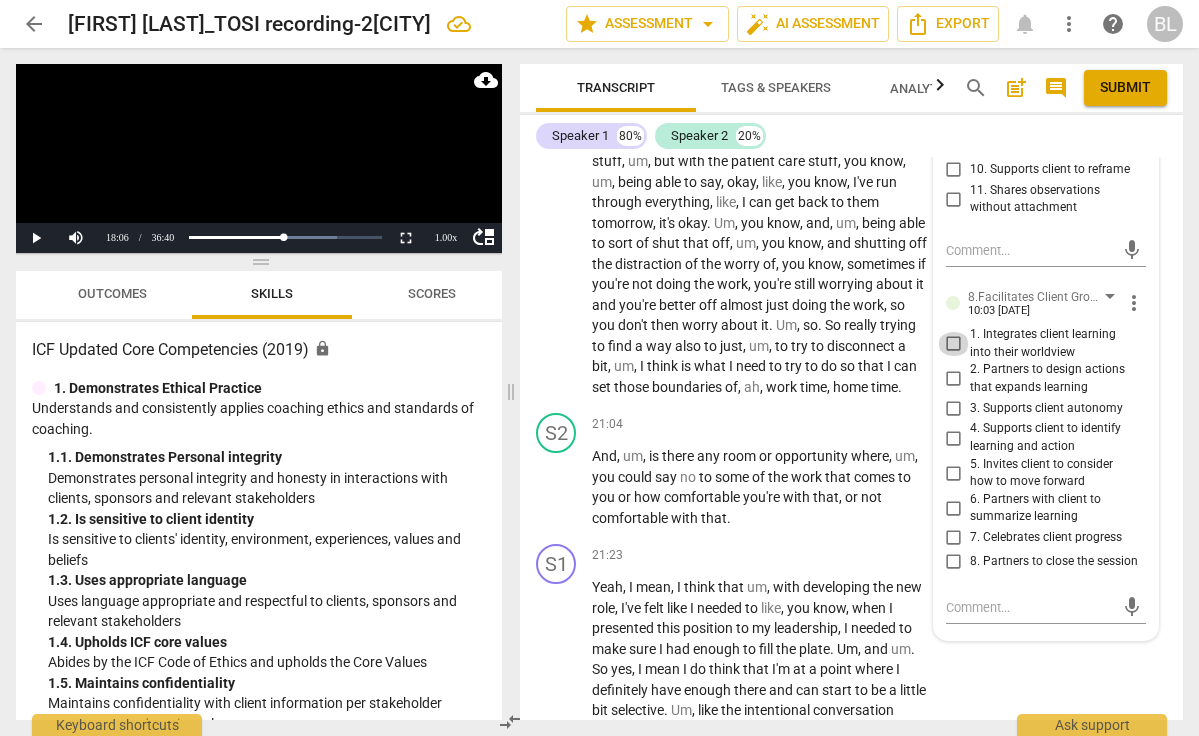 click on "1. Integrates client learning into their worldview" at bounding box center (954, 344) 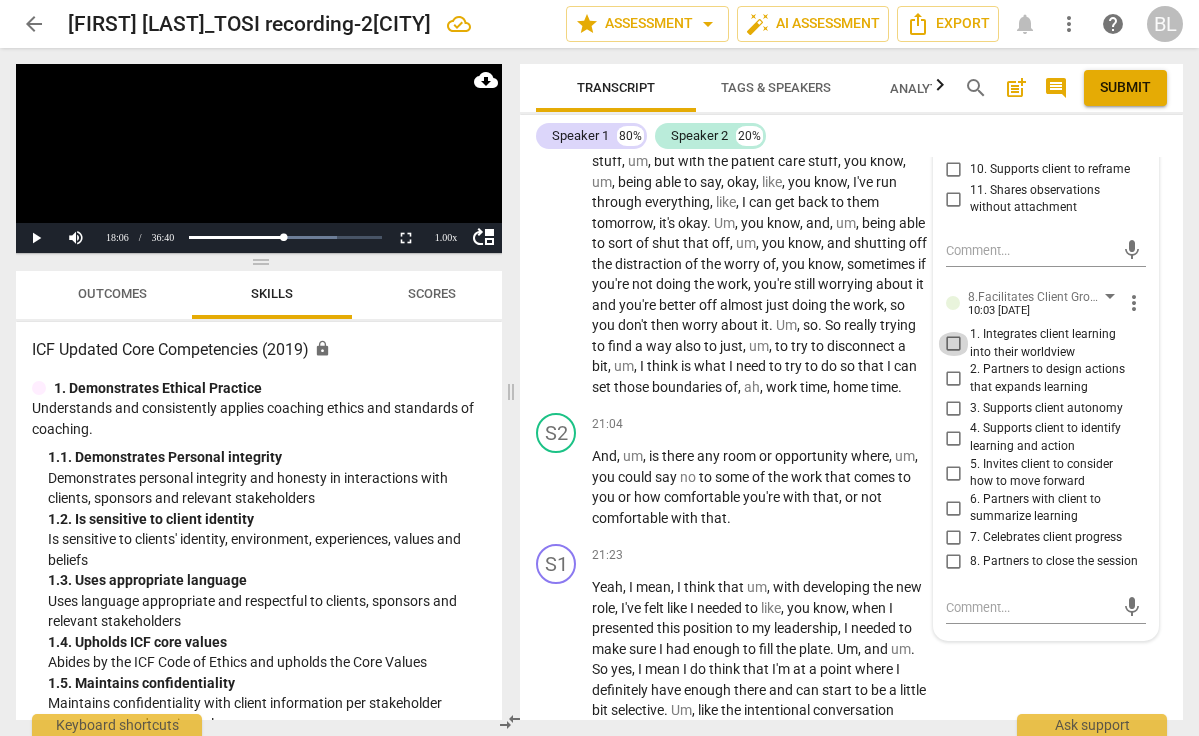 checkbox on "true" 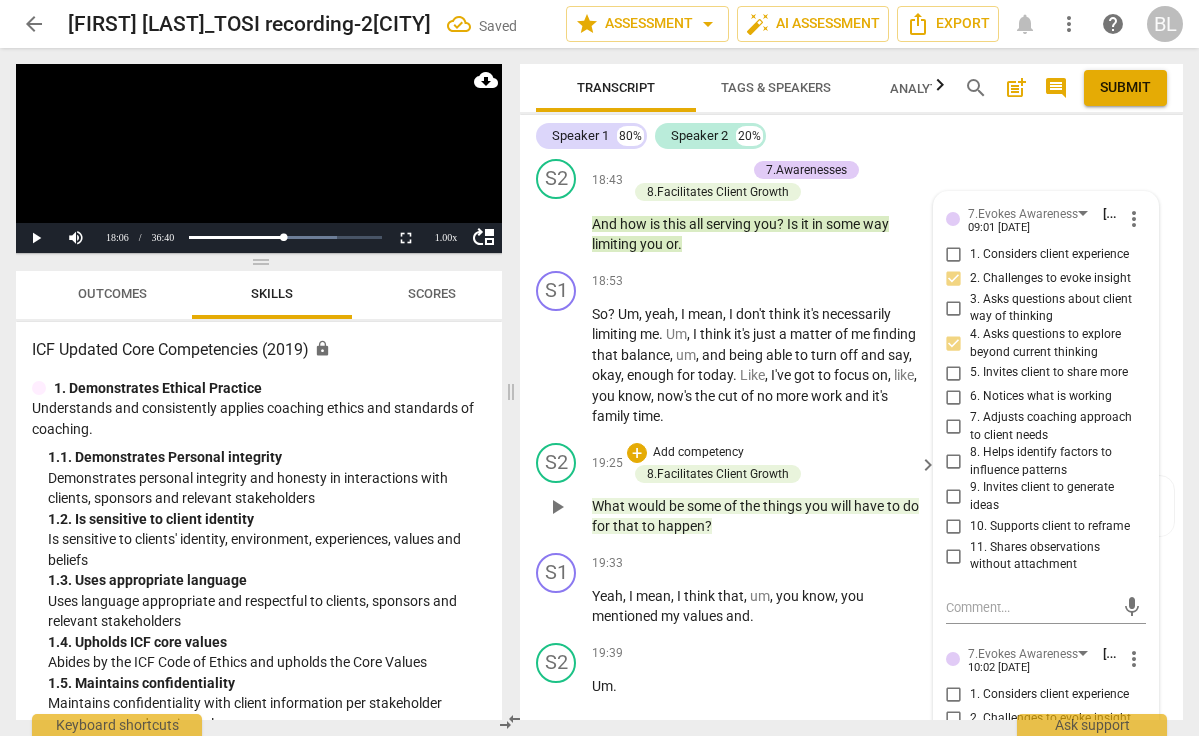 scroll, scrollTop: 7378, scrollLeft: 0, axis: vertical 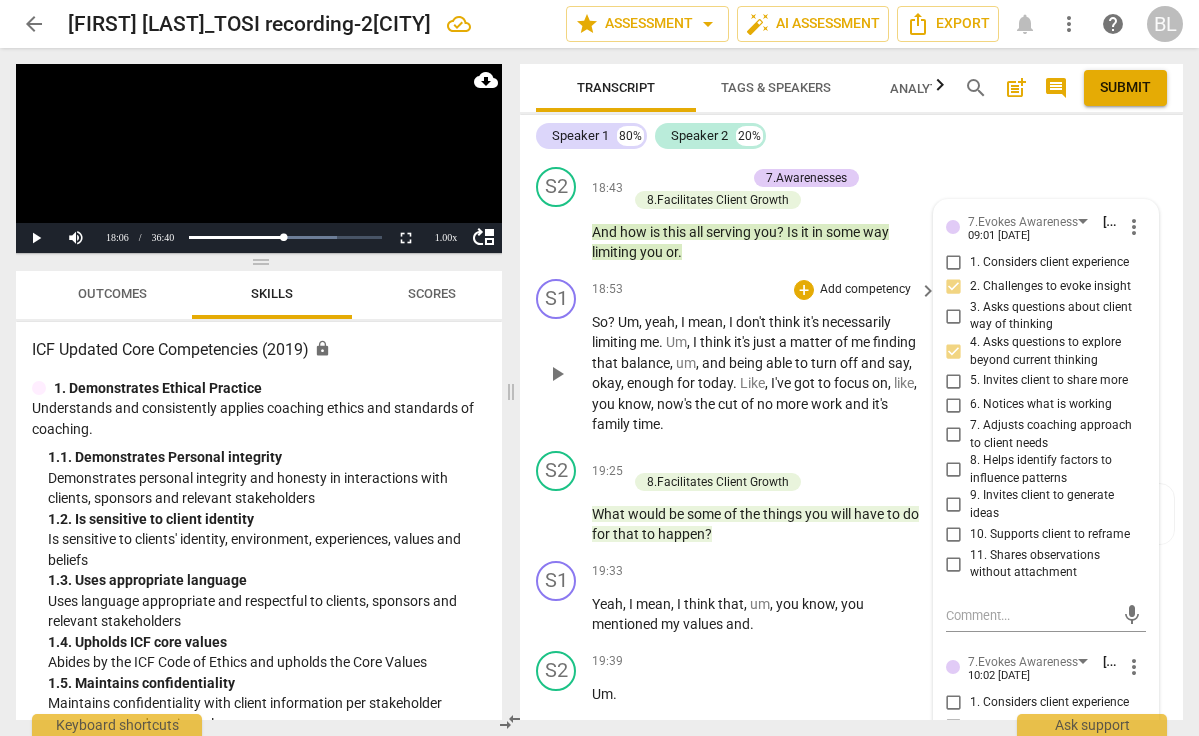 click on "play_arrow" at bounding box center (557, 374) 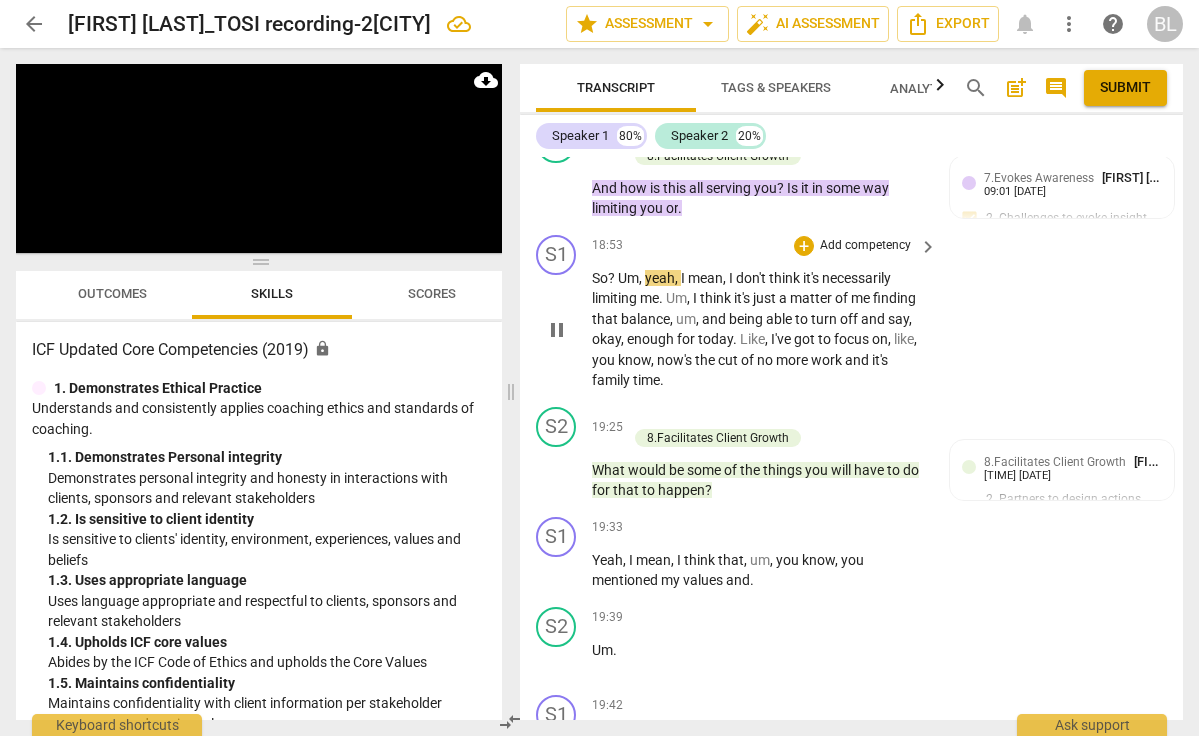 scroll, scrollTop: 7431, scrollLeft: 0, axis: vertical 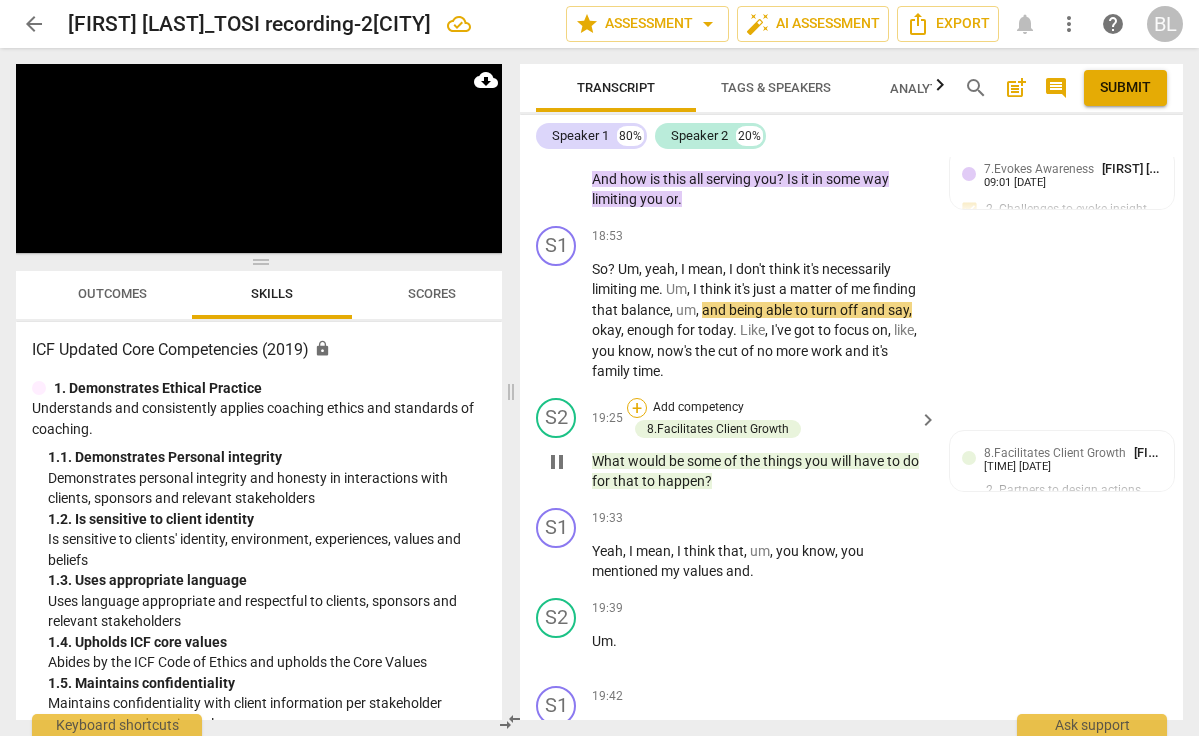 click on "+" at bounding box center [637, 408] 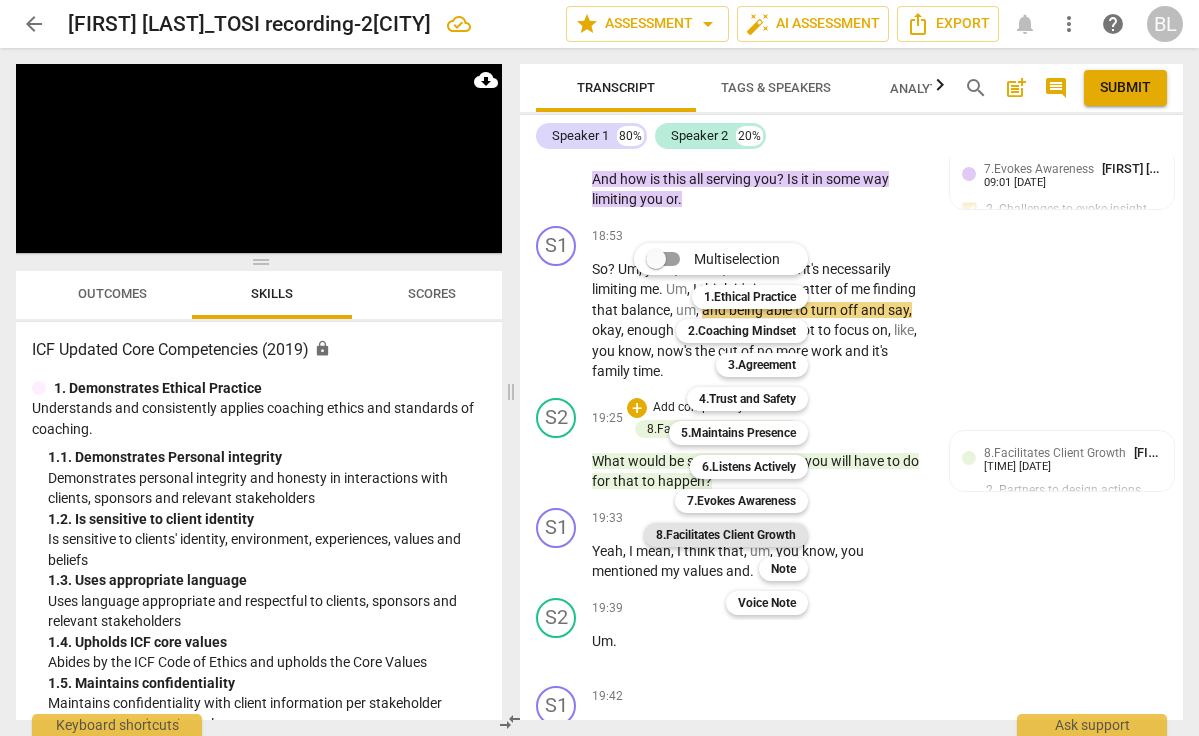click on "8.Facilitates Client Growth" at bounding box center [726, 535] 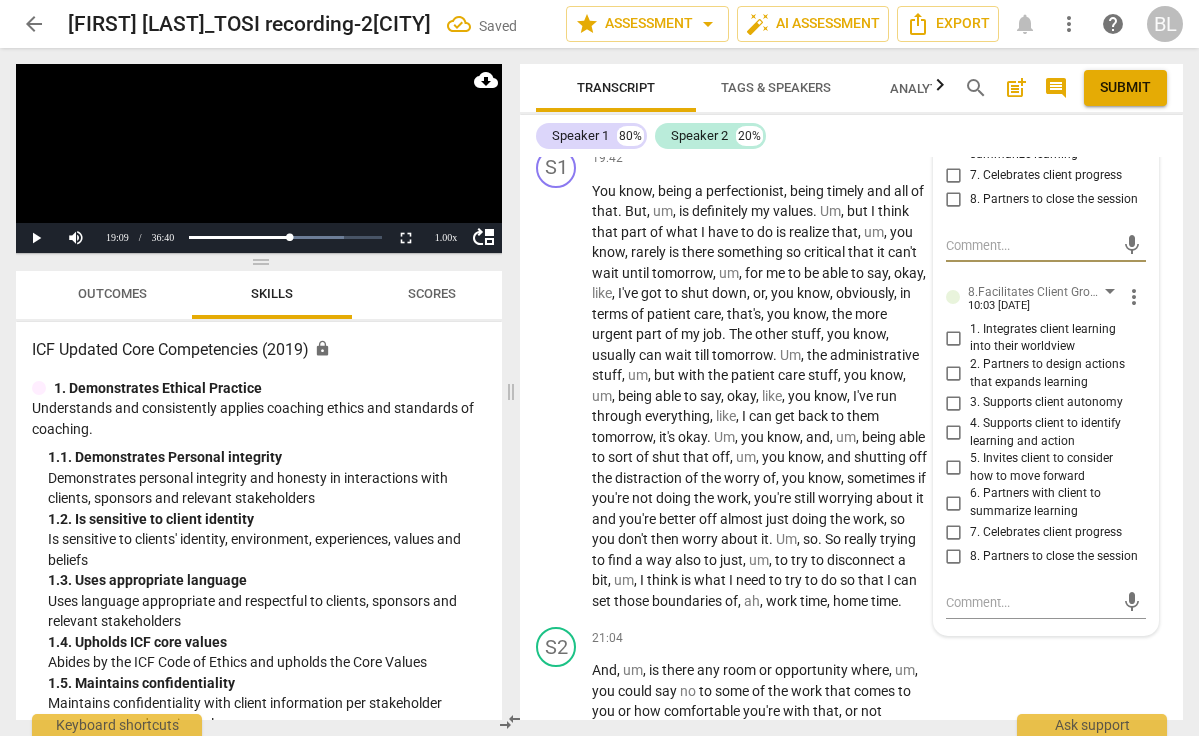 scroll, scrollTop: 7965, scrollLeft: 0, axis: vertical 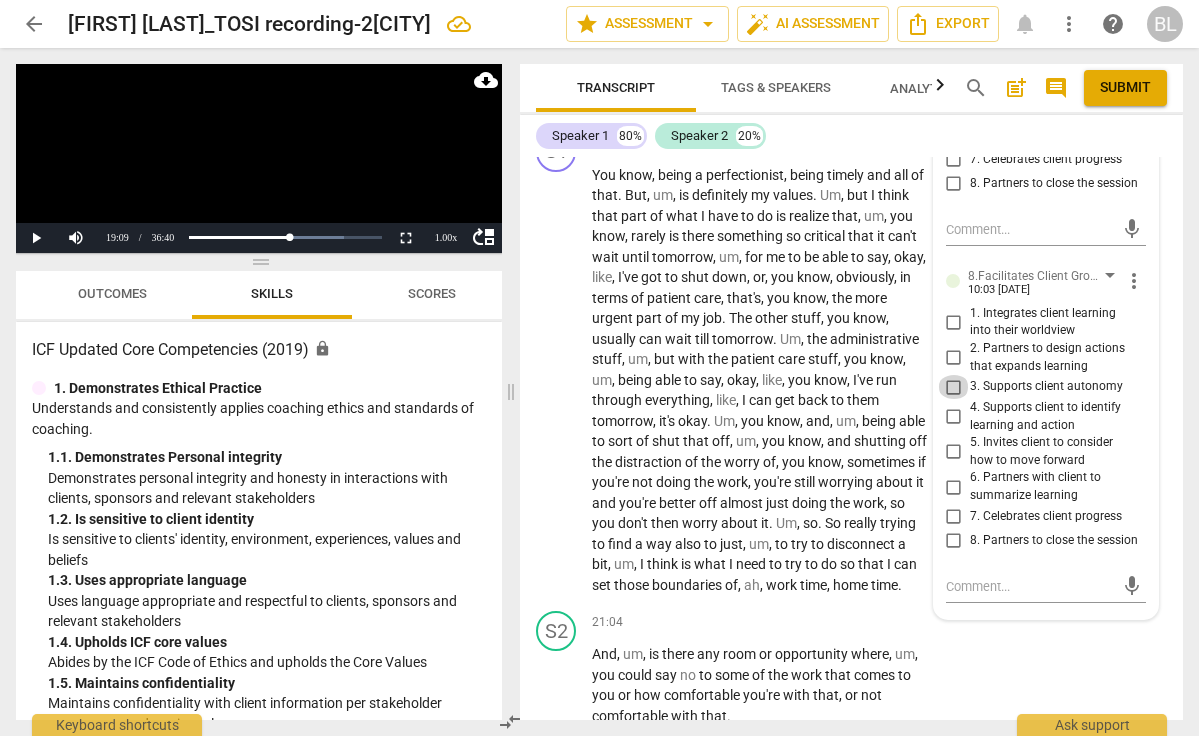 click on "3. Supports client autonomy" at bounding box center (954, 387) 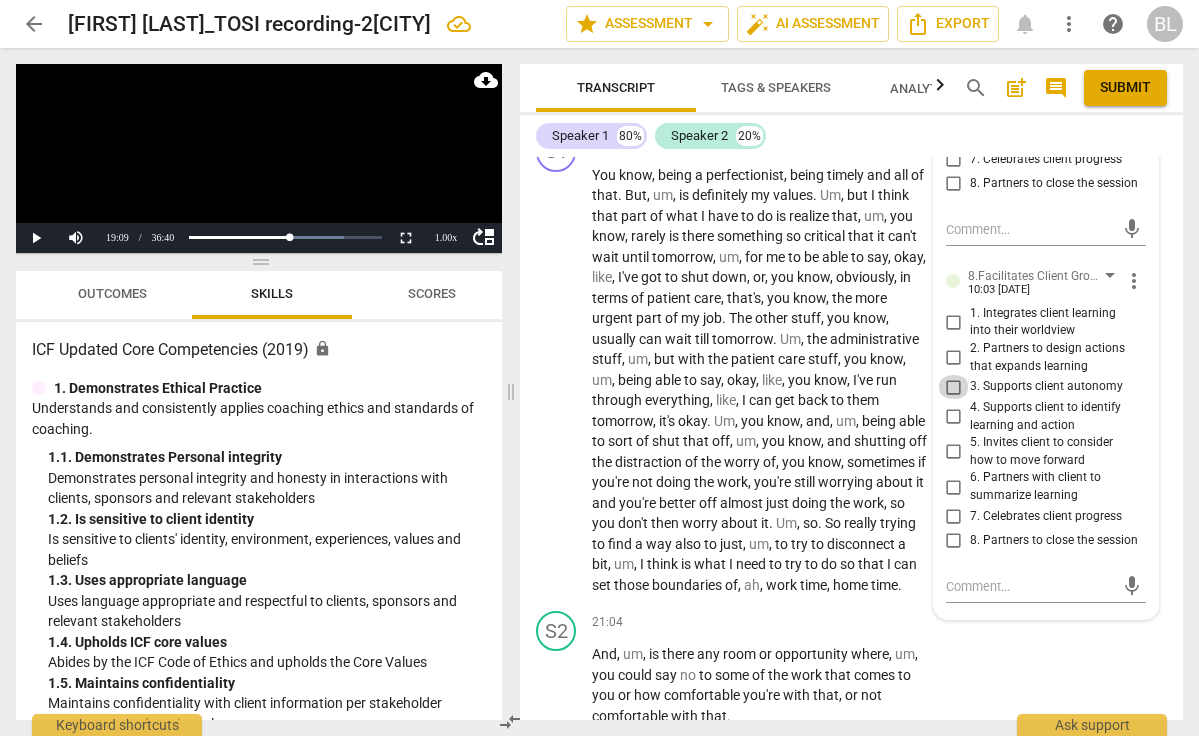checkbox on "true" 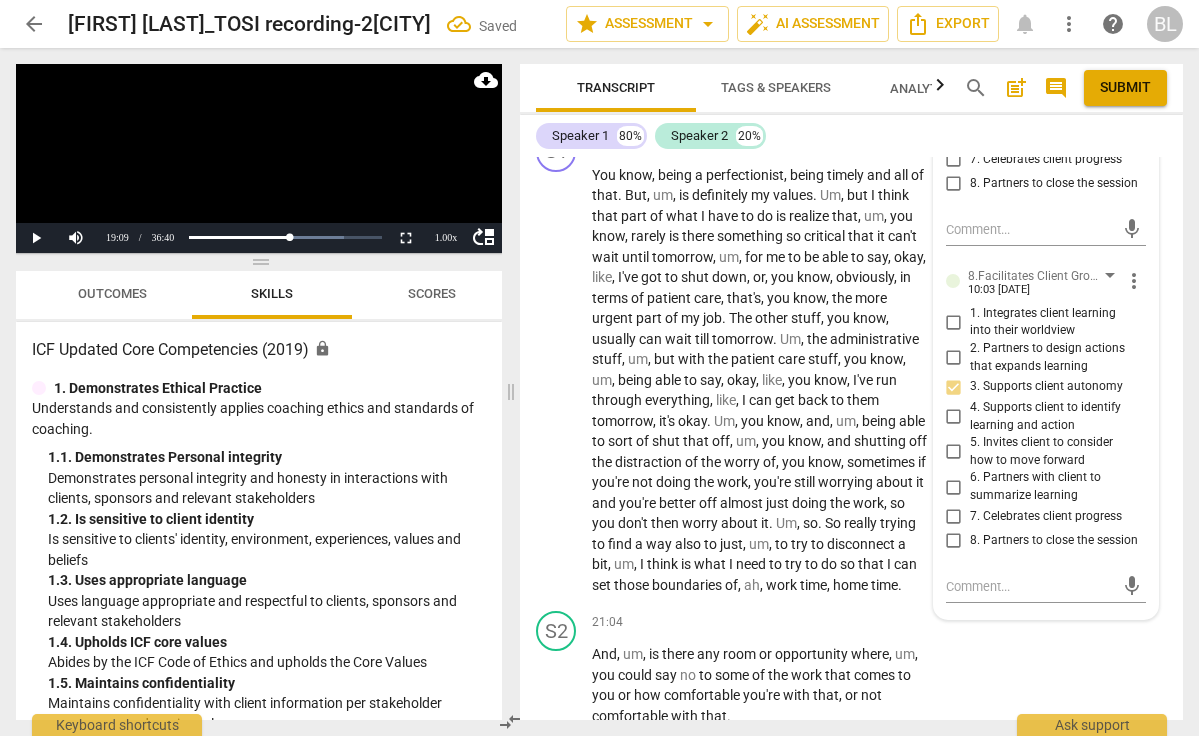 click on "5. Invites client to consider how to move forward" at bounding box center [954, 452] 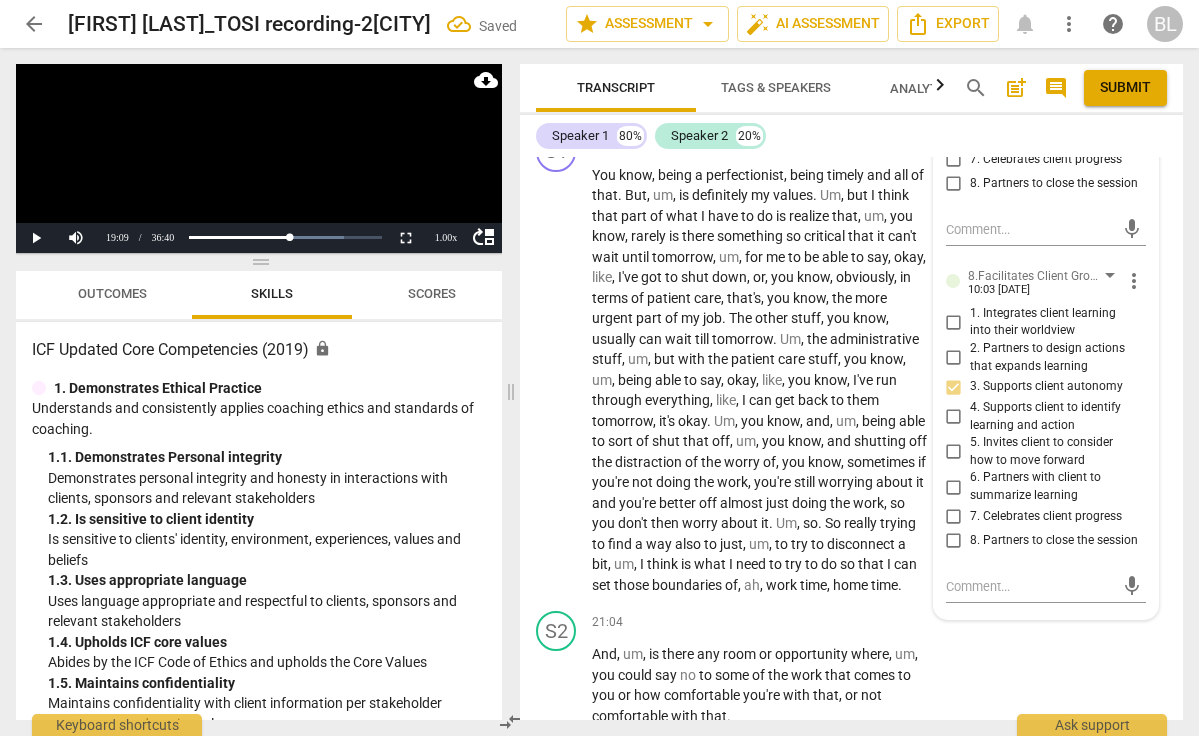checkbox on "true" 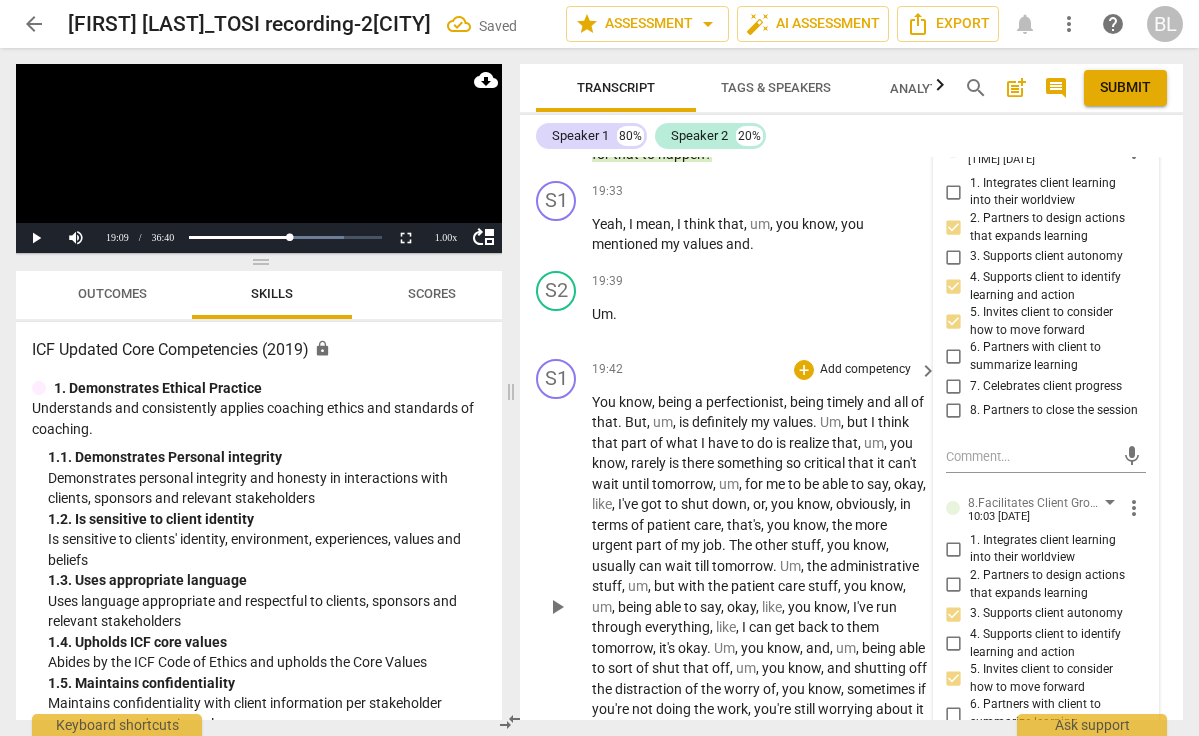 scroll, scrollTop: 7763, scrollLeft: 0, axis: vertical 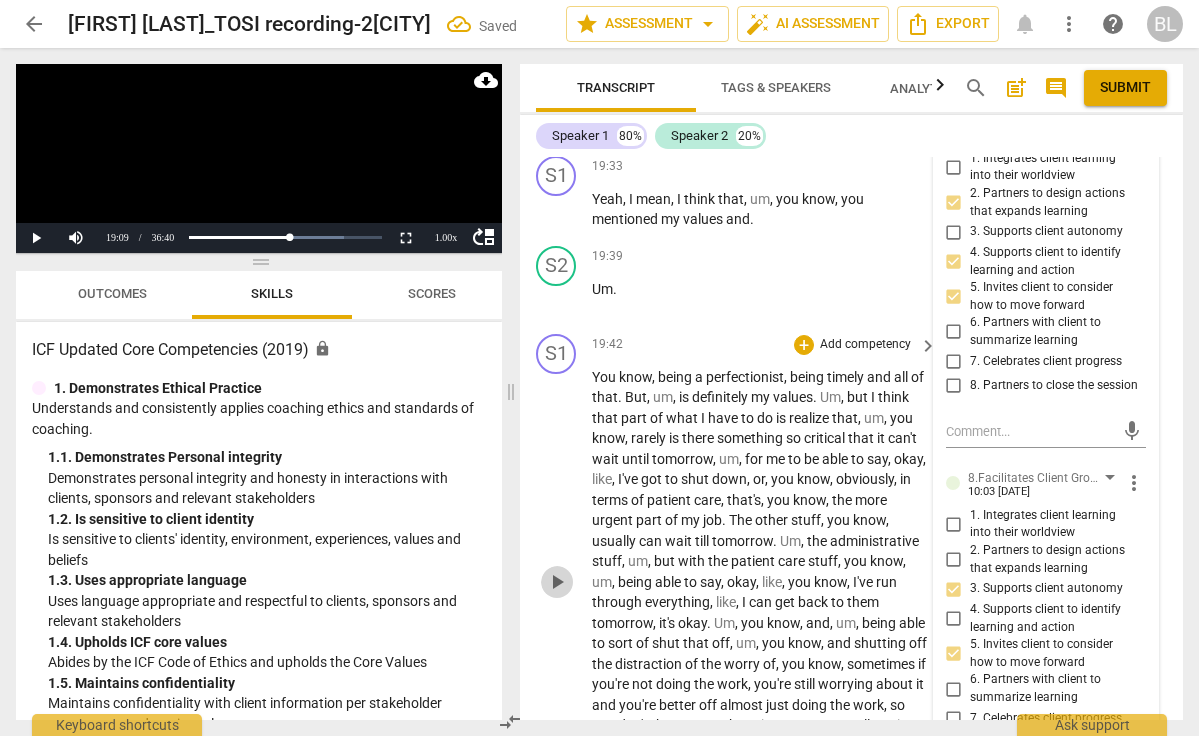 click on "play_arrow" at bounding box center (557, 582) 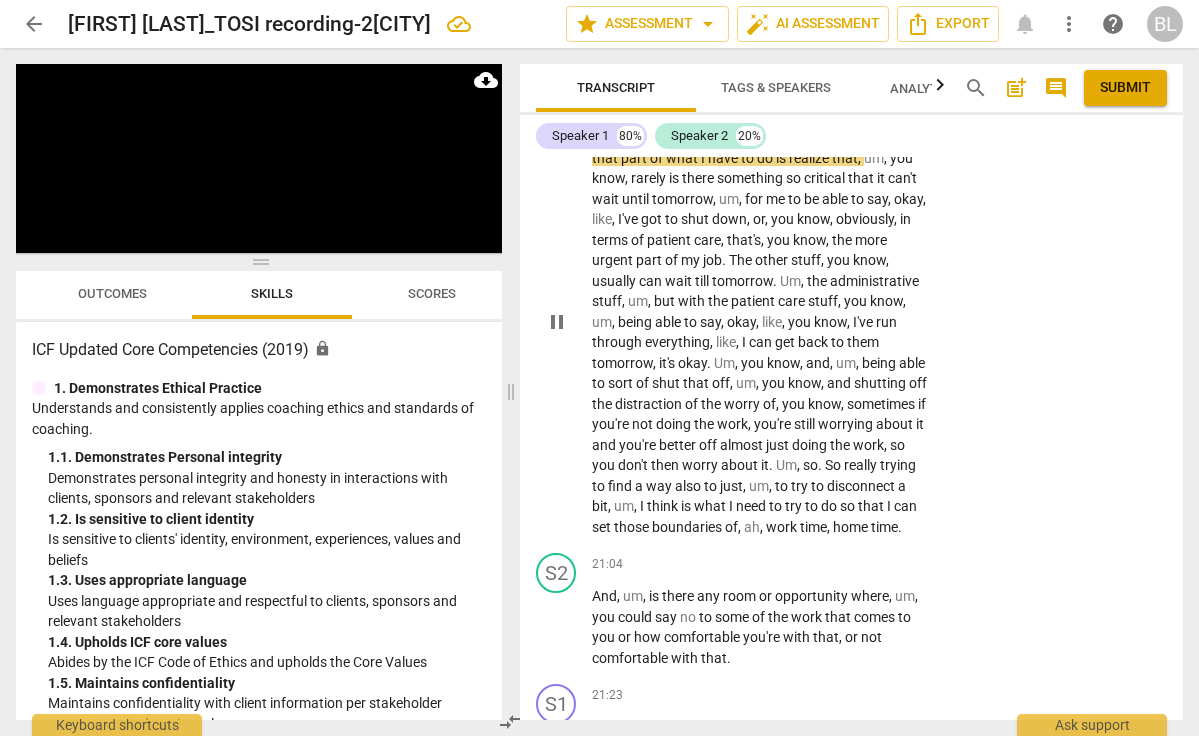 scroll, scrollTop: 8038, scrollLeft: 0, axis: vertical 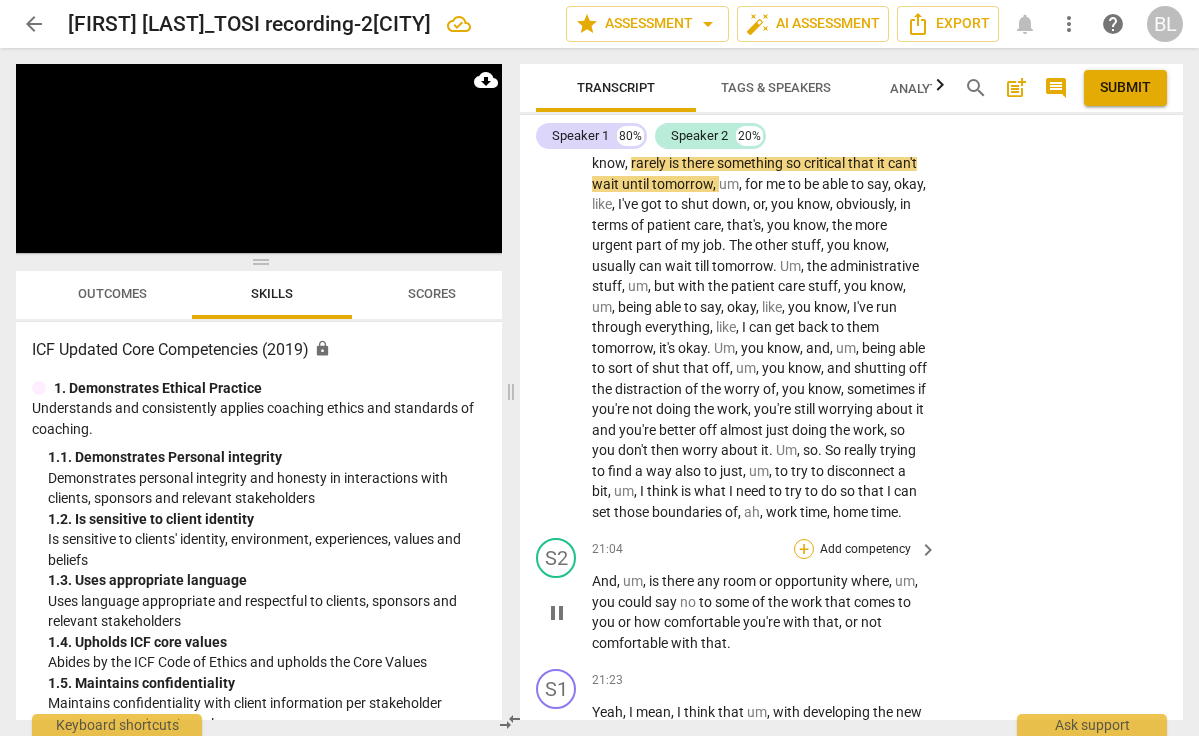 click on "+" at bounding box center [804, 549] 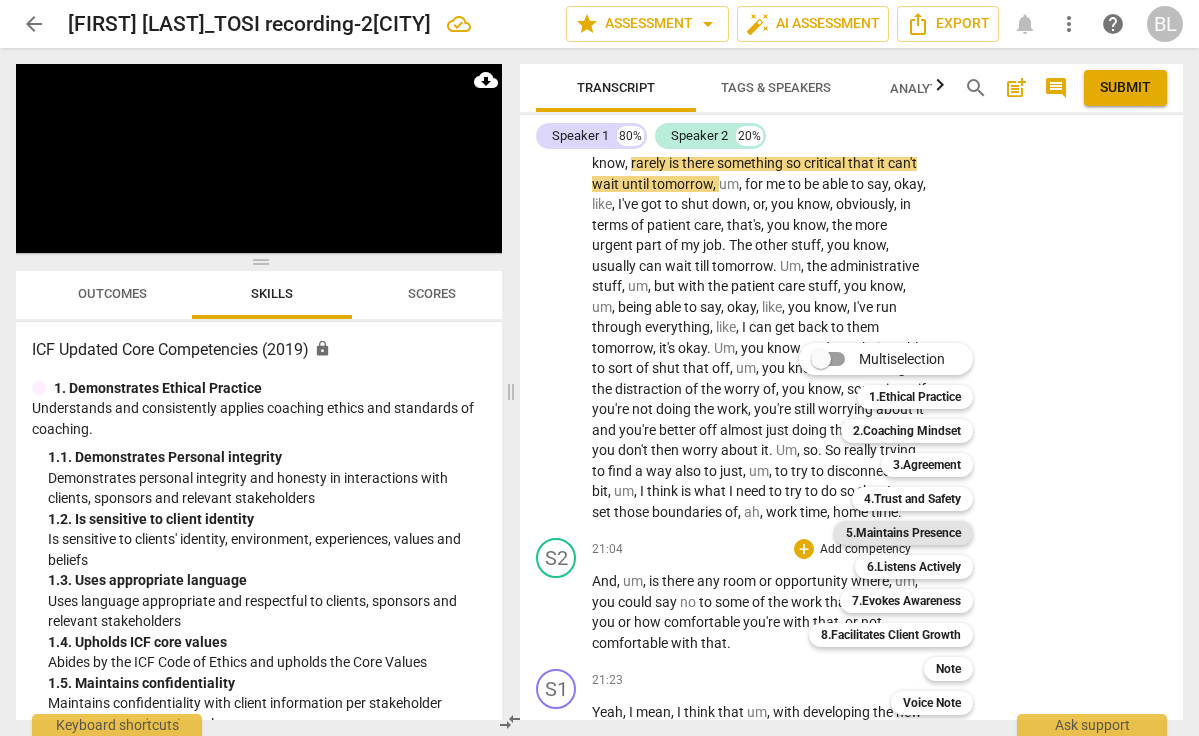 click on "5.Maintains Presence" at bounding box center (903, 533) 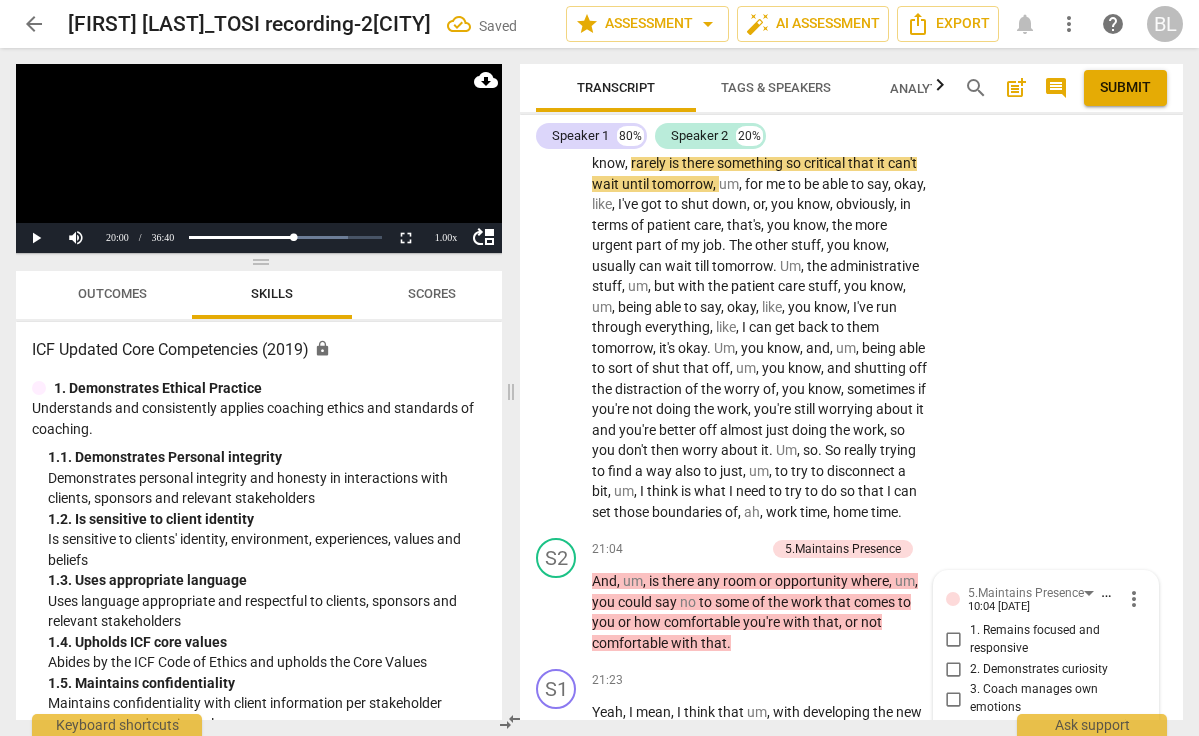 scroll, scrollTop: 8457, scrollLeft: 0, axis: vertical 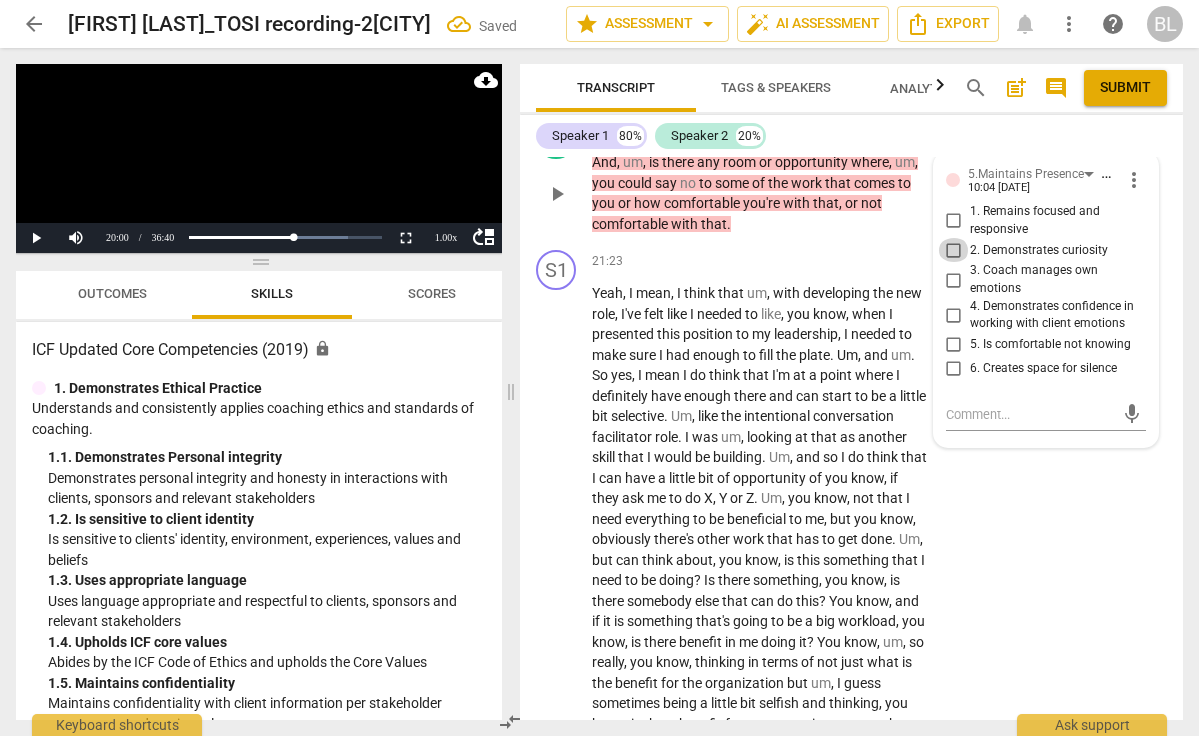 click on "2. Demonstrates curiosity" at bounding box center (954, 250) 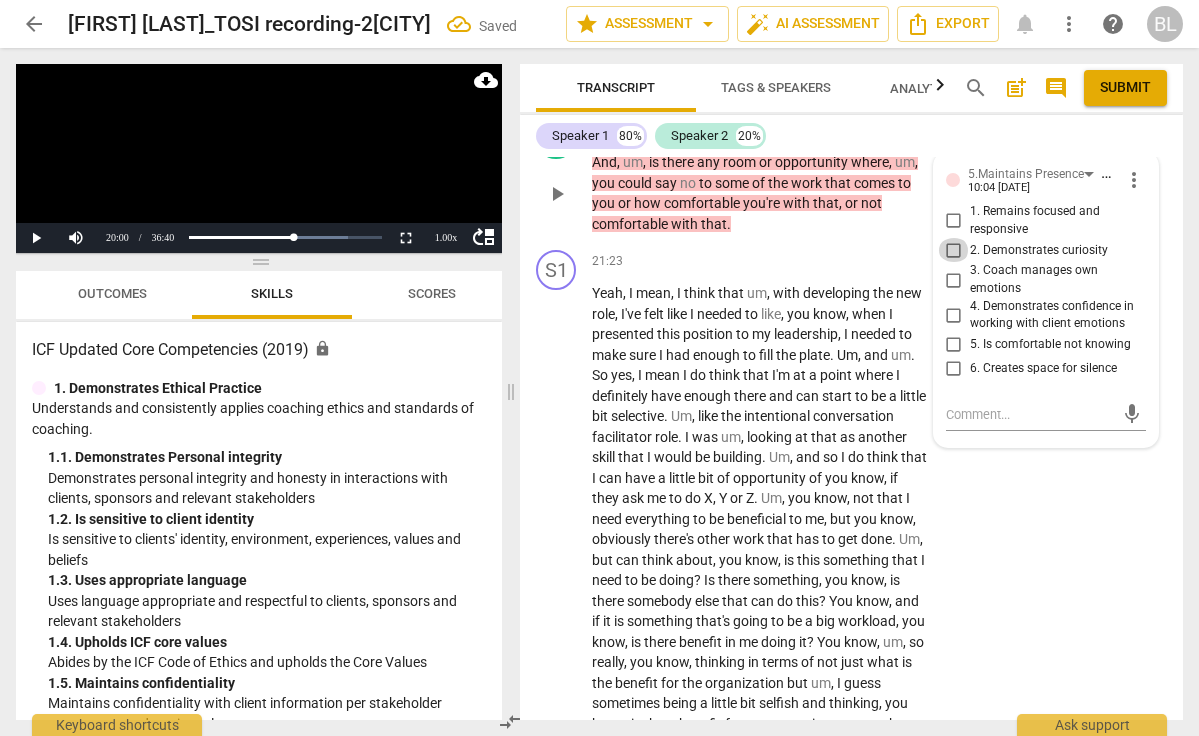 checkbox on "true" 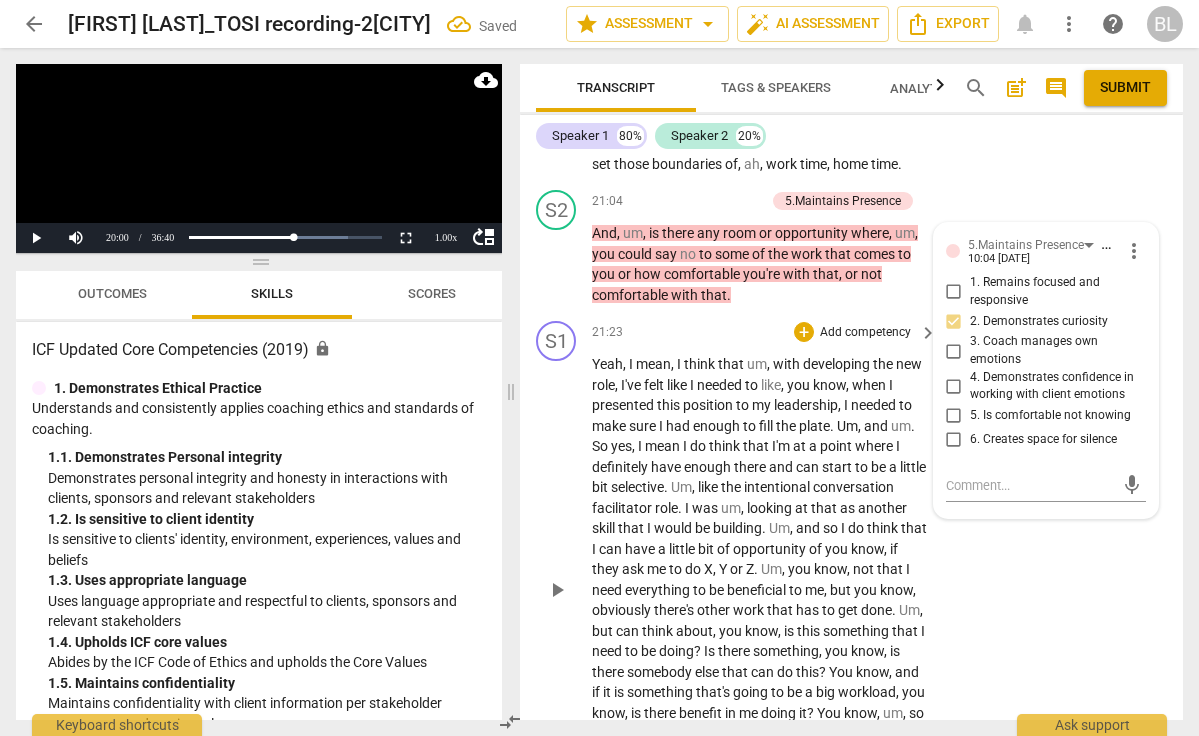 scroll, scrollTop: 8376, scrollLeft: 0, axis: vertical 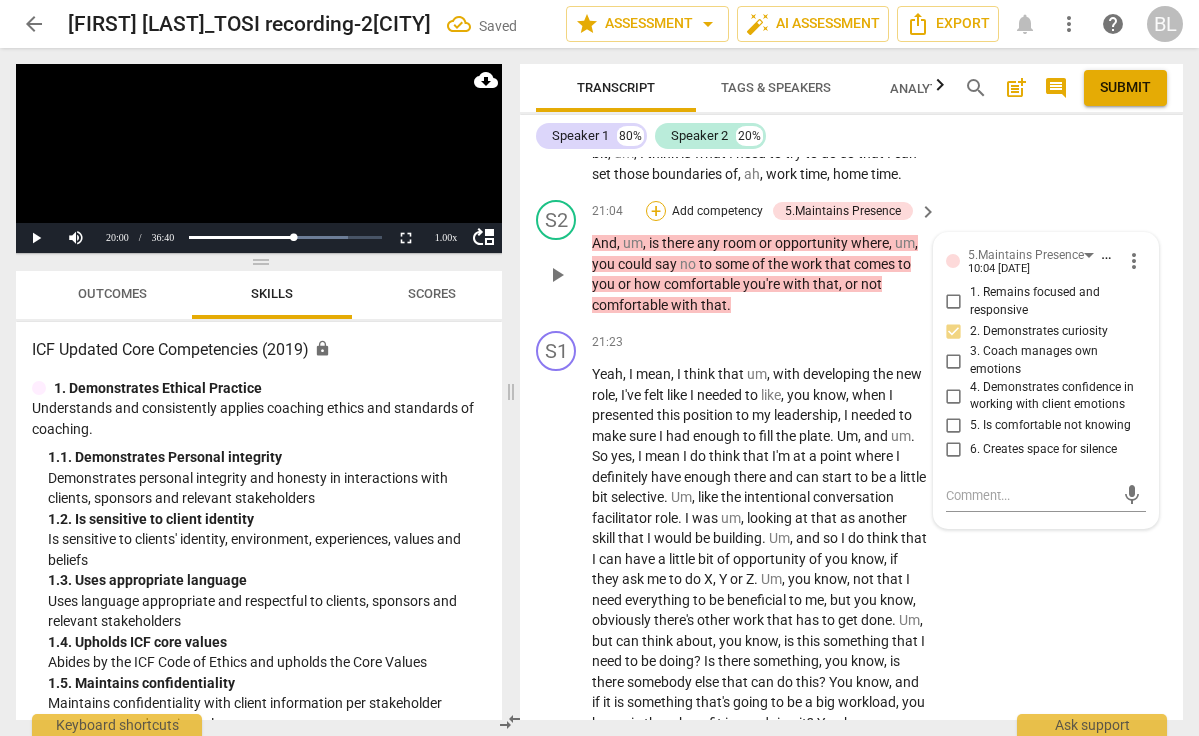 click on "+" at bounding box center [656, 211] 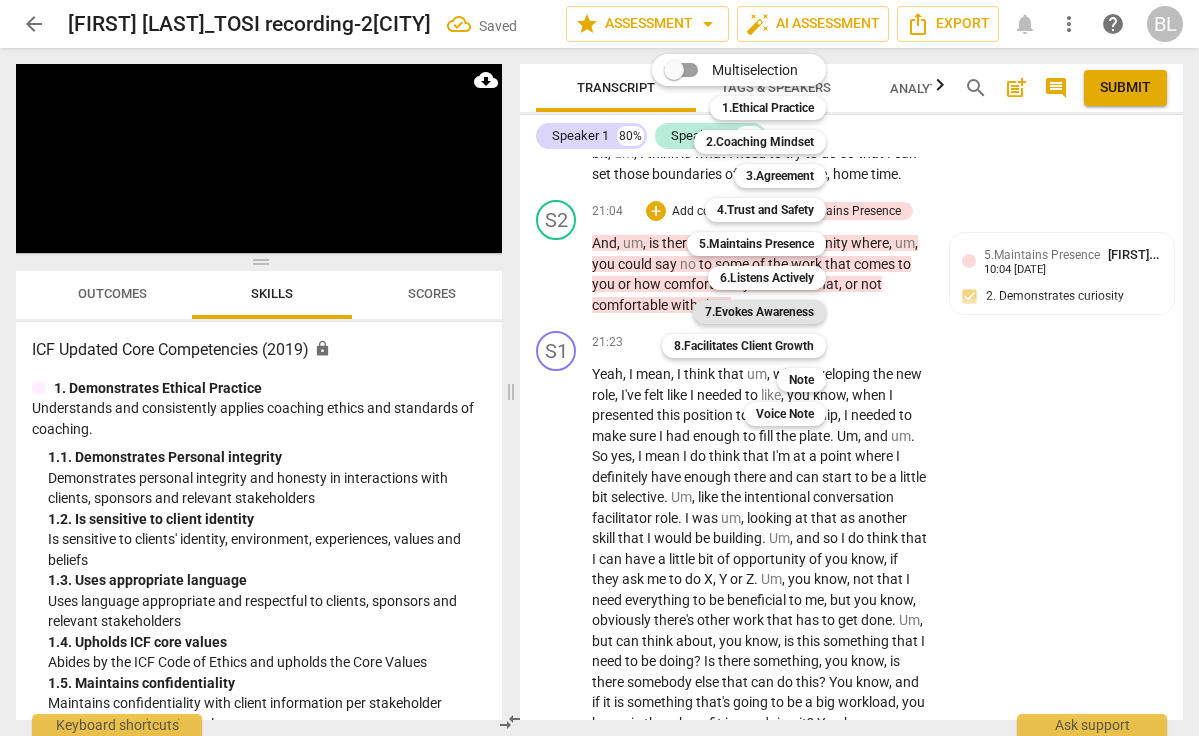click on "7.Evokes Awareness" at bounding box center (759, 312) 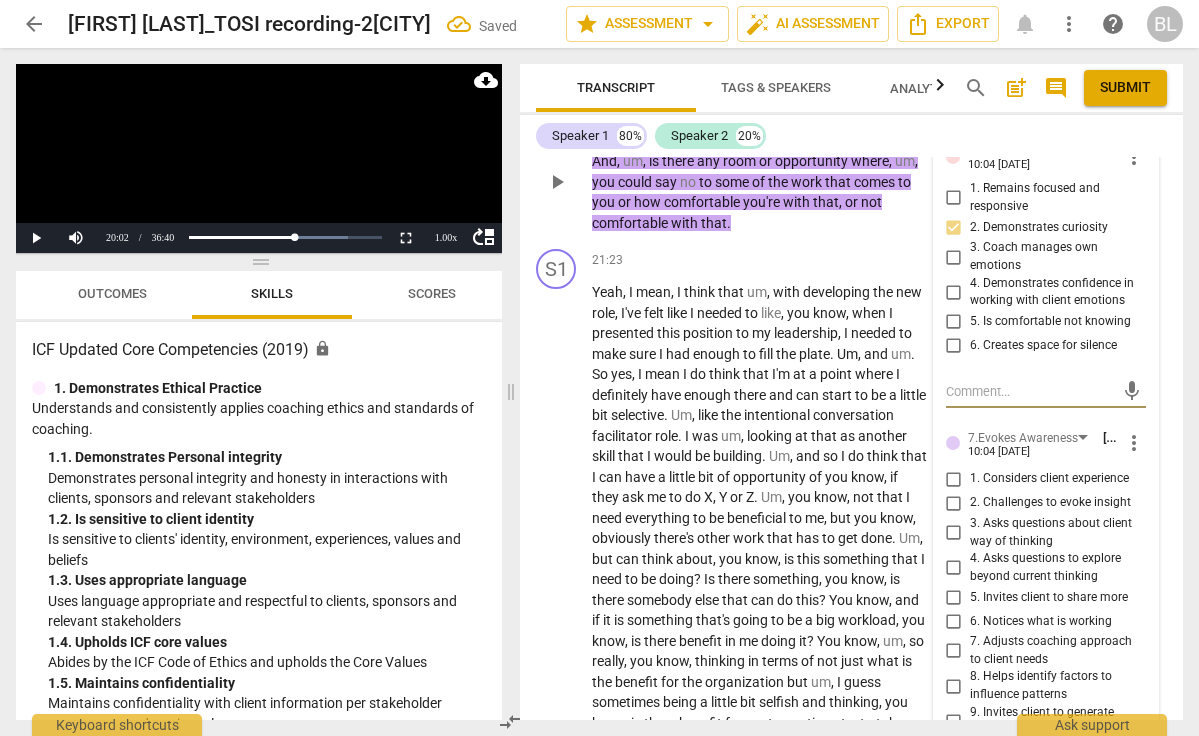 scroll, scrollTop: 8483, scrollLeft: 0, axis: vertical 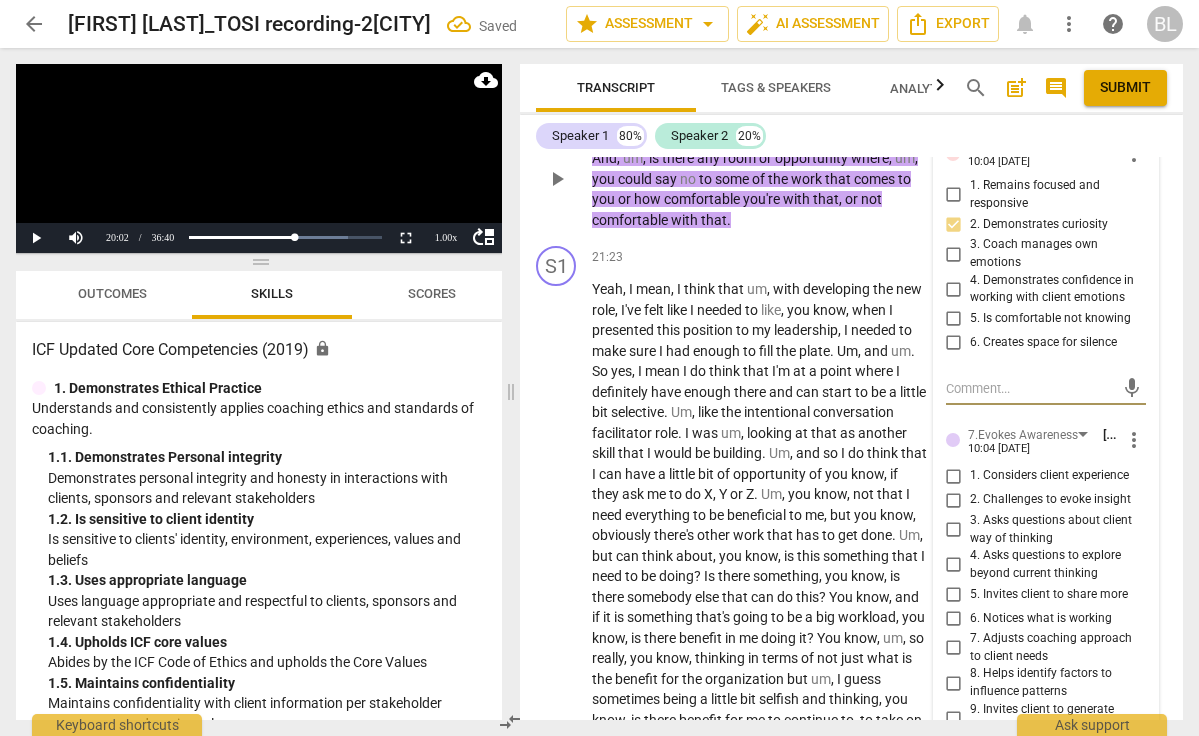 click on "4. Asks questions to explore beyond current thinking" at bounding box center (954, 565) 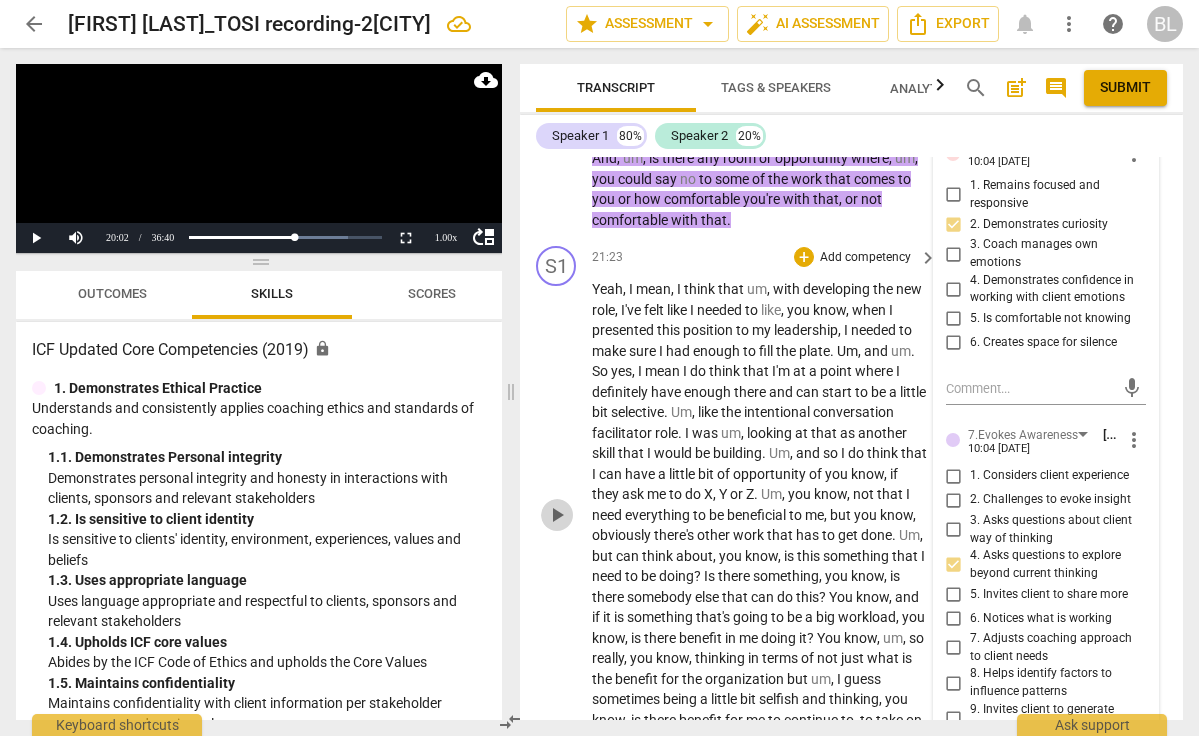 click on "play_arrow" at bounding box center [557, 515] 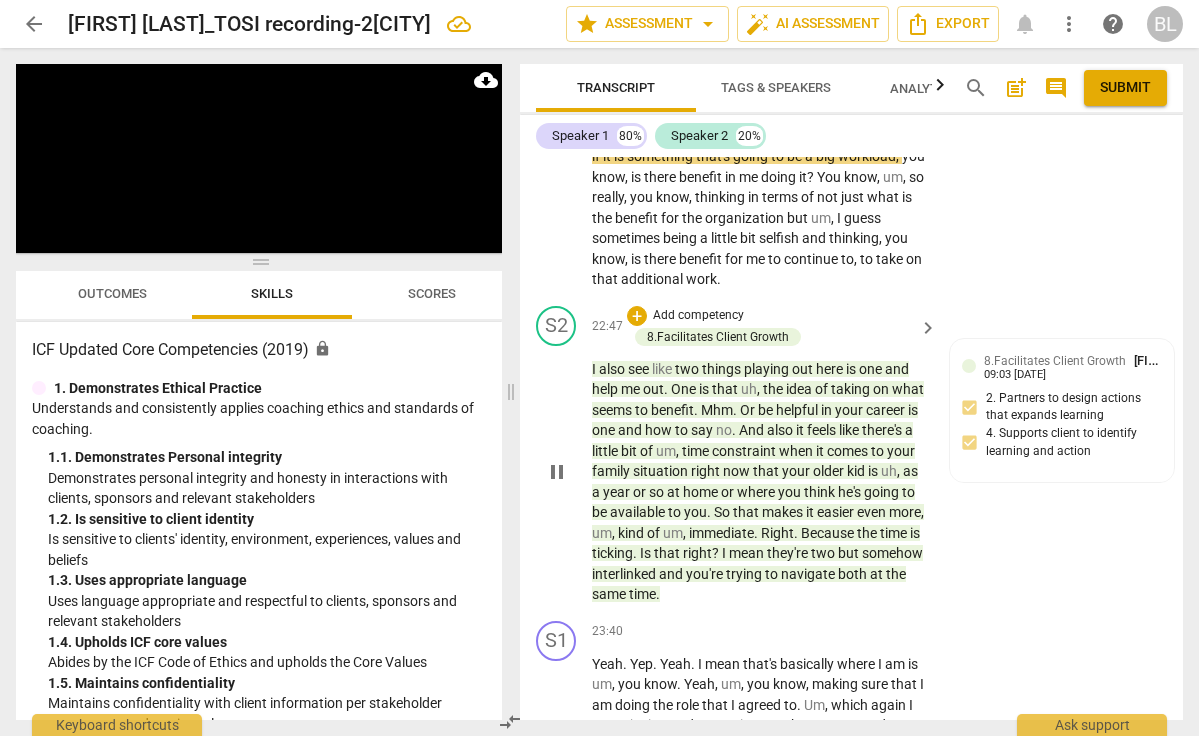 scroll, scrollTop: 8965, scrollLeft: 0, axis: vertical 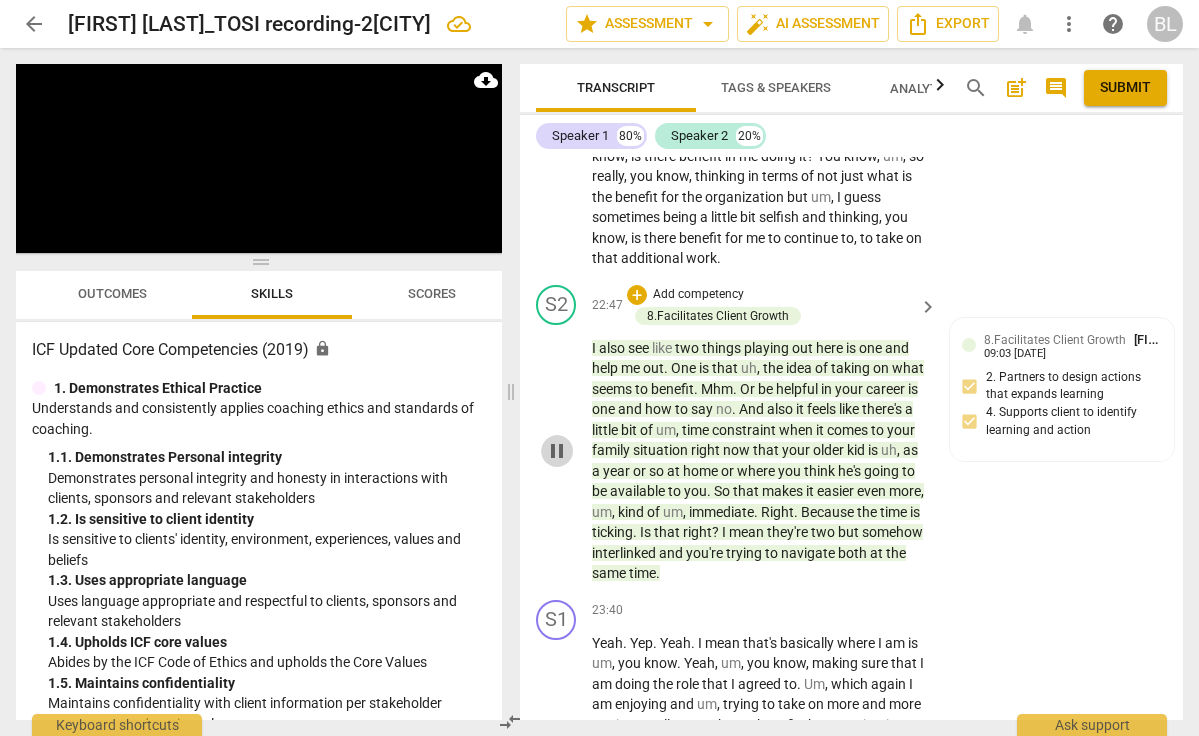 click on "pause" at bounding box center [557, 451] 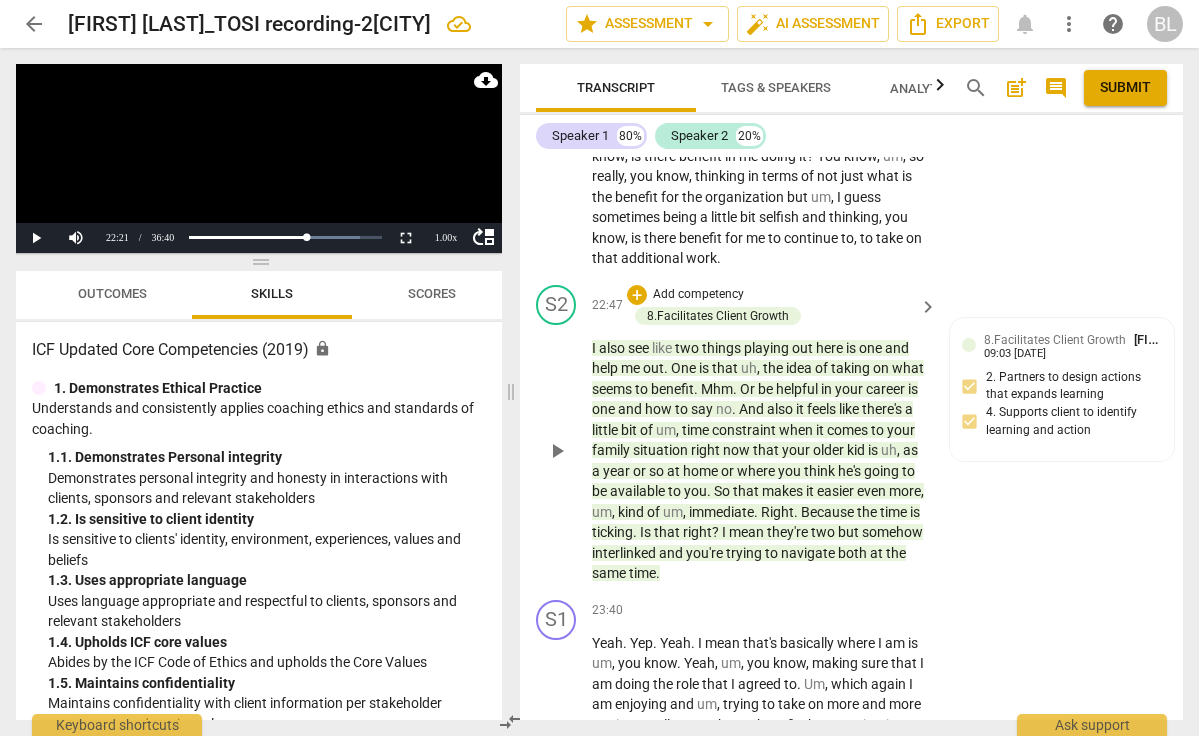 click on "play_arrow" at bounding box center [557, 451] 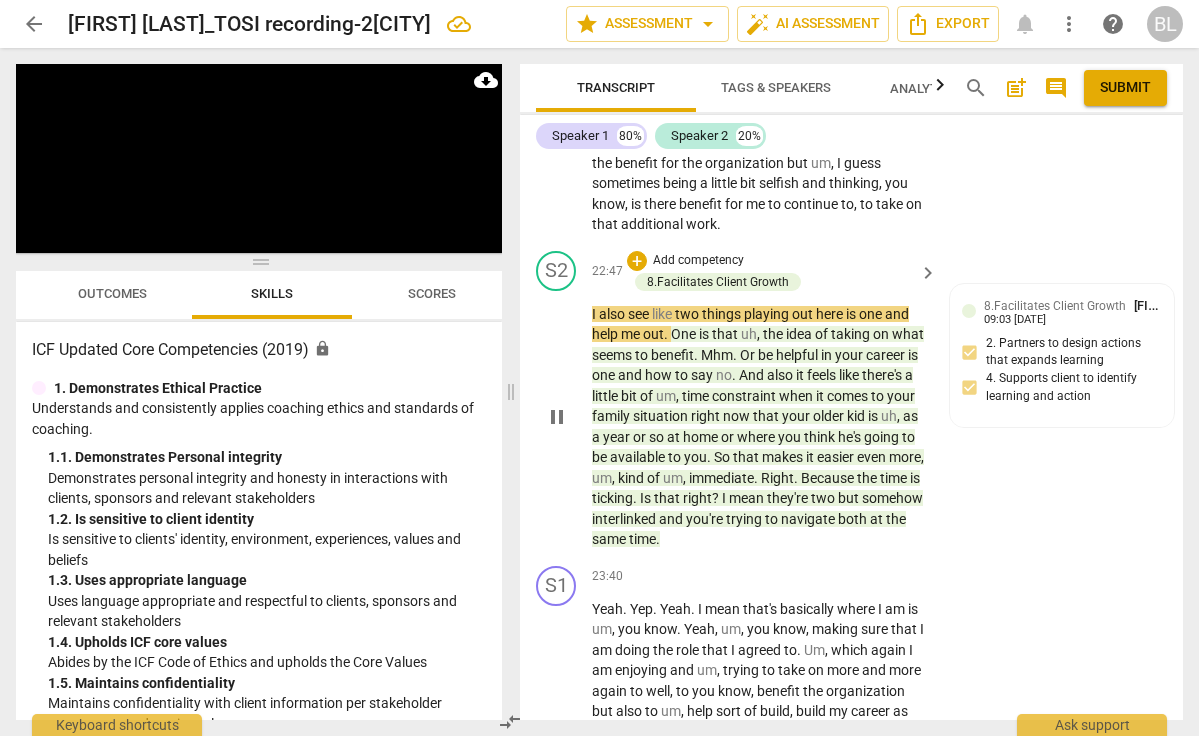 scroll, scrollTop: 9035, scrollLeft: 0, axis: vertical 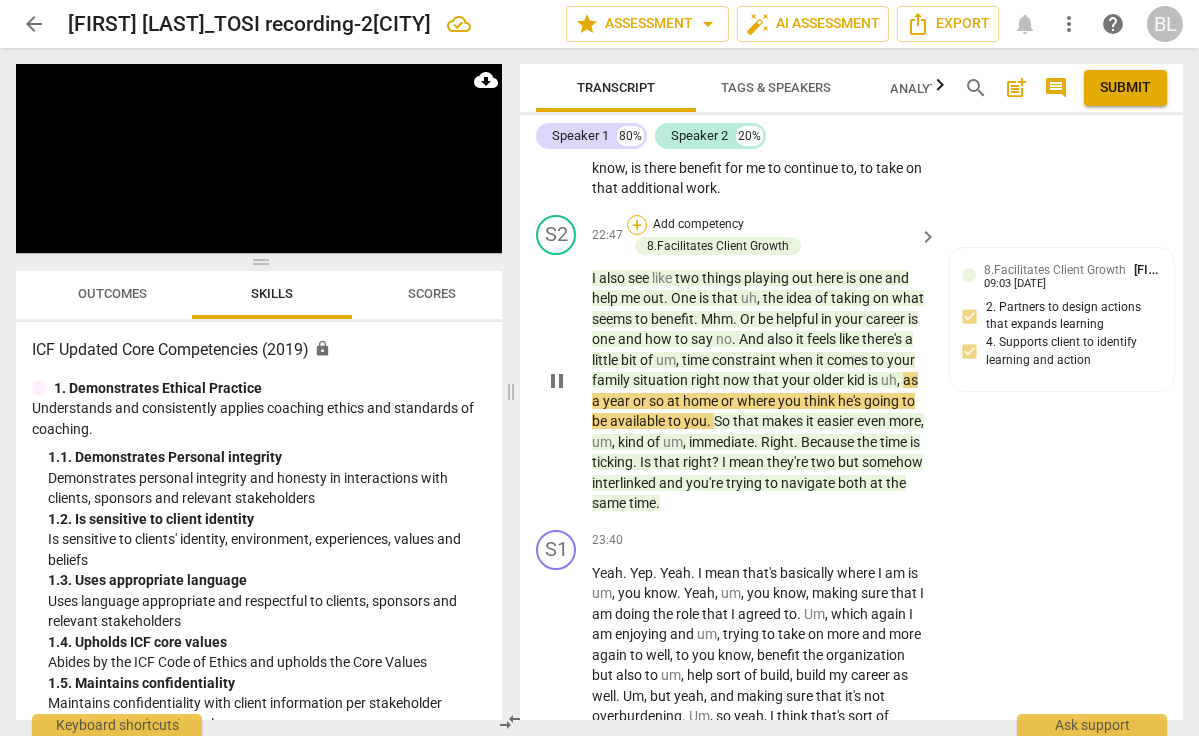 click on "+" at bounding box center (637, 225) 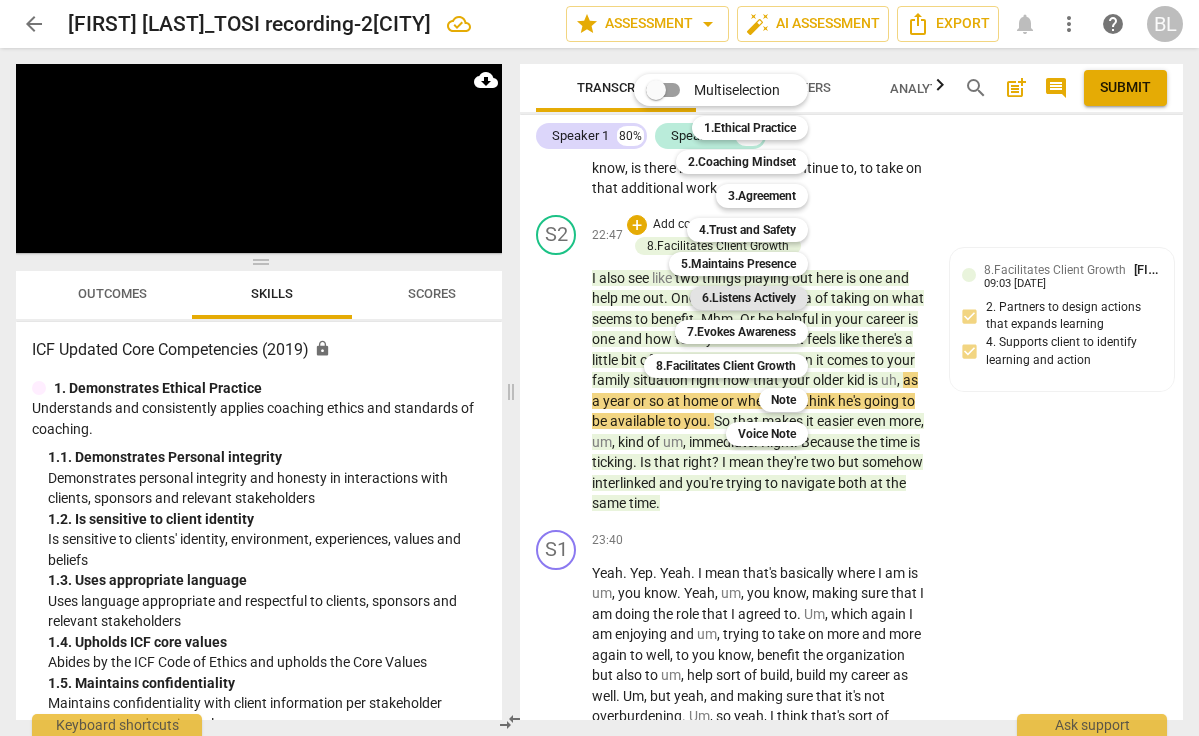 click on "6.Listens Actively" at bounding box center [749, 298] 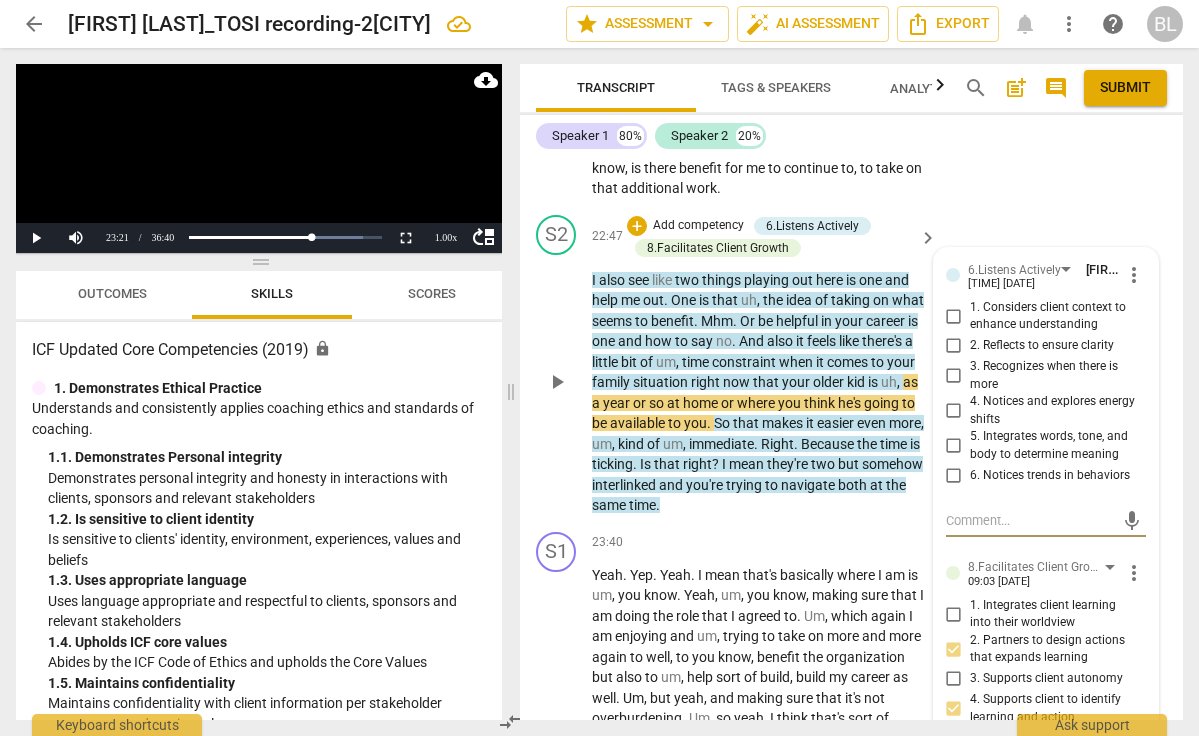 click on "5. Integrates words, tone, and body to determine meaning" at bounding box center (954, 446) 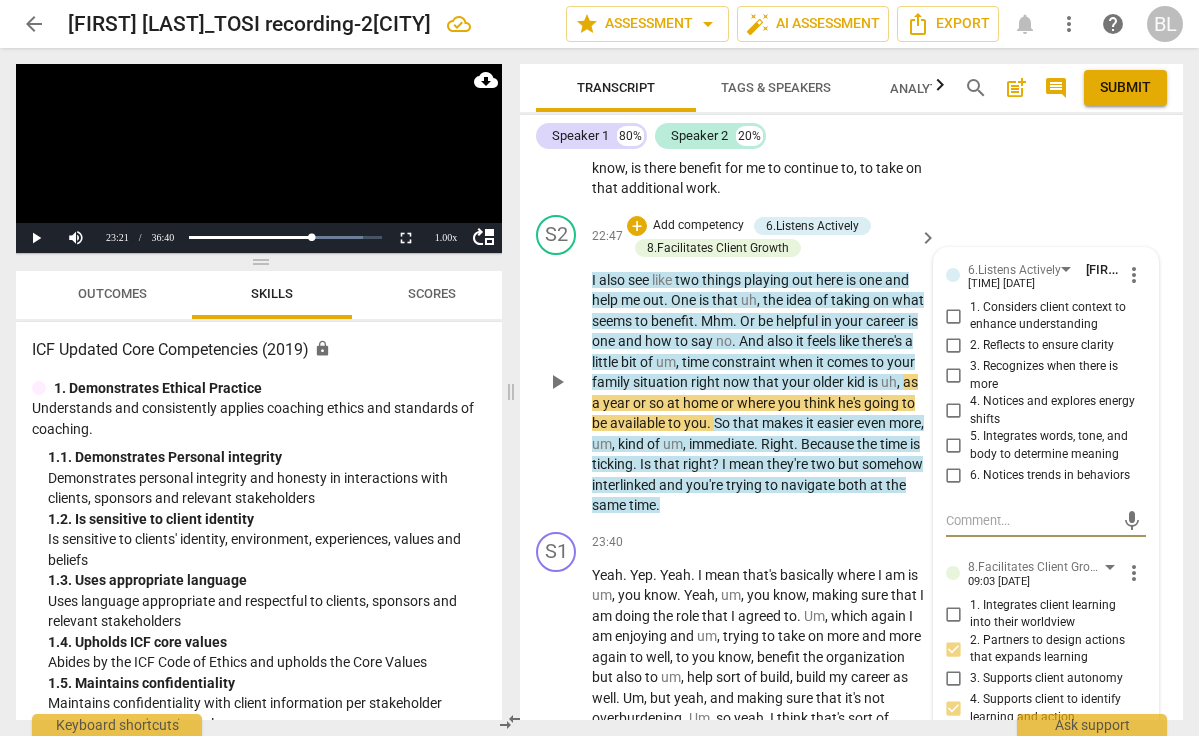 checkbox on "true" 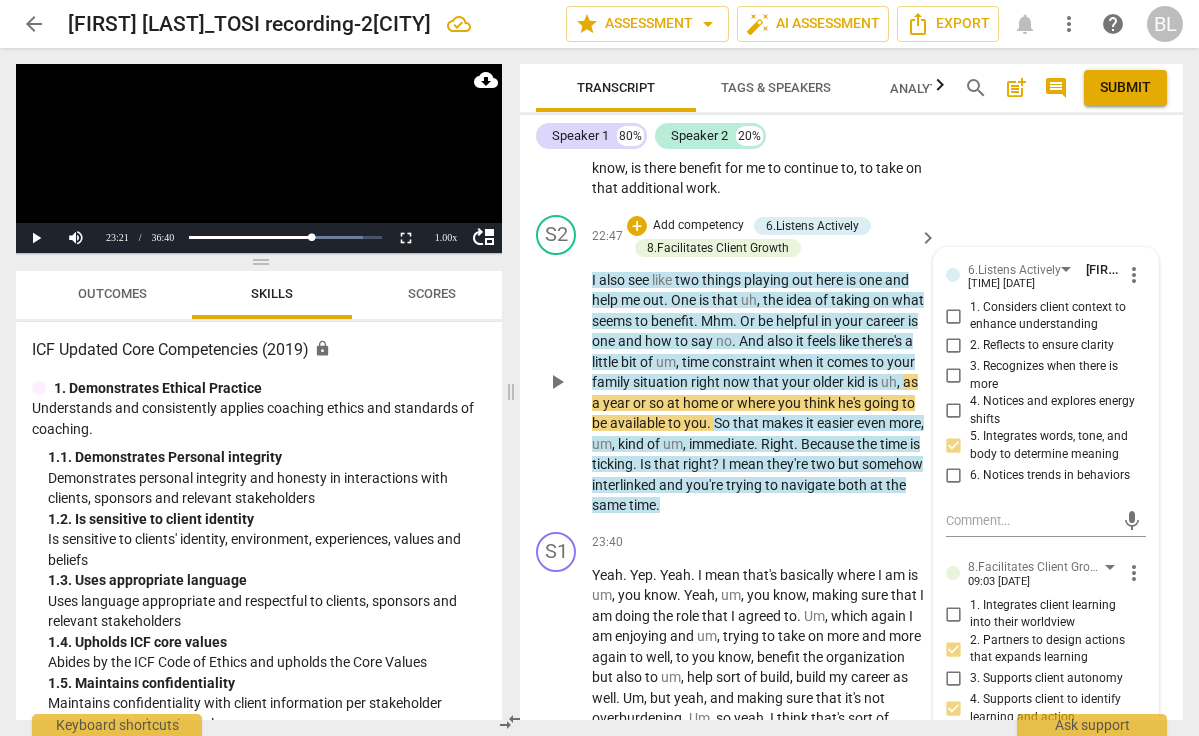 click on "2. Reflects to ensure clarity" at bounding box center (954, 346) 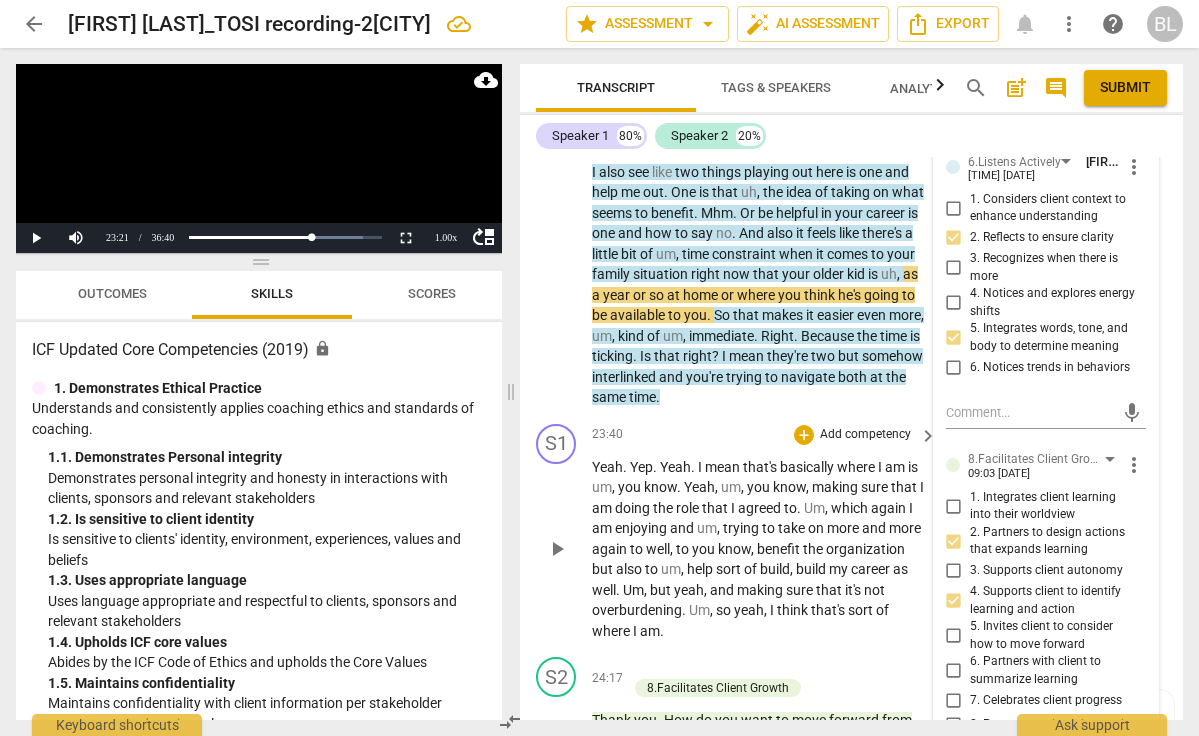 scroll, scrollTop: 9183, scrollLeft: 0, axis: vertical 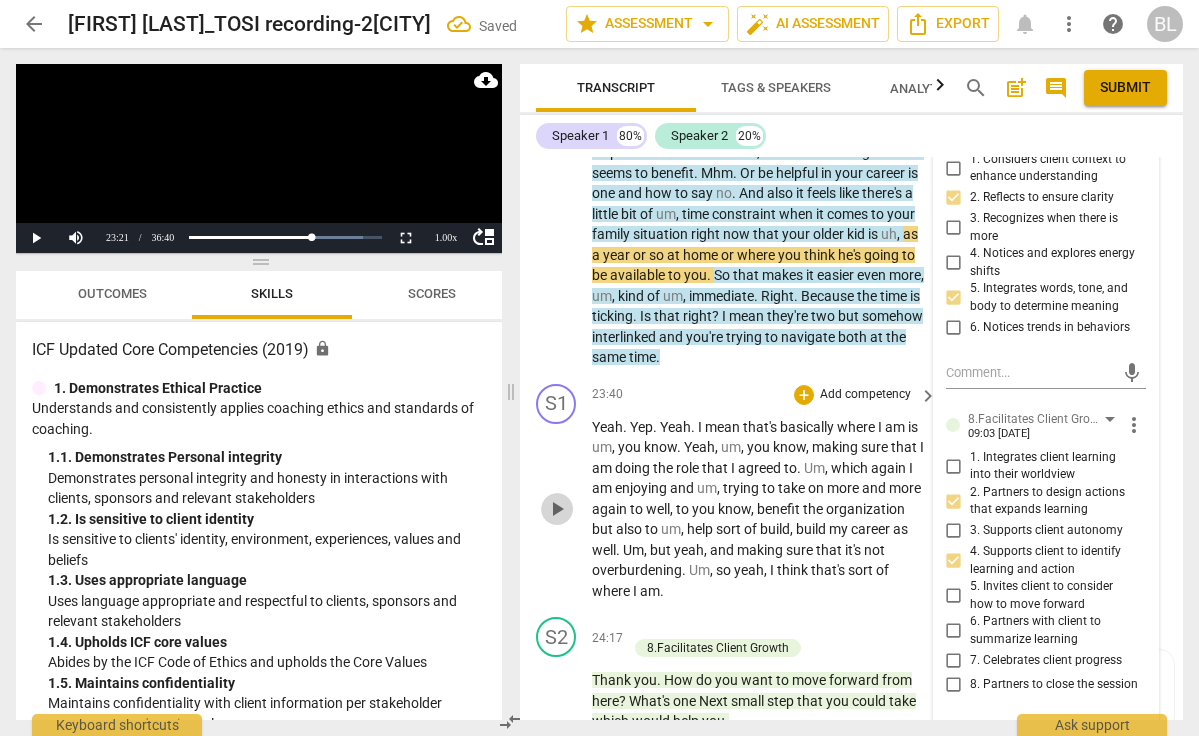 click on "play_arrow" at bounding box center [557, 509] 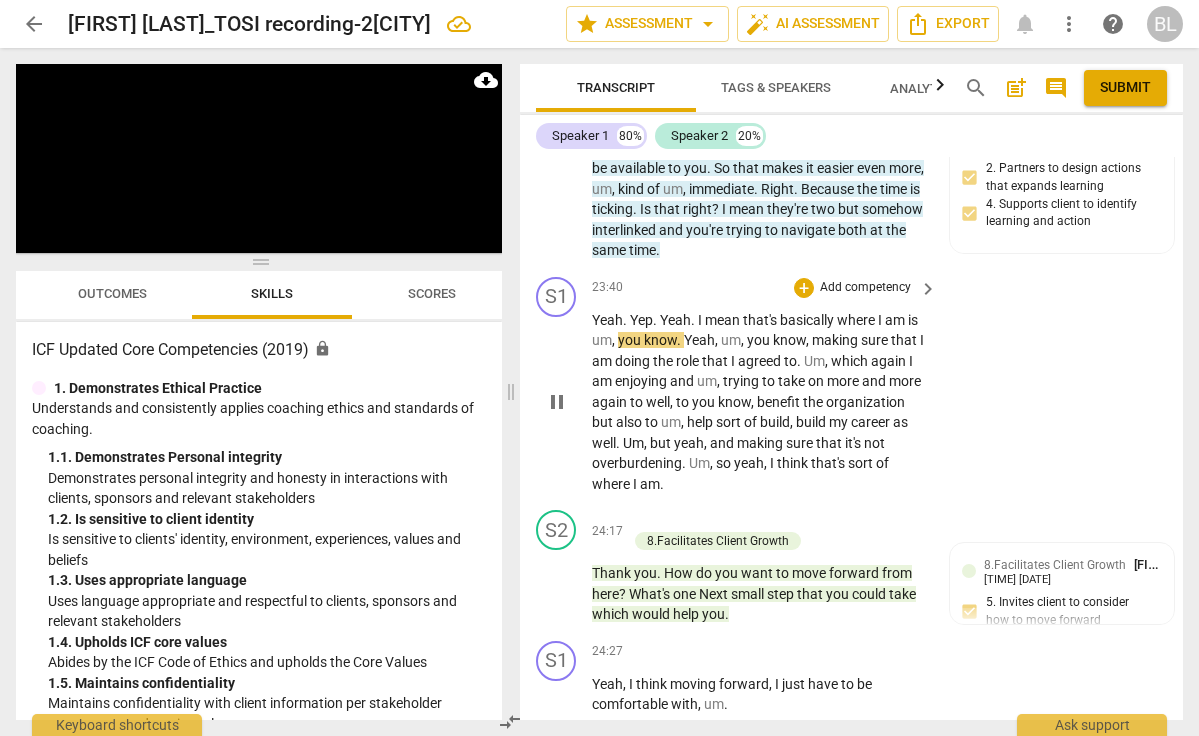 scroll, scrollTop: 9297, scrollLeft: 0, axis: vertical 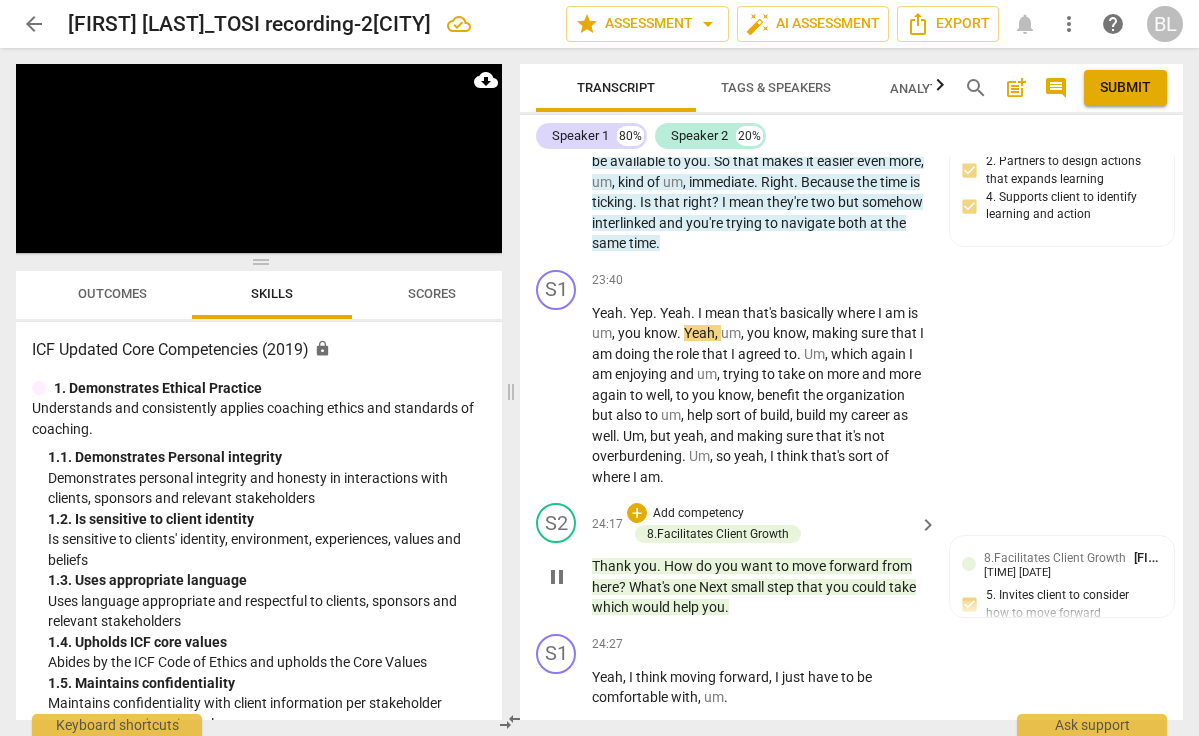 click on "pause" at bounding box center (557, 577) 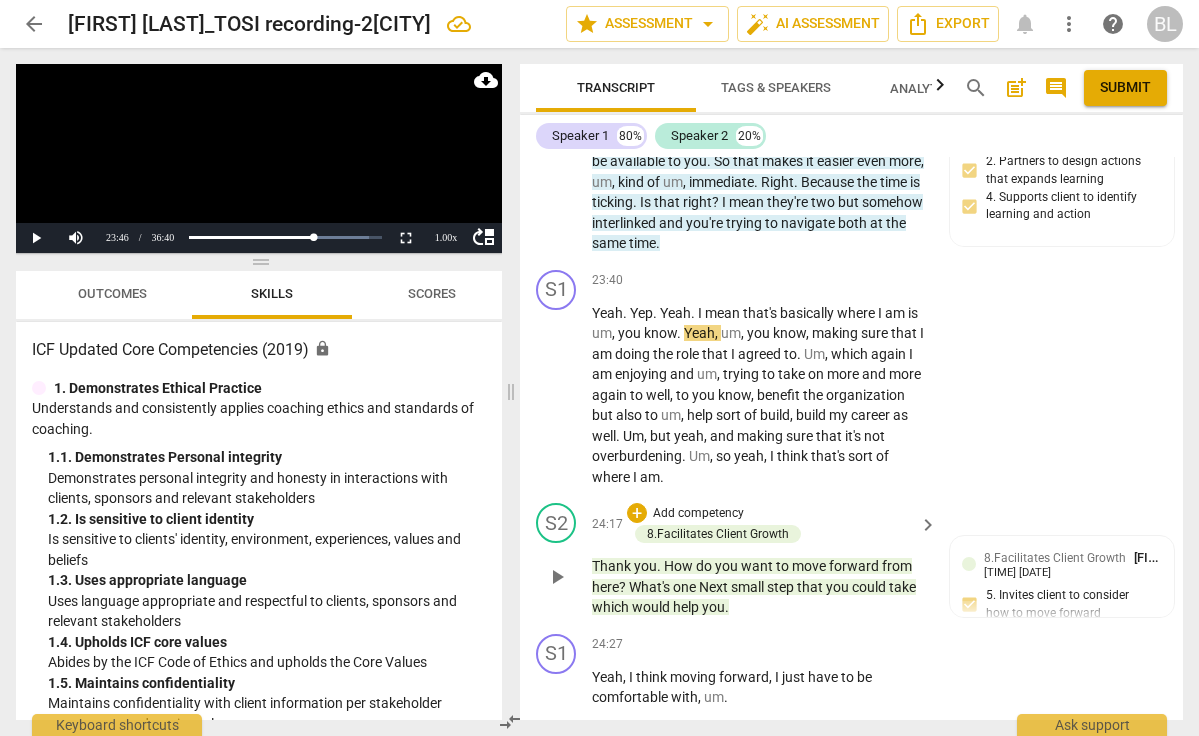 click on "play_arrow" at bounding box center [557, 577] 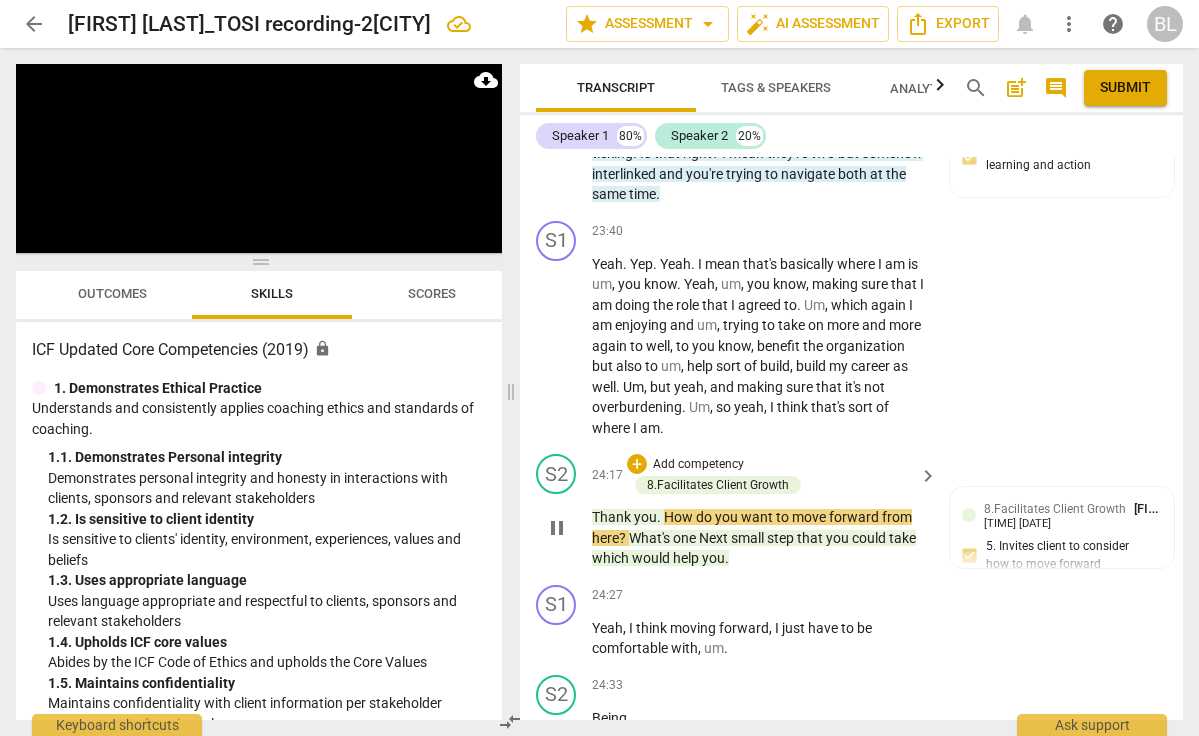 scroll, scrollTop: 9349, scrollLeft: 0, axis: vertical 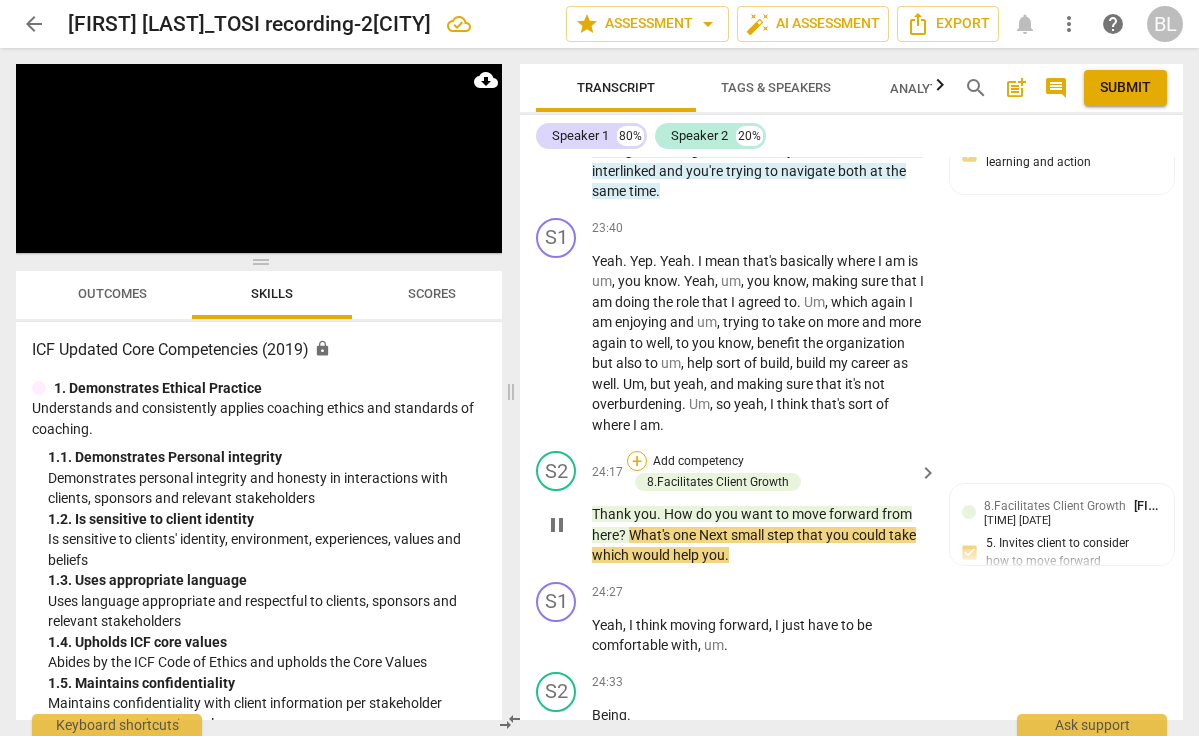 click on "+" at bounding box center [637, 461] 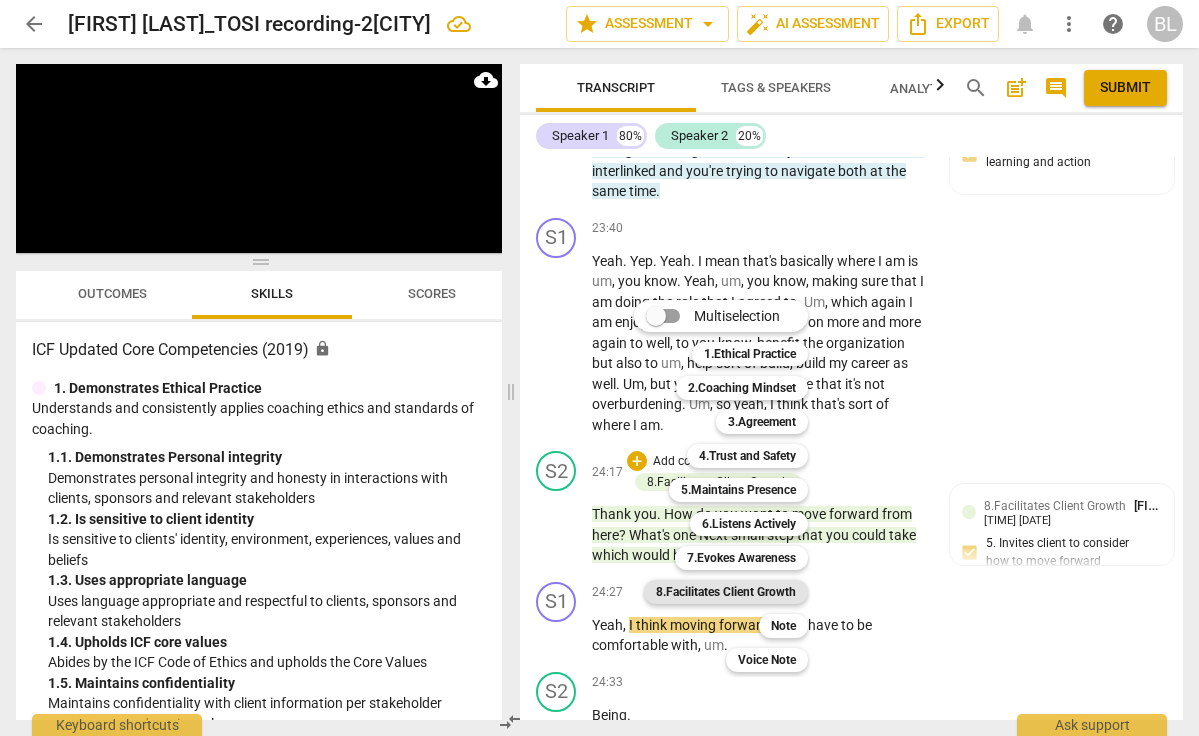 click on "8.Facilitates Client Growth" at bounding box center (726, 592) 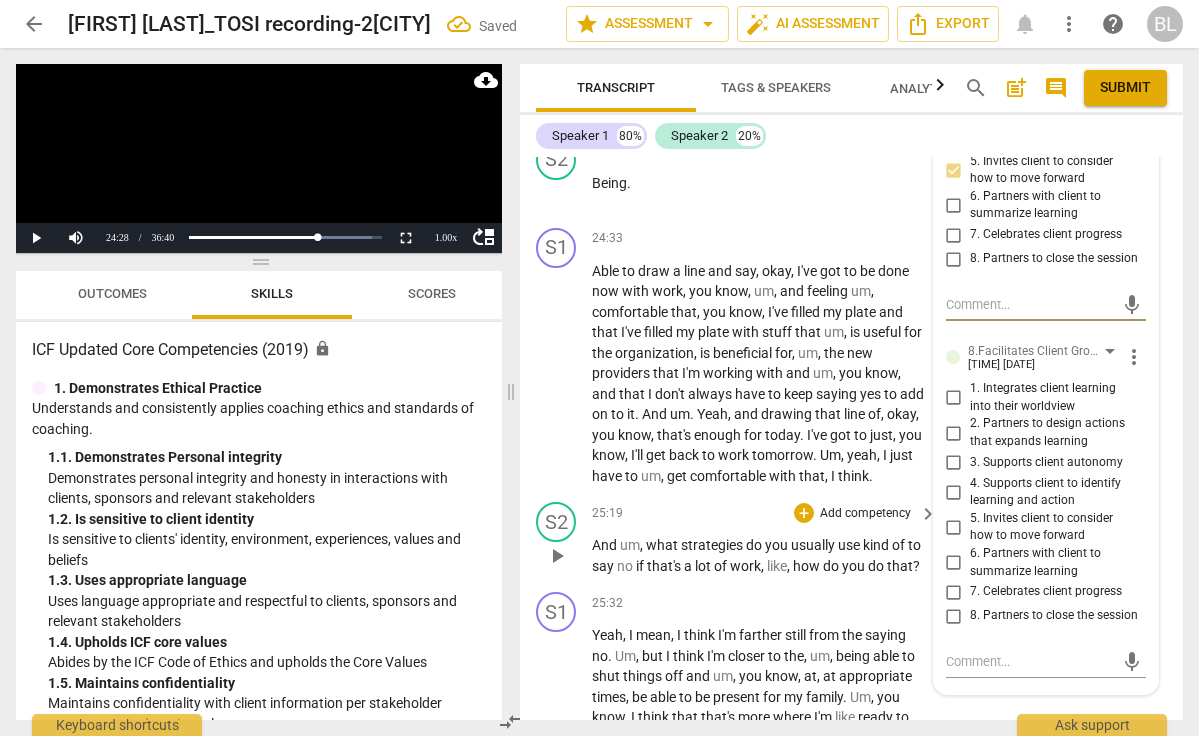 scroll, scrollTop: 9859, scrollLeft: 0, axis: vertical 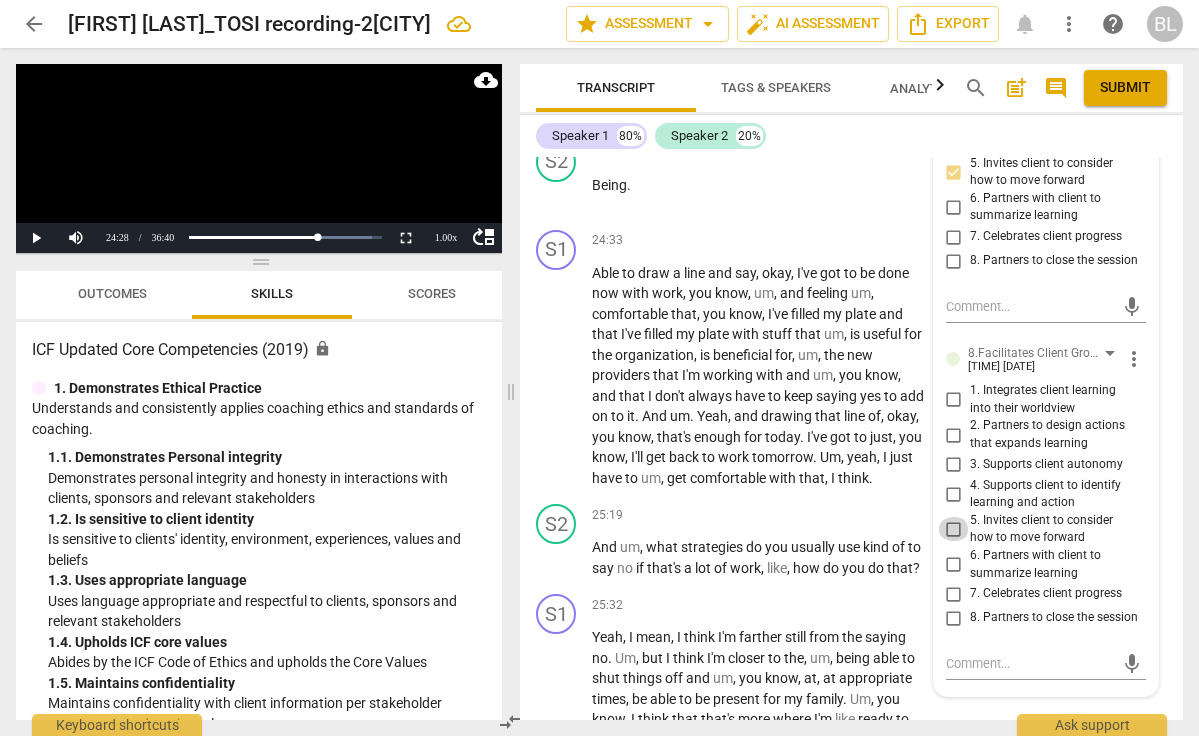 click on "5. Invites client to consider how to move forward" at bounding box center [954, 529] 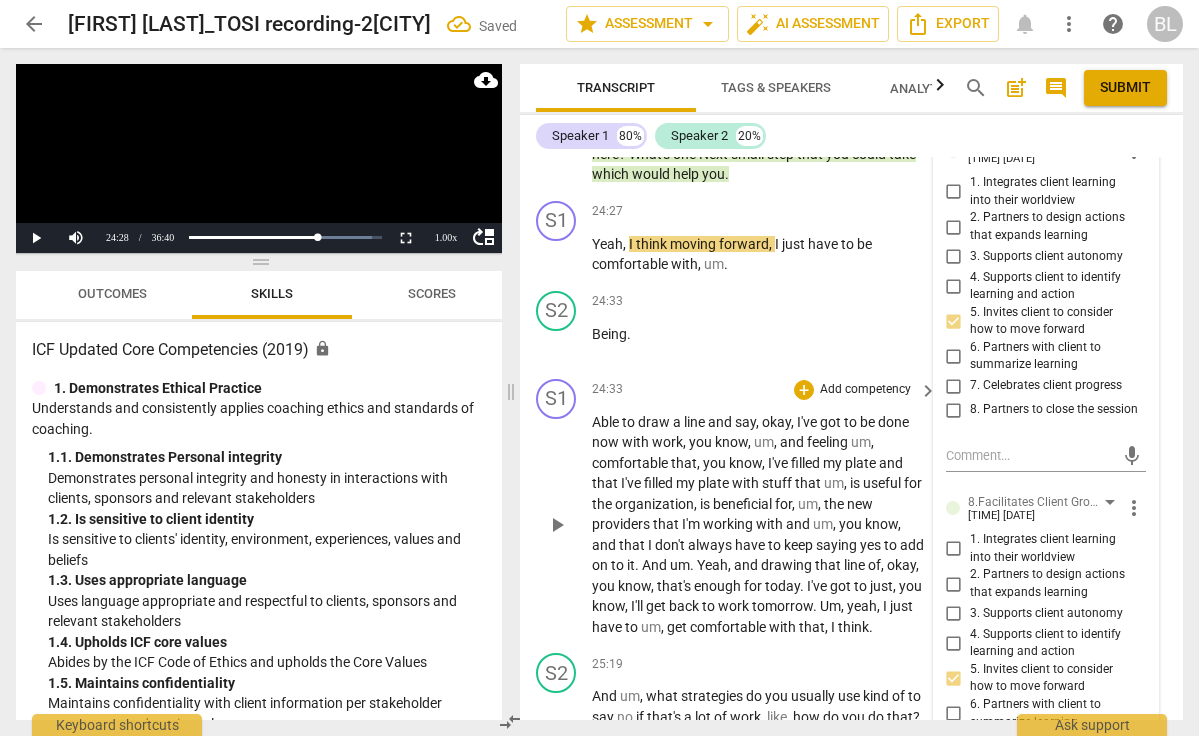 scroll, scrollTop: 9718, scrollLeft: 0, axis: vertical 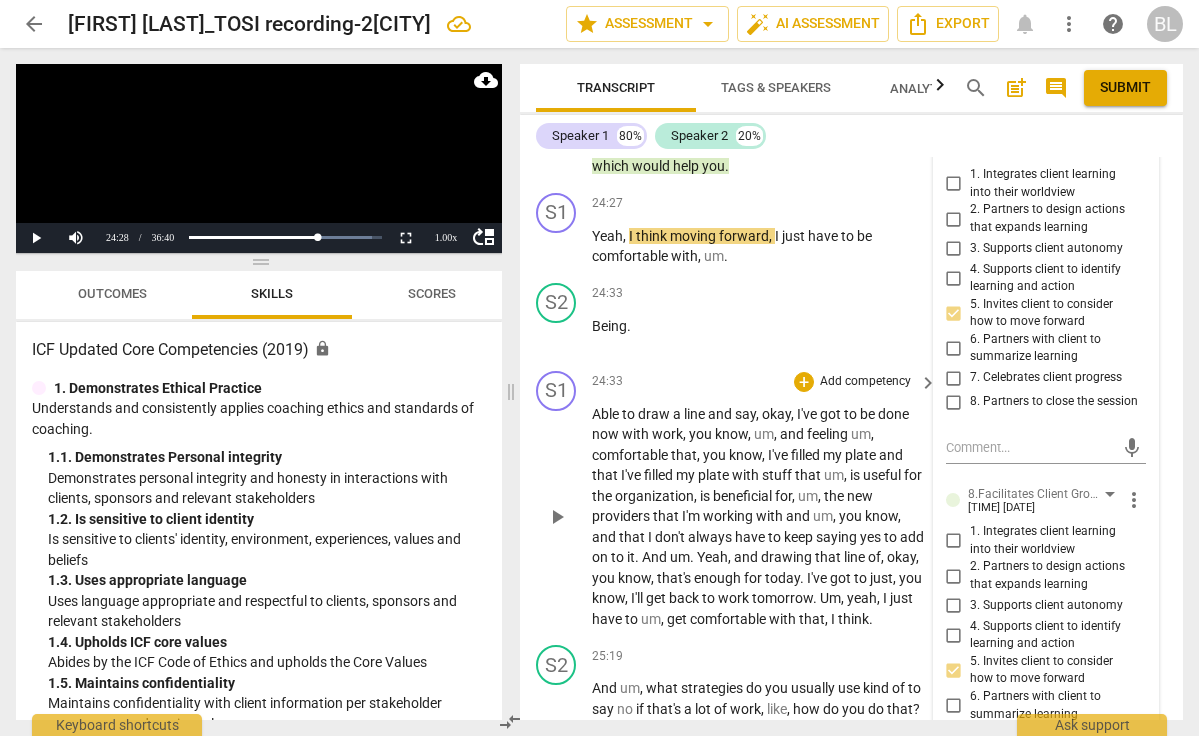 click on "play_arrow" at bounding box center (557, 517) 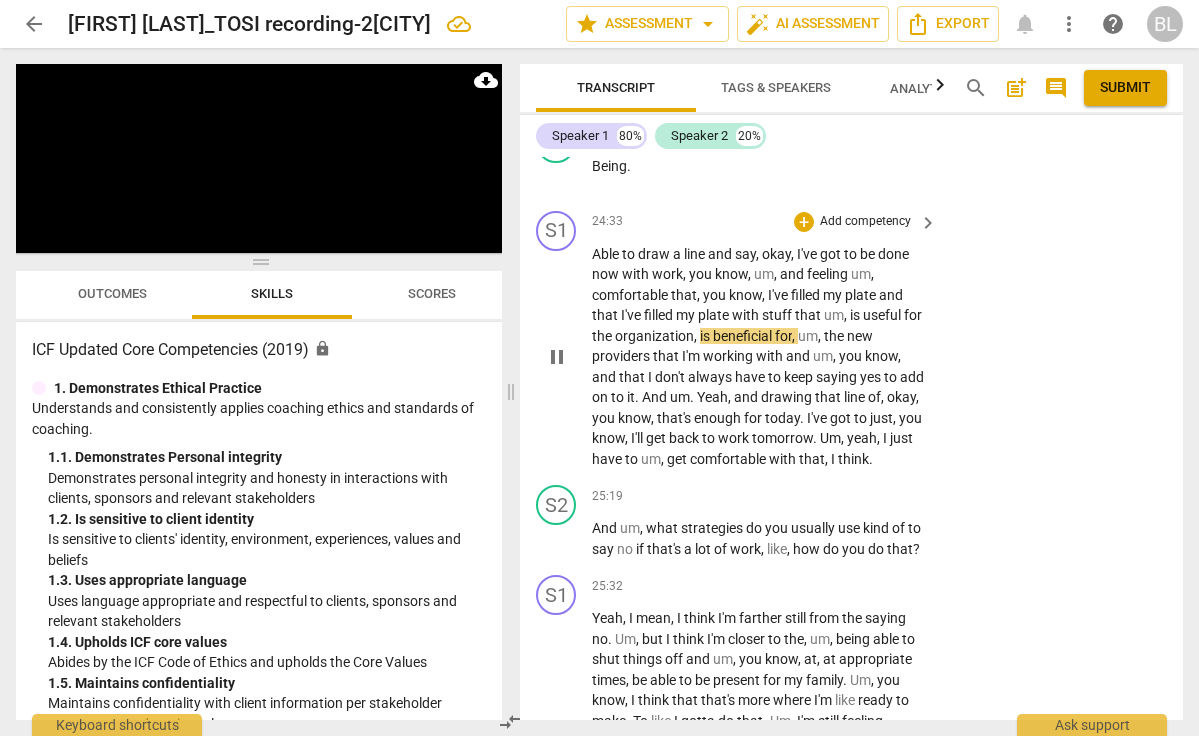 scroll, scrollTop: 9879, scrollLeft: 0, axis: vertical 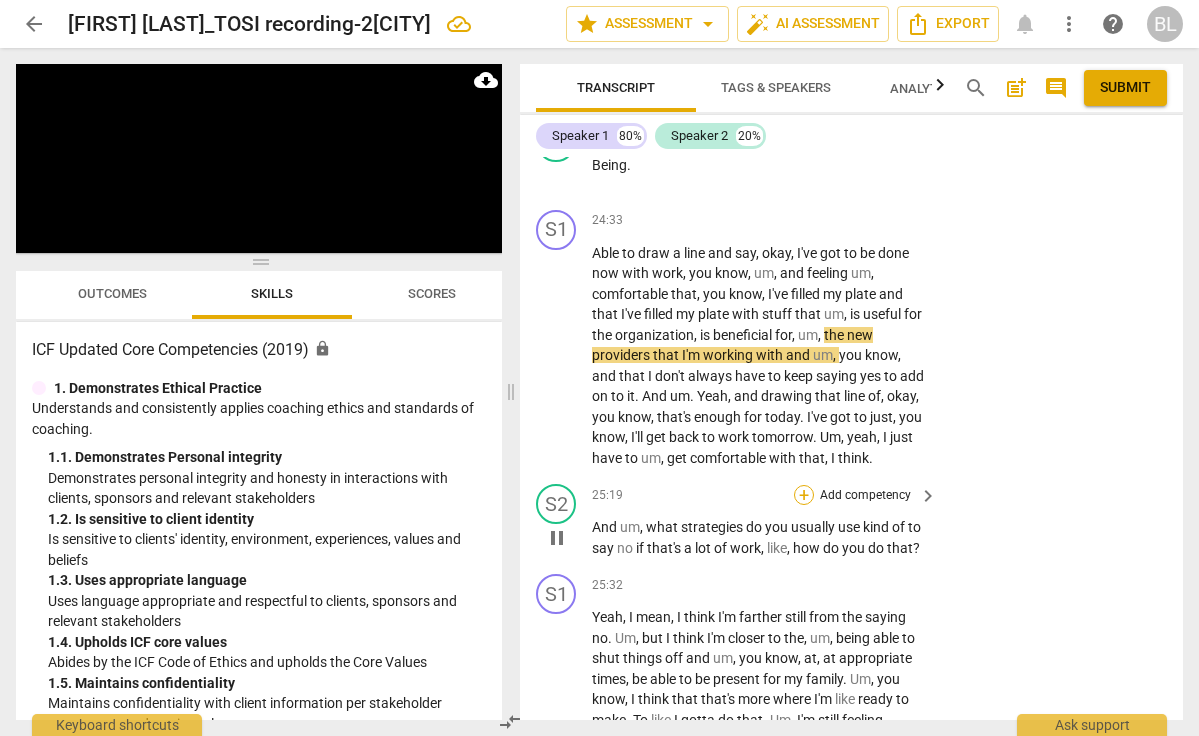 click on "+" at bounding box center [804, 495] 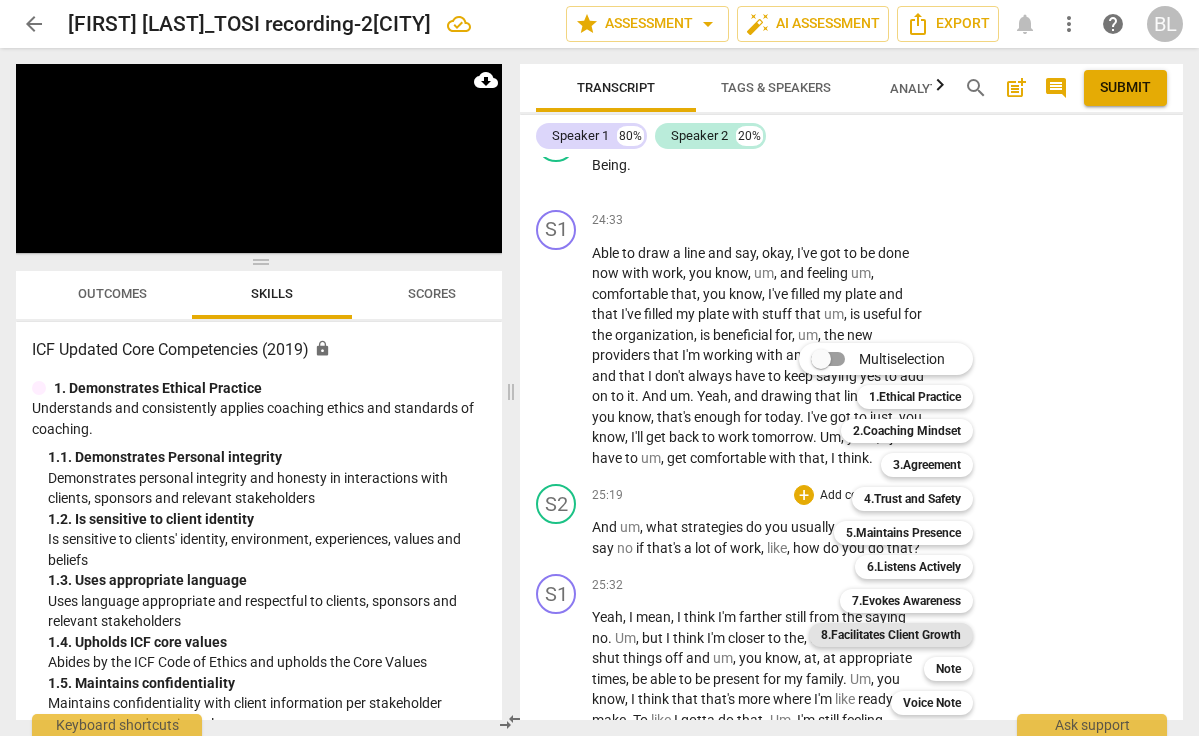click on "8.Facilitates Client Growth" at bounding box center [891, 635] 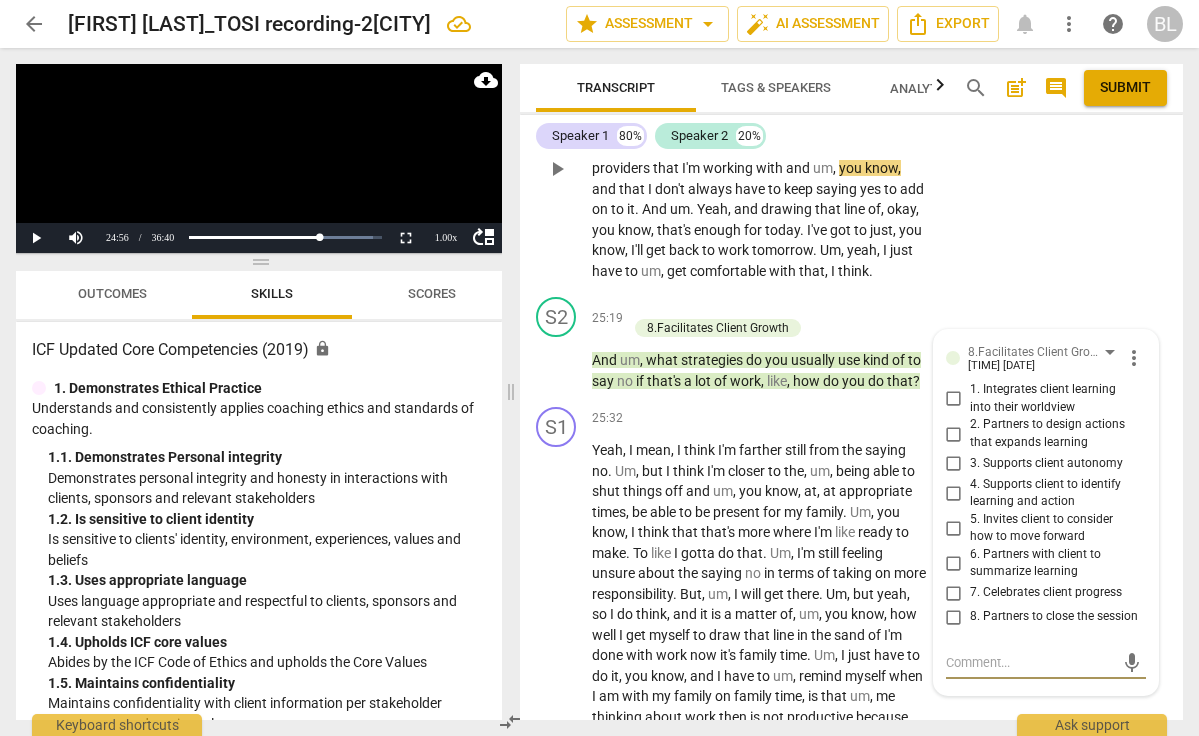 scroll, scrollTop: 10067, scrollLeft: 0, axis: vertical 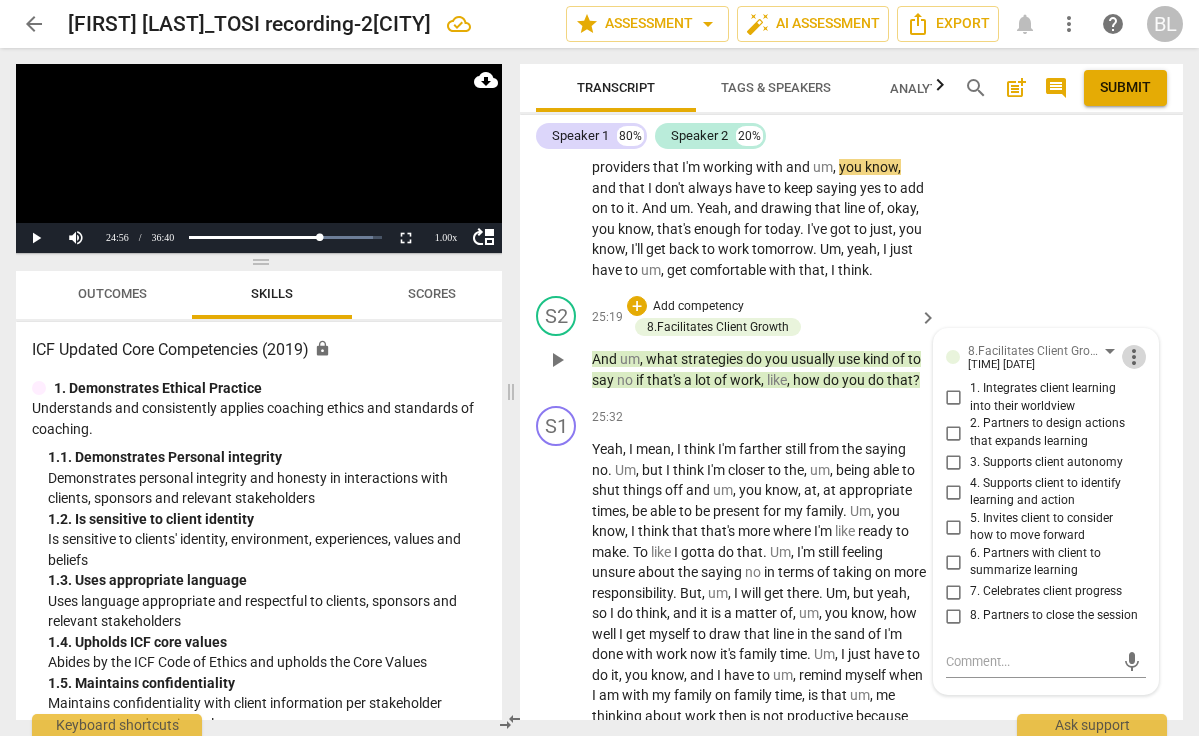 click on "more_vert" at bounding box center [1134, 357] 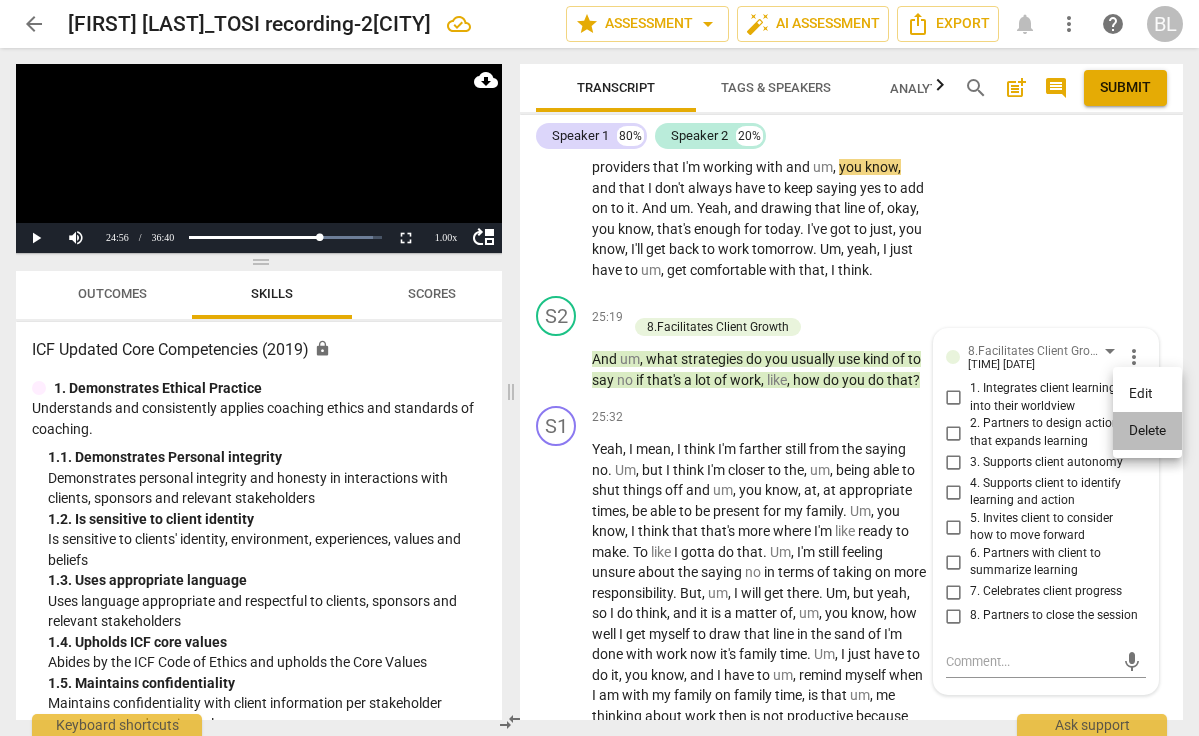click on "Delete" at bounding box center [1147, 431] 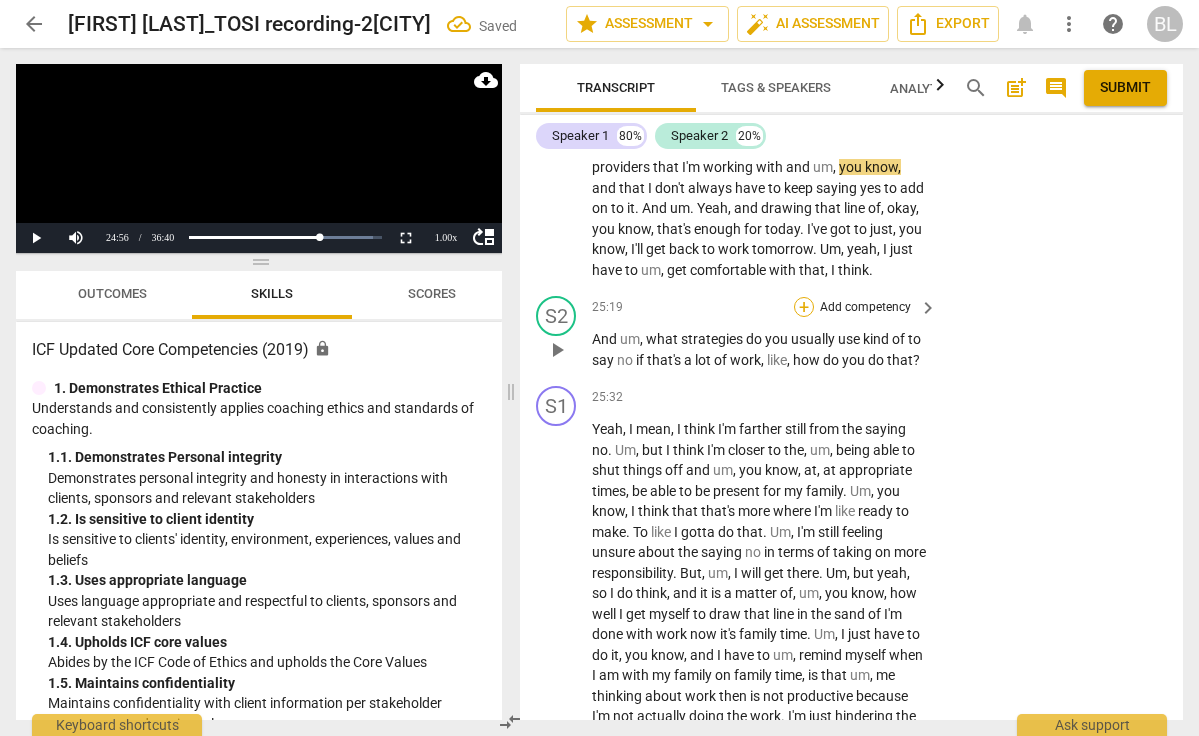 click on "+" at bounding box center [804, 307] 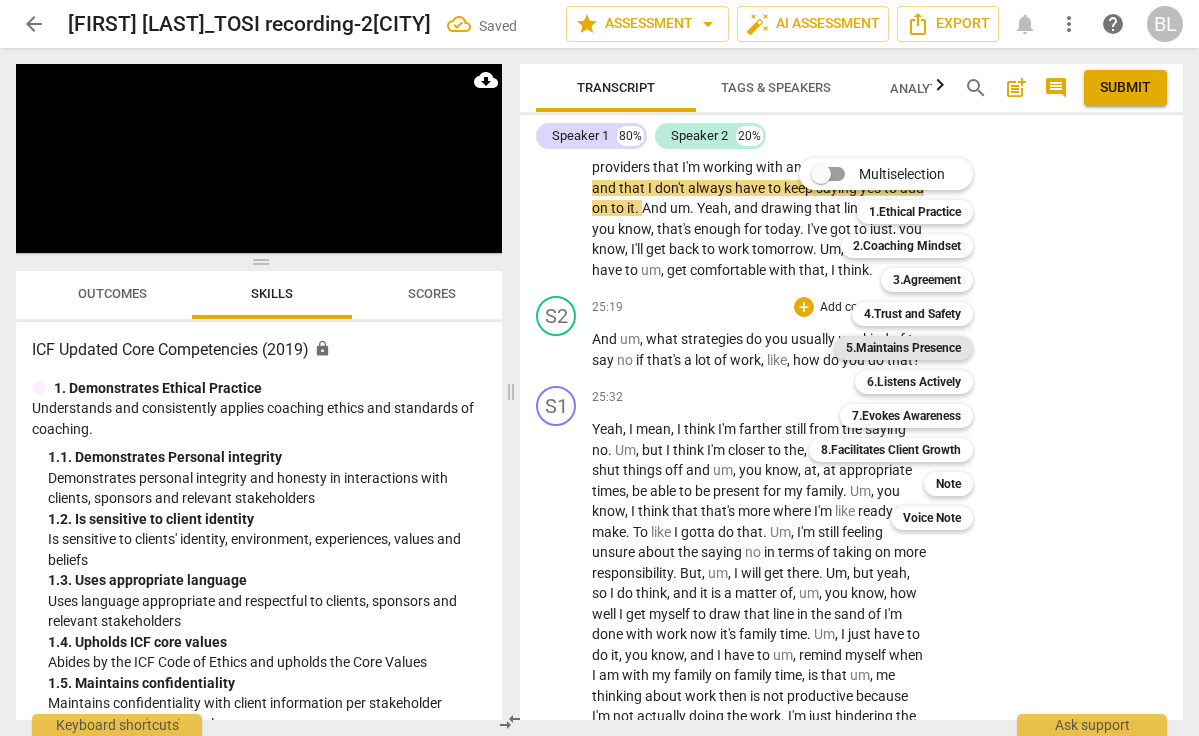 click on "5.Maintains Presence" at bounding box center (903, 348) 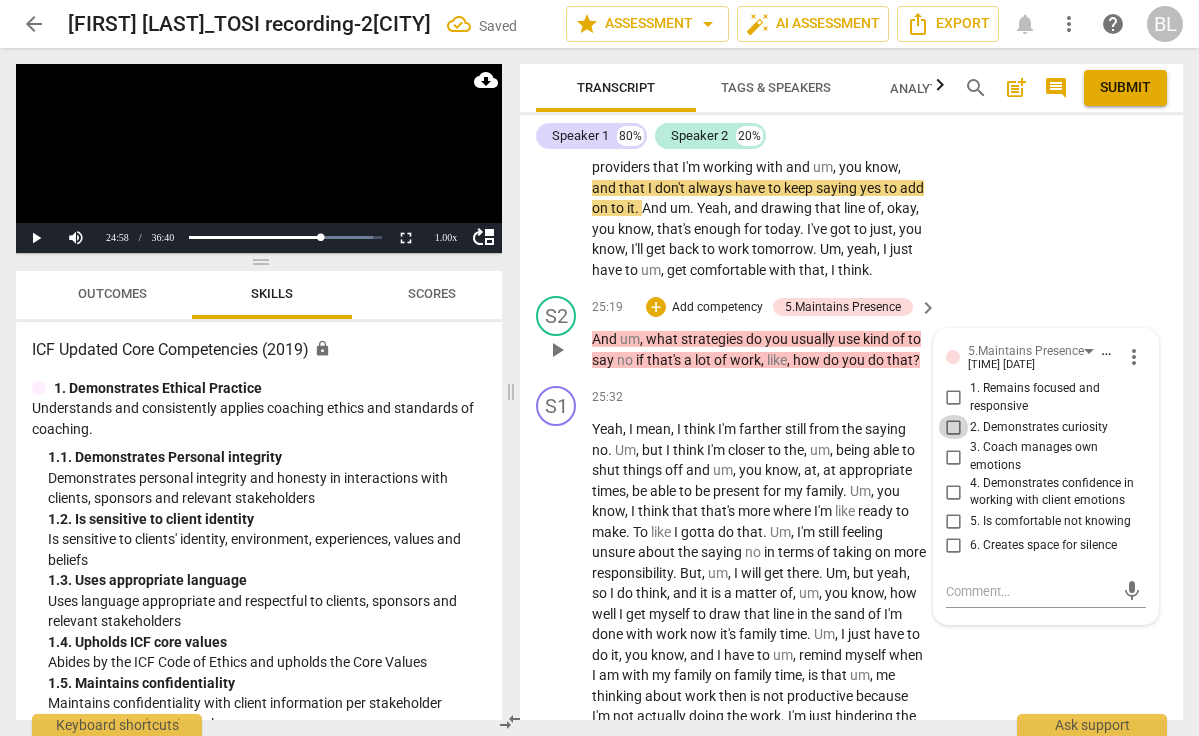 click on "2. Demonstrates curiosity" at bounding box center (954, 427) 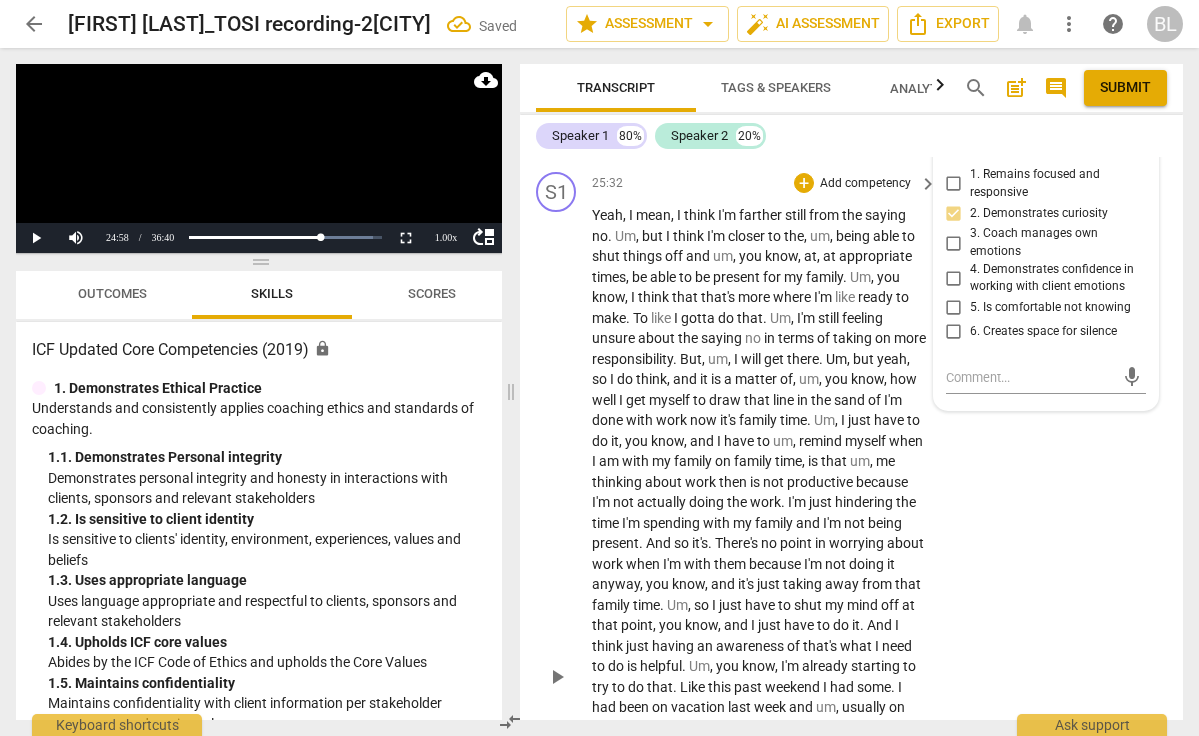scroll, scrollTop: 10282, scrollLeft: 0, axis: vertical 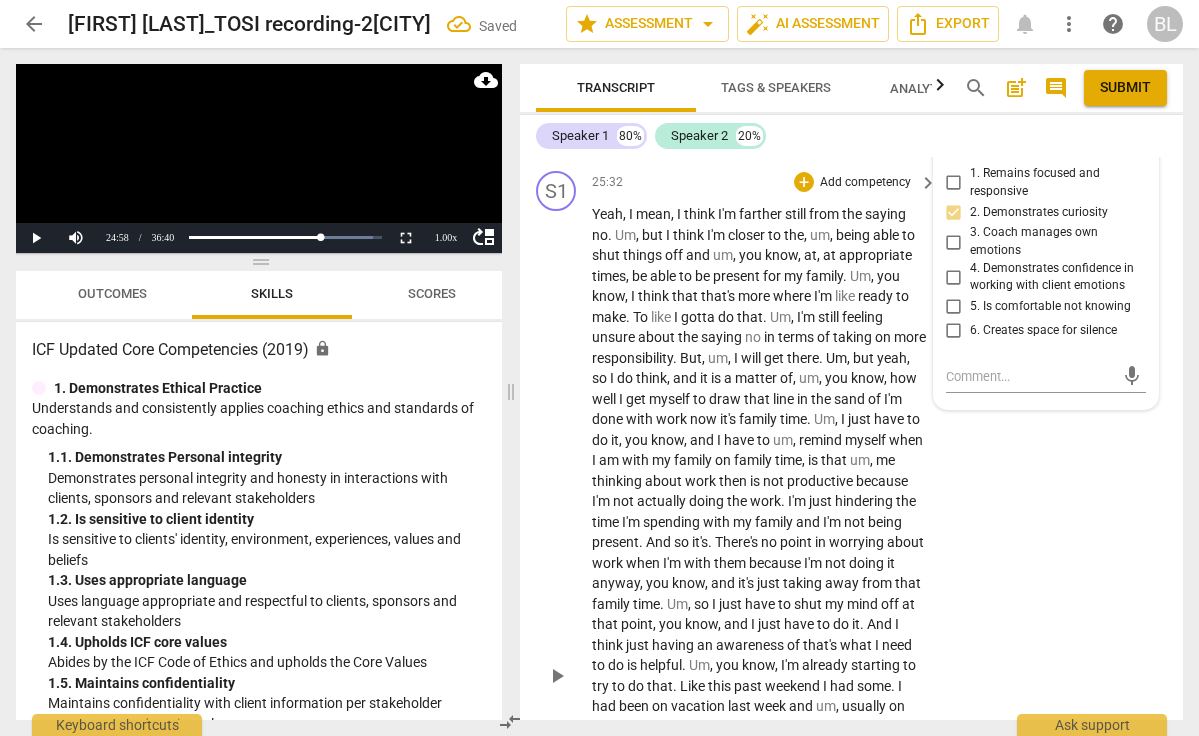 click on "play_arrow" at bounding box center (557, 676) 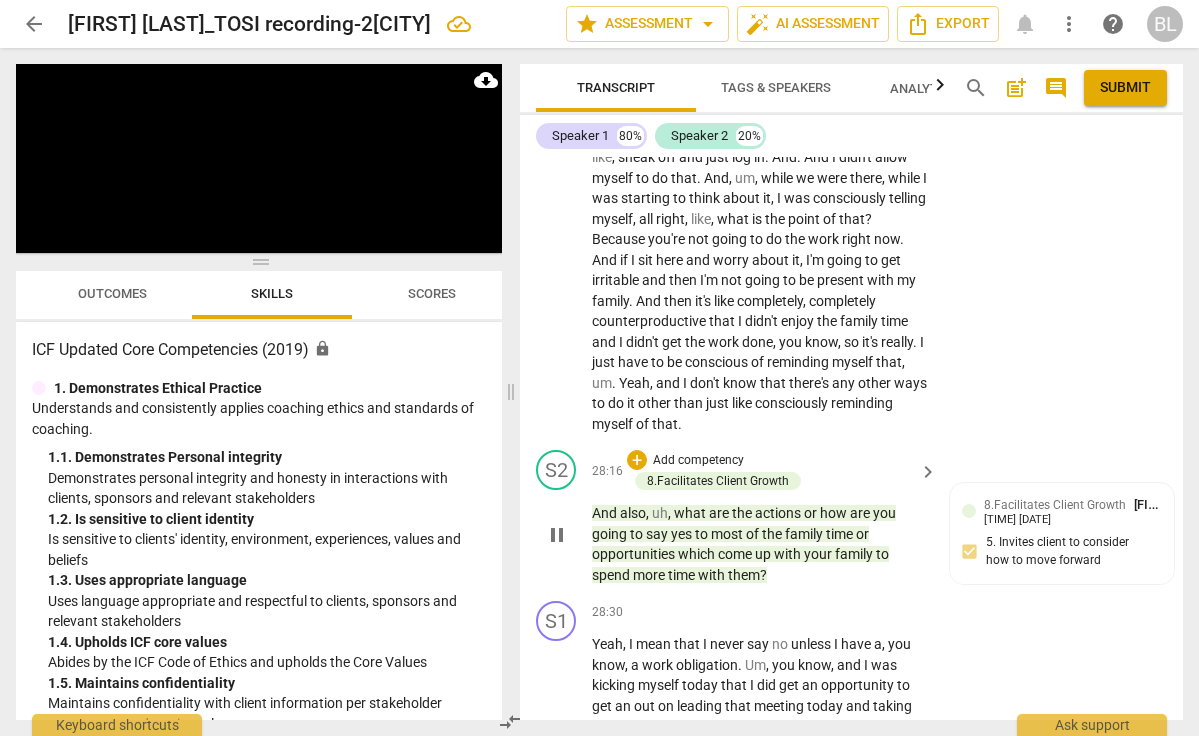 scroll, scrollTop: 11014, scrollLeft: 0, axis: vertical 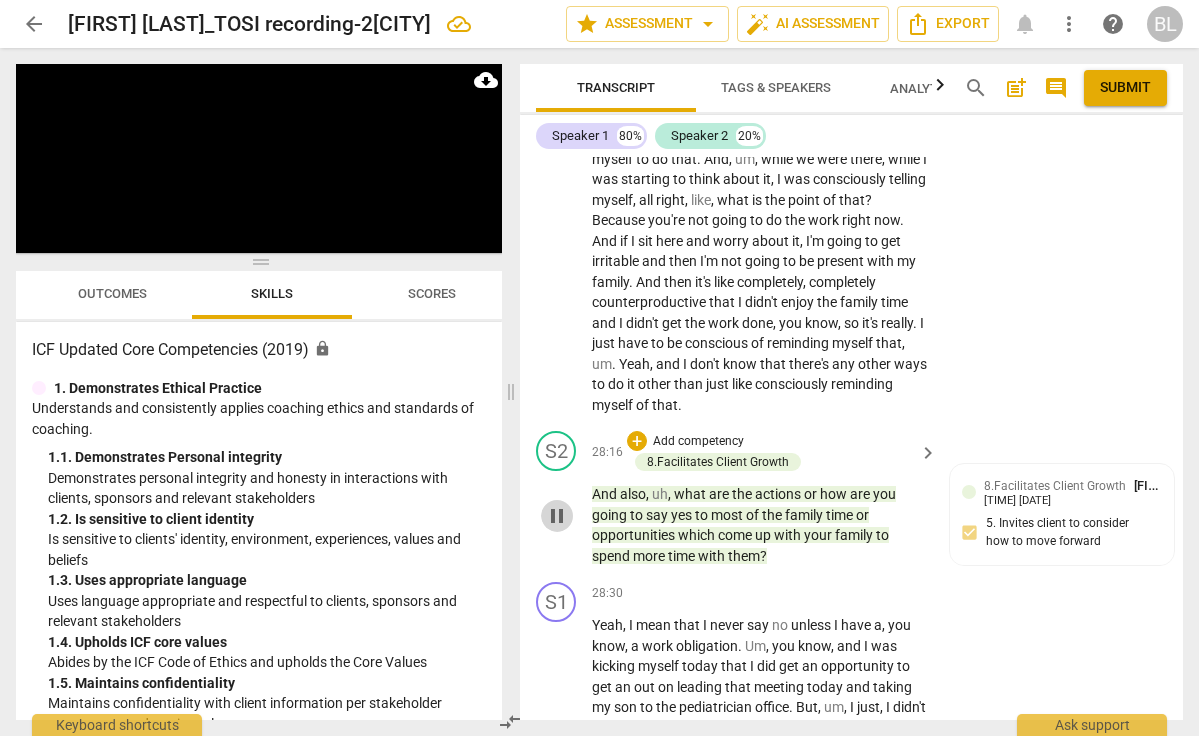 click on "pause" at bounding box center [557, 516] 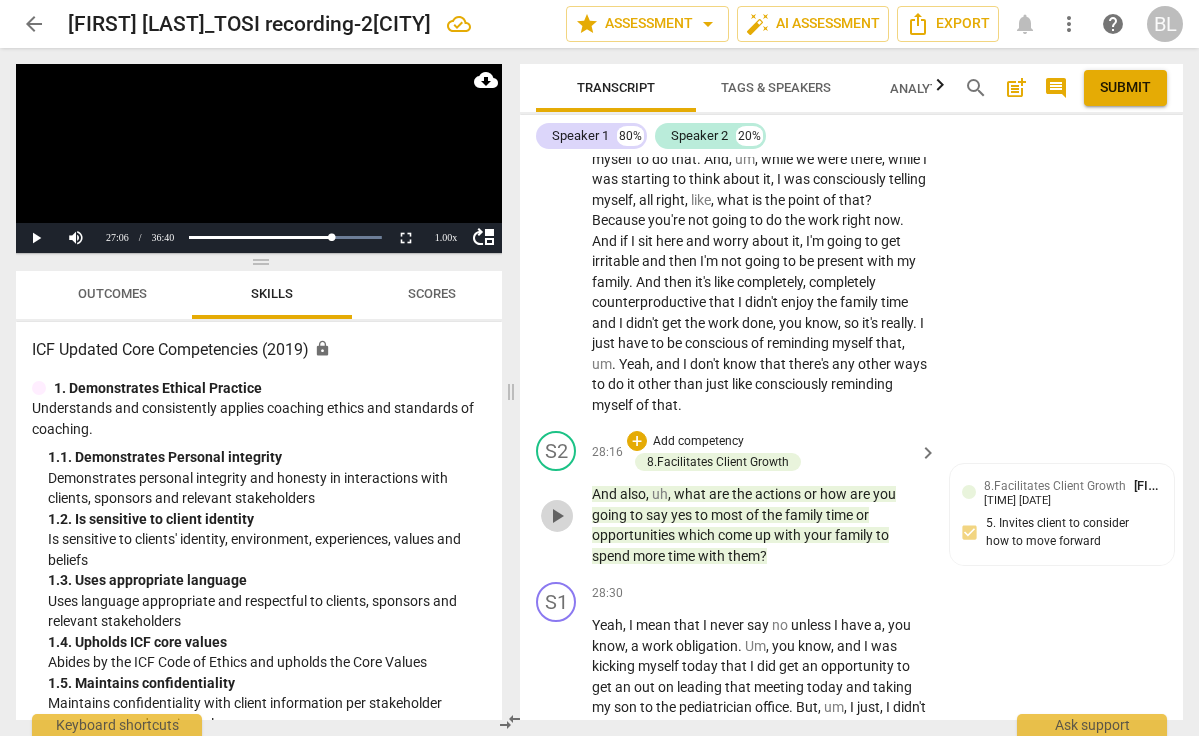 click on "play_arrow" at bounding box center (557, 516) 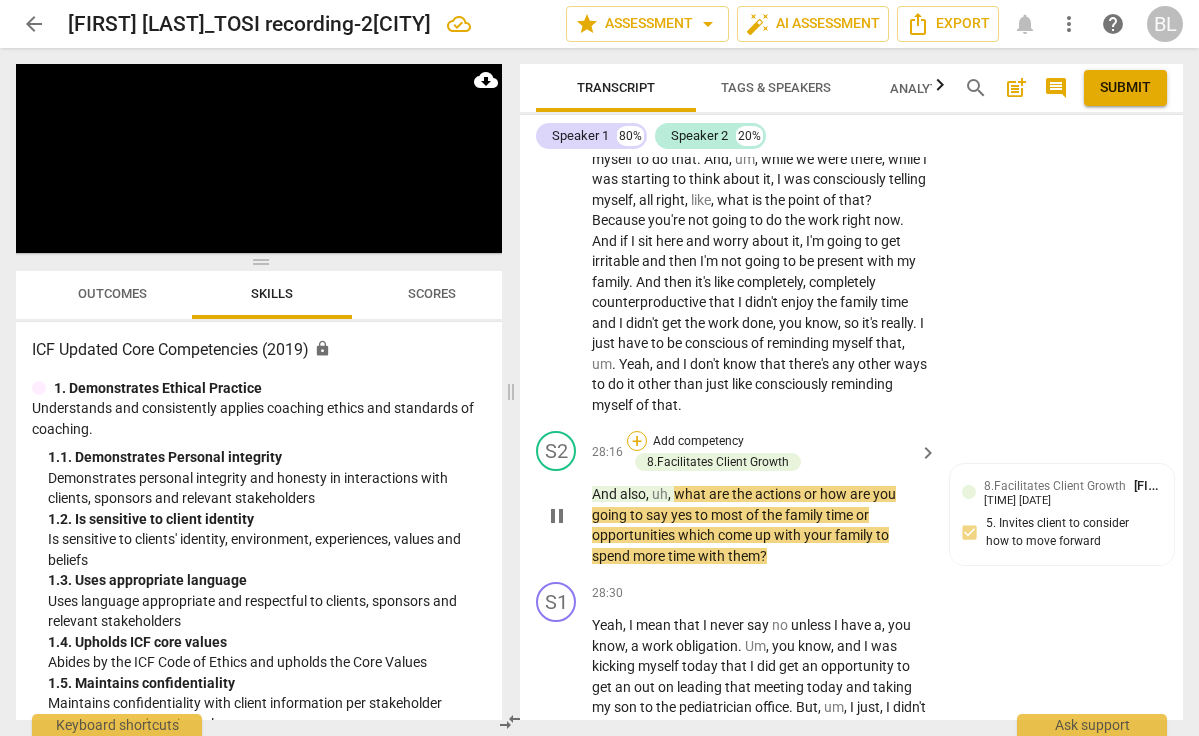 click on "+" at bounding box center [637, 441] 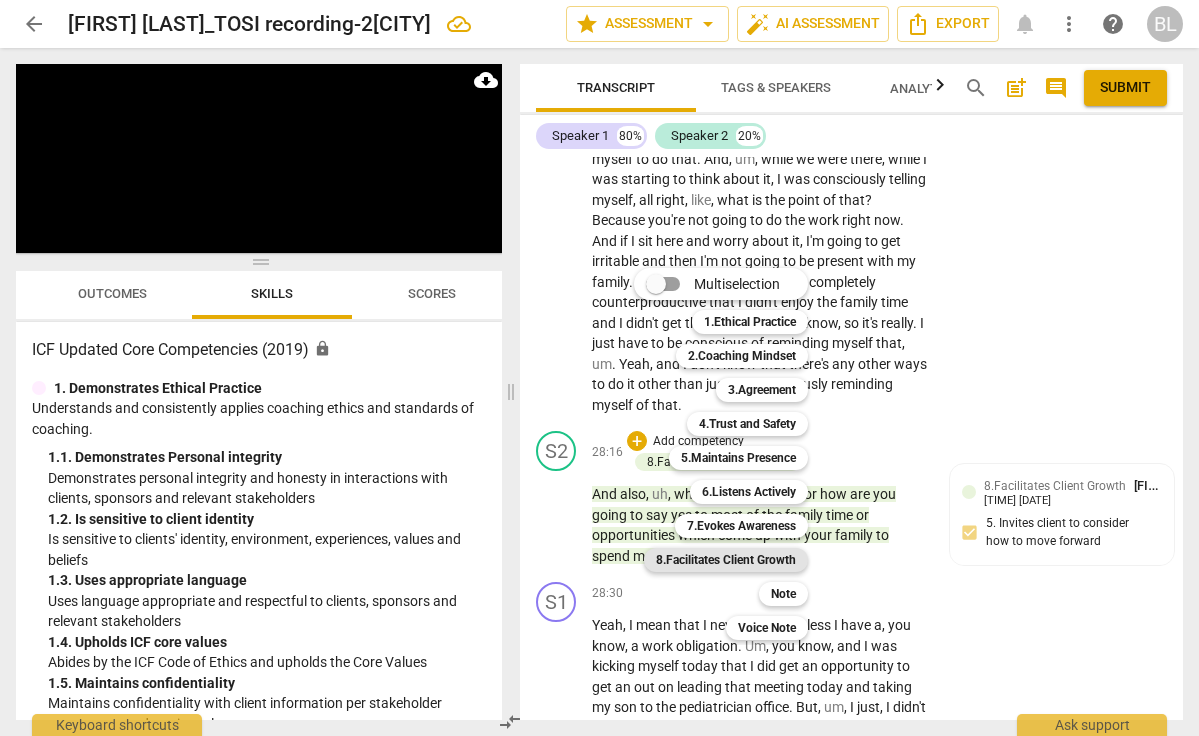 click on "8.Facilitates Client Growth" at bounding box center (726, 560) 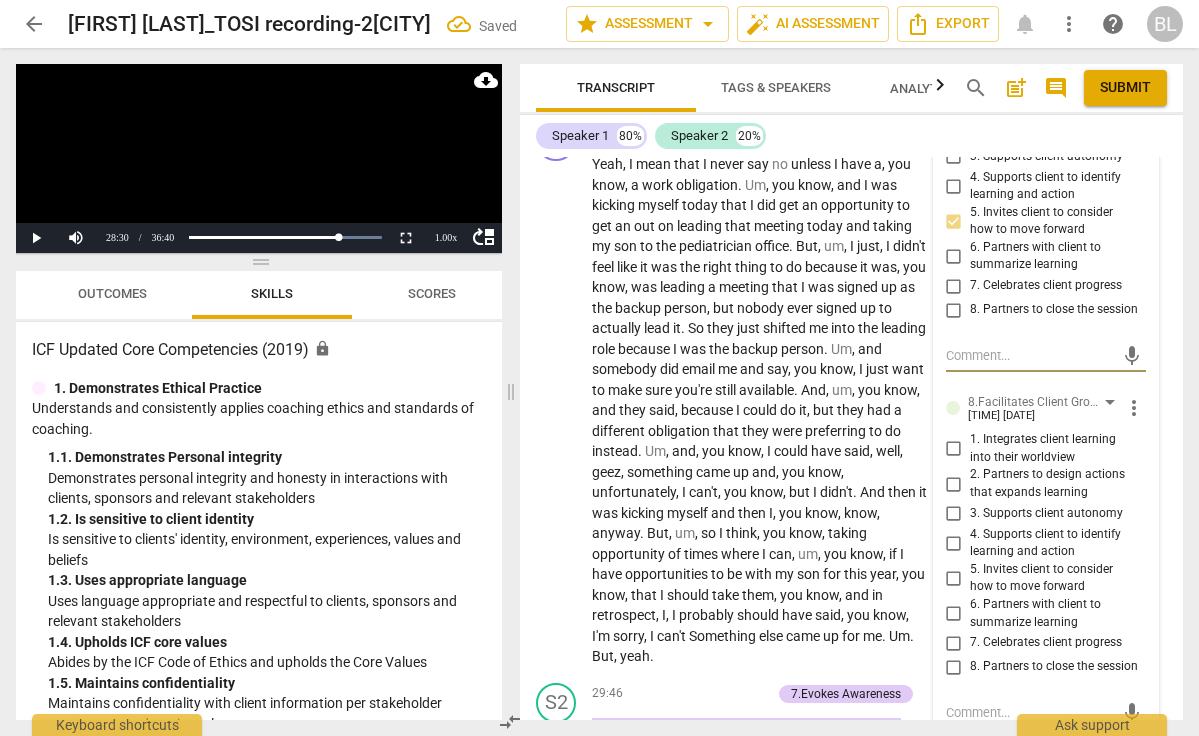 scroll, scrollTop: 11480, scrollLeft: 0, axis: vertical 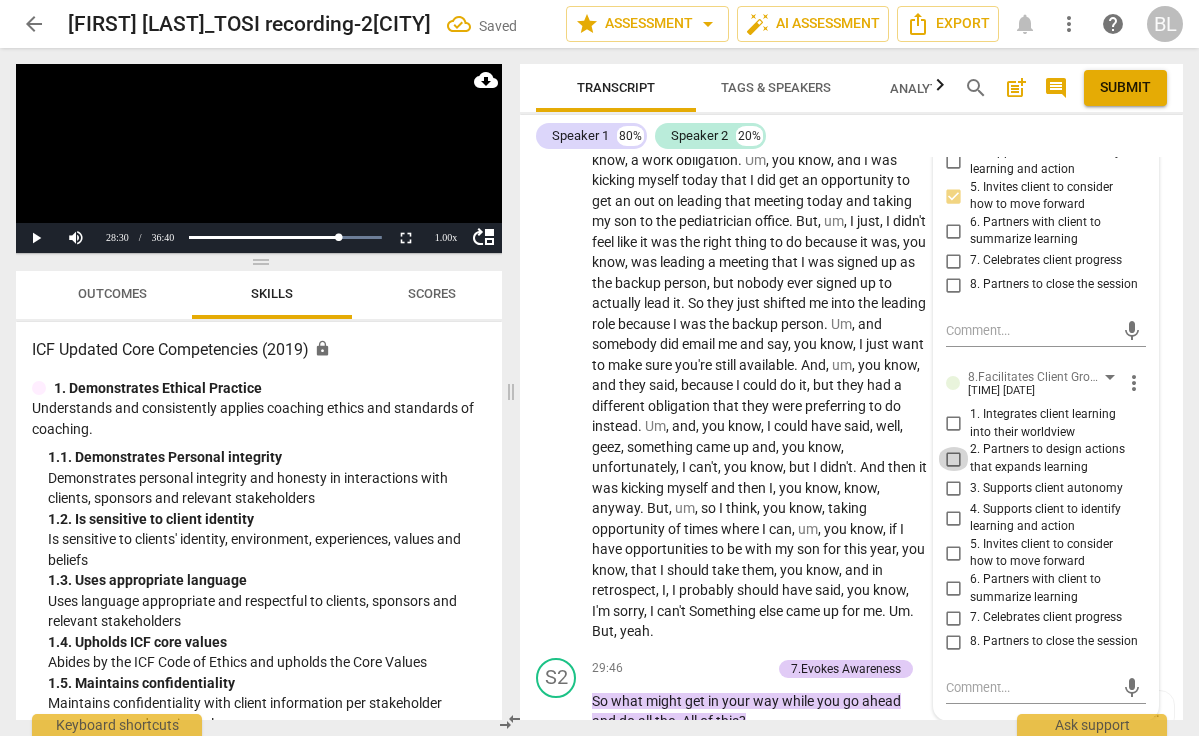 click on "2. Partners to design actions that expands learning" at bounding box center [954, 459] 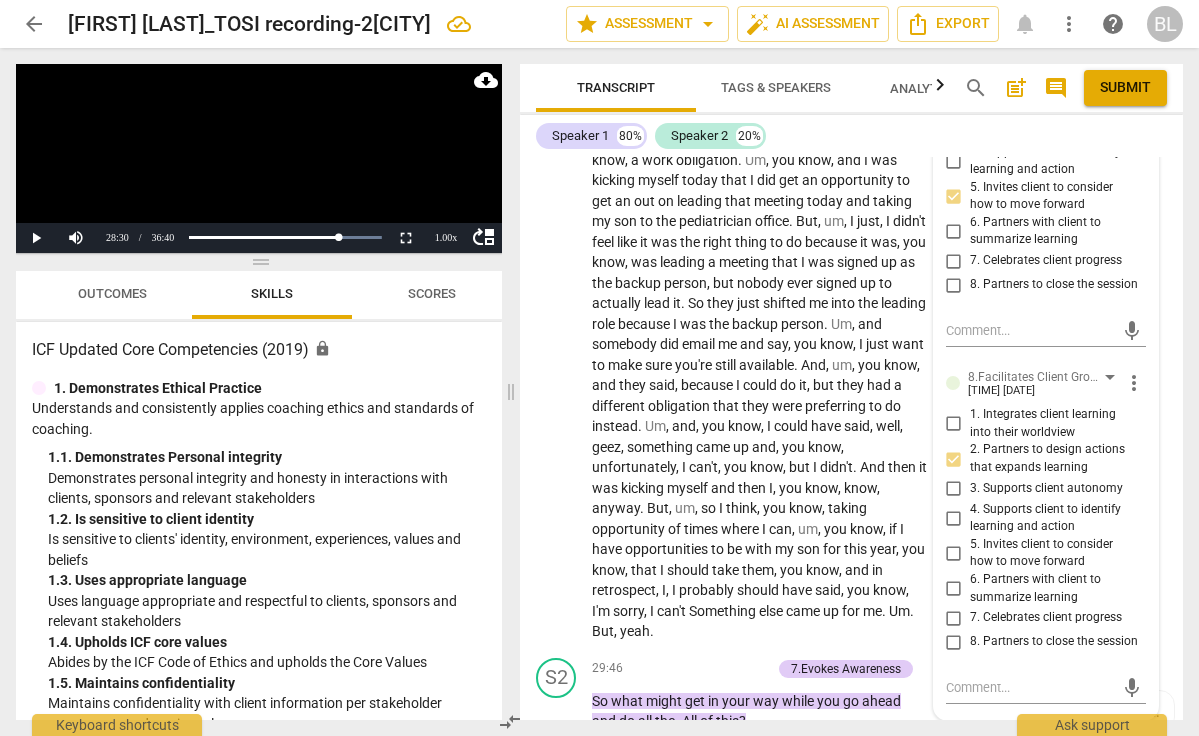 click on "3. Supports client autonomy" at bounding box center (954, 489) 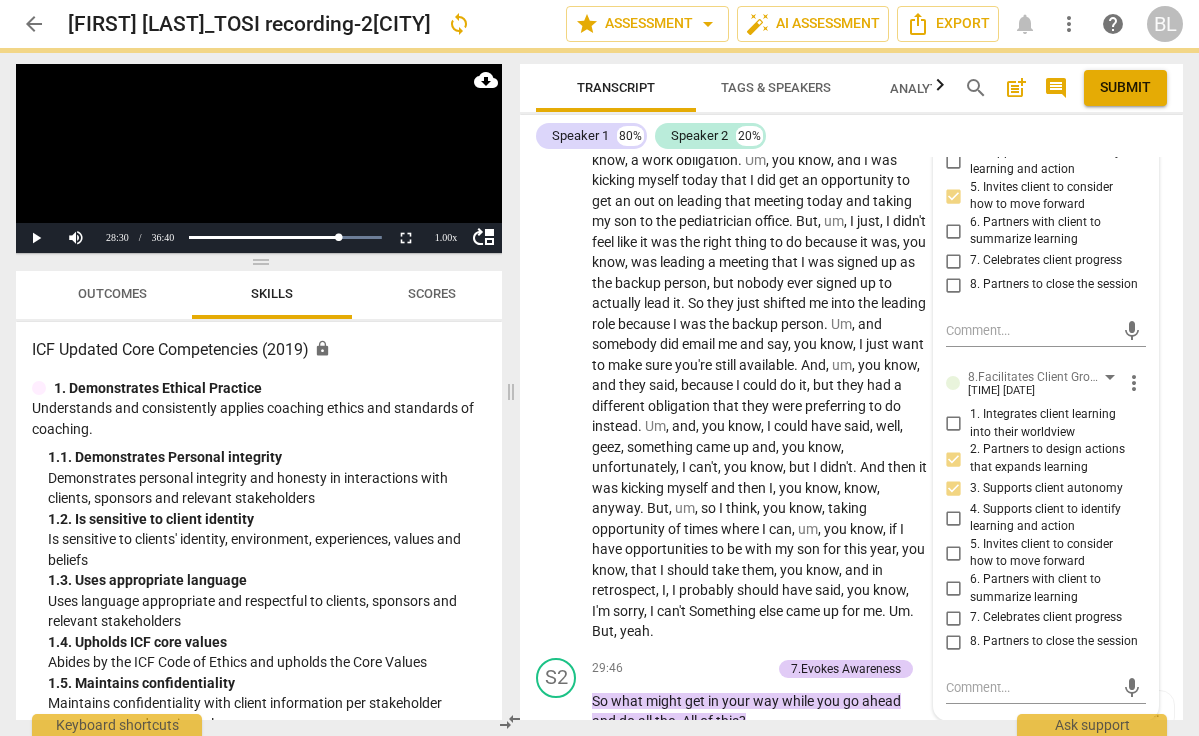click on "5. Invites client to consider how to move forward" at bounding box center [954, 553] 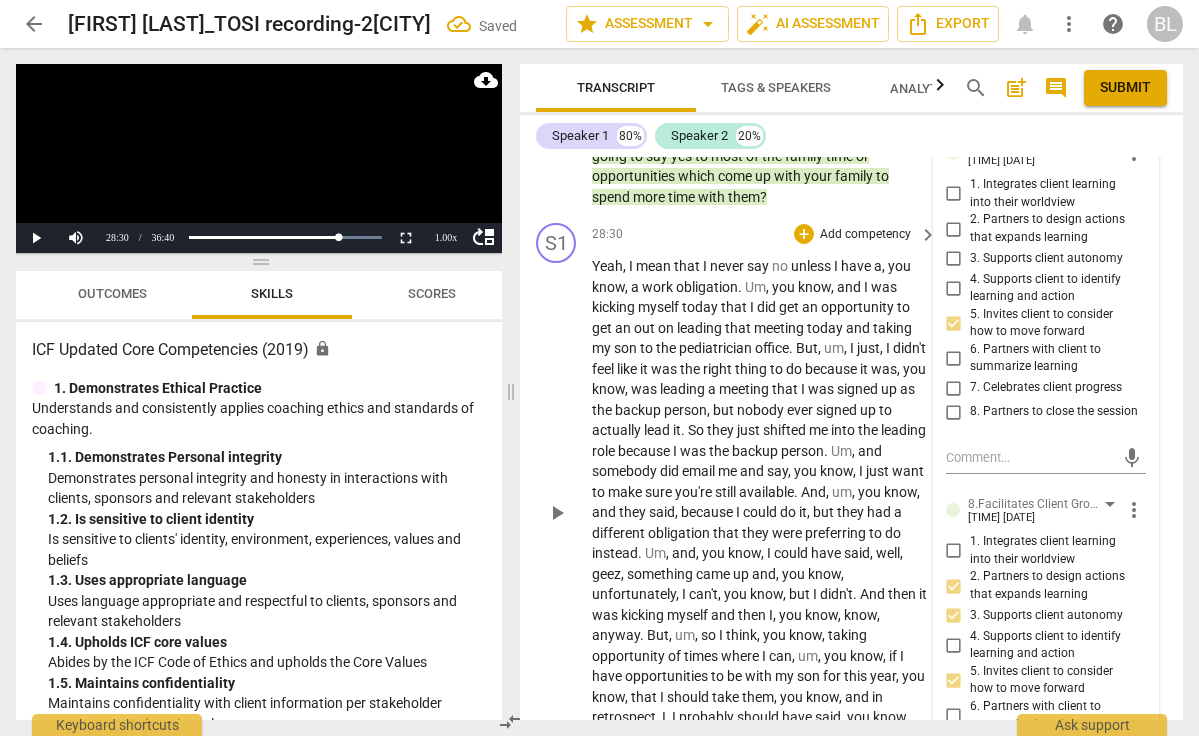 scroll, scrollTop: 11352, scrollLeft: 0, axis: vertical 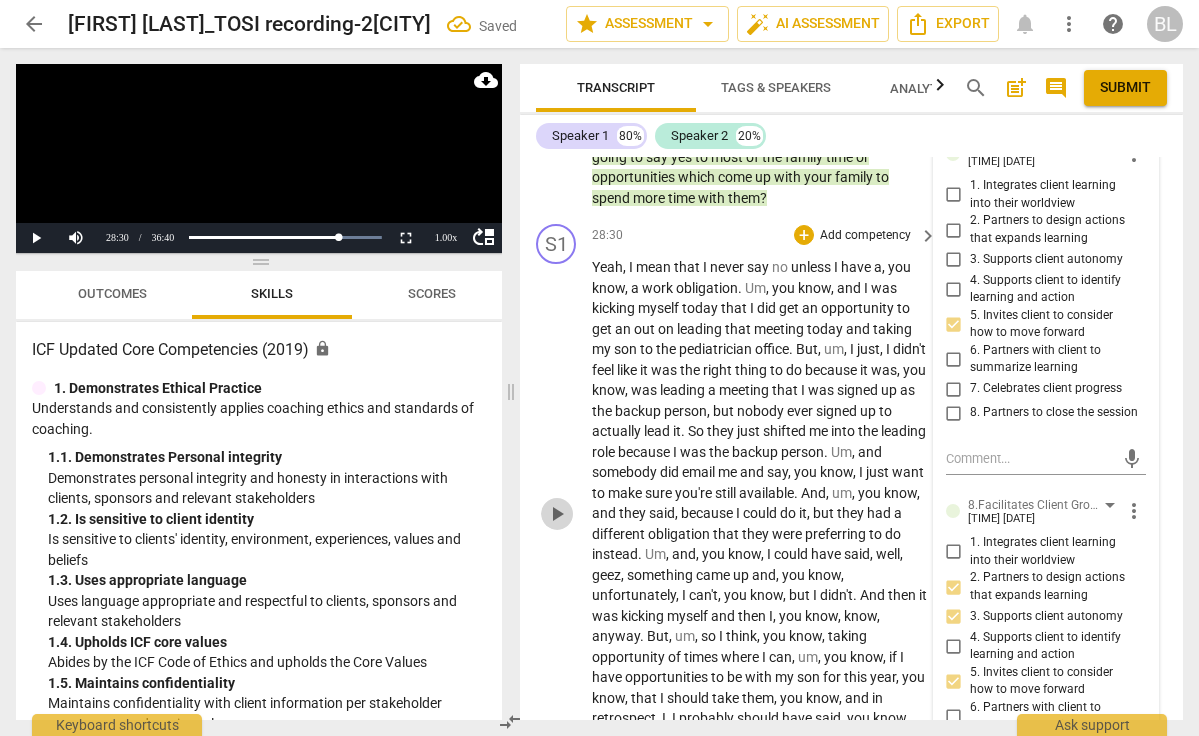 click on "play_arrow" at bounding box center (557, 514) 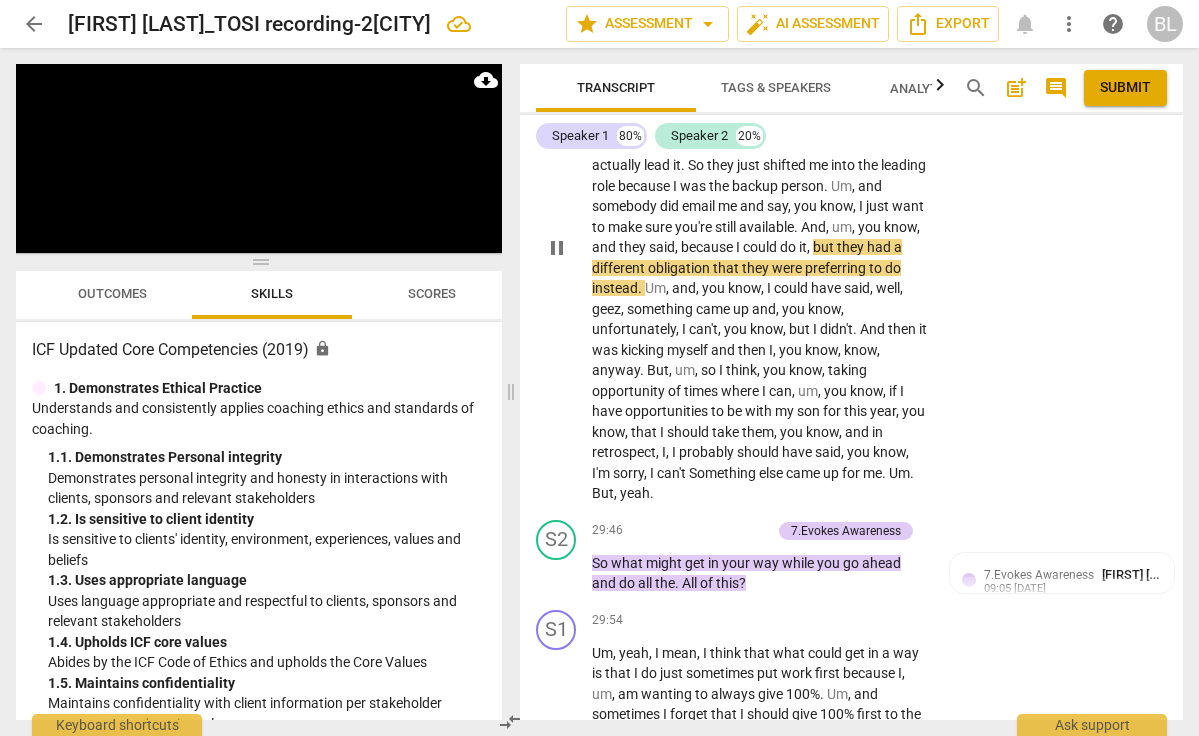scroll, scrollTop: 11626, scrollLeft: 0, axis: vertical 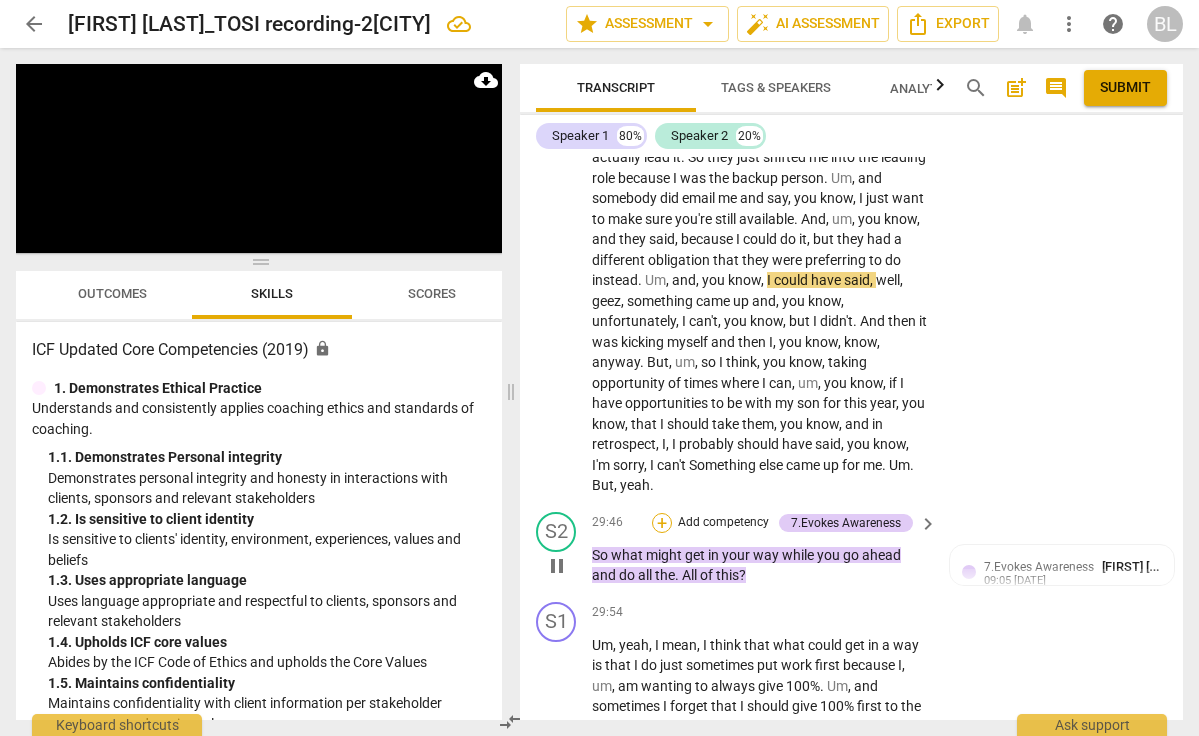 click on "+" at bounding box center (662, 523) 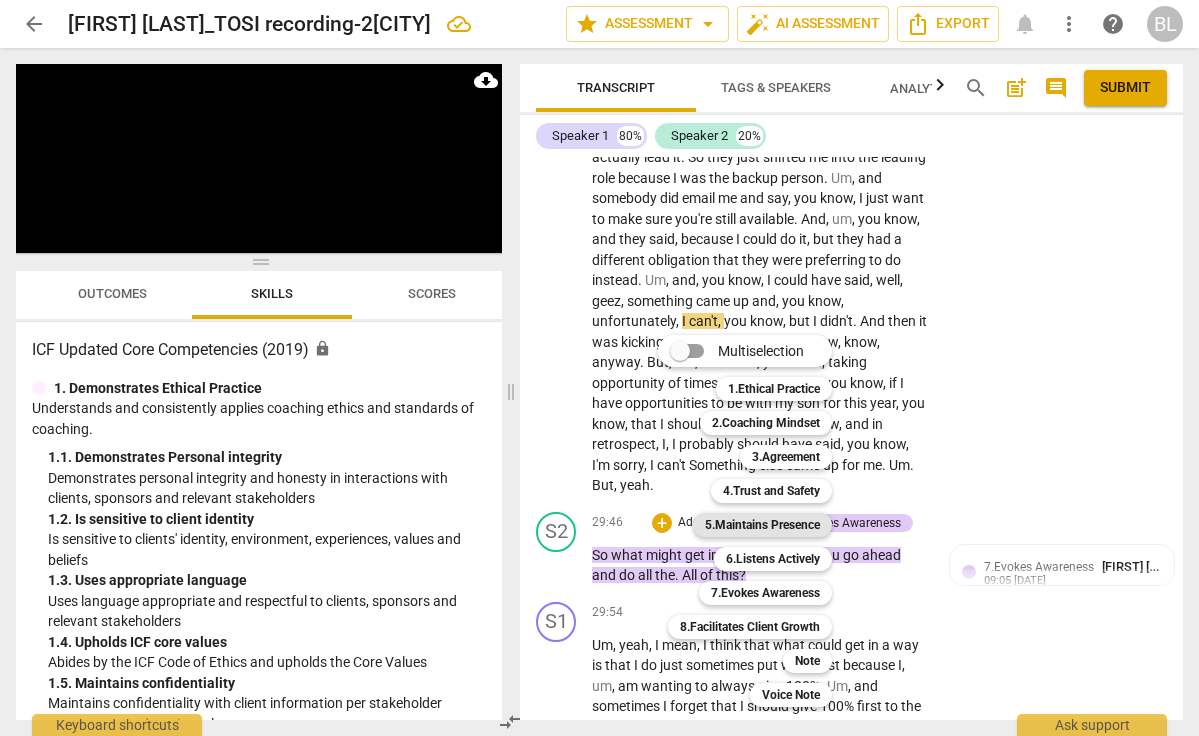 click on "5.Maintains Presence" at bounding box center (762, 525) 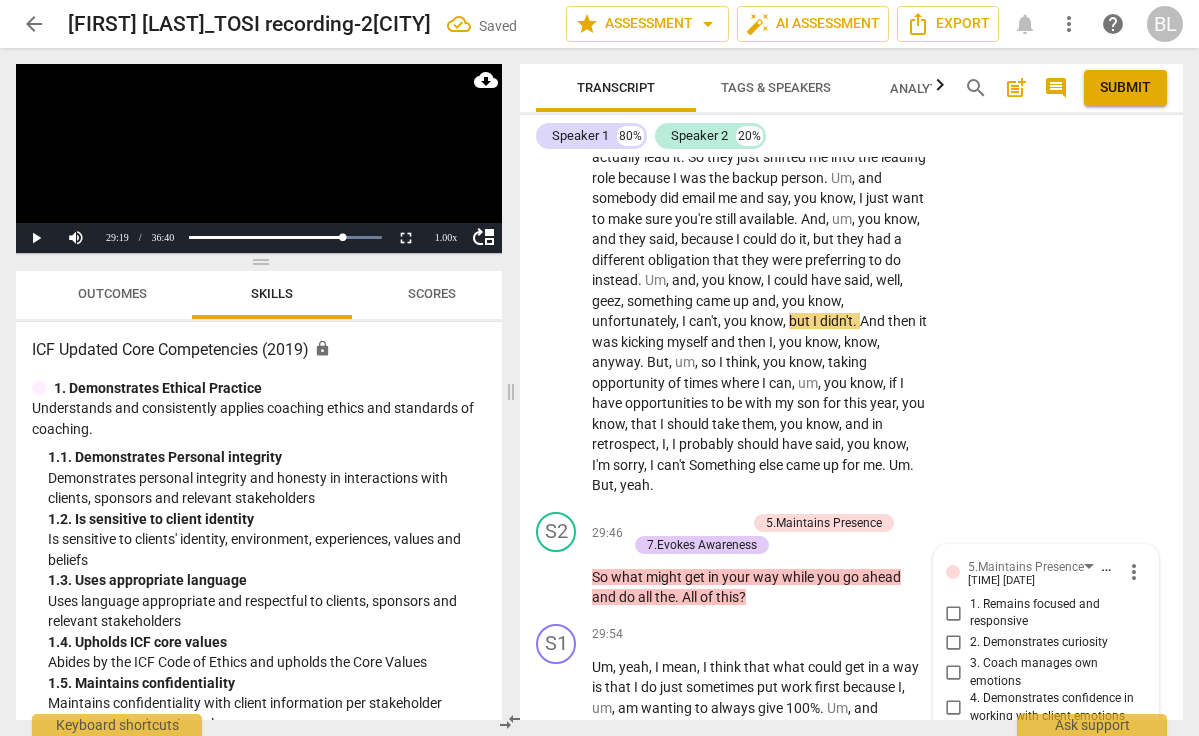 scroll, scrollTop: 11988, scrollLeft: 0, axis: vertical 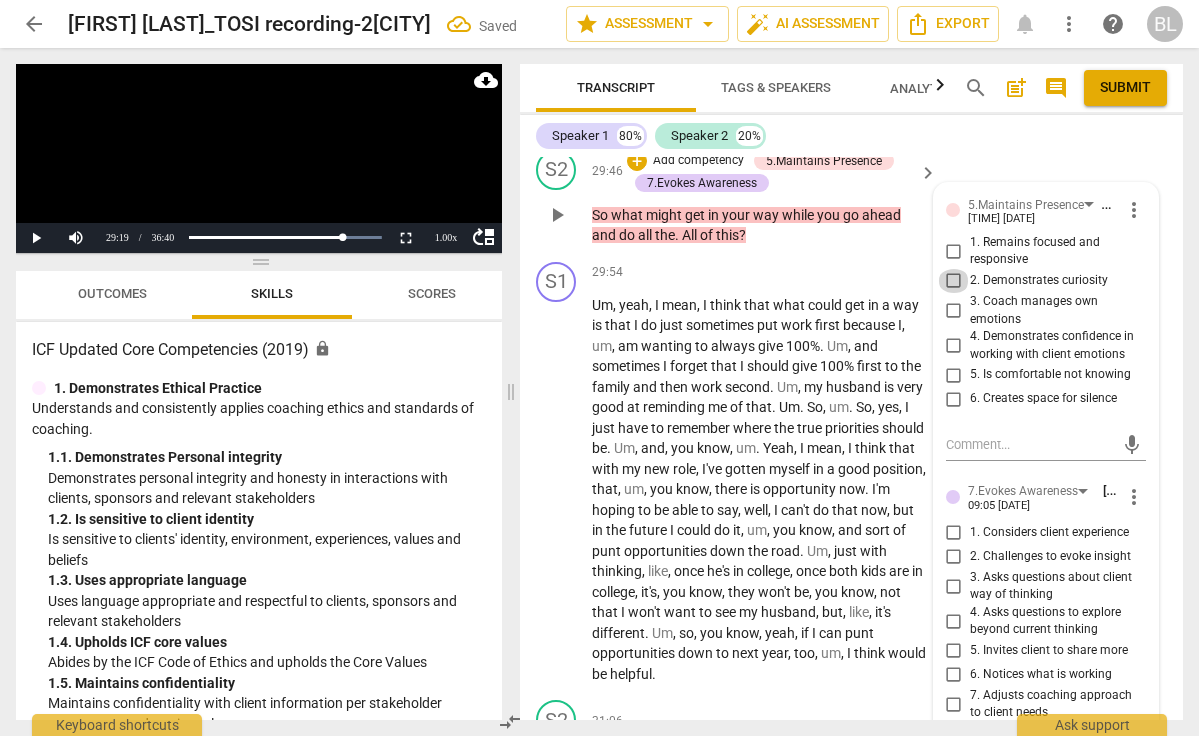 click on "2. Demonstrates curiosity" at bounding box center [954, 281] 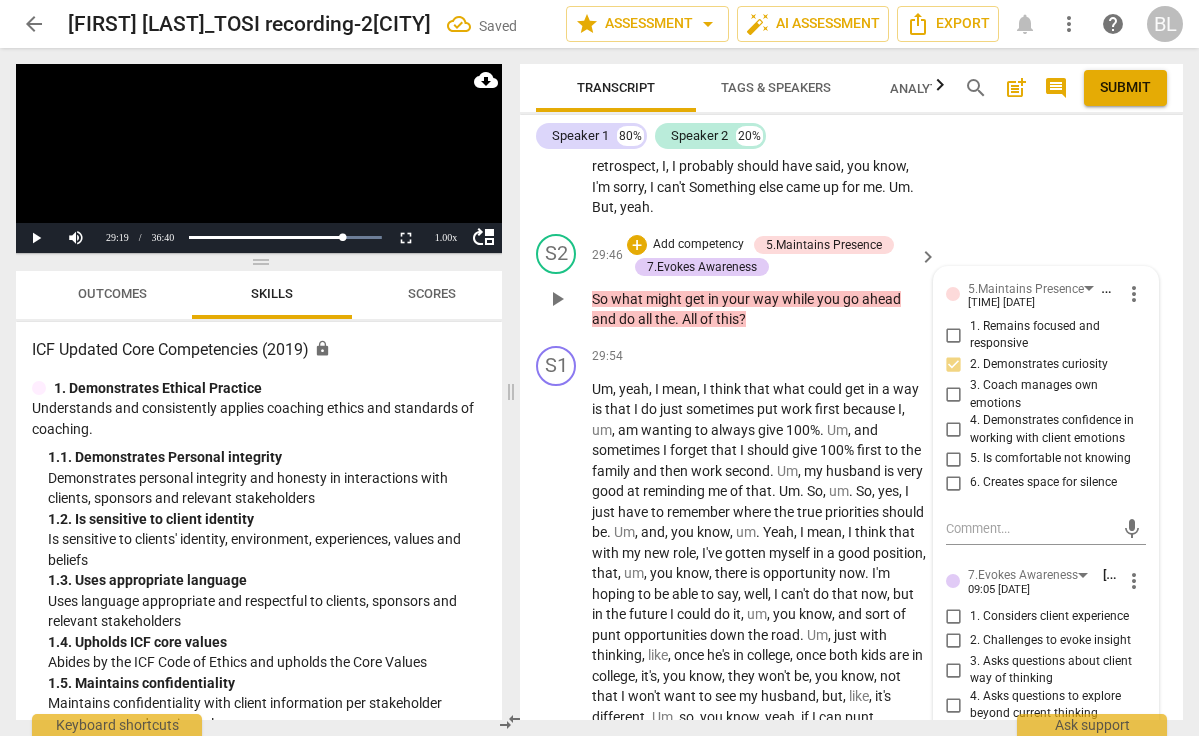 scroll, scrollTop: 11891, scrollLeft: 0, axis: vertical 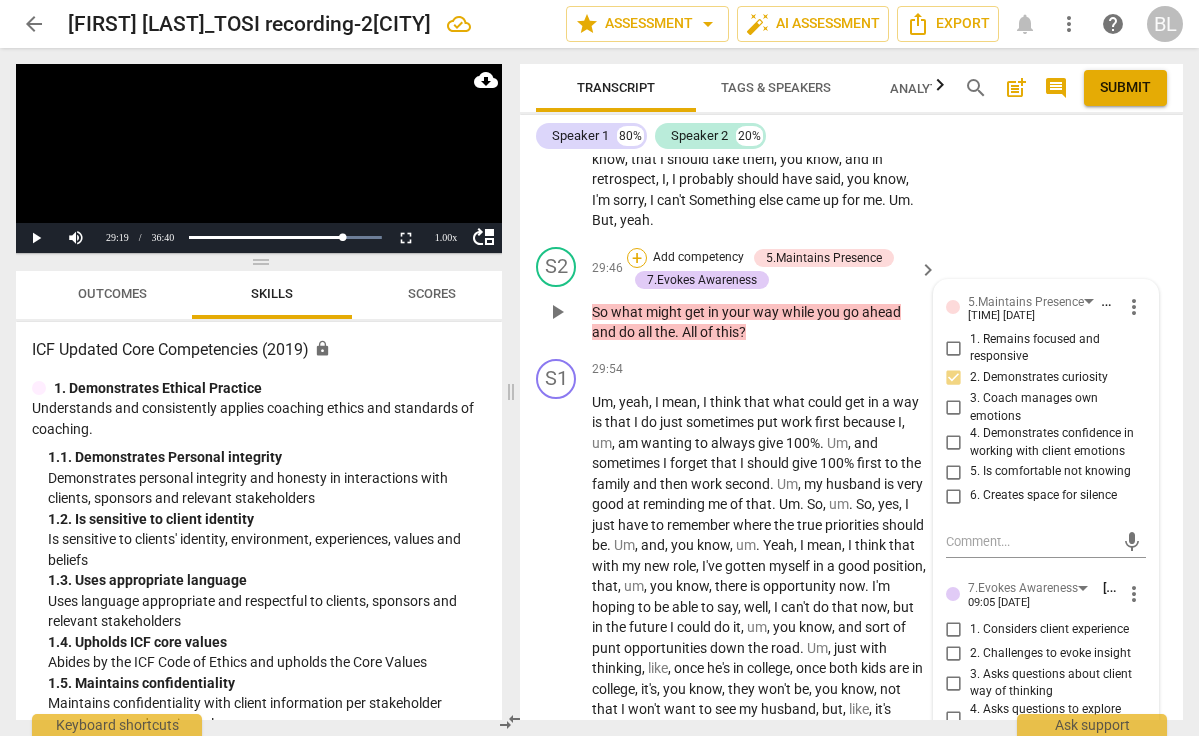 click on "+" at bounding box center [637, 258] 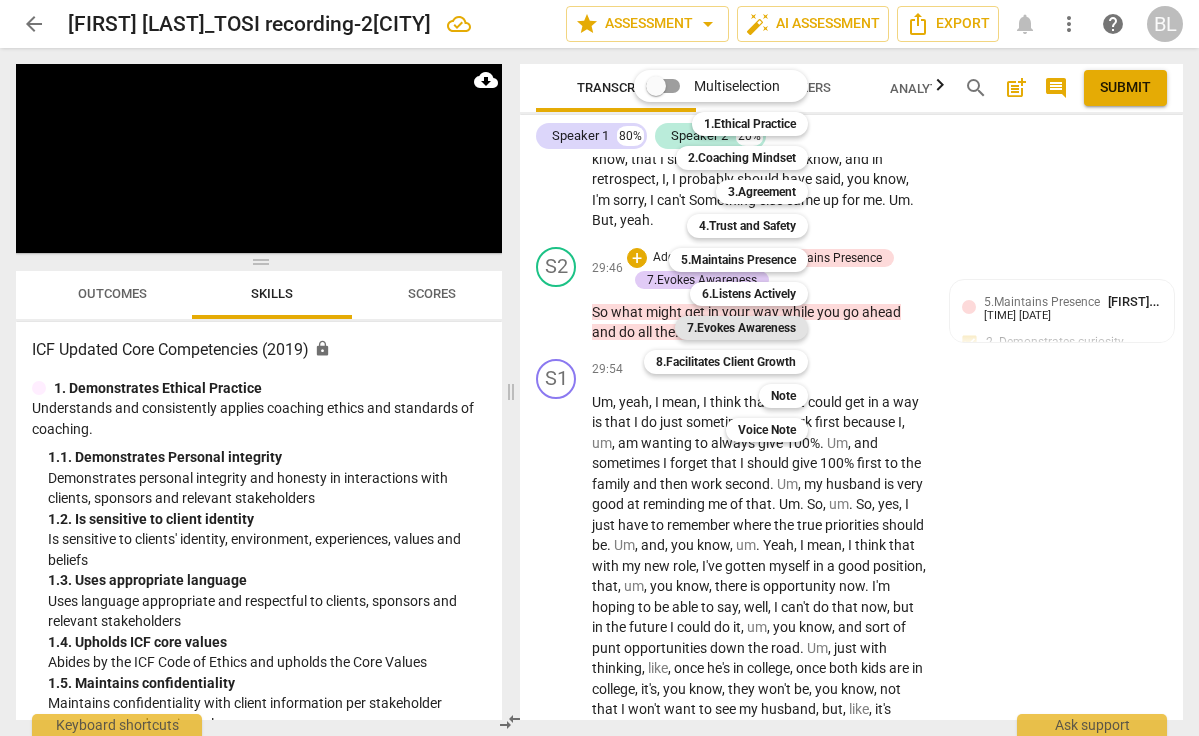 click on "7.Evokes Awareness" at bounding box center (741, 328) 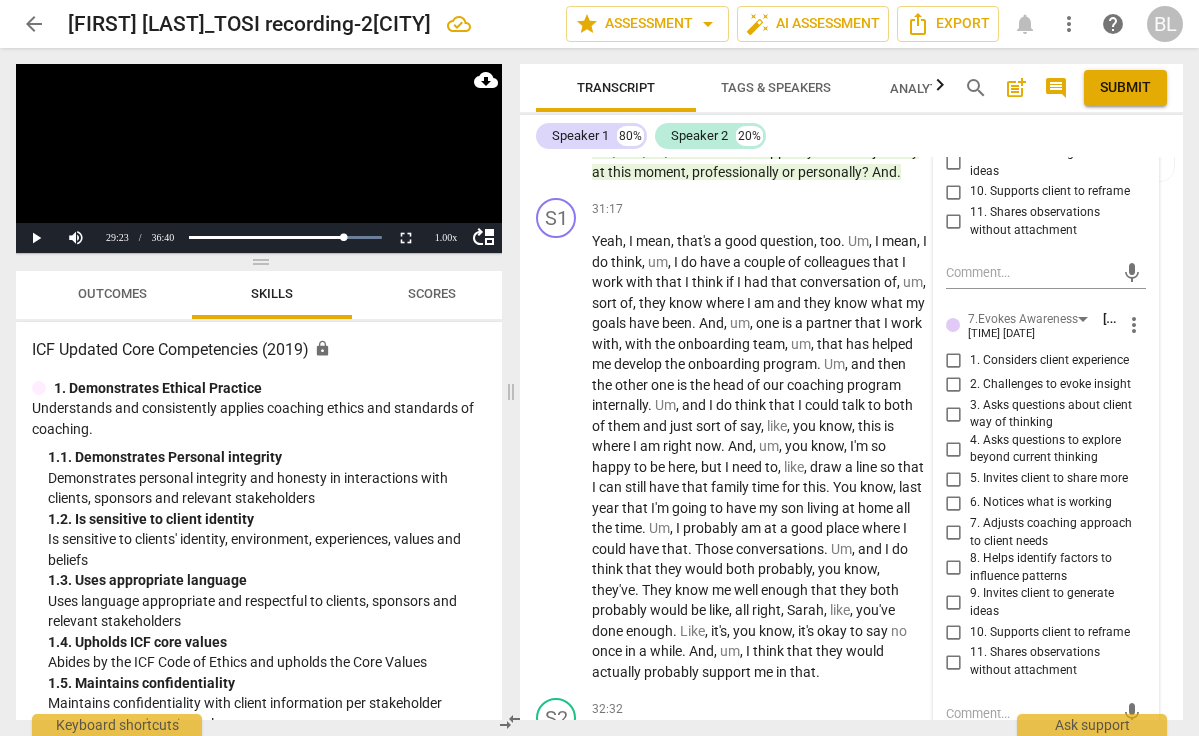 scroll, scrollTop: 12601, scrollLeft: 0, axis: vertical 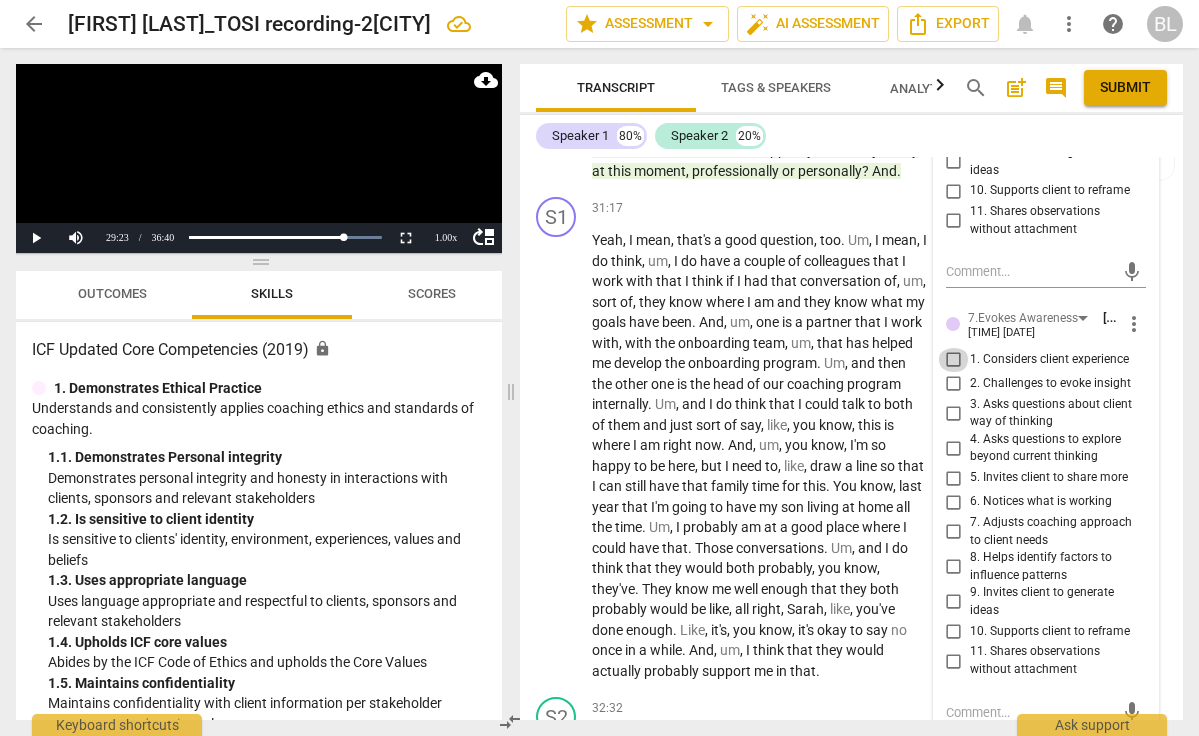 click on "1. Considers client experience" at bounding box center [954, 360] 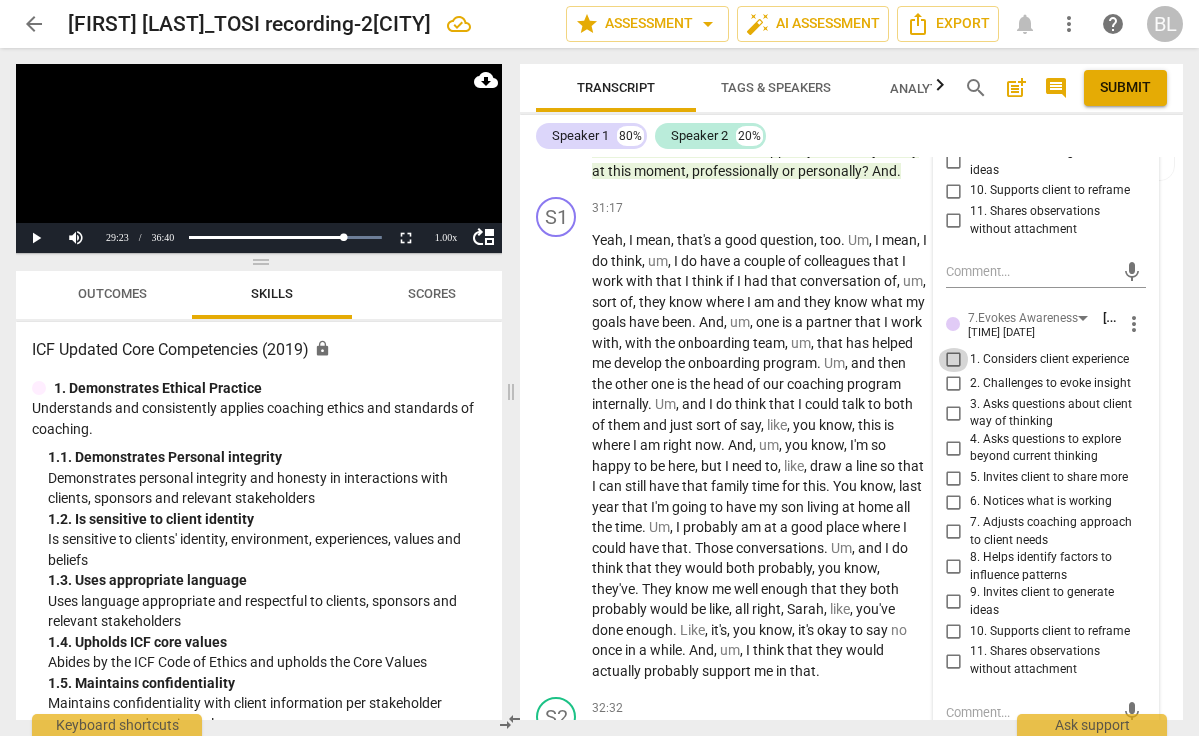 checkbox on "true" 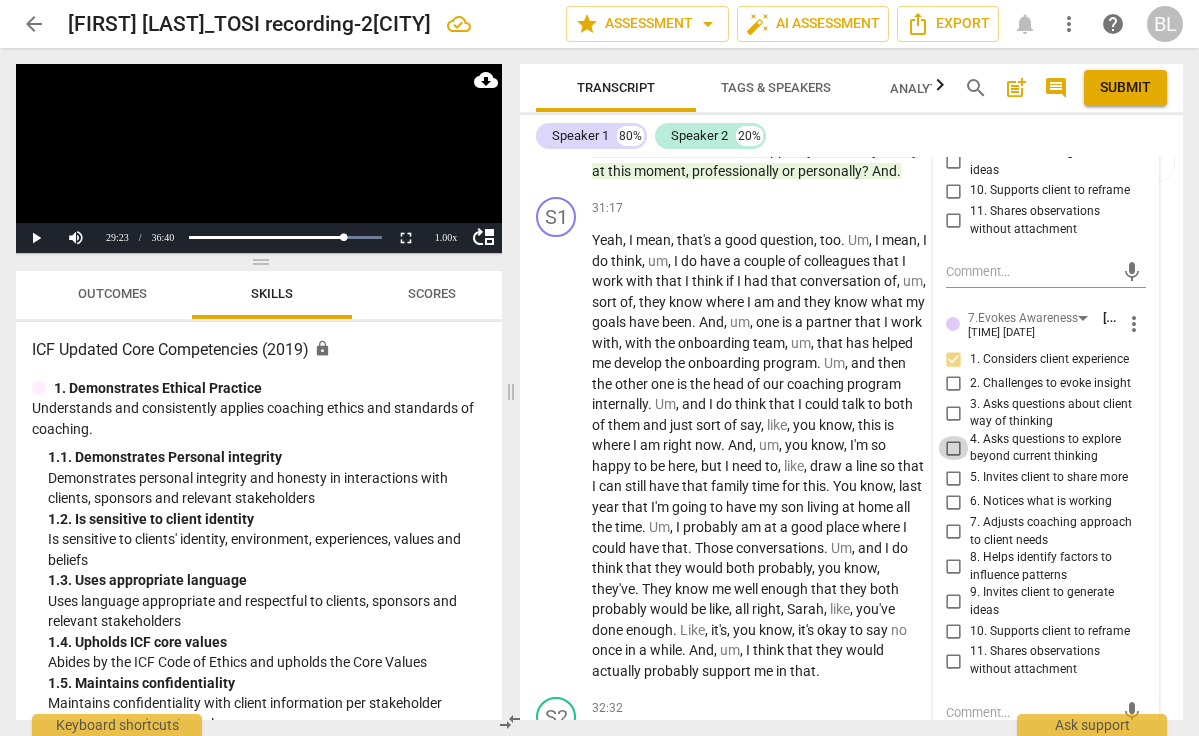 click on "4. Asks questions to explore beyond current thinking" at bounding box center (954, 448) 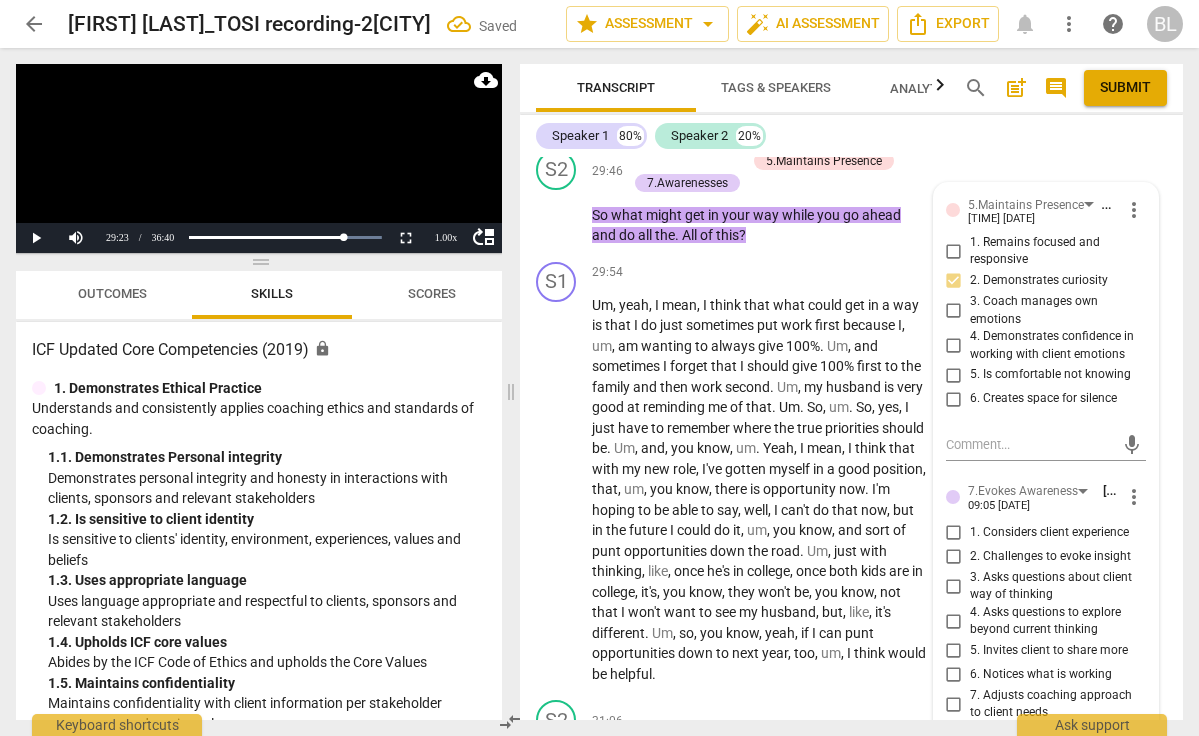 scroll, scrollTop: 11951, scrollLeft: 0, axis: vertical 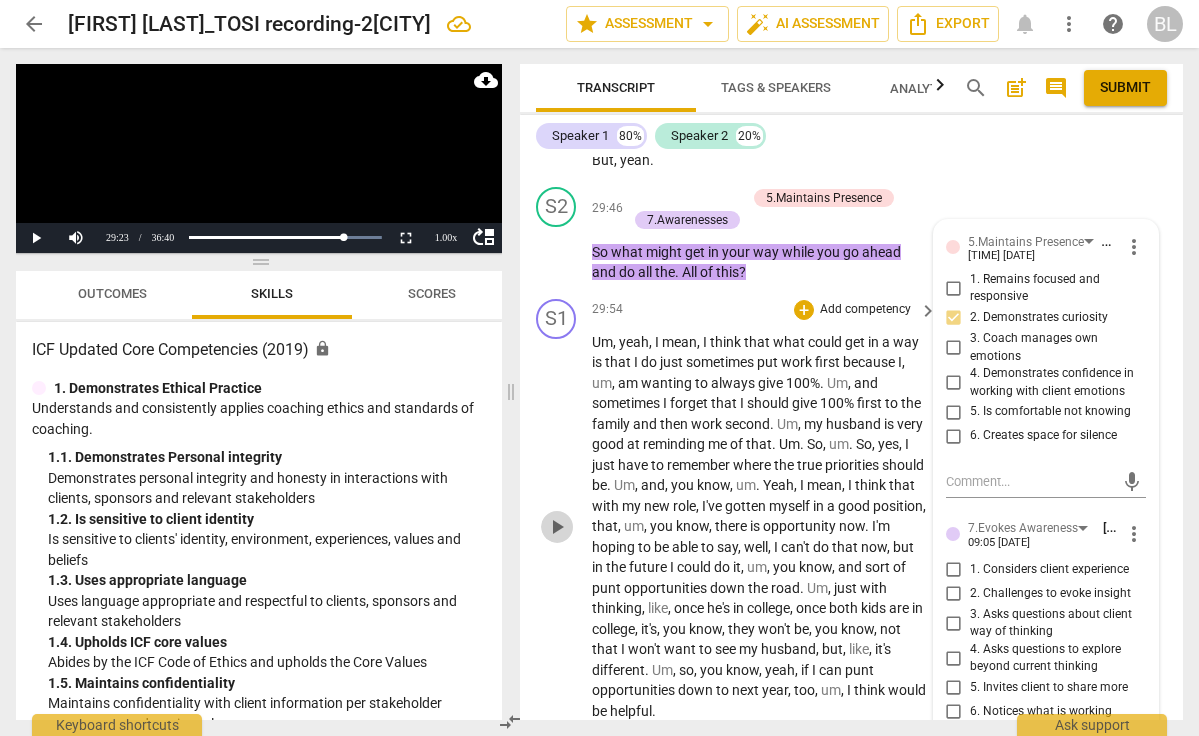 click on "play_arrow" at bounding box center (557, 527) 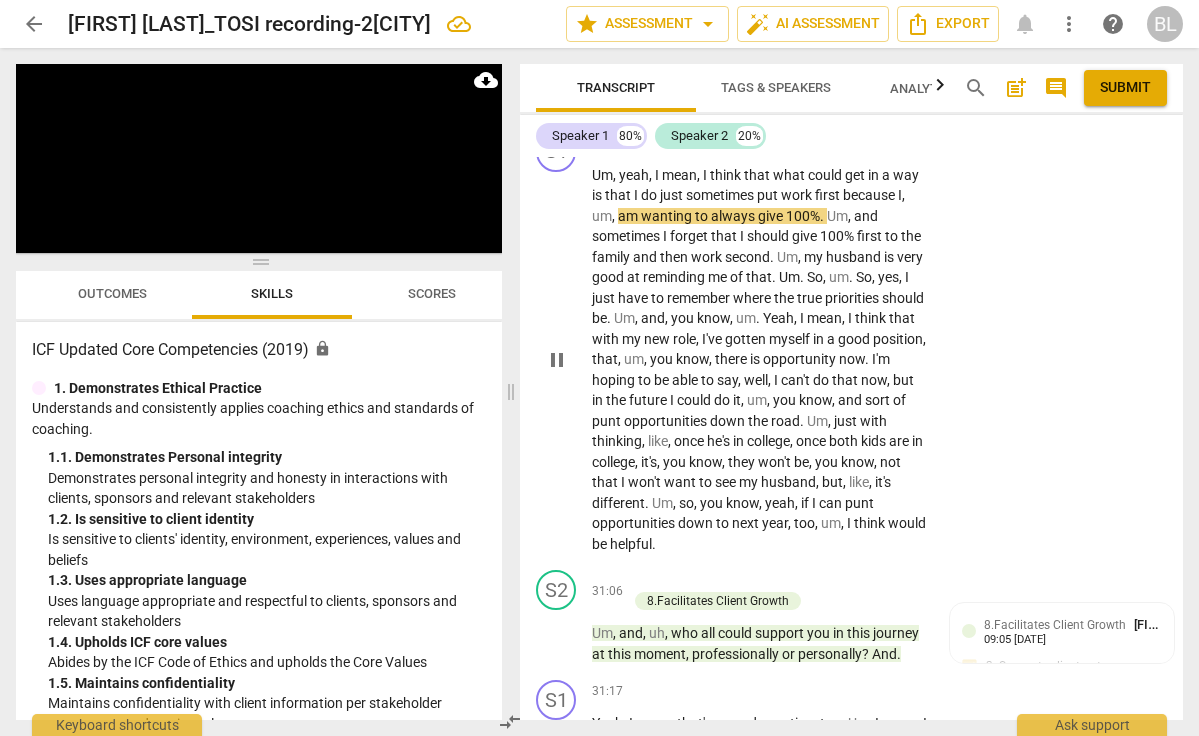 scroll, scrollTop: 12135, scrollLeft: 0, axis: vertical 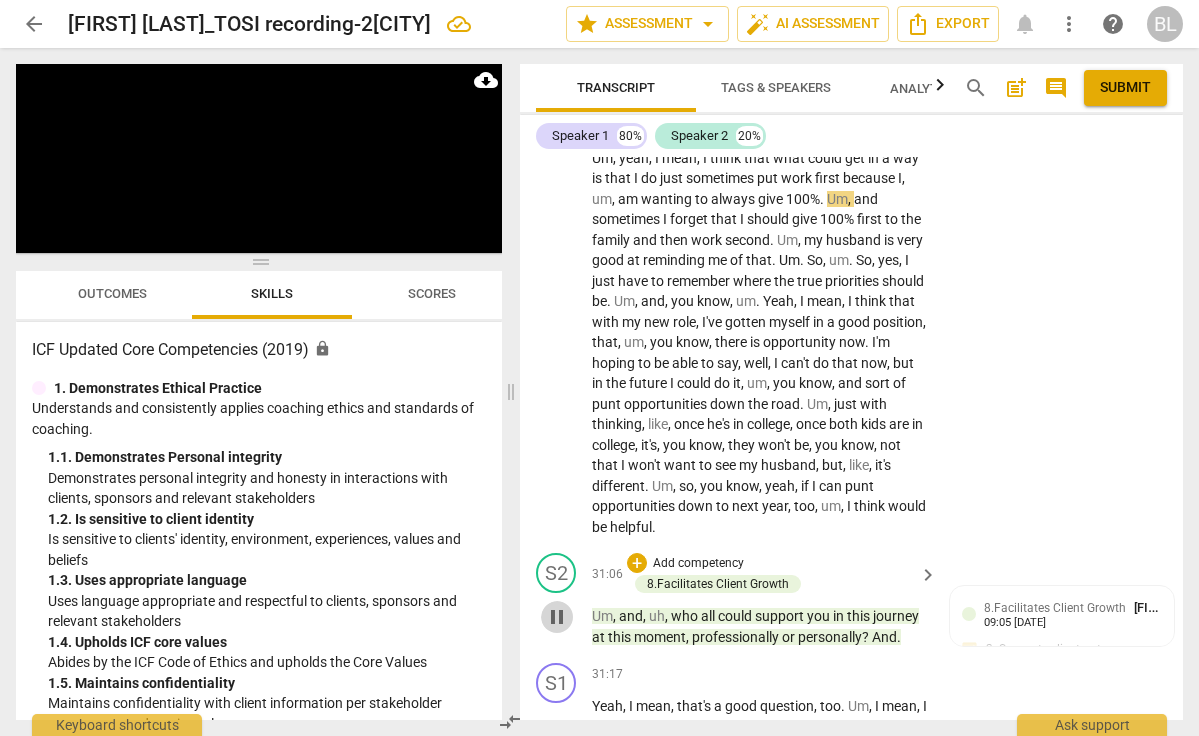 click on "pause" at bounding box center [557, 617] 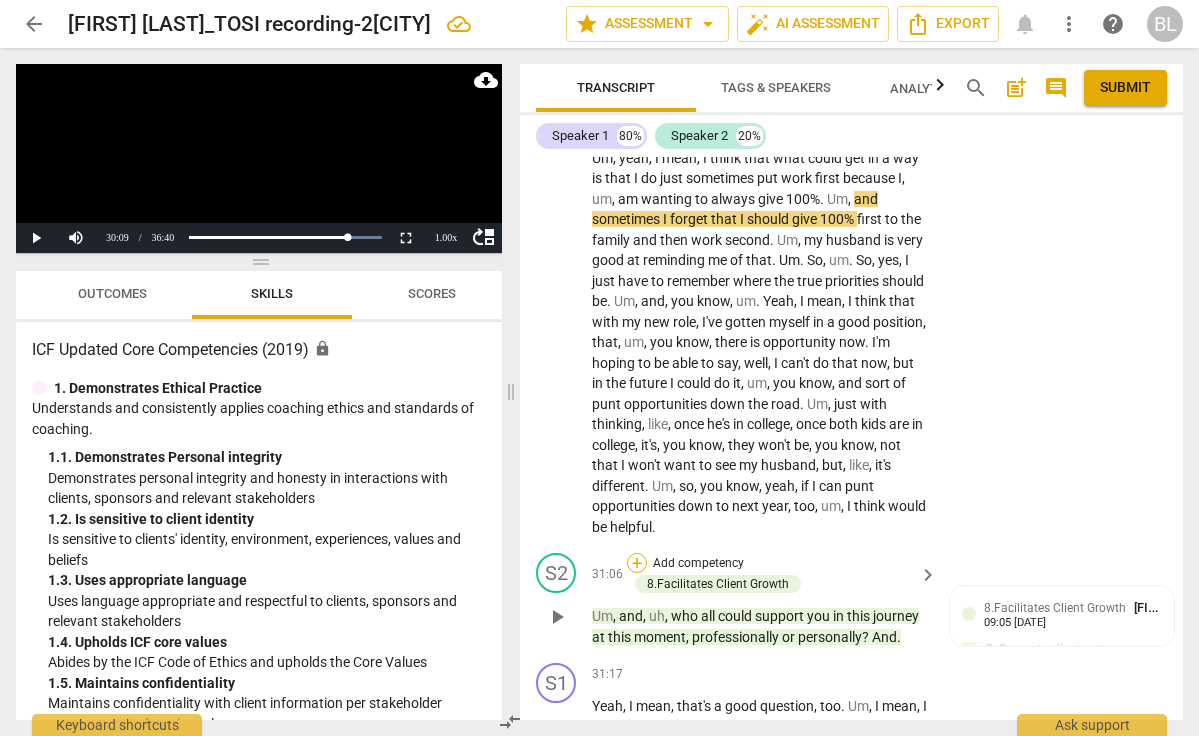 click on "+" at bounding box center (637, 563) 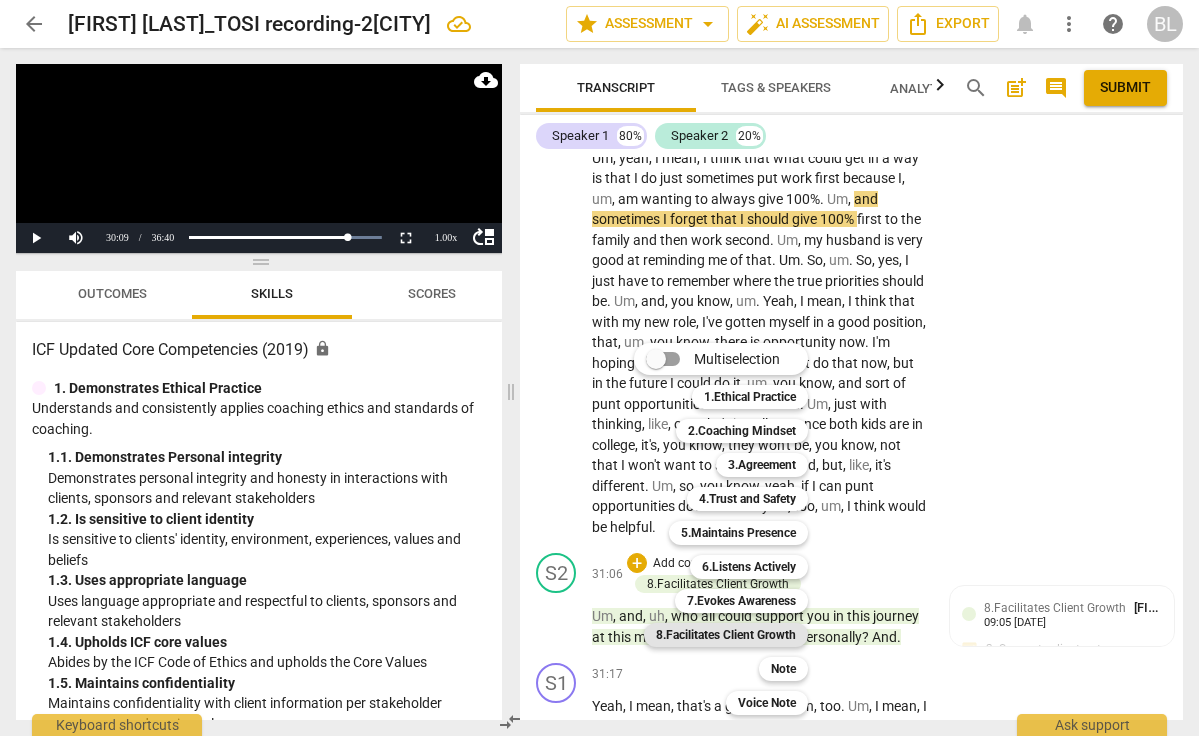 click on "8.Facilitates Client Growth" at bounding box center [726, 635] 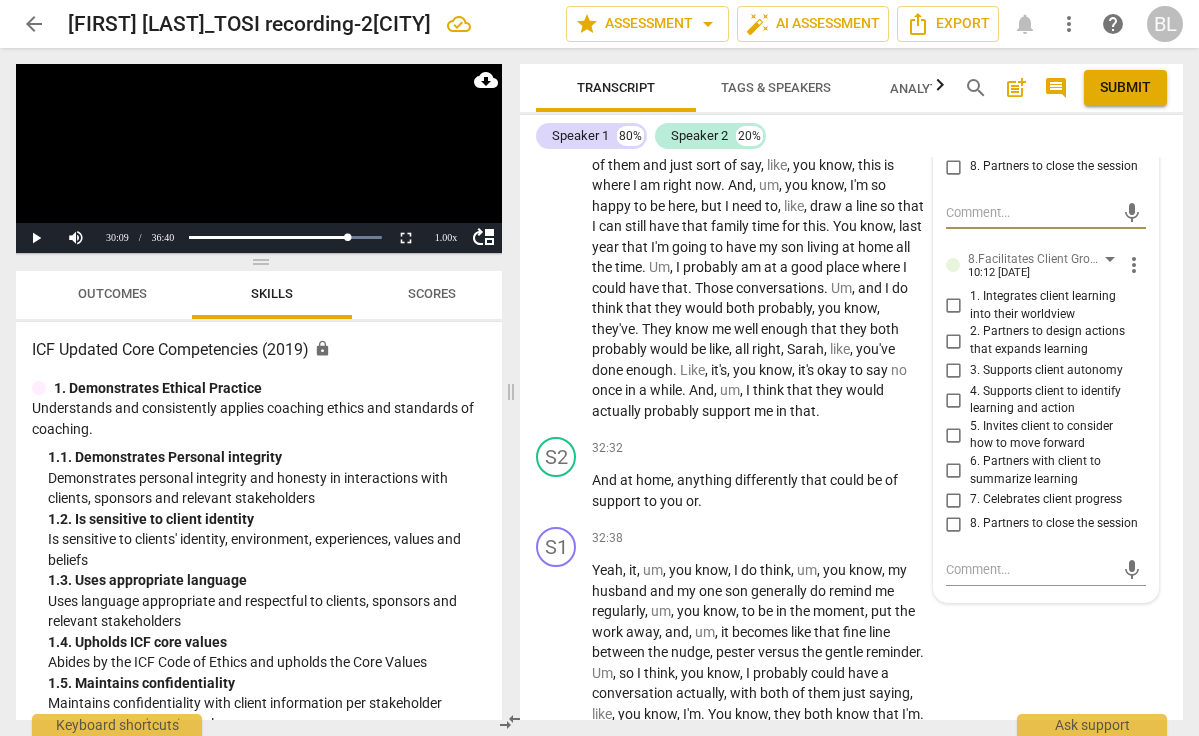 scroll, scrollTop: 12874, scrollLeft: 0, axis: vertical 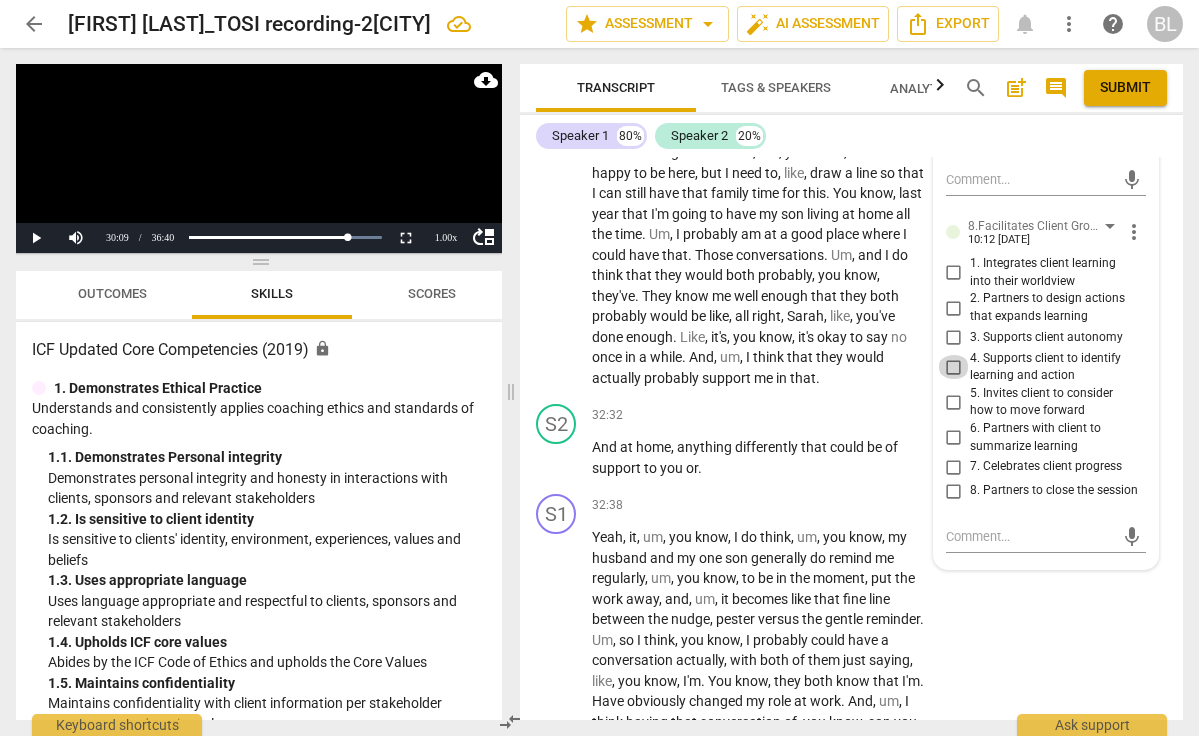 click on "4. Supports client to identify learning and action" at bounding box center (954, 367) 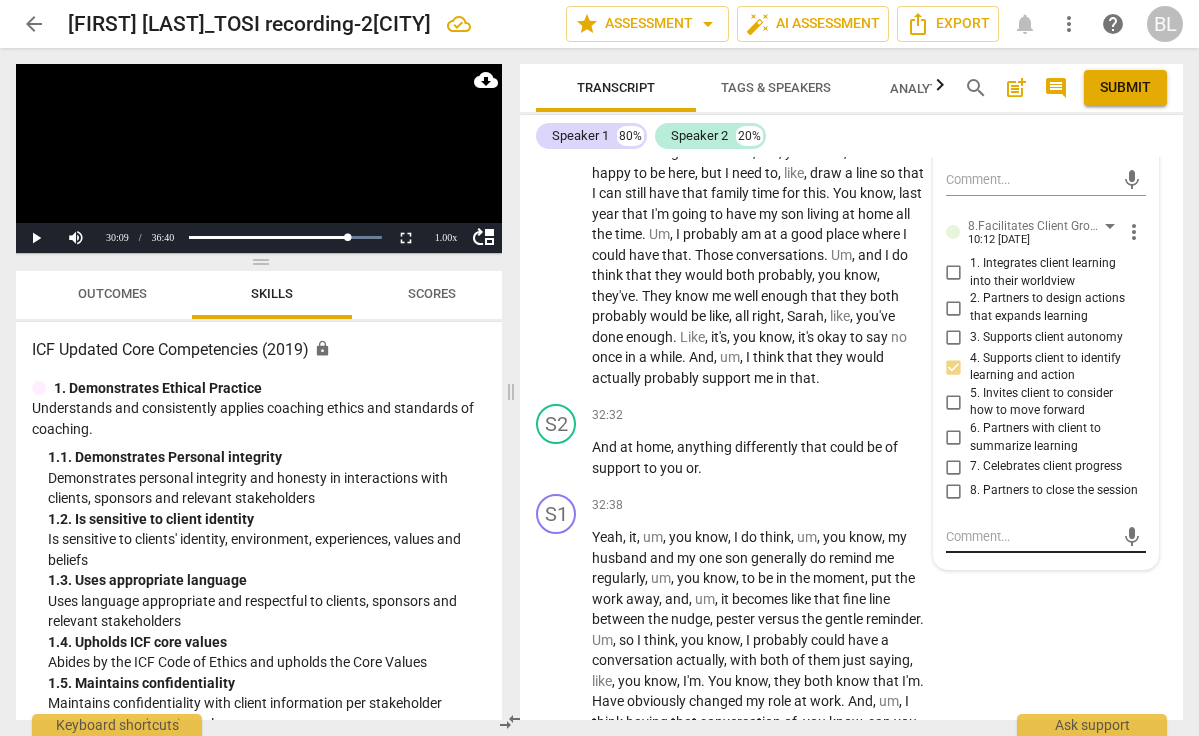 click at bounding box center [1030, 536] 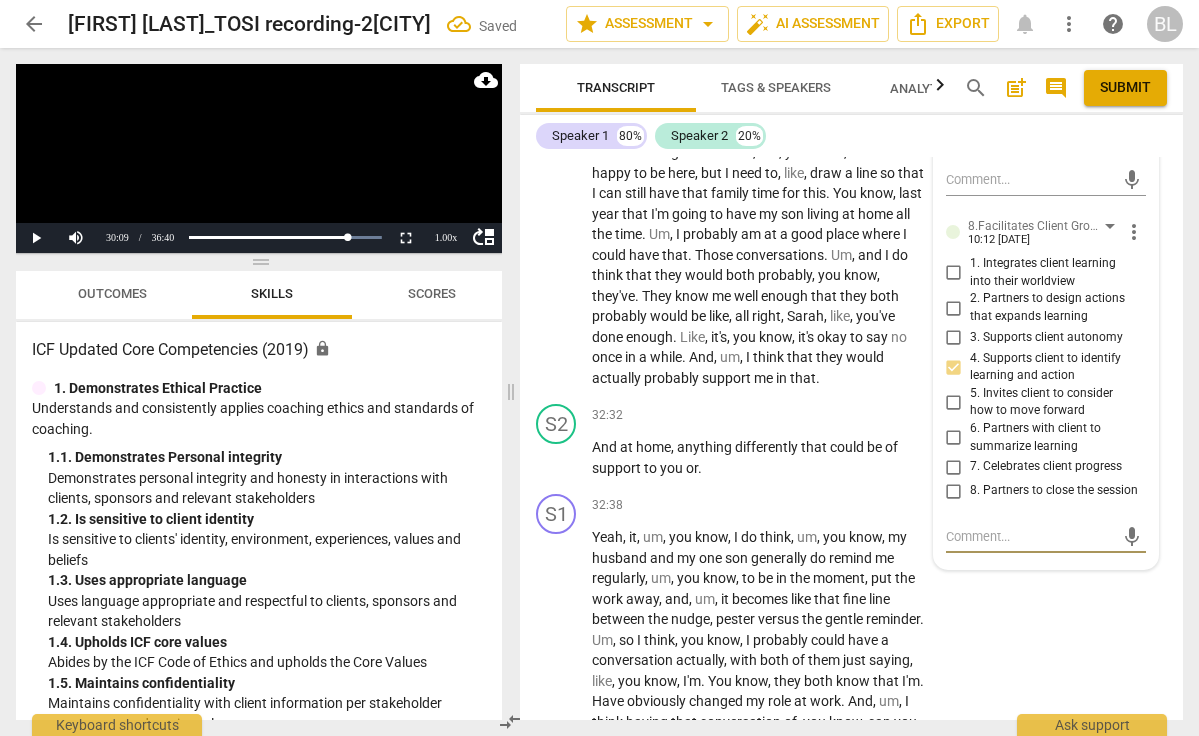 type on "a" 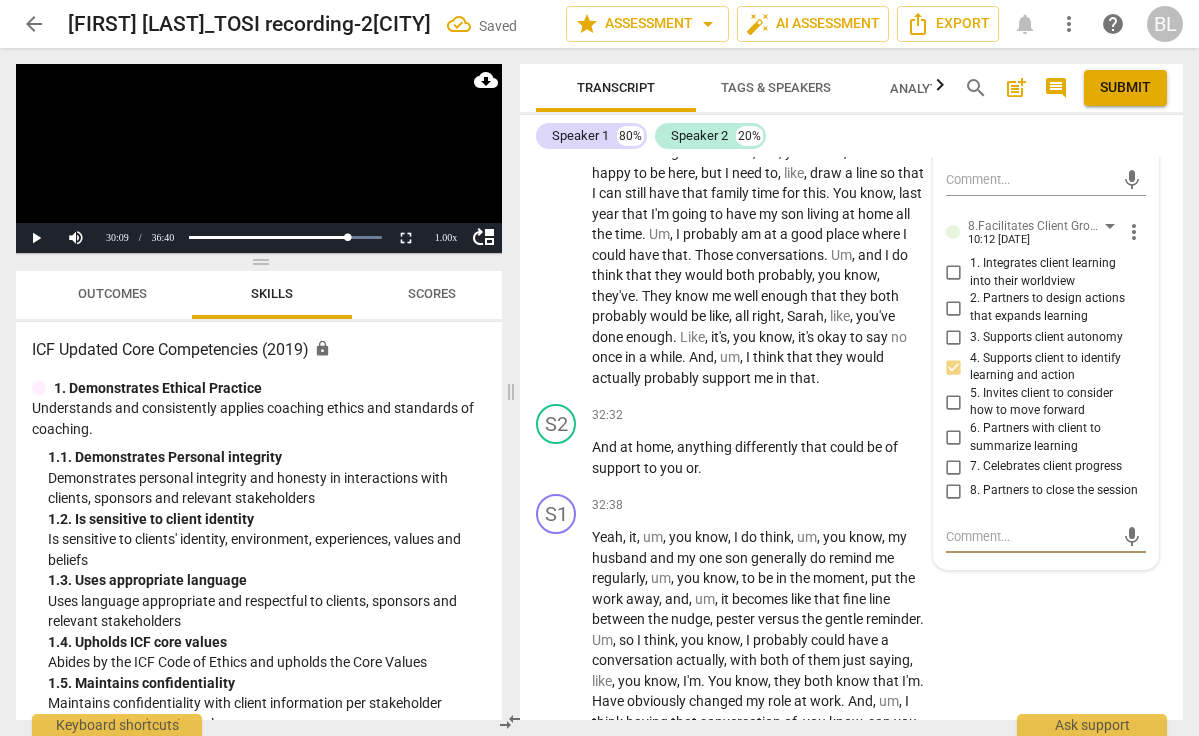 type on "a" 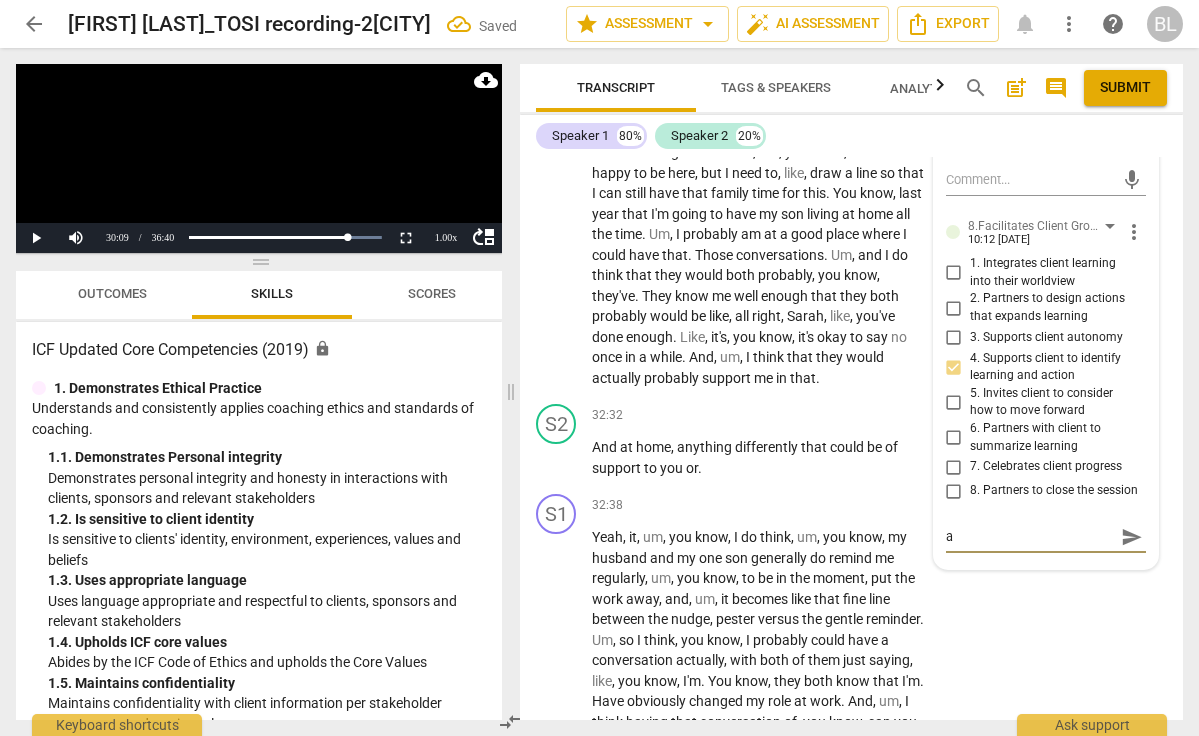 type on "as" 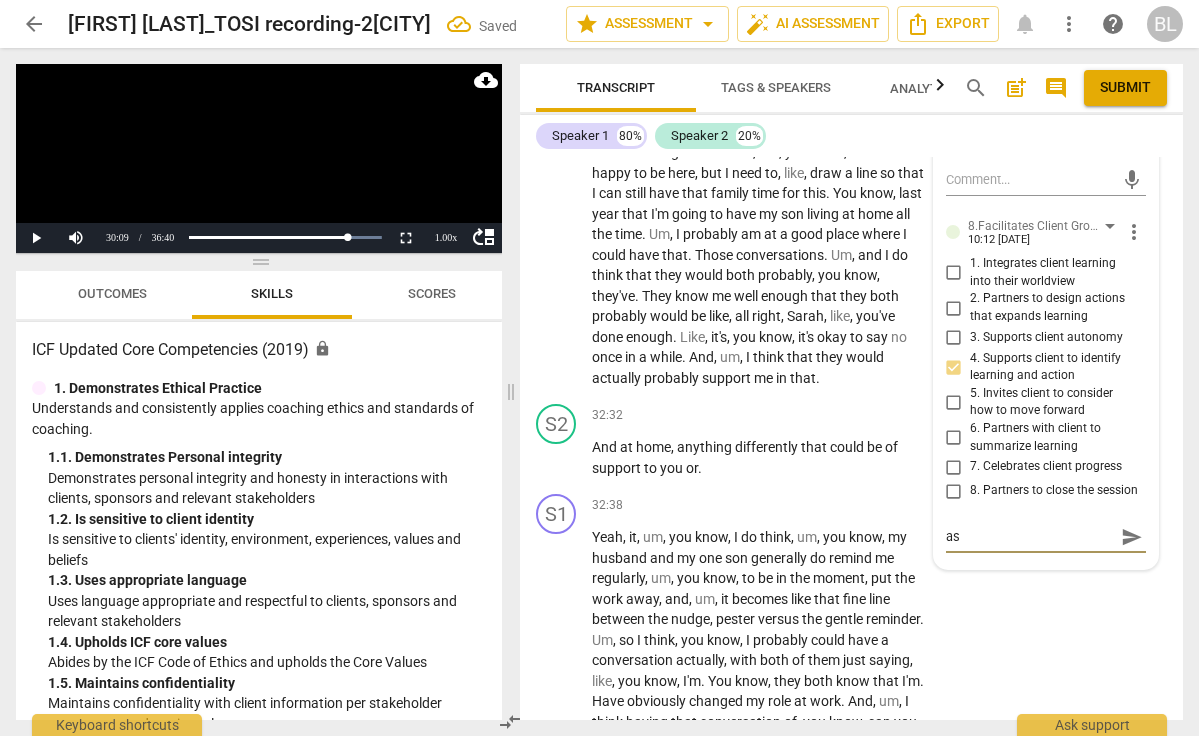 type on "ask" 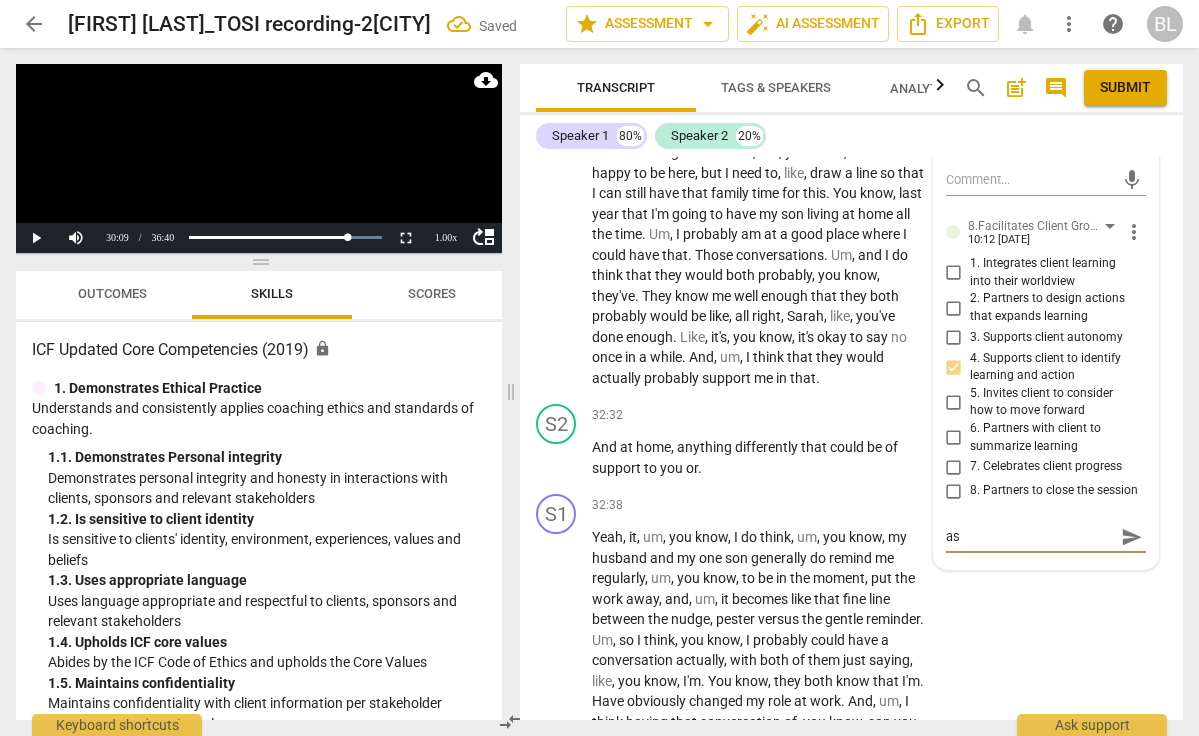 type on "ask" 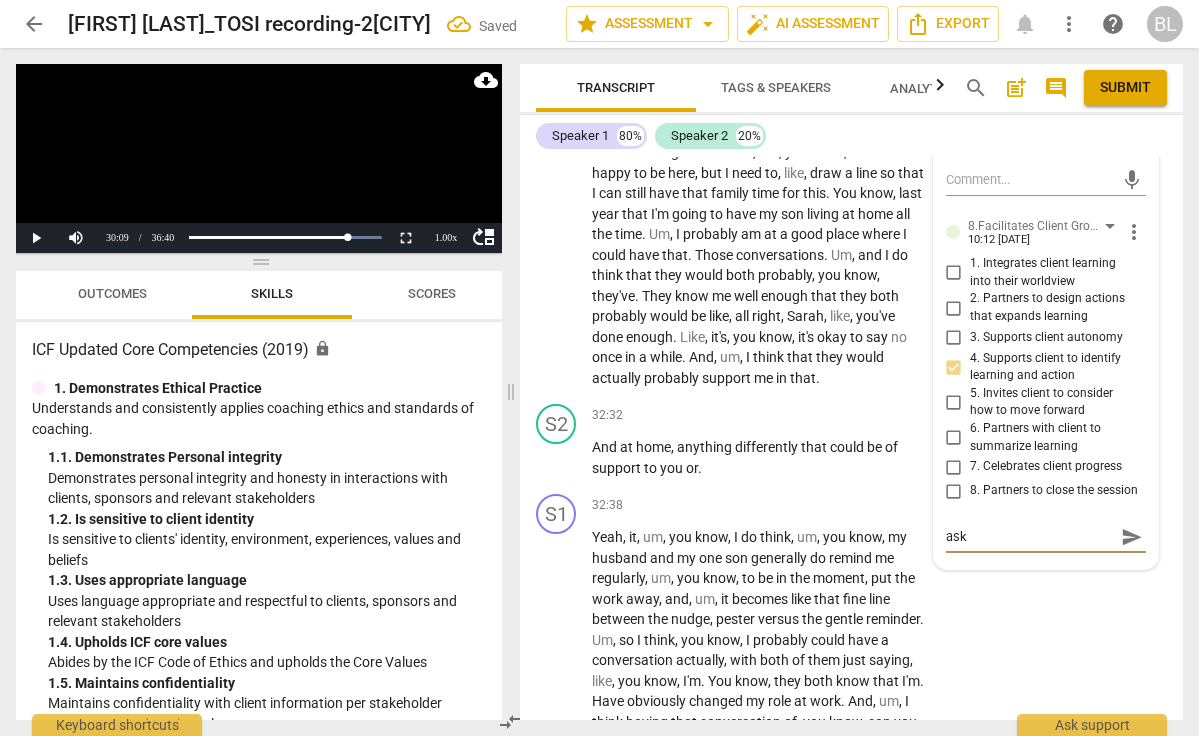 type on "asks" 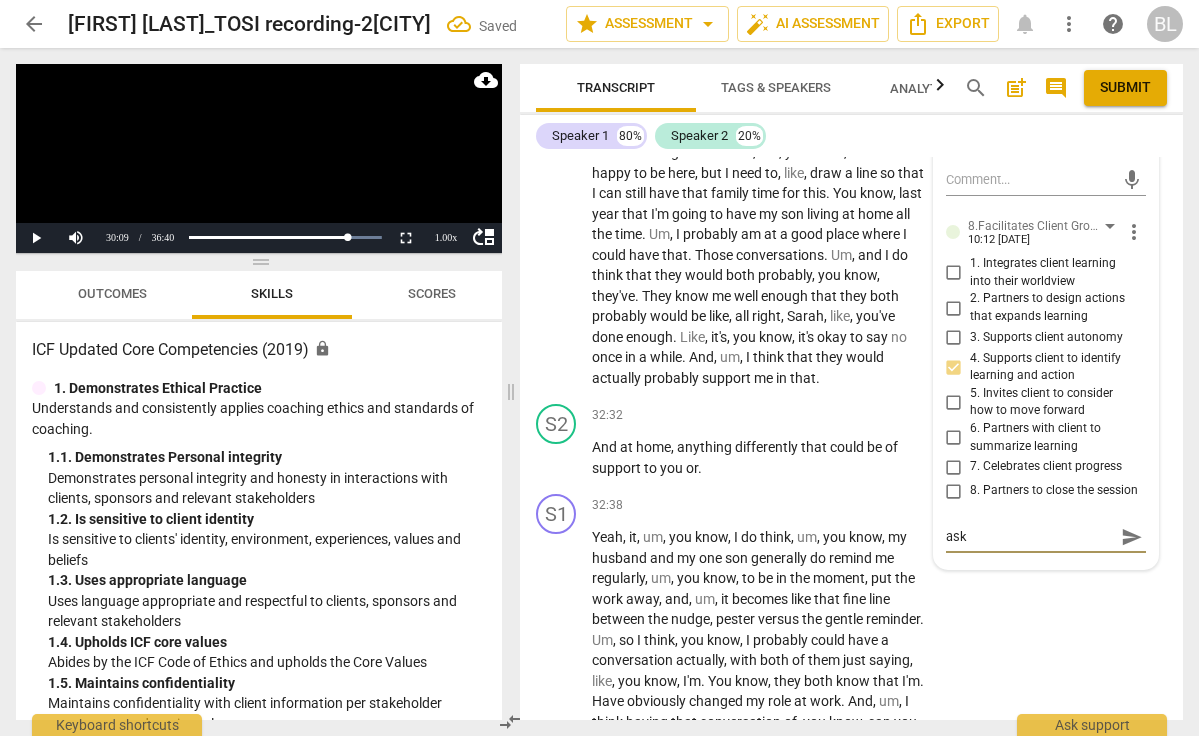 type on "asks" 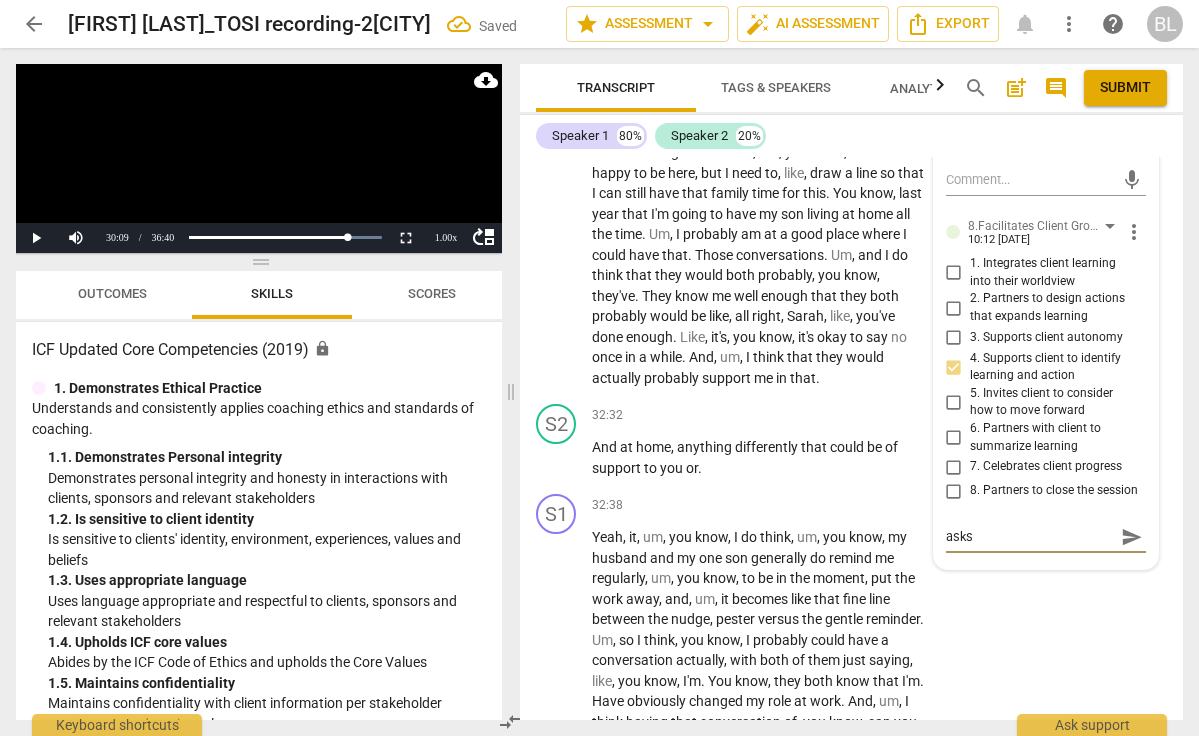 type on "asks" 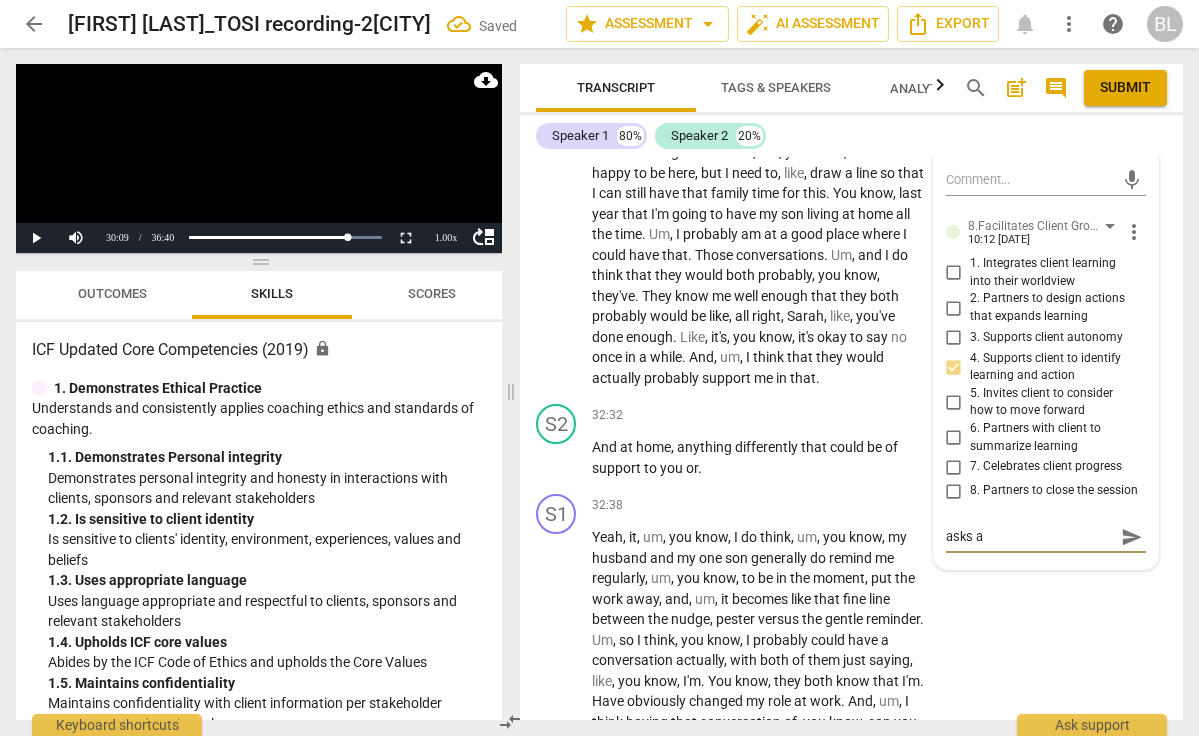 type on "asks ab" 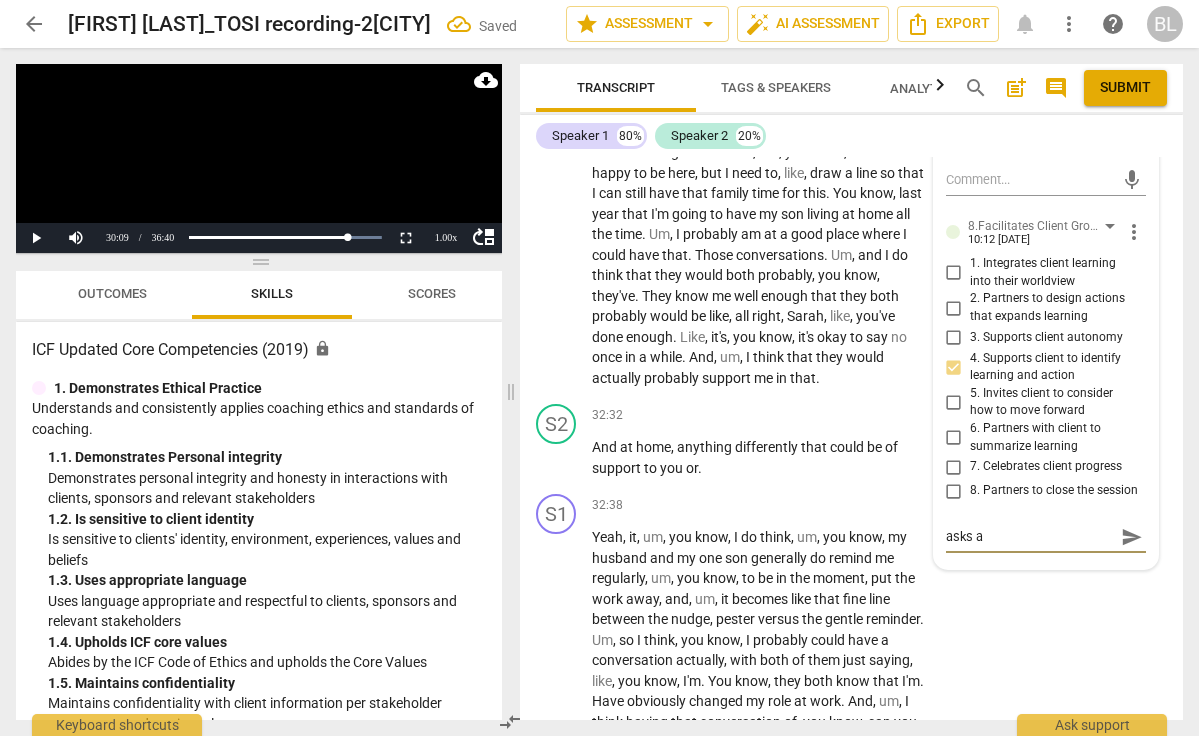 type on "asks ab" 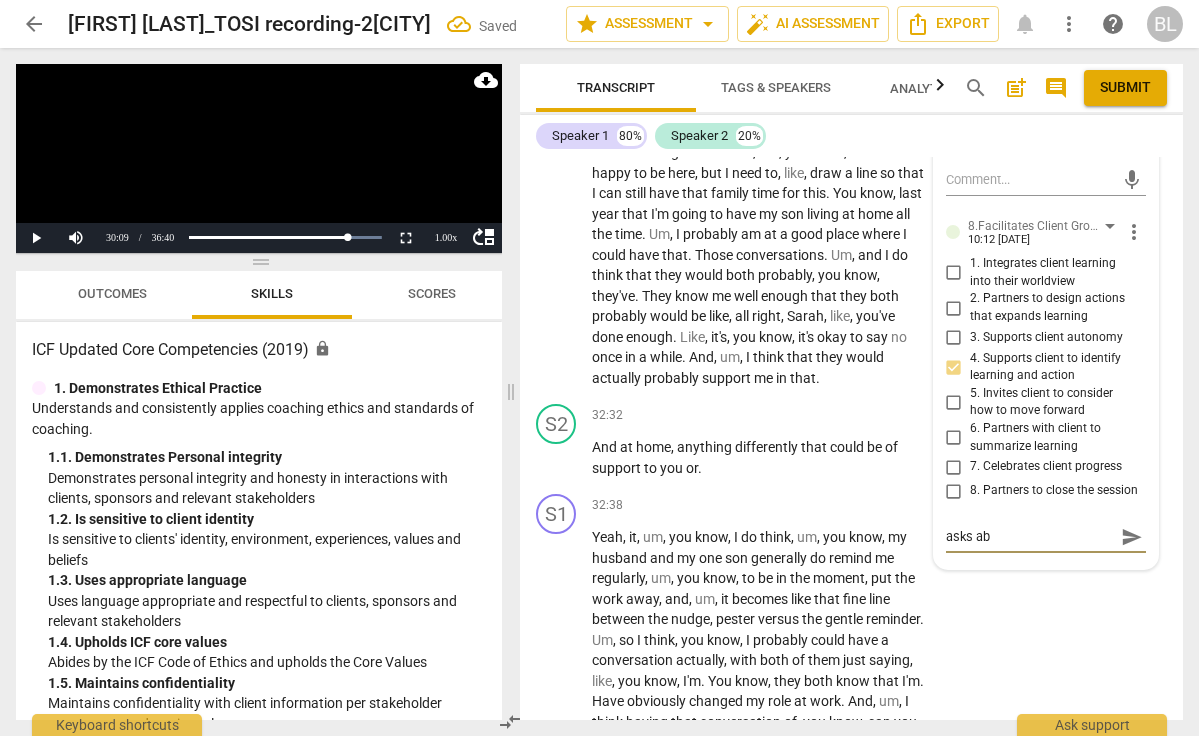 type on "asks abo" 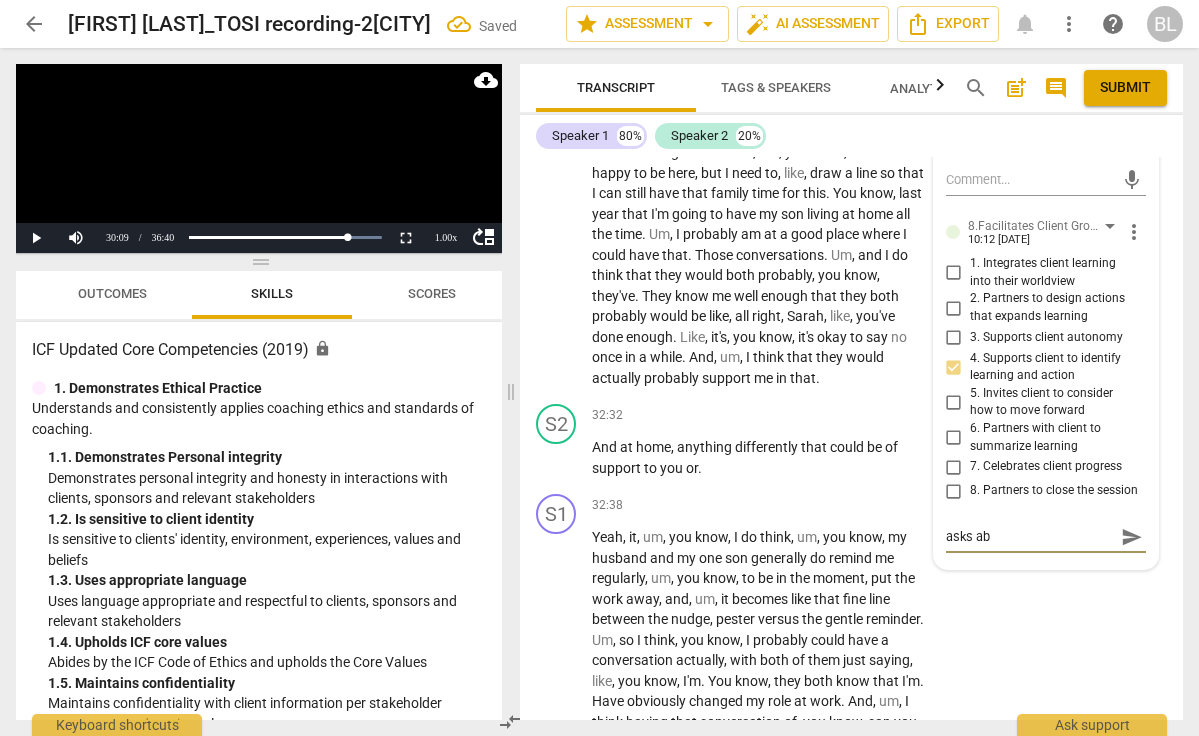 type on "asks abo" 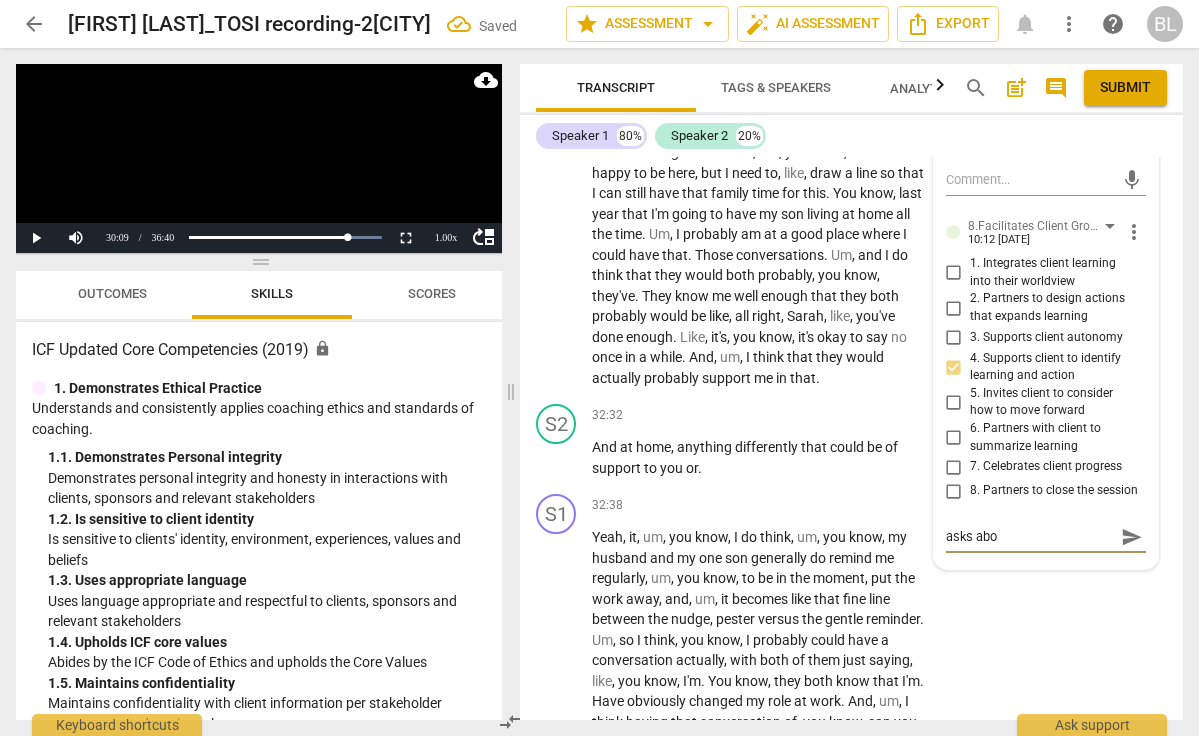 type on "asks abou" 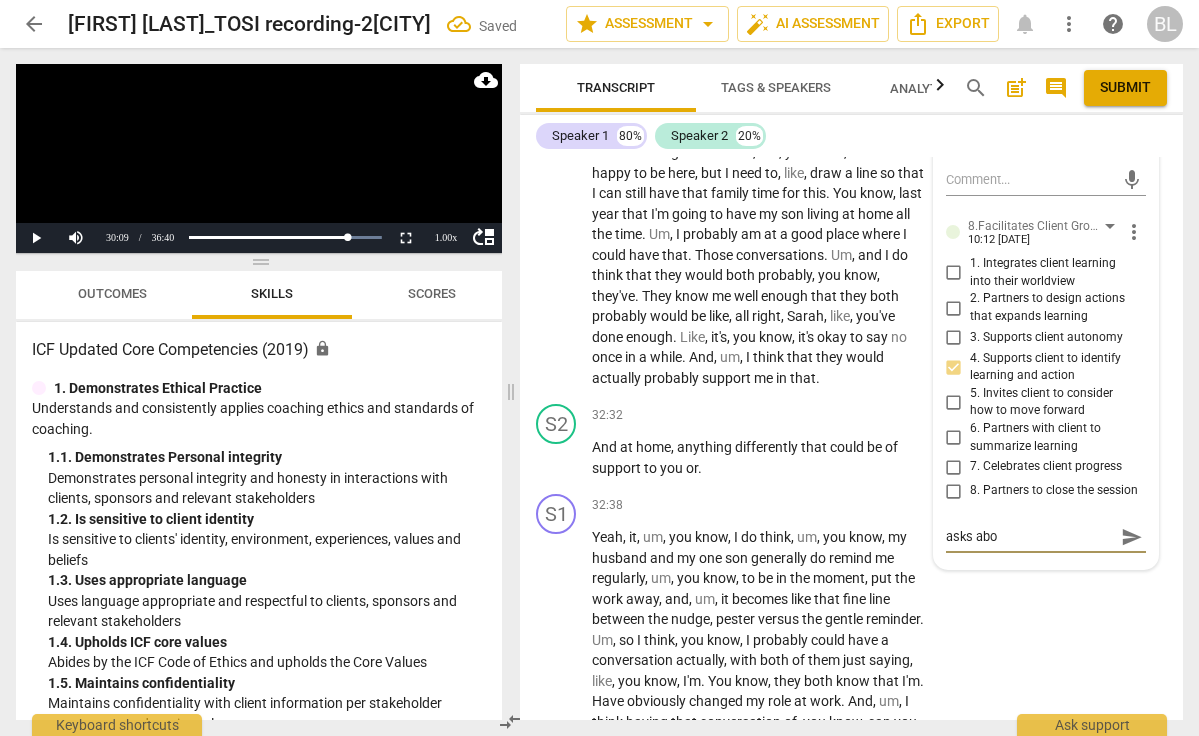 type on "asks abou" 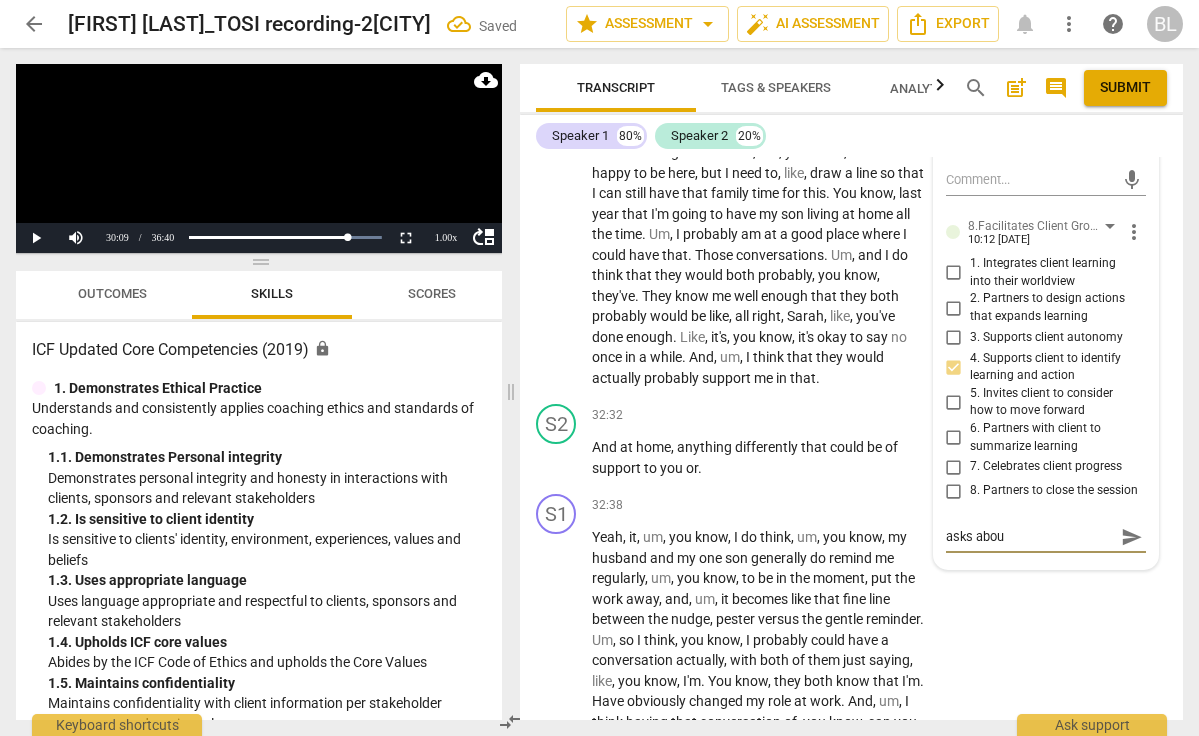 type on "asks about" 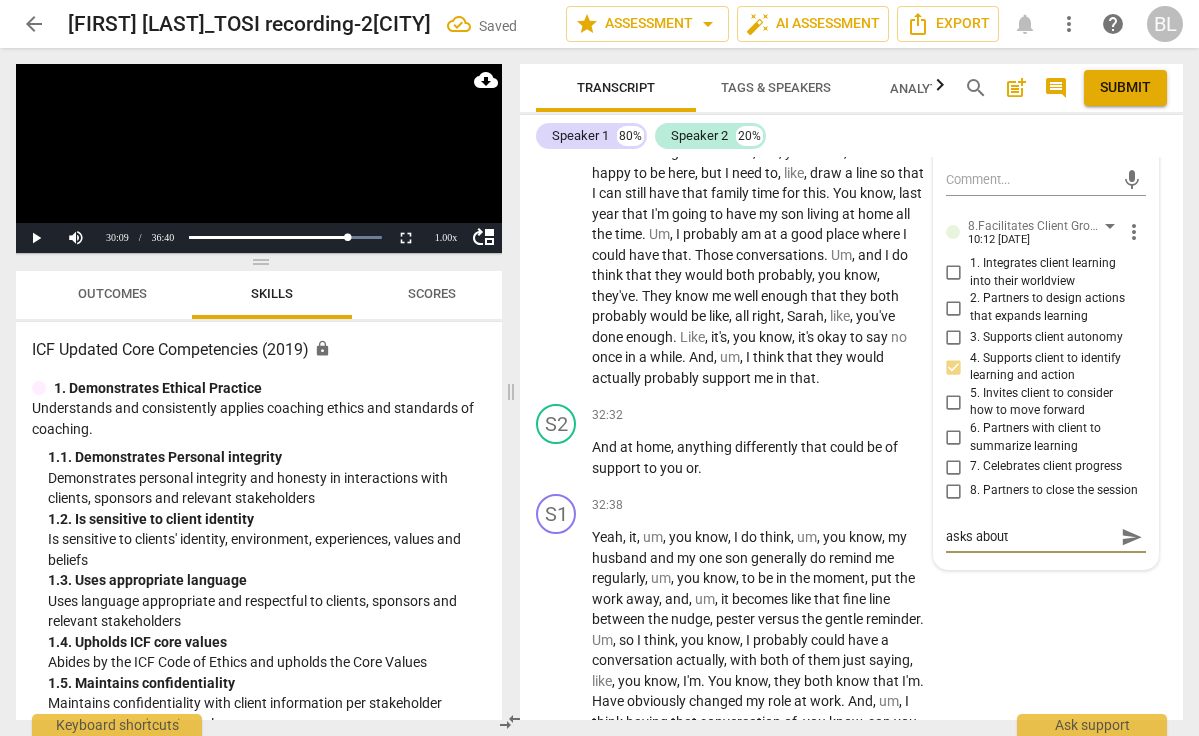 type on "asks about" 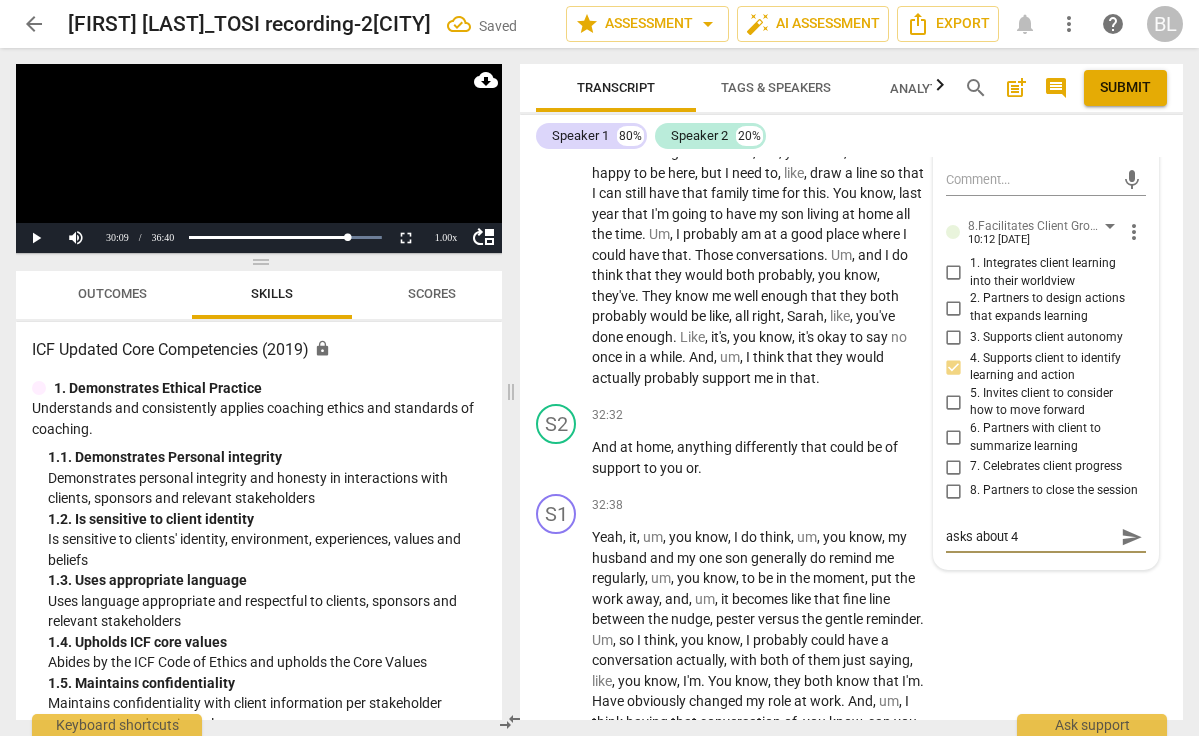 type on "asks about 4e" 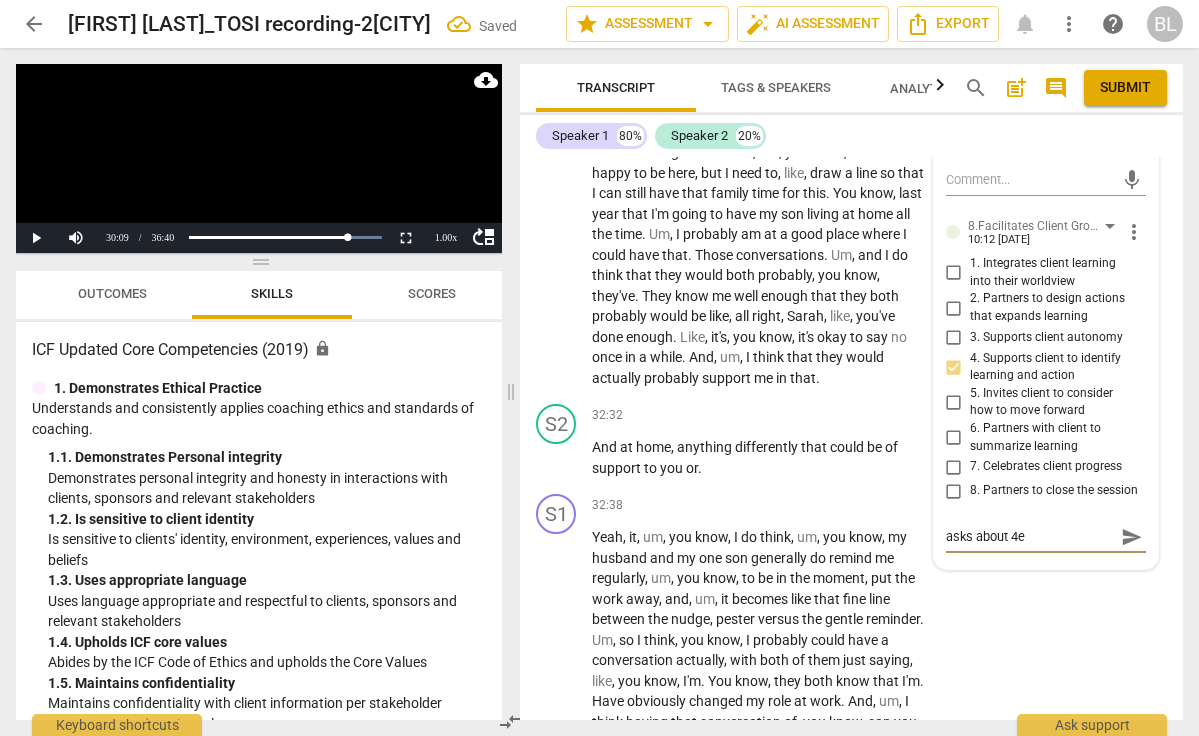 type on "asks about 4" 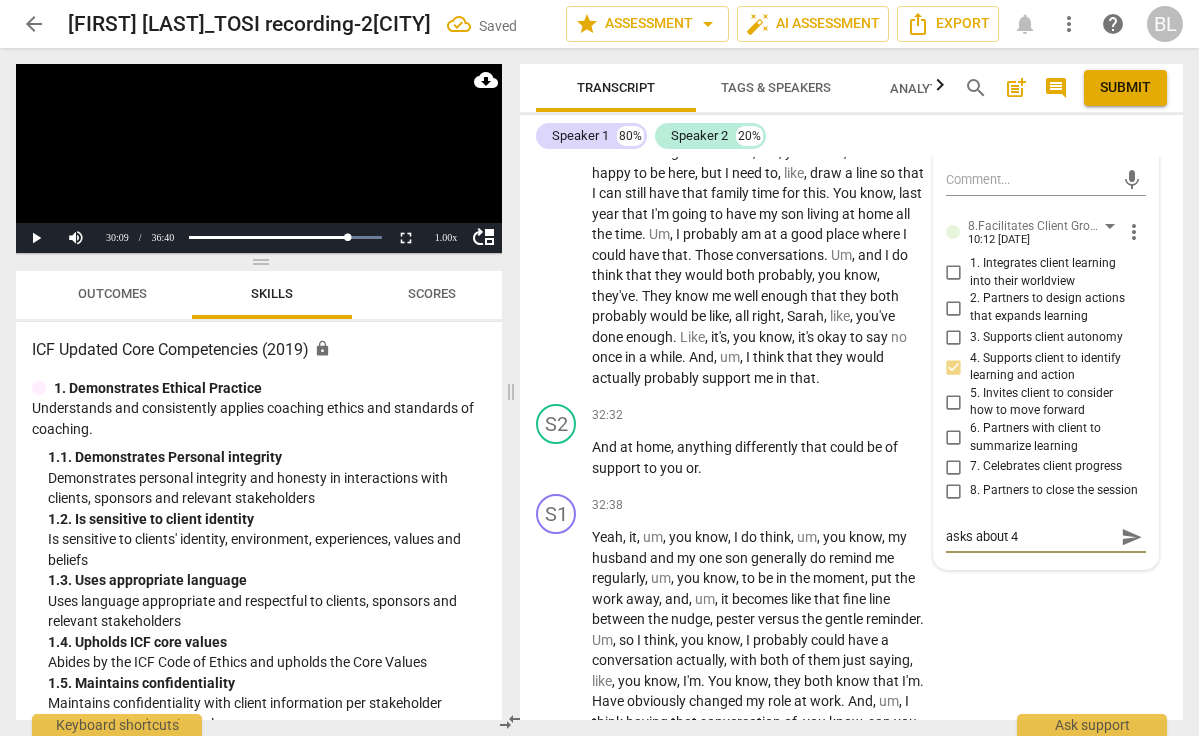 type on "asks about" 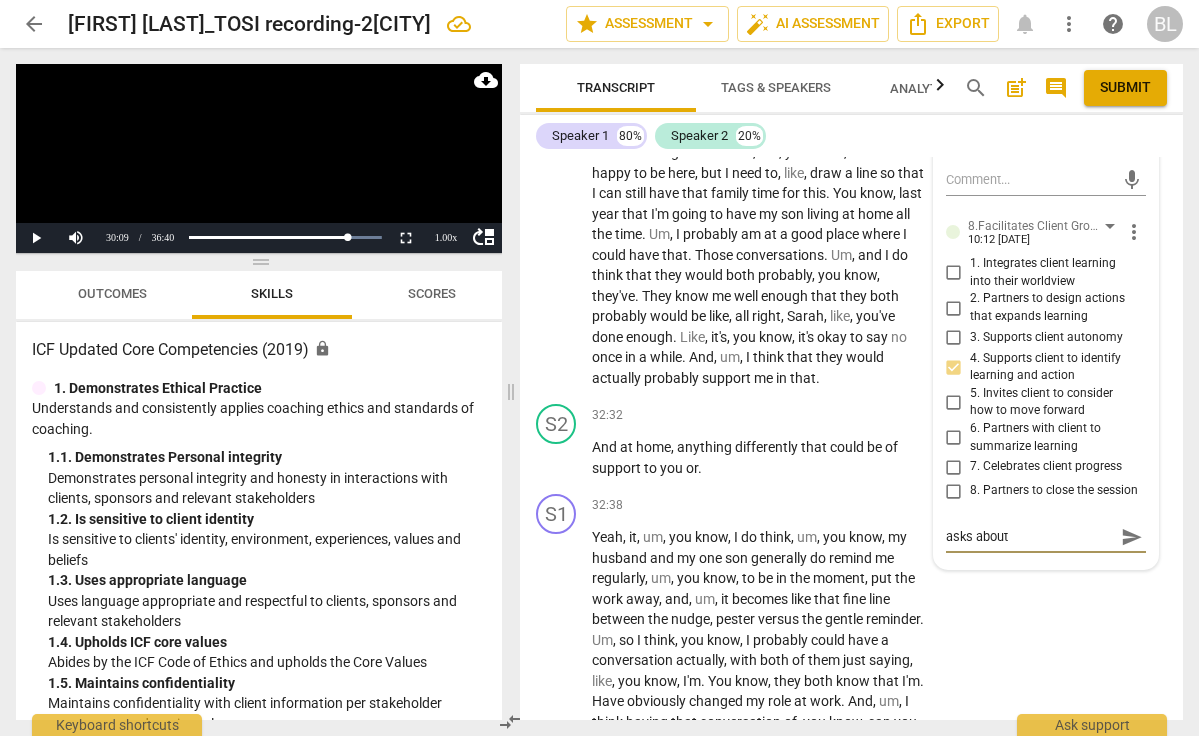 type on "asks about r" 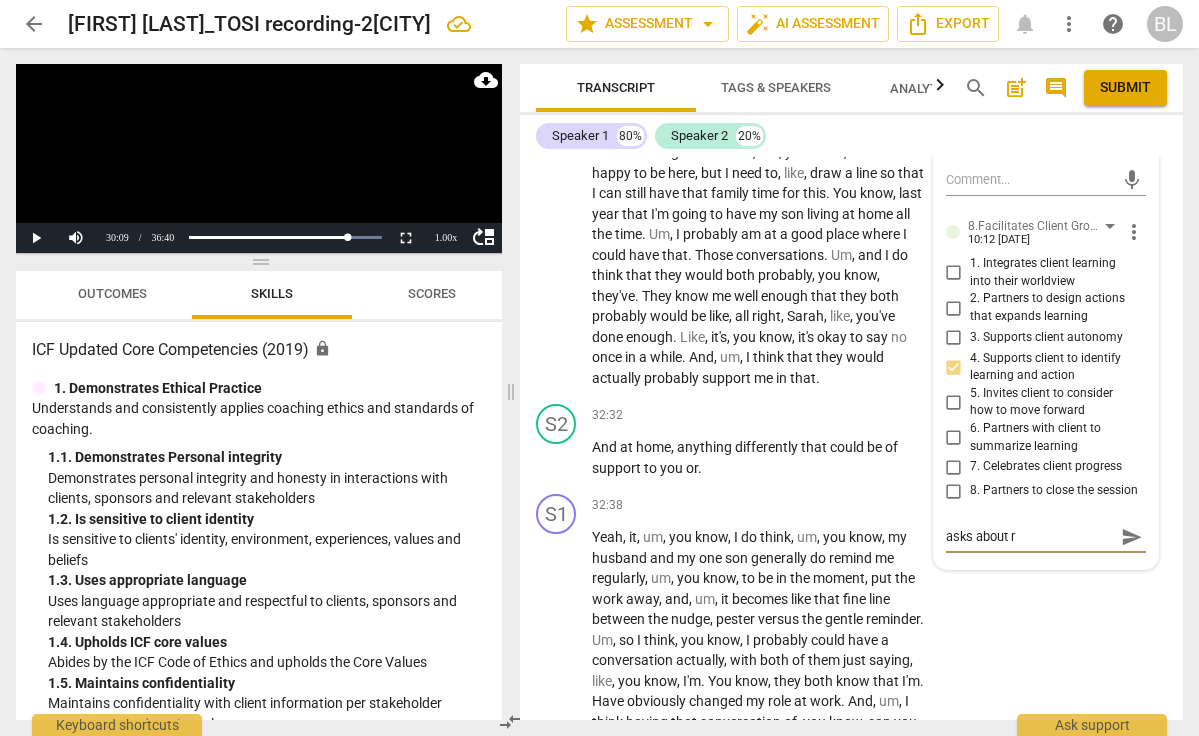 type on "asks about re" 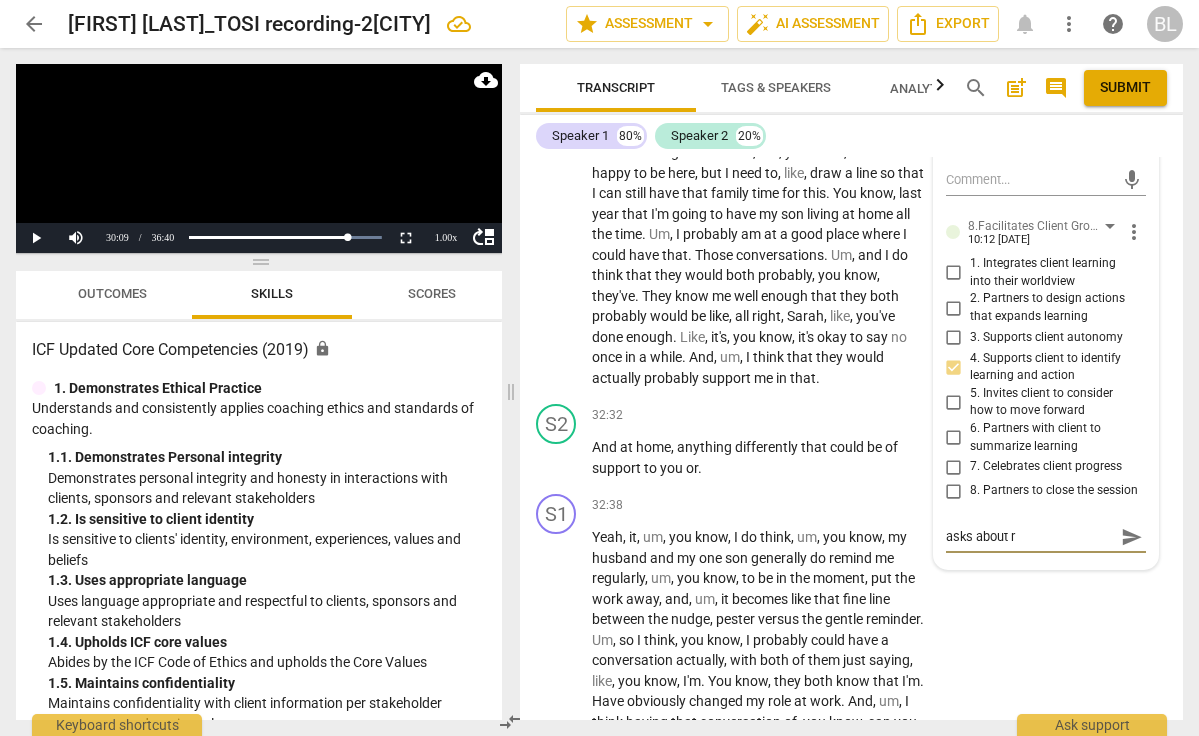 type on "asks about re" 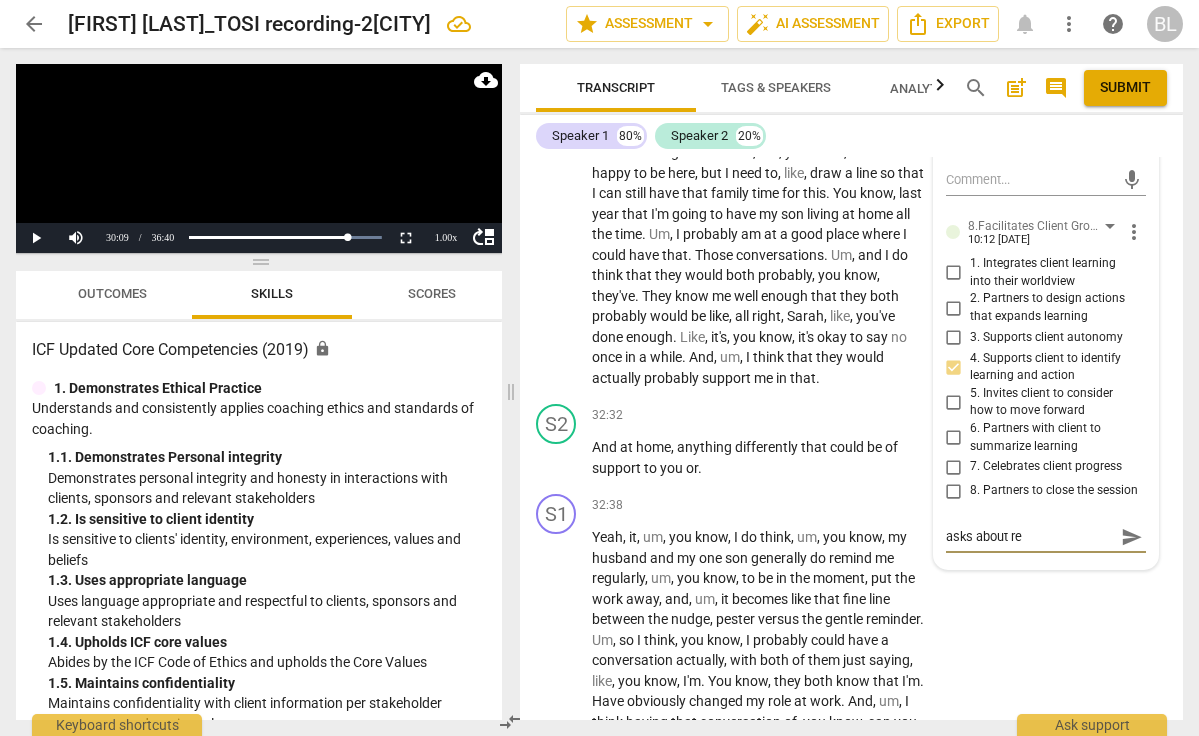 type on "asks about res" 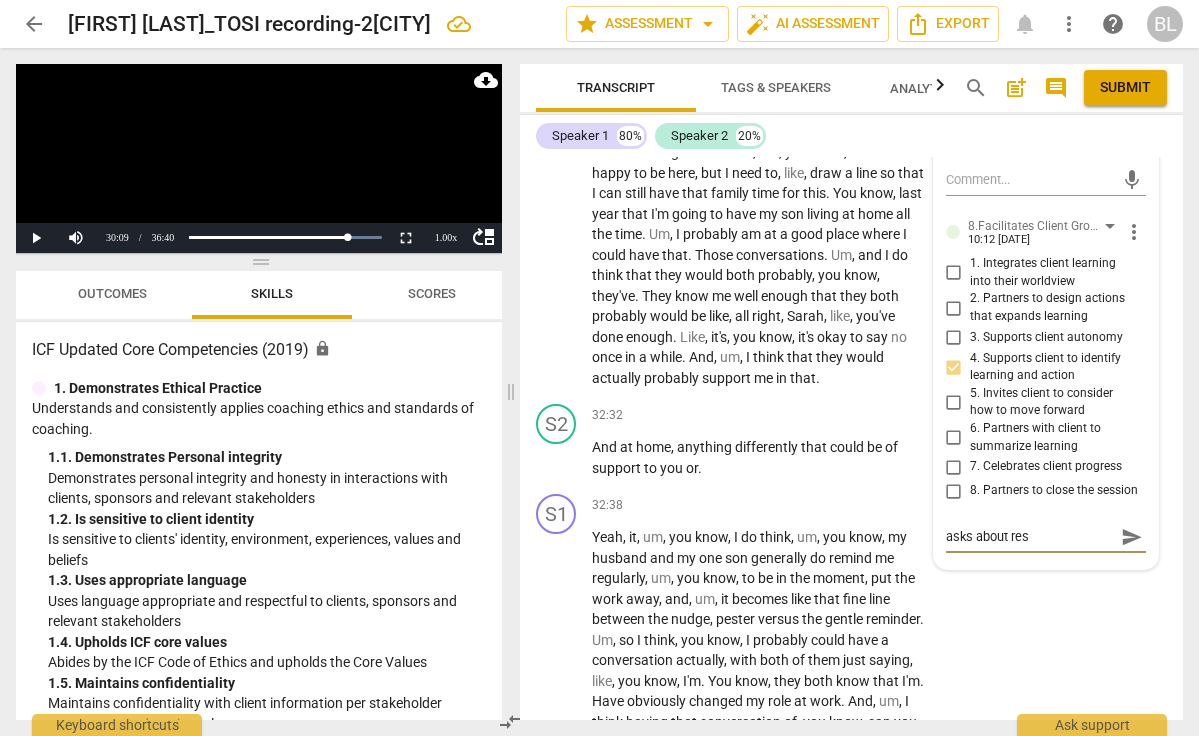 type on "asks about reso" 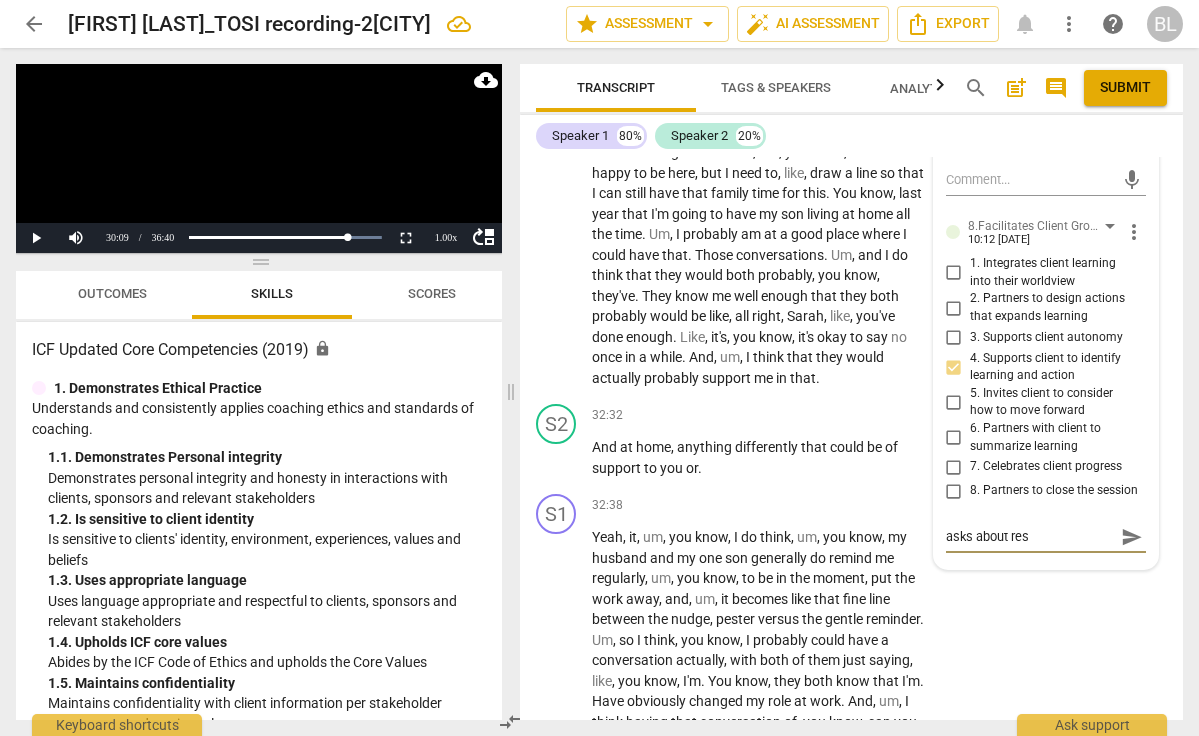 type on "asks about reso" 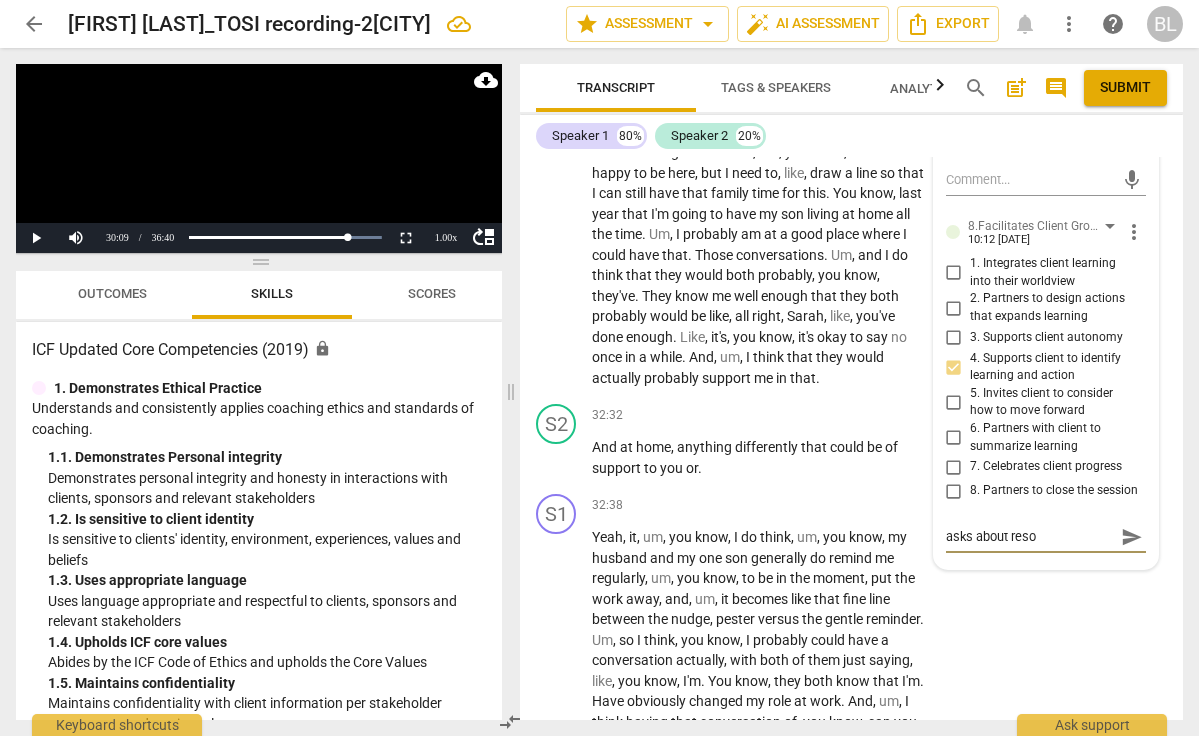 type on "asks about resou" 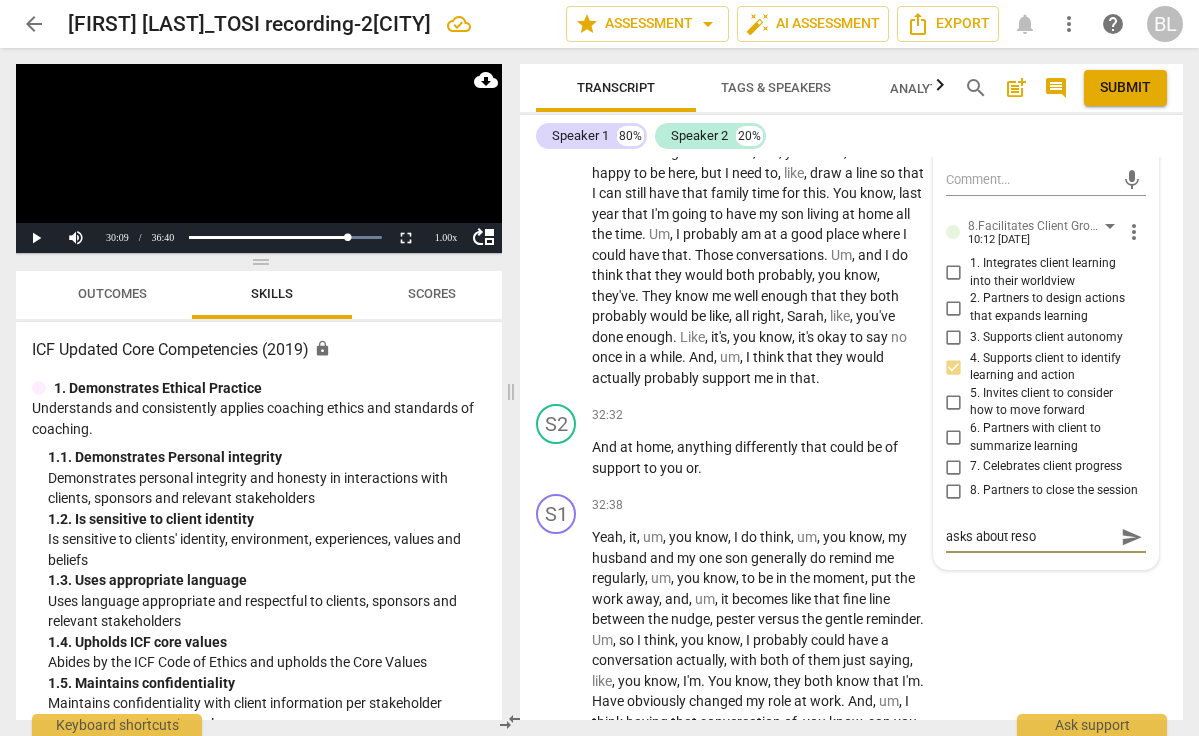 type on "asks about resou" 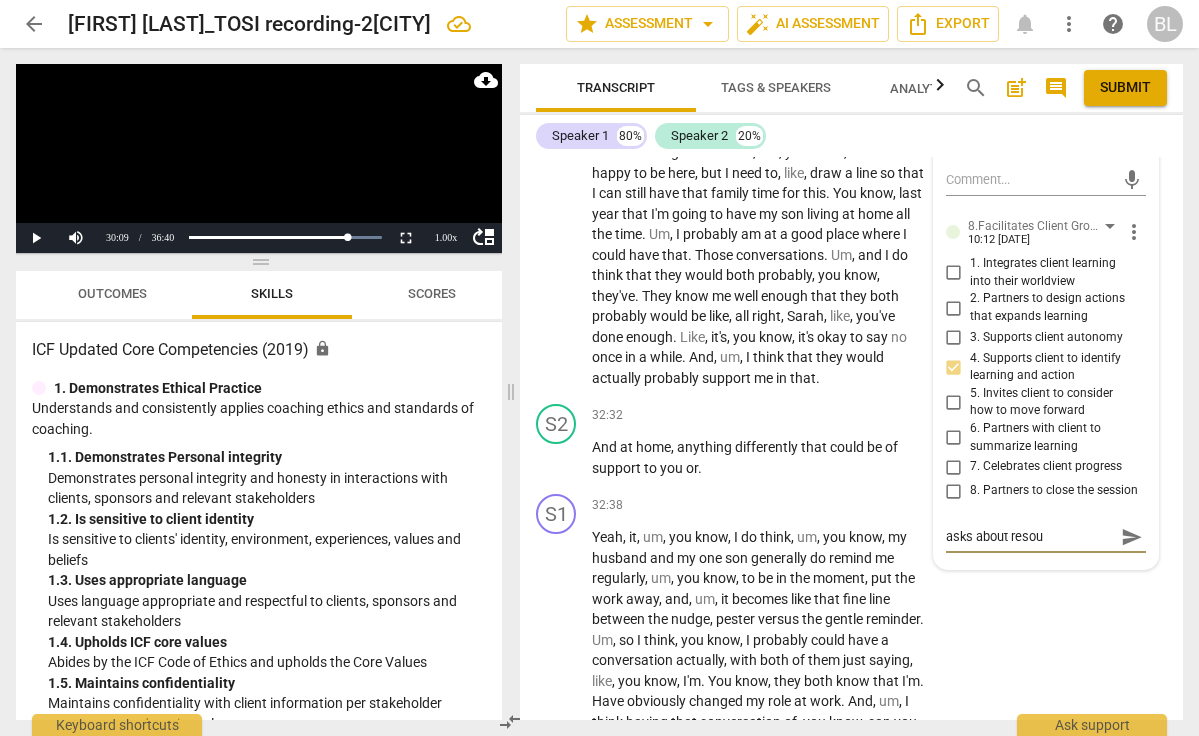 type on "asks about resour" 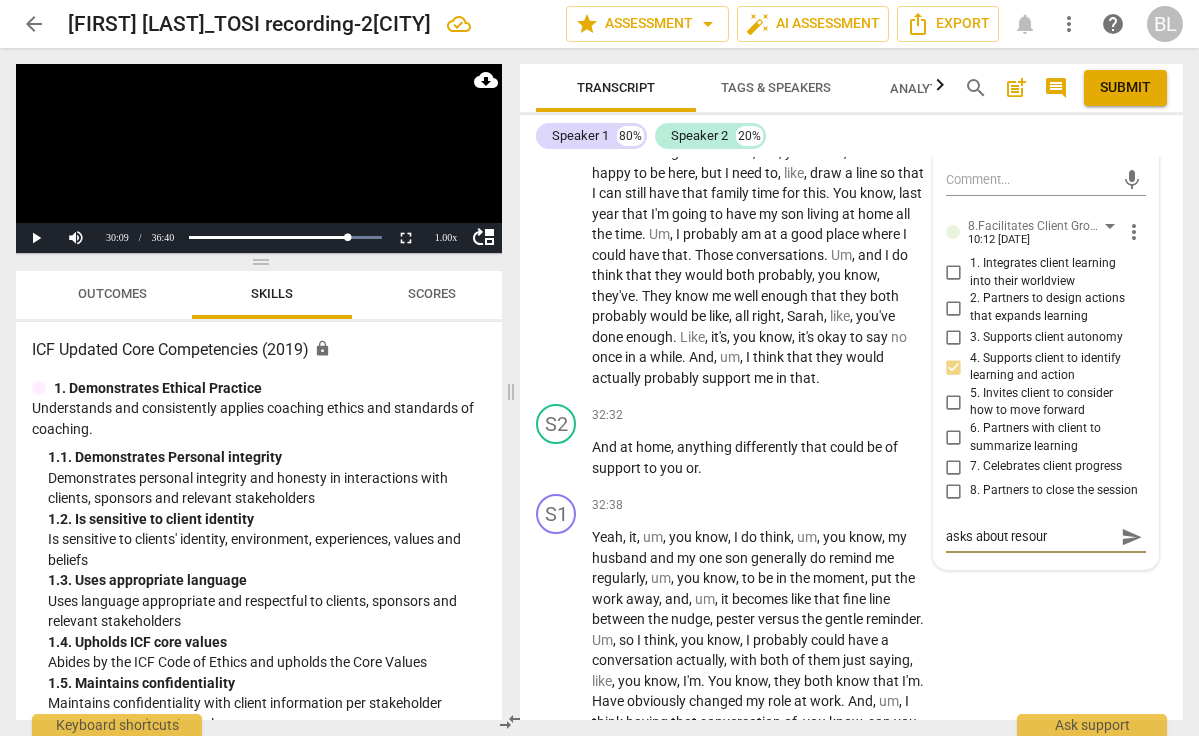 type on "asks about resourc" 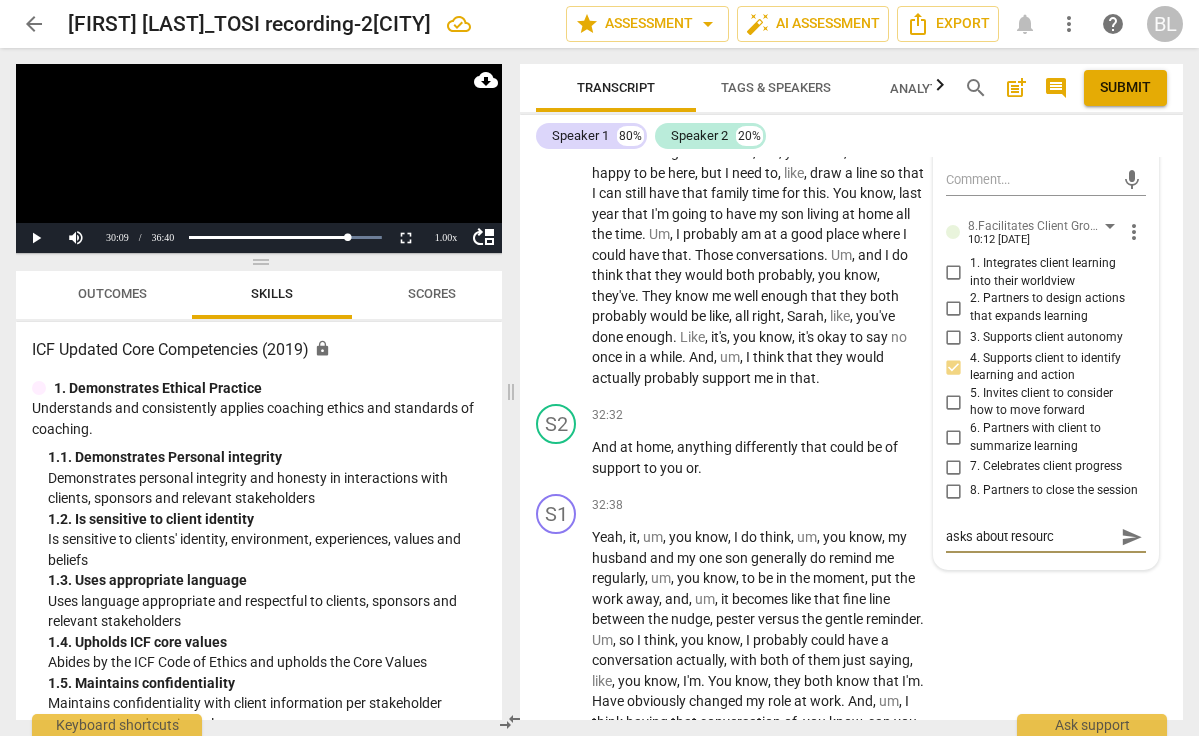 type on "asks about resource" 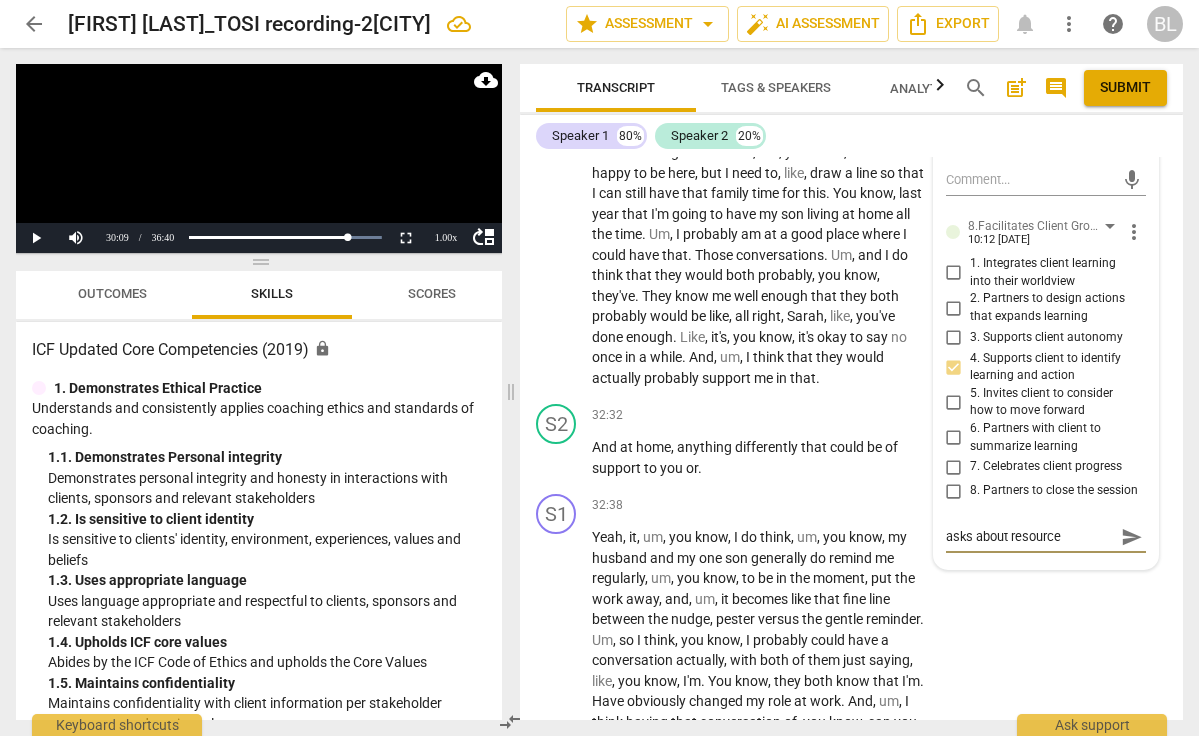 type on "asks about resources" 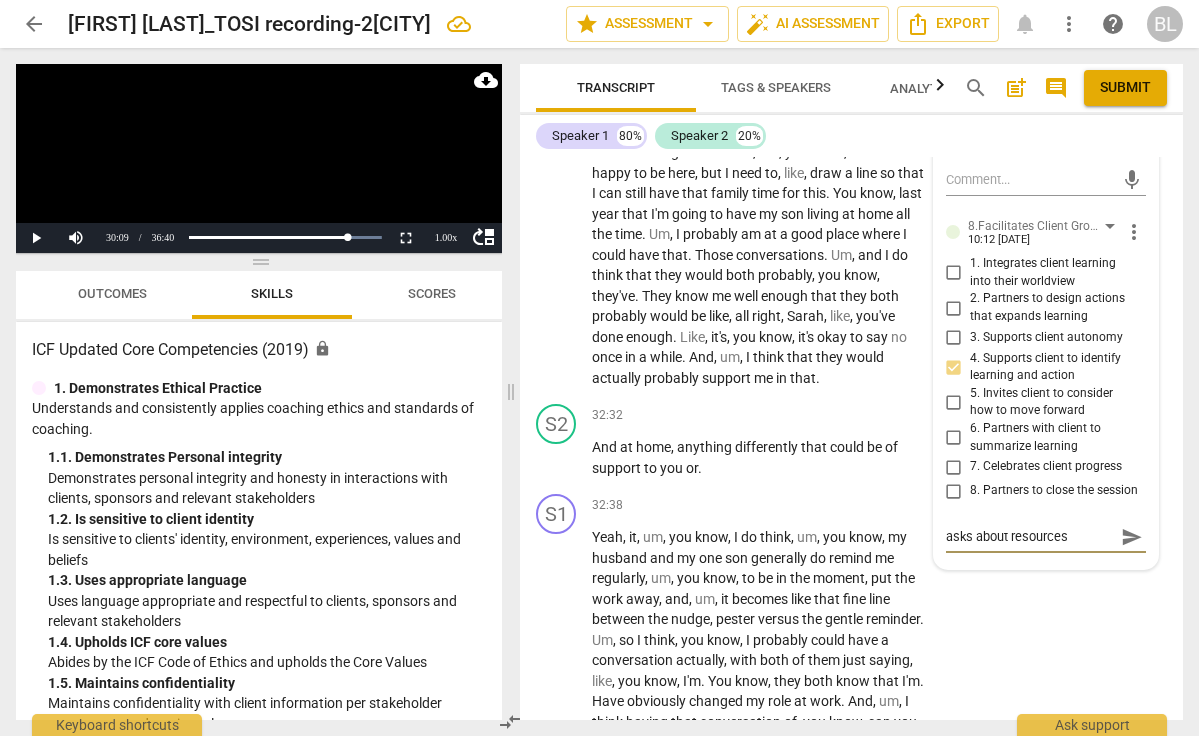 type on "asks about resources" 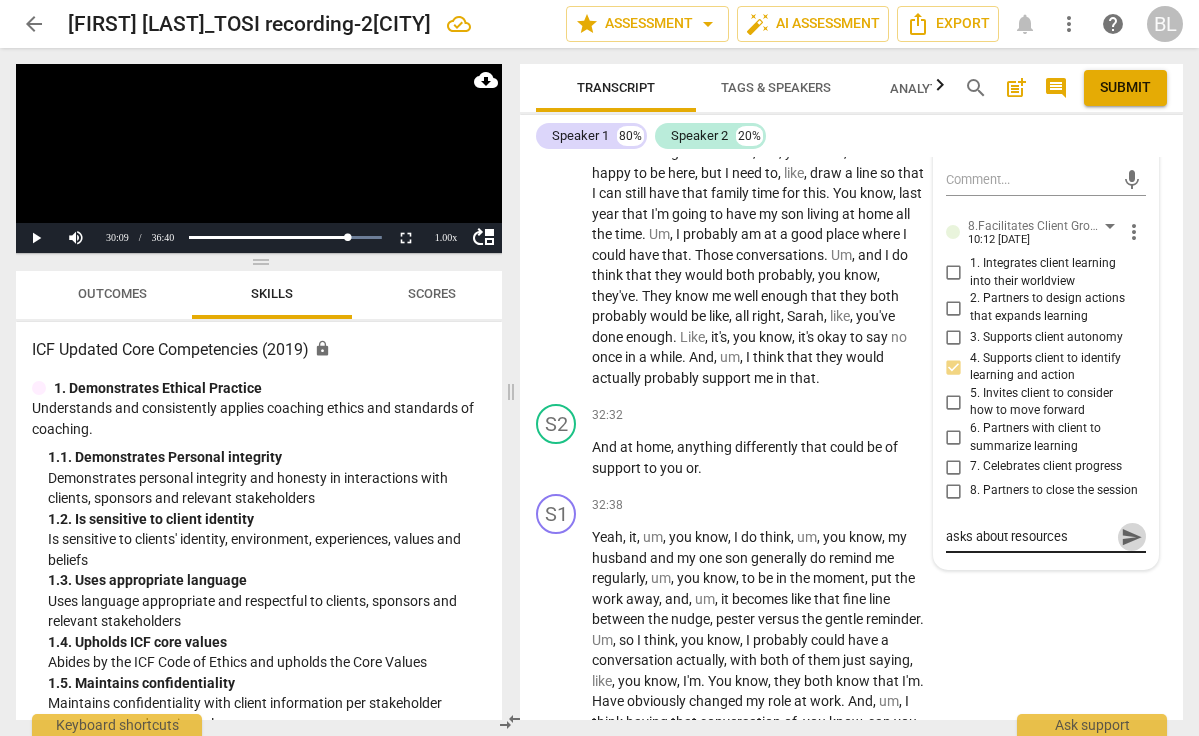 click on "send" at bounding box center [1132, 537] 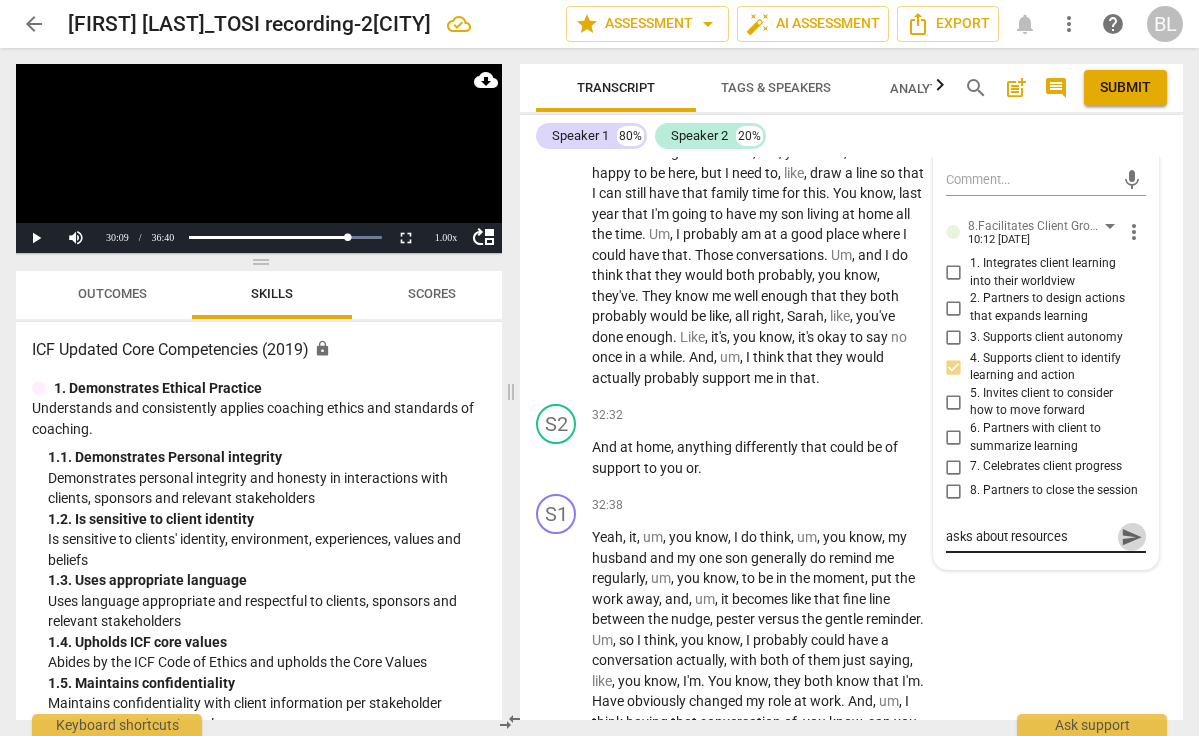 type 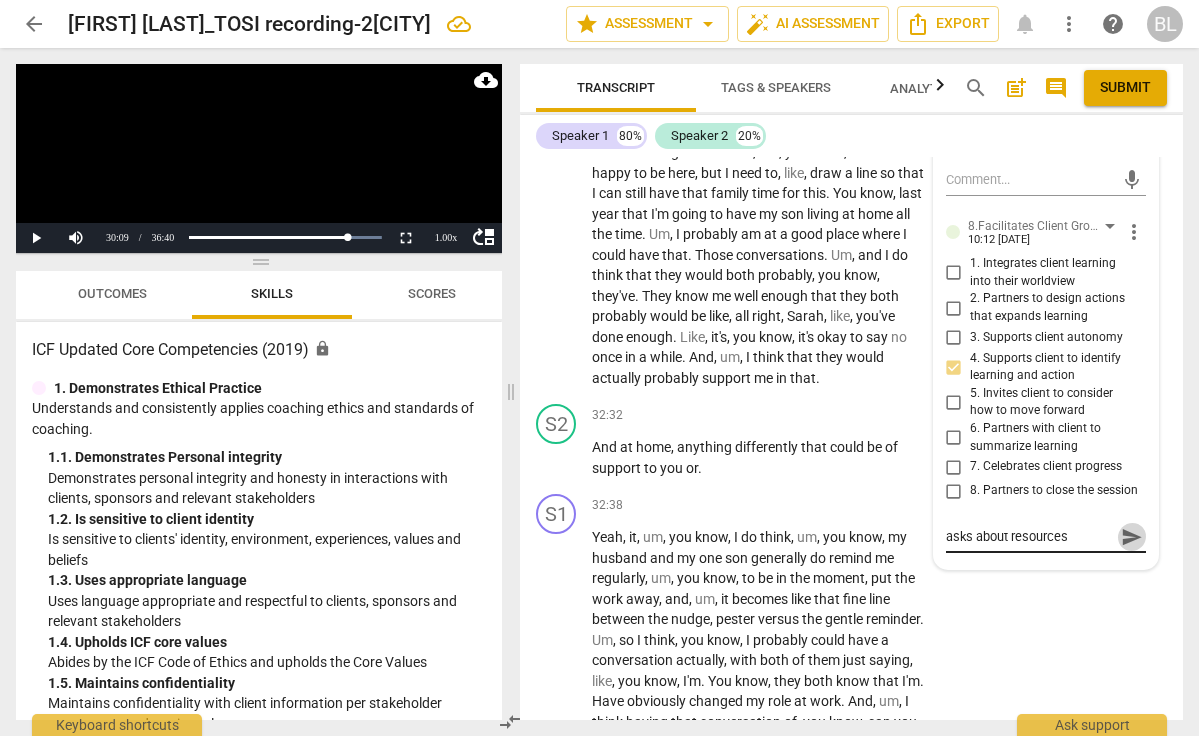 type 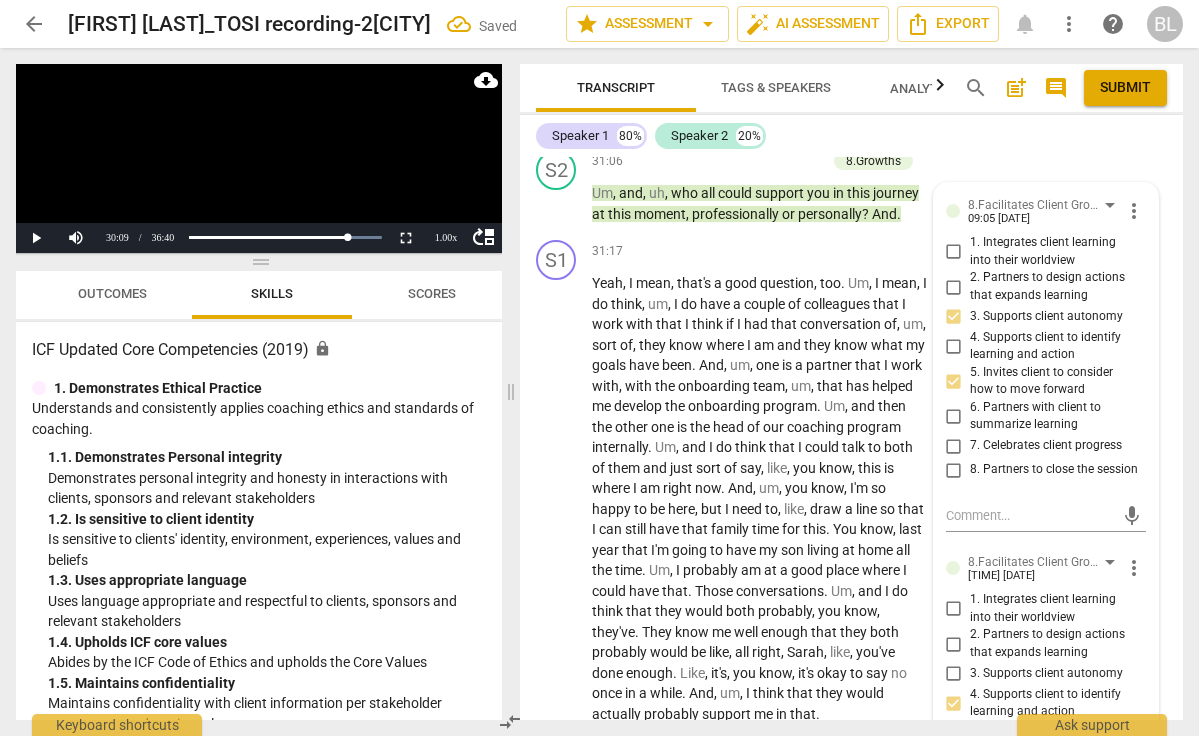 scroll, scrollTop: 12477, scrollLeft: 0, axis: vertical 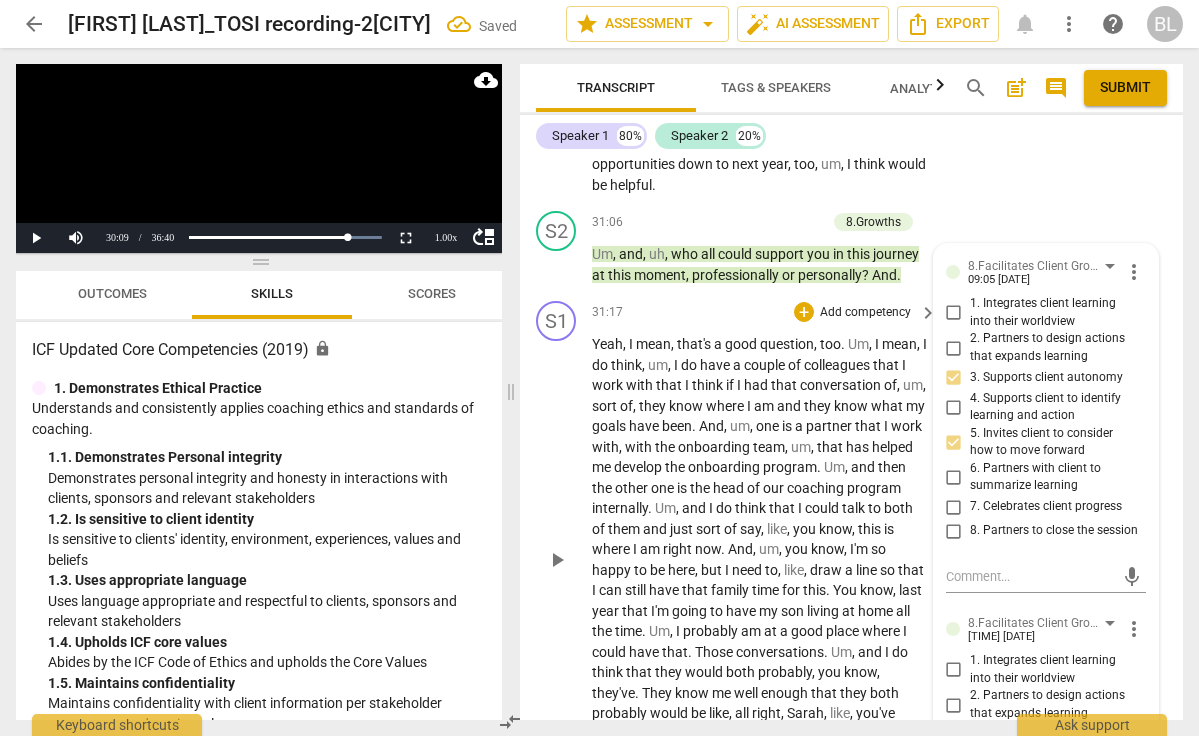 click on "play_arrow" at bounding box center (557, 560) 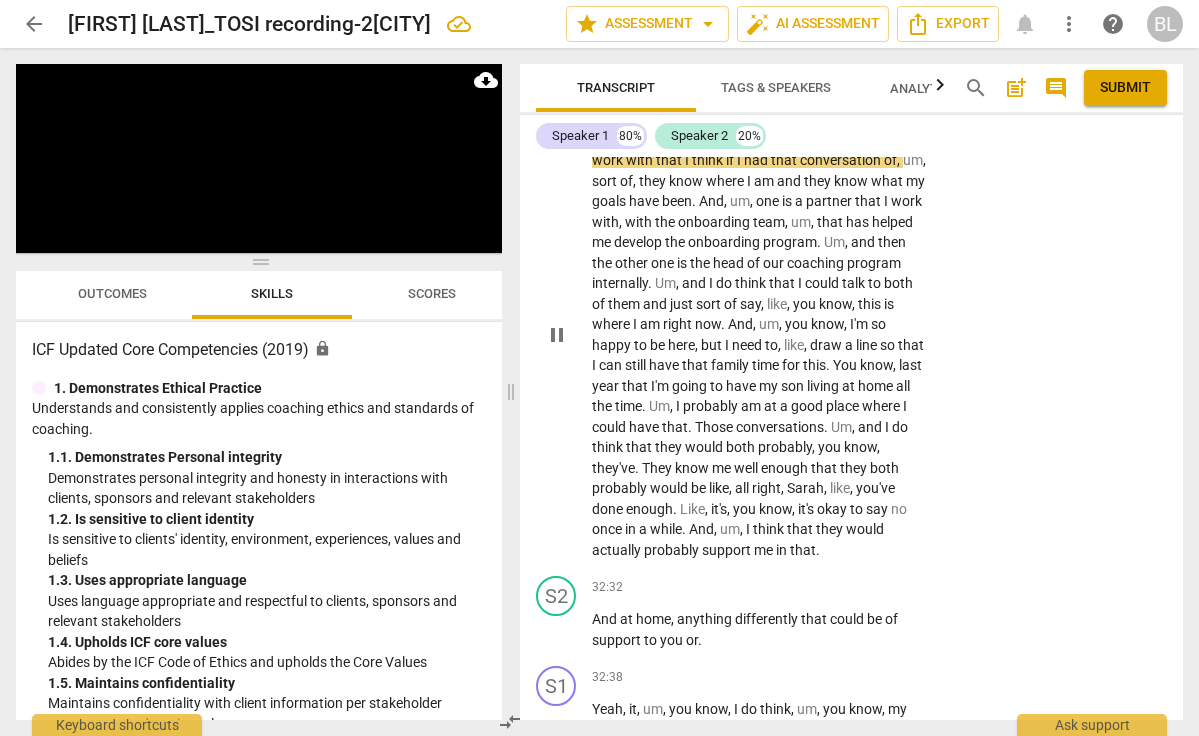scroll, scrollTop: 12708, scrollLeft: 0, axis: vertical 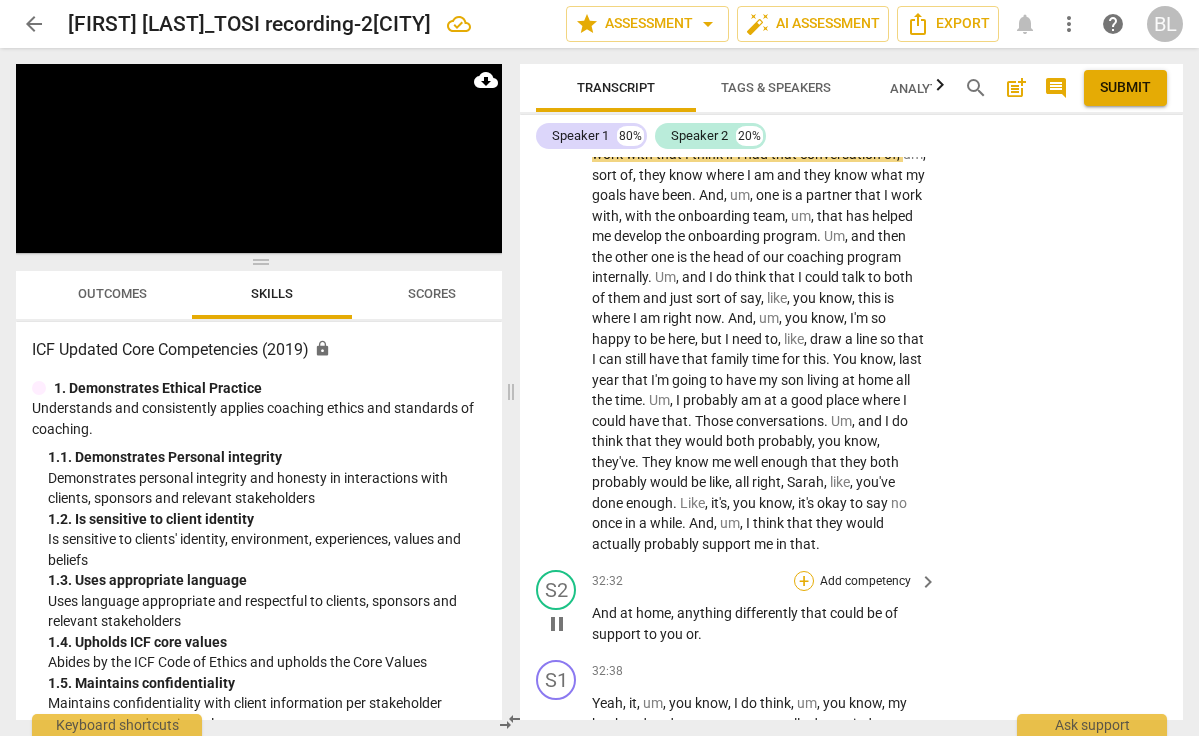 click on "+" at bounding box center (804, 581) 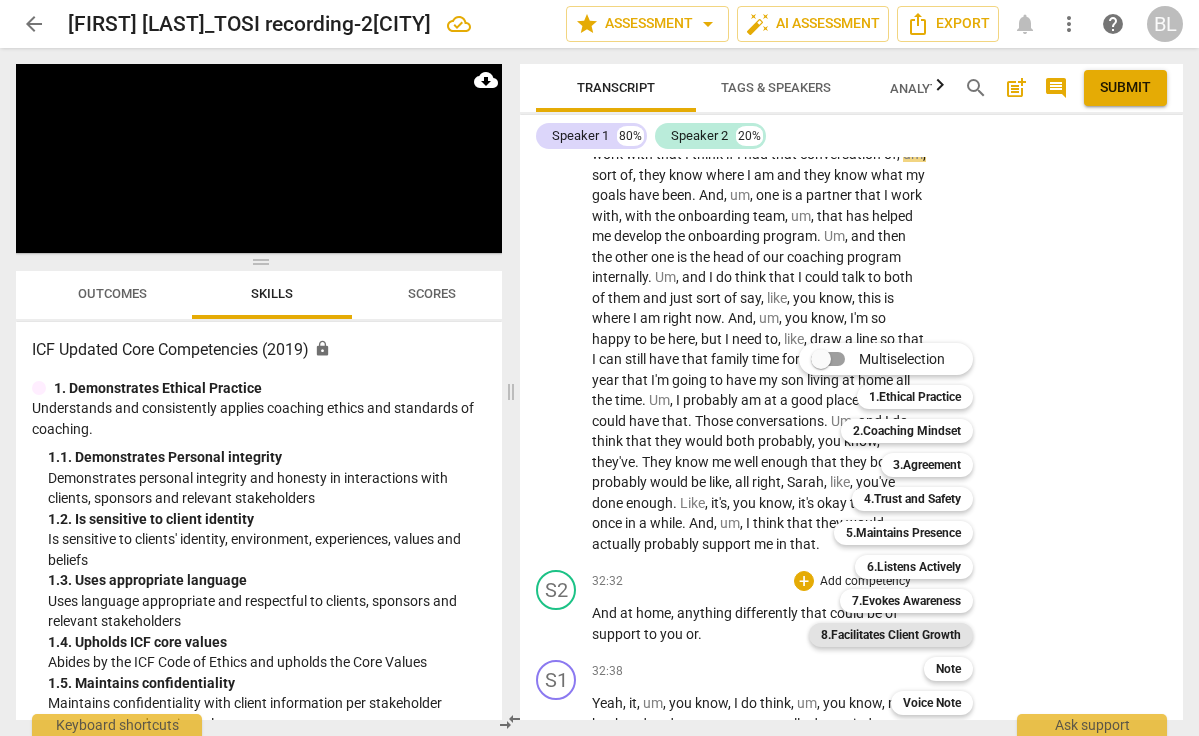 click on "8.Facilitates Client Growth" at bounding box center [891, 635] 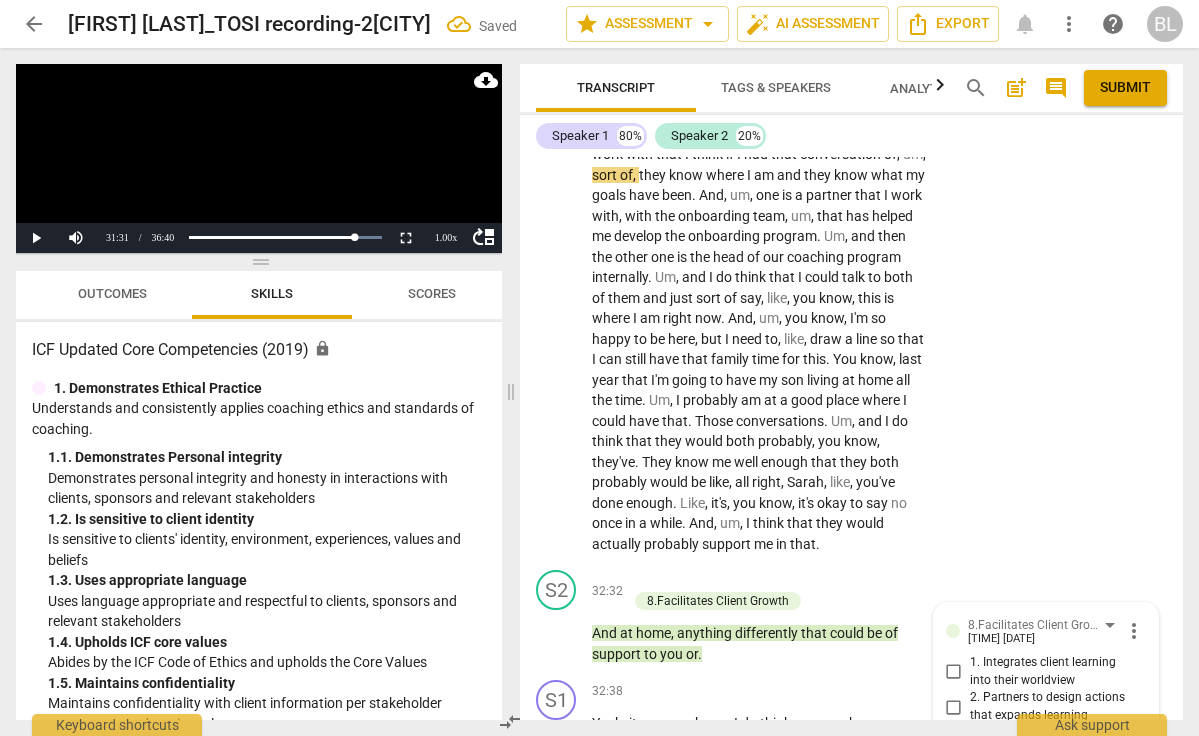 scroll, scrollTop: 13184, scrollLeft: 0, axis: vertical 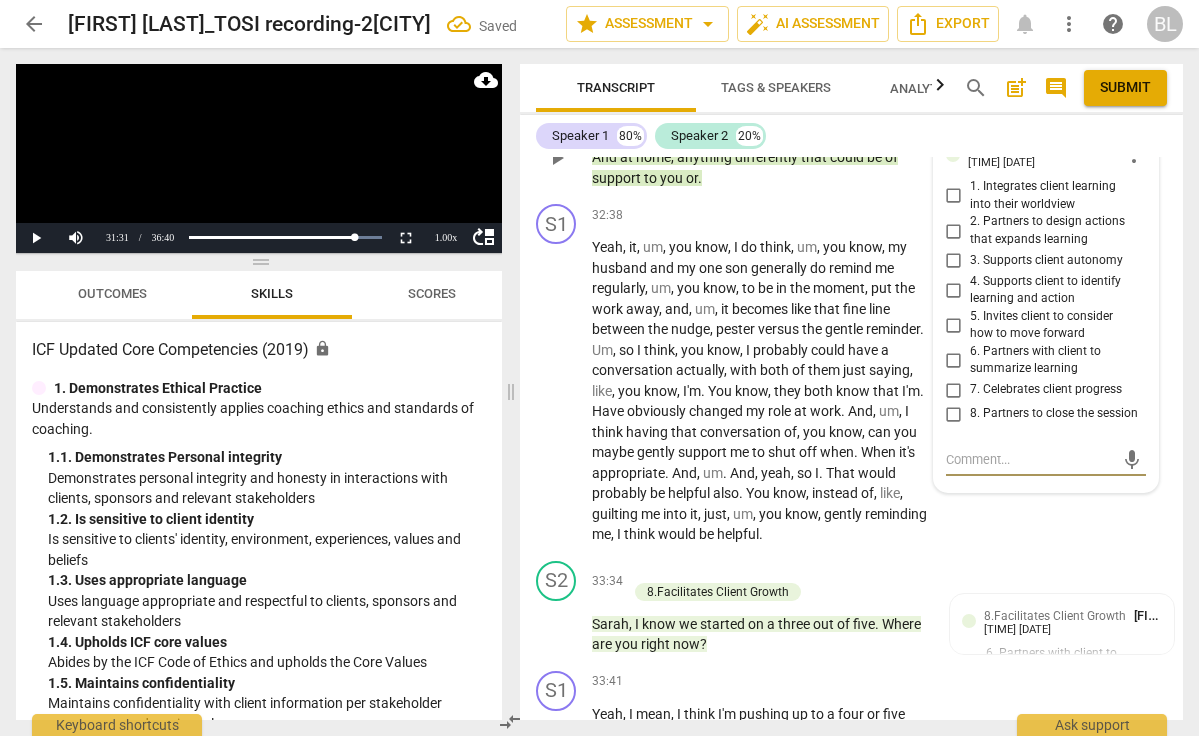 click on "5. Invites client to consider how to move forward" at bounding box center [954, 325] 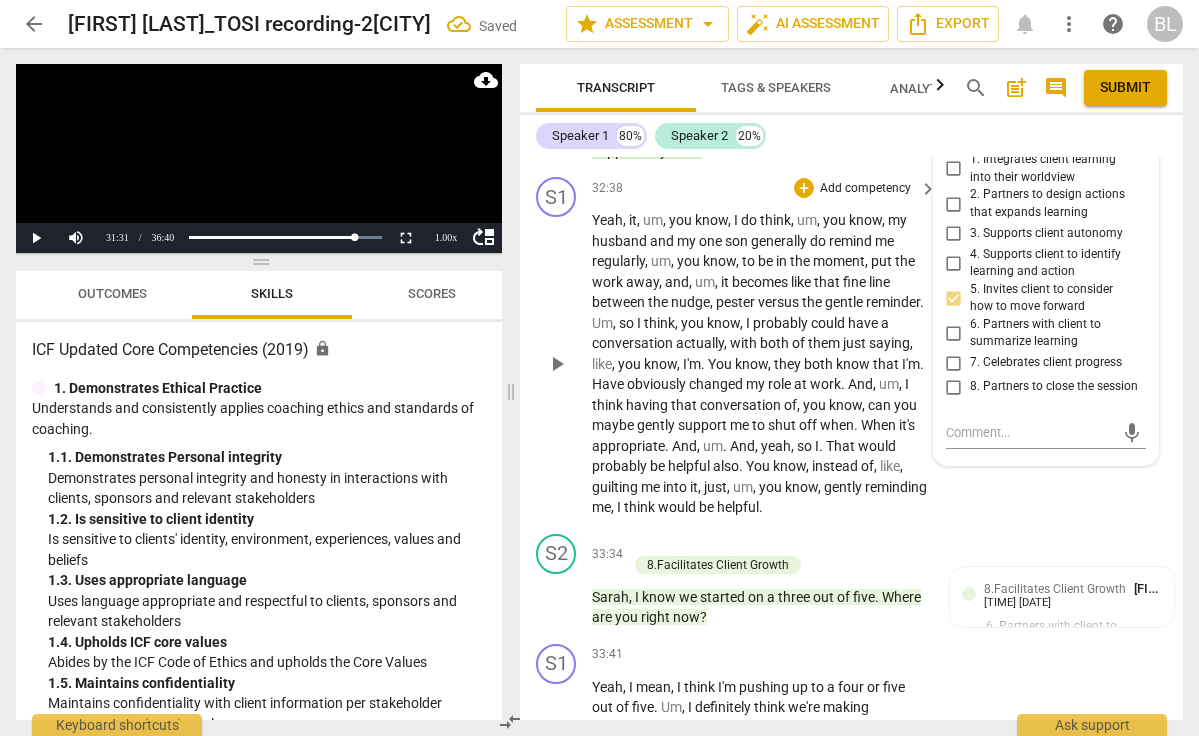 scroll, scrollTop: 13229, scrollLeft: 0, axis: vertical 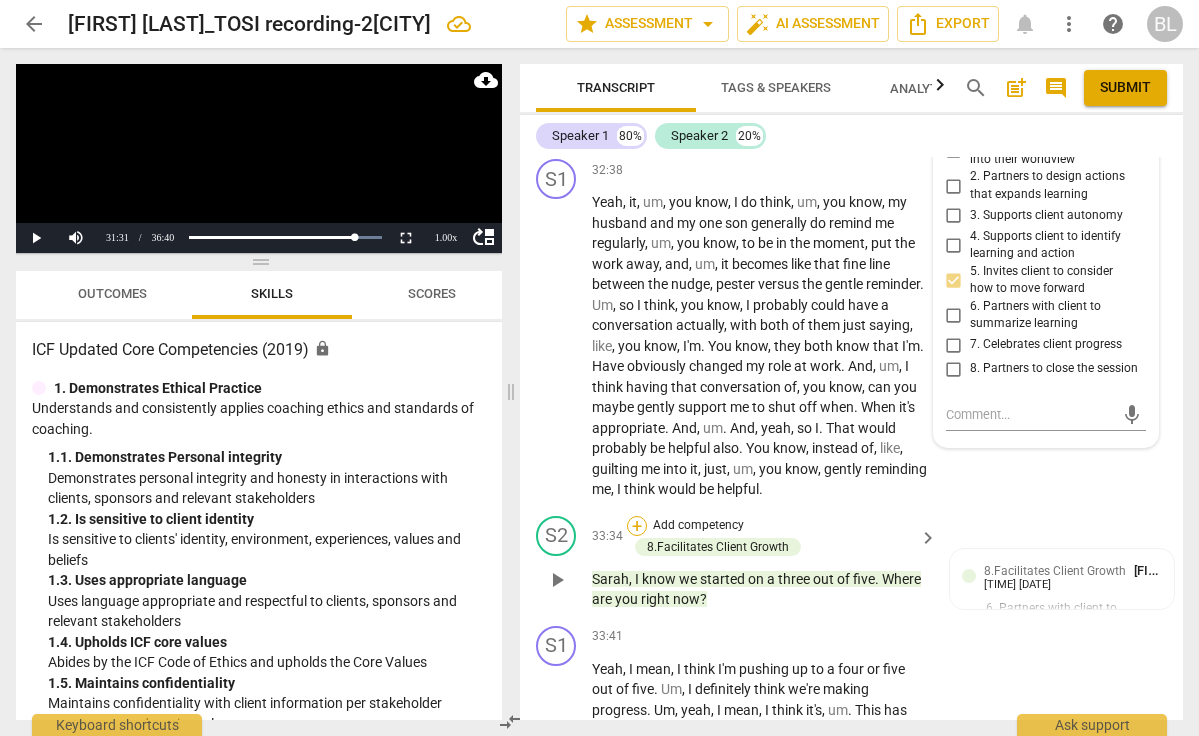 click on "+" at bounding box center (637, 526) 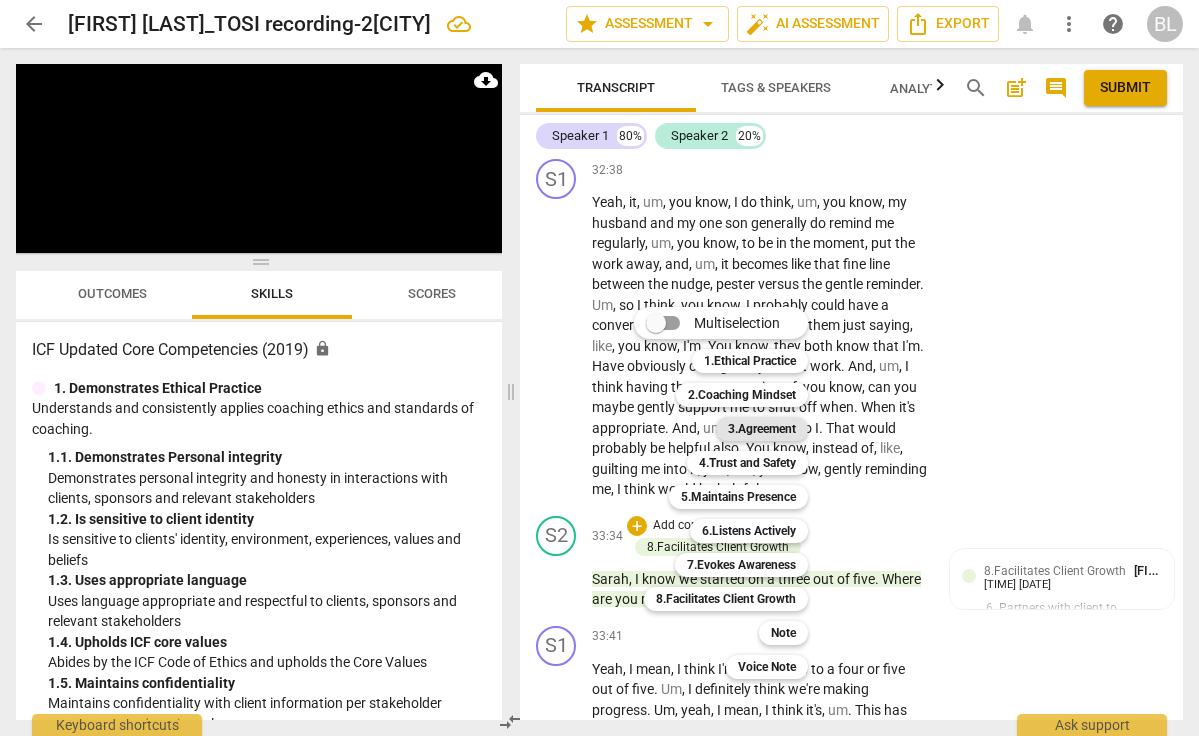 click on "3.Agreement" at bounding box center [762, 429] 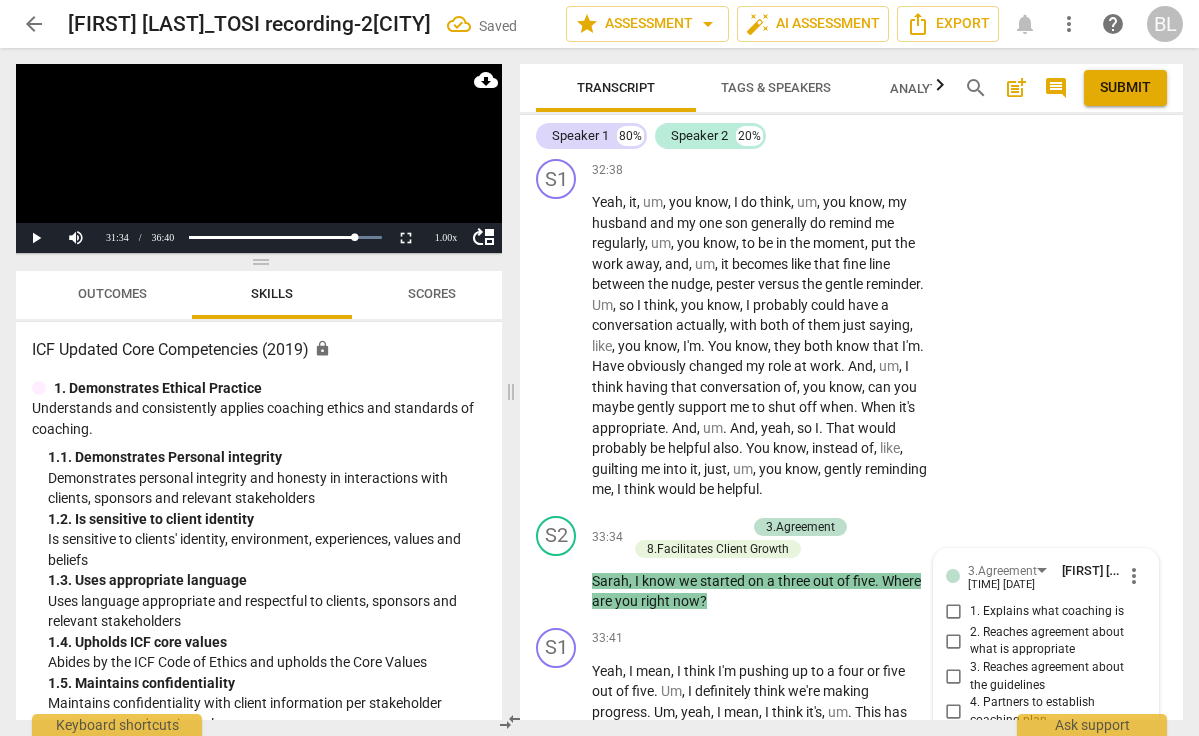 scroll, scrollTop: 13754, scrollLeft: 0, axis: vertical 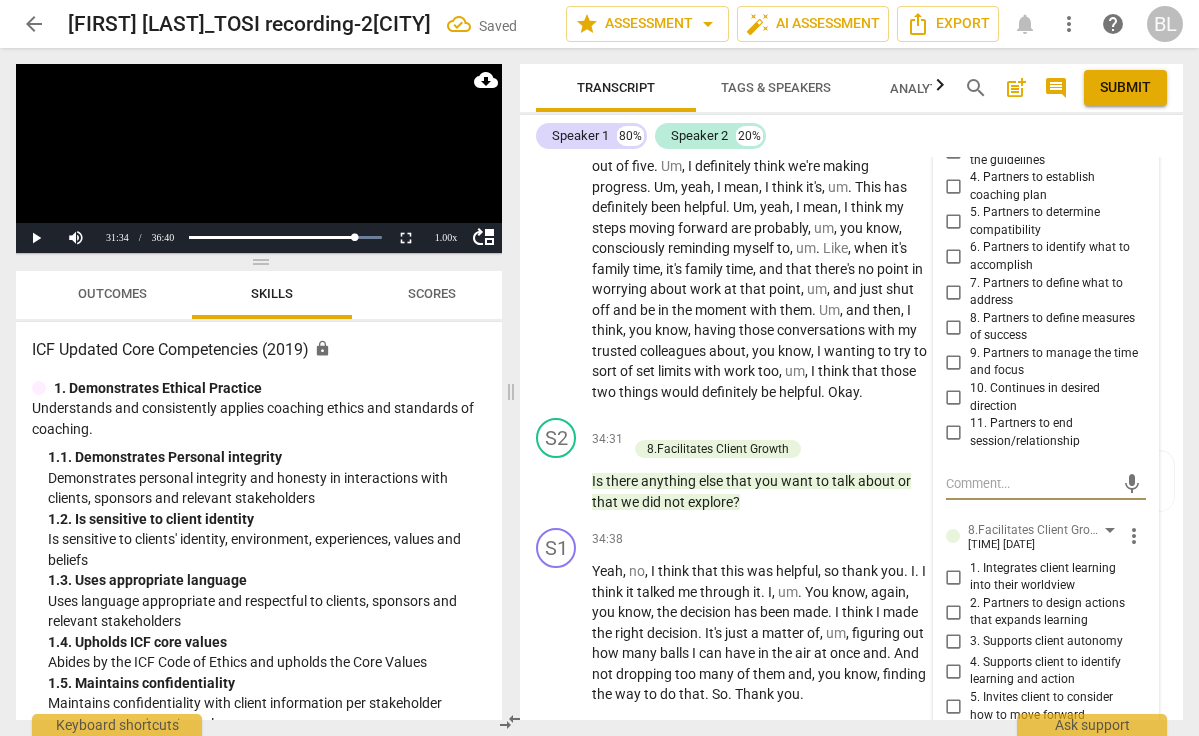 click on "mic" at bounding box center (1046, 482) 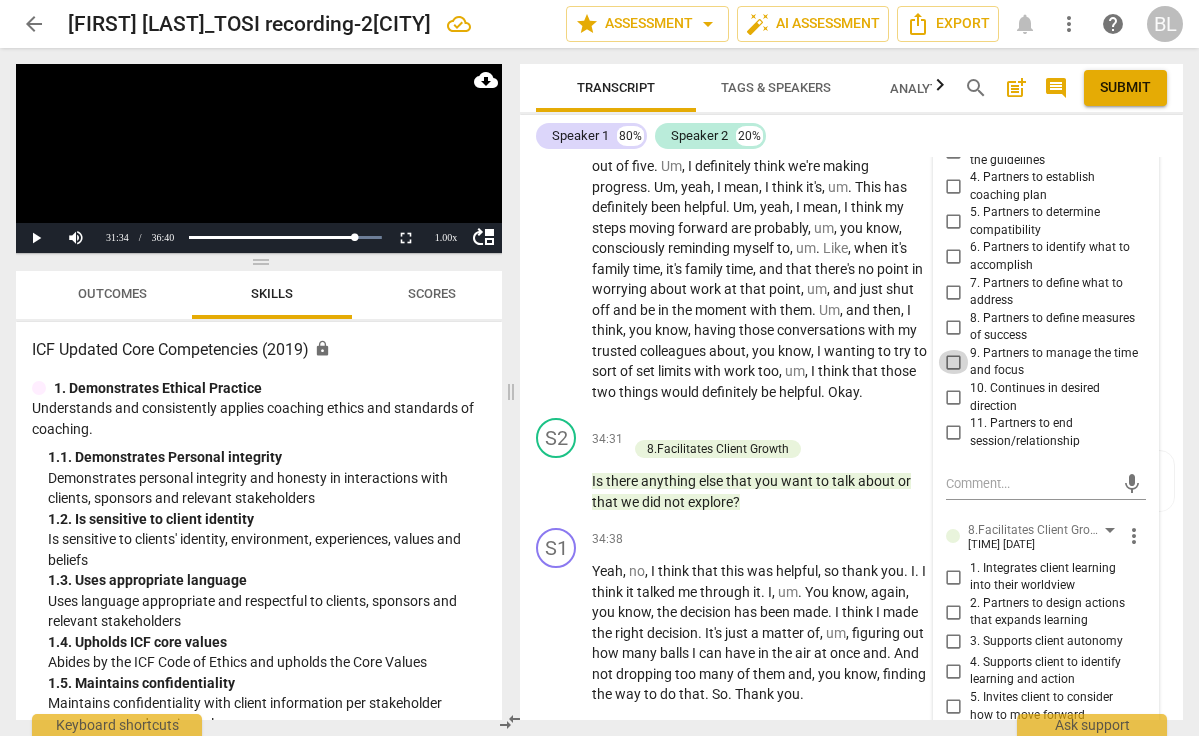 click on "9. Partners to manage the time and focus" at bounding box center [954, 362] 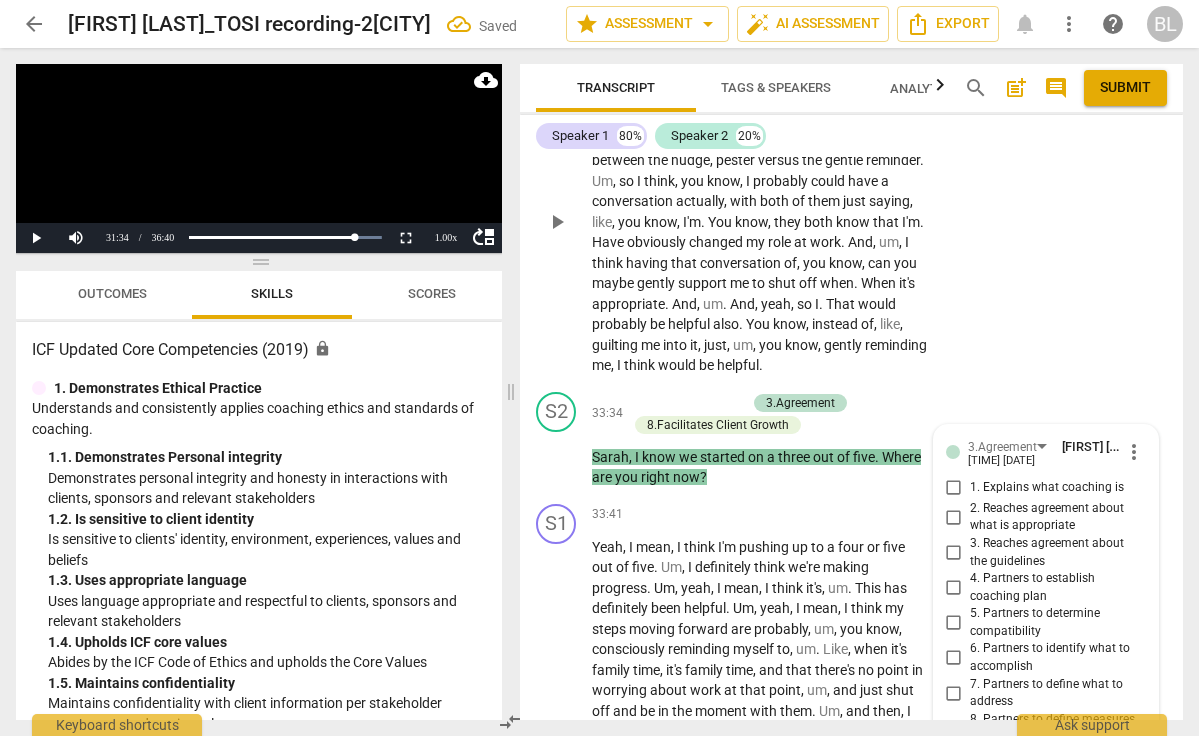 scroll, scrollTop: 13368, scrollLeft: 0, axis: vertical 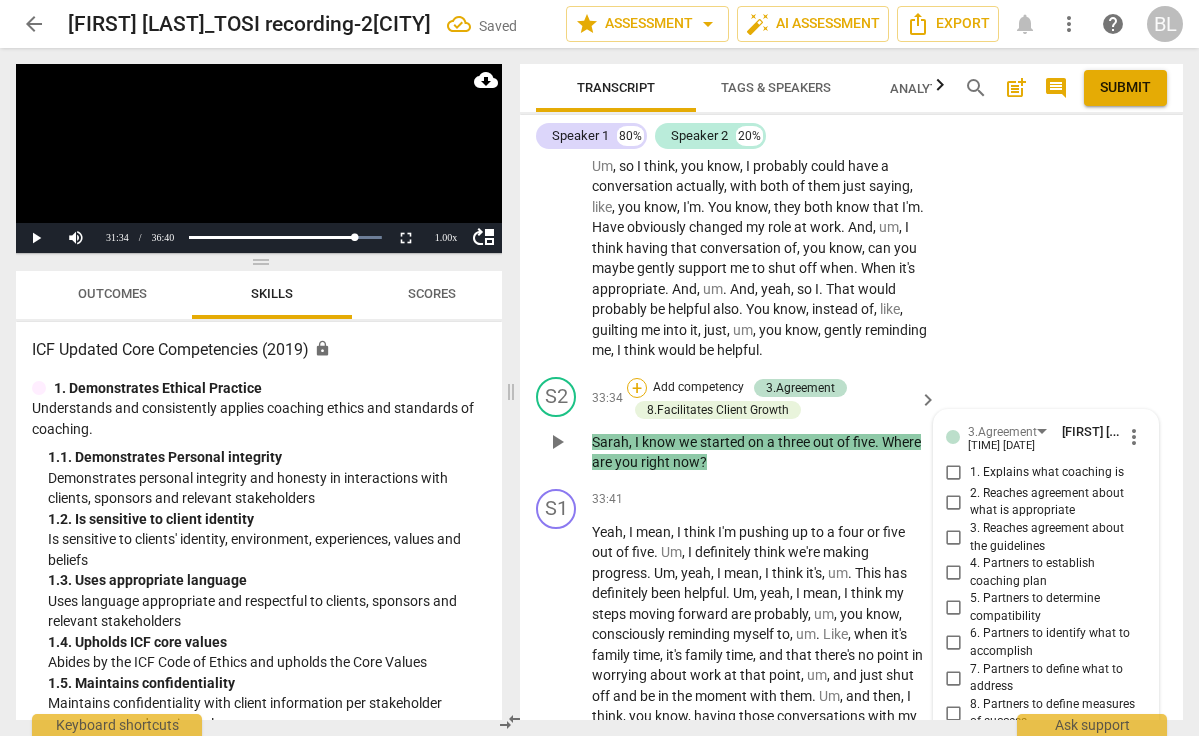 click on "+" at bounding box center [637, 388] 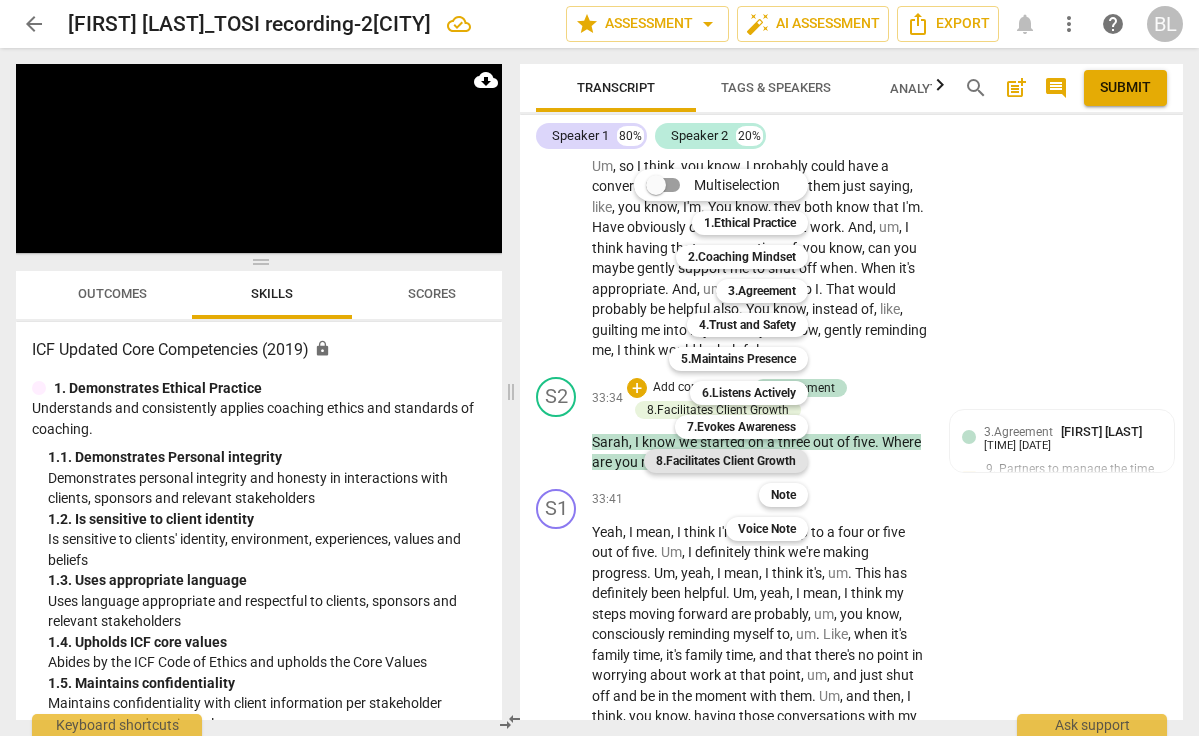 click on "8.Facilitates Client Growth" at bounding box center (726, 461) 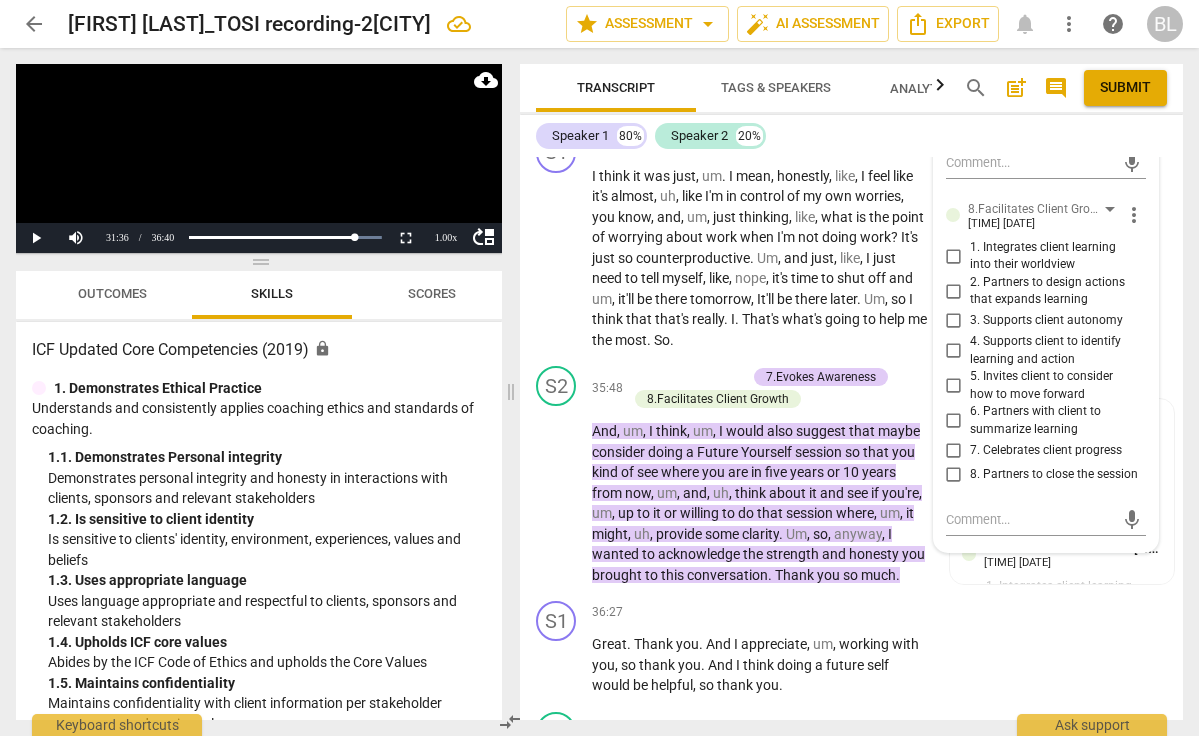 scroll, scrollTop: 14440, scrollLeft: 0, axis: vertical 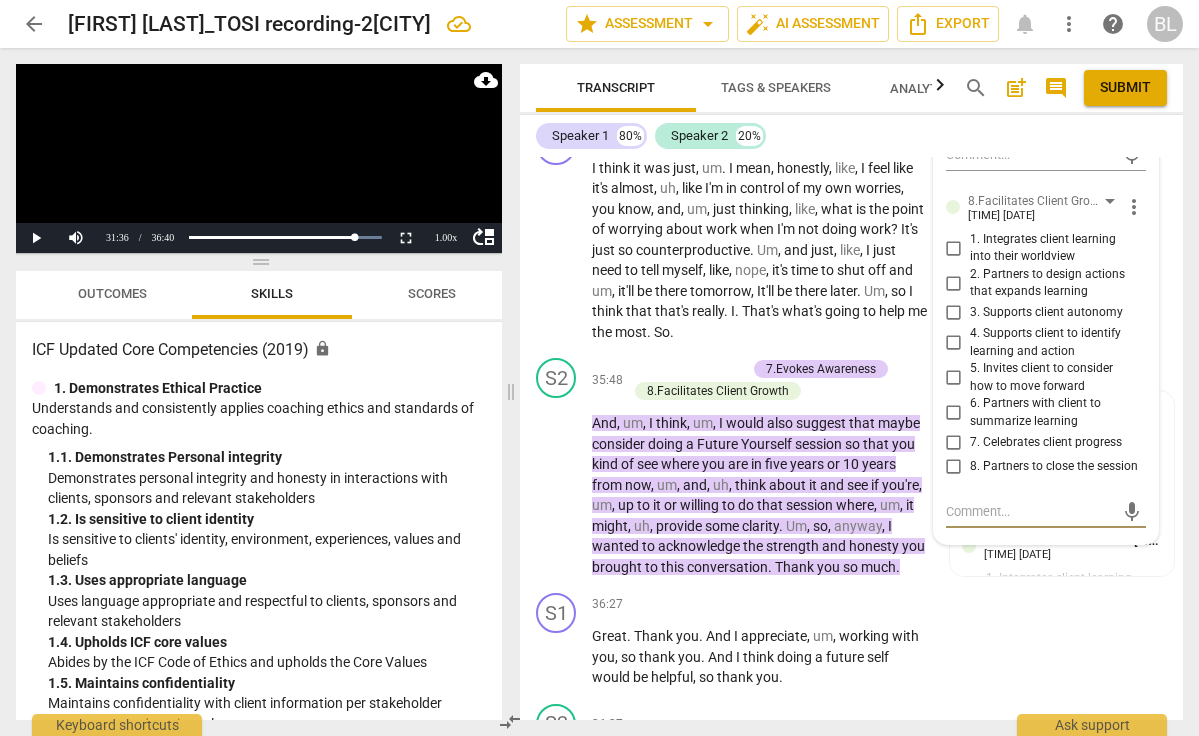 click at bounding box center (1030, 511) 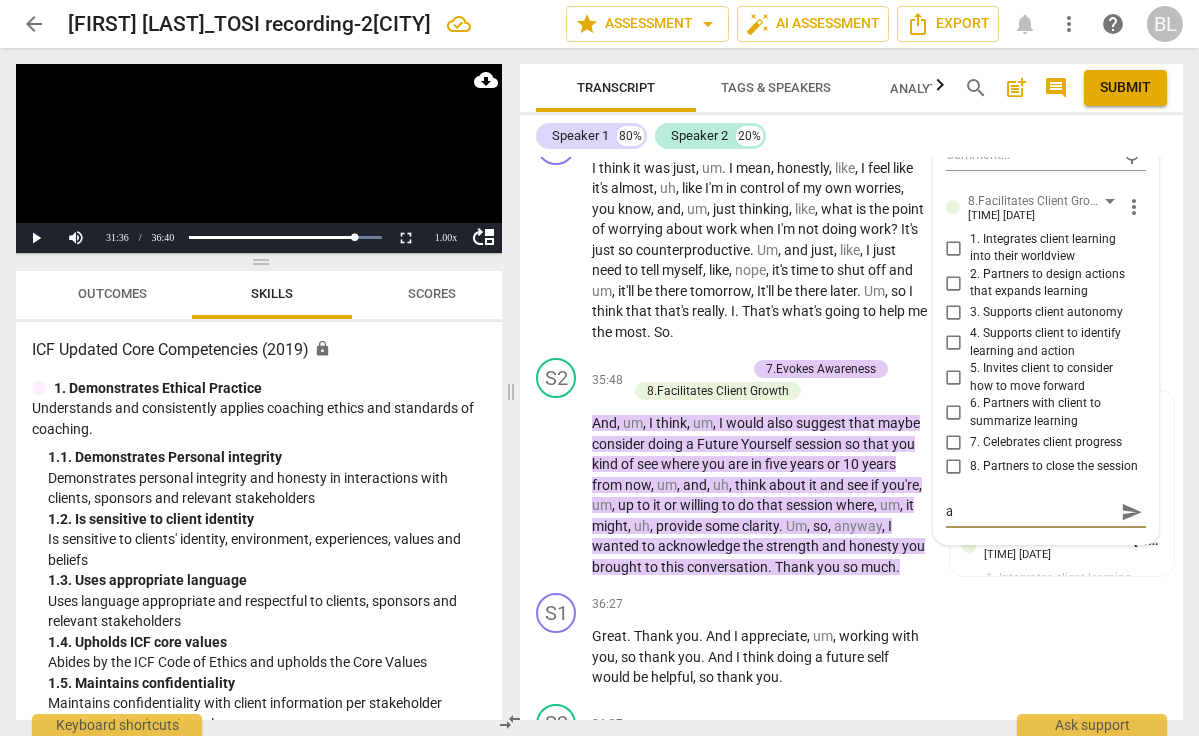 type on "as" 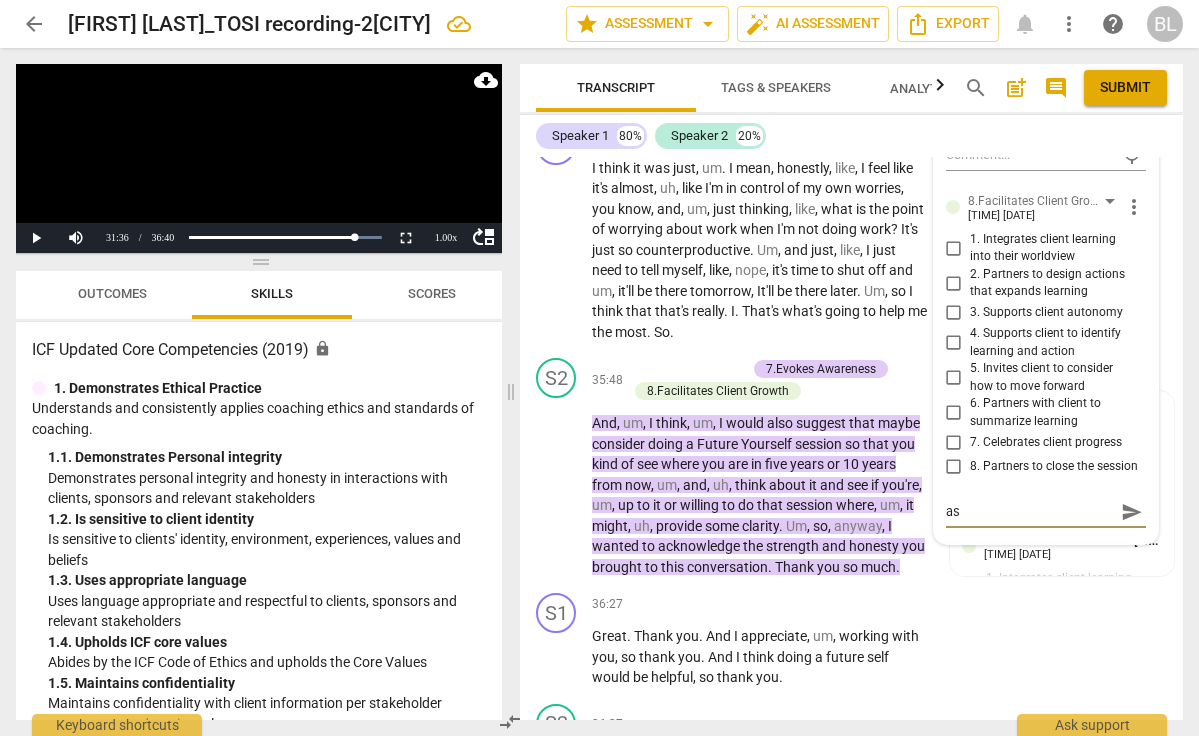 type on "ask" 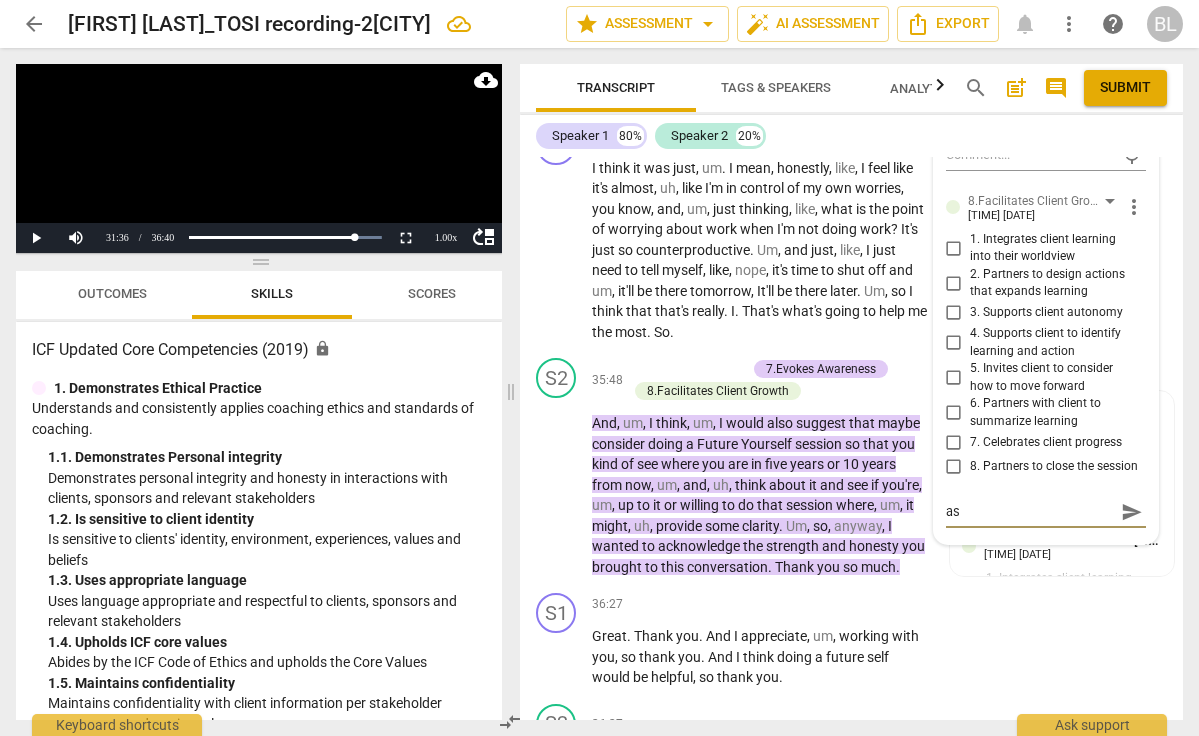 type on "ask" 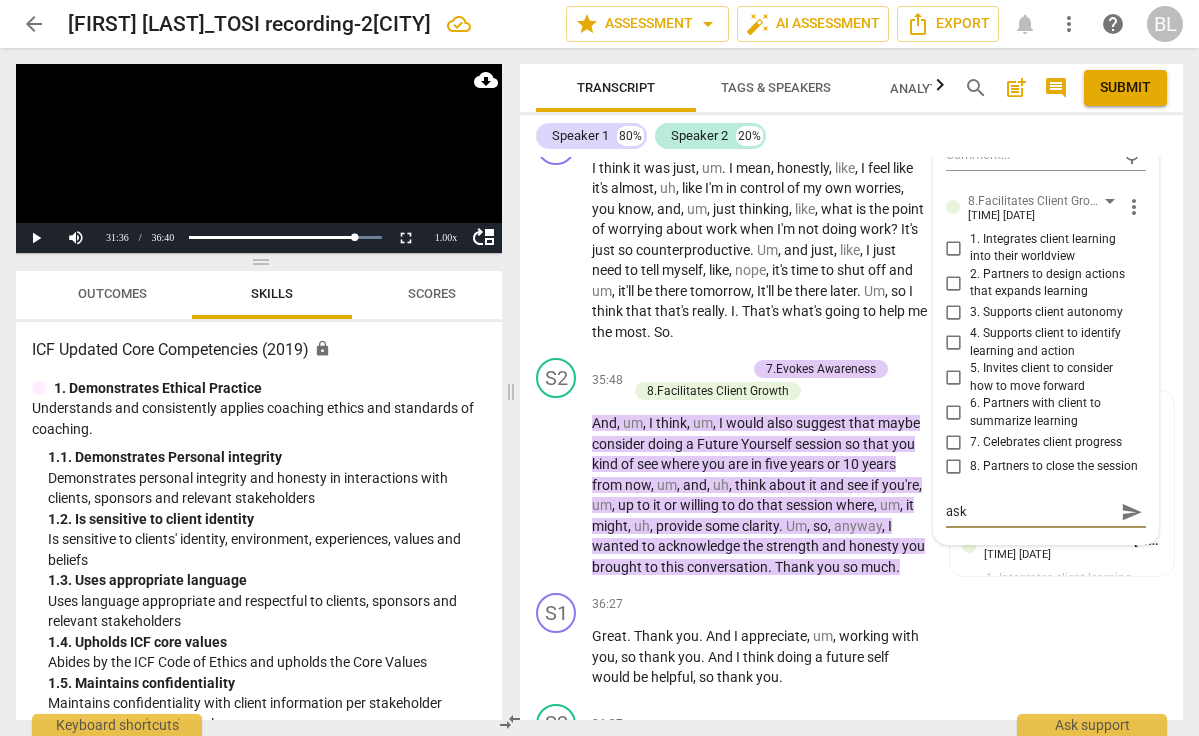 type on "asks" 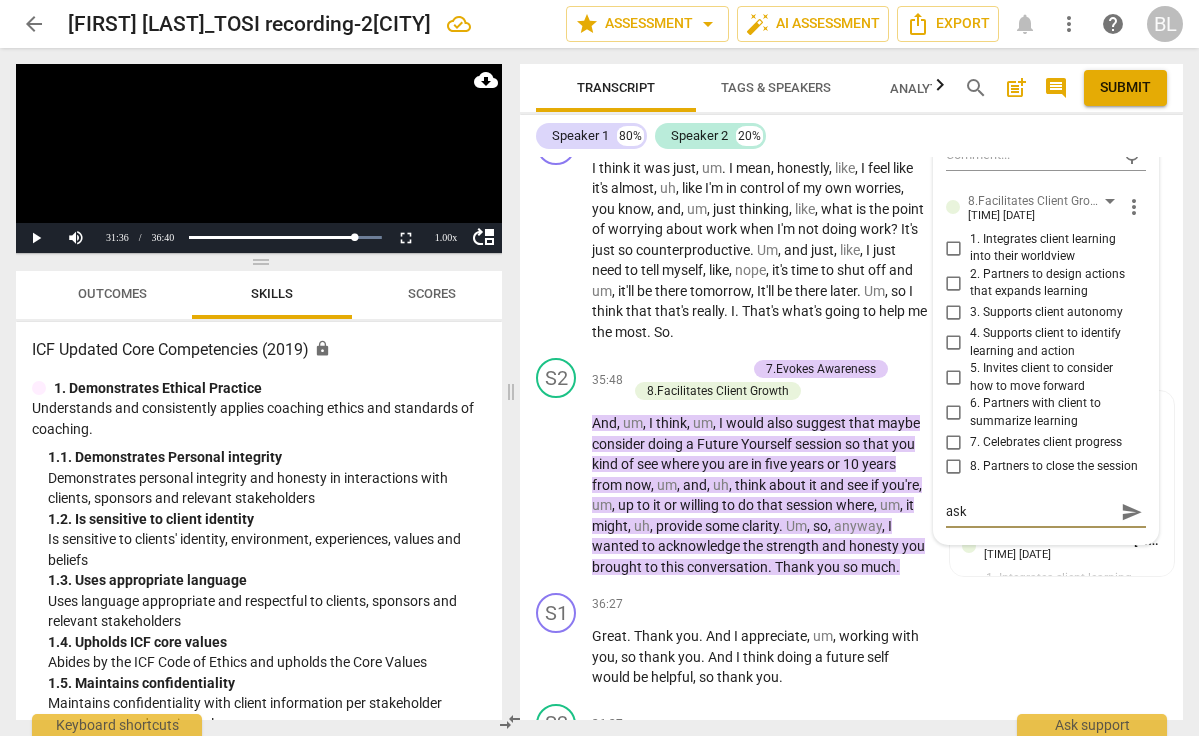 type on "asks" 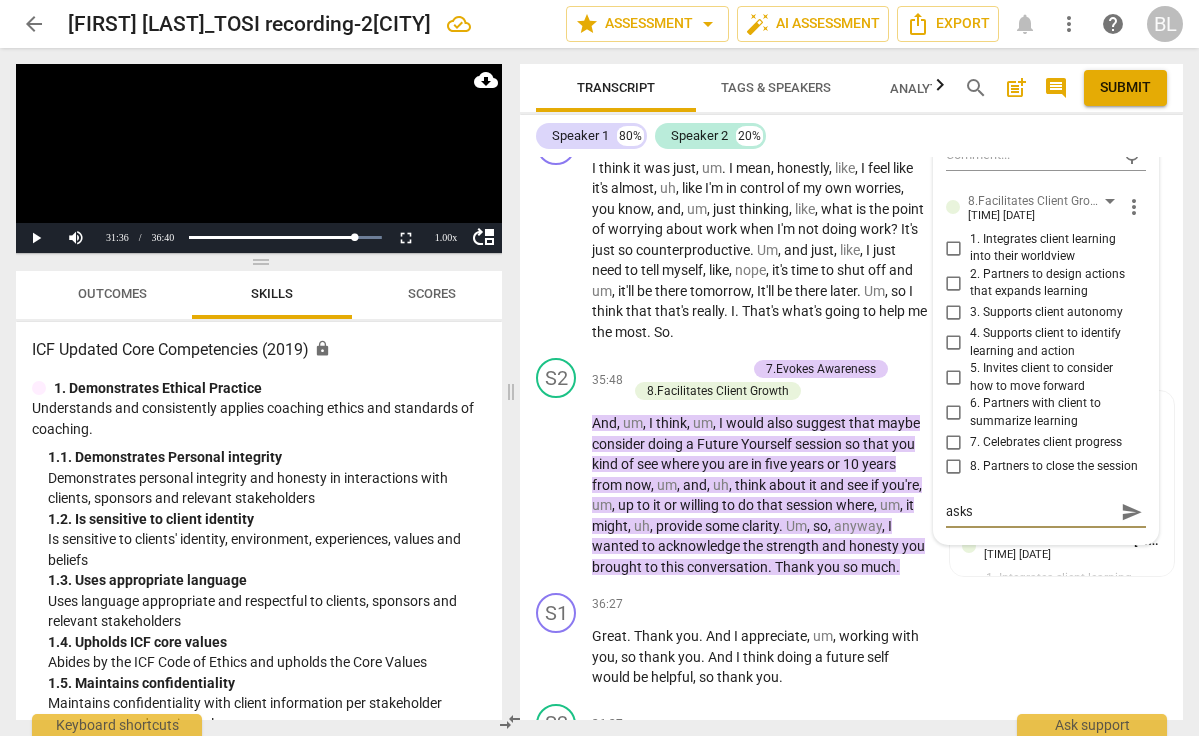 type on "asks" 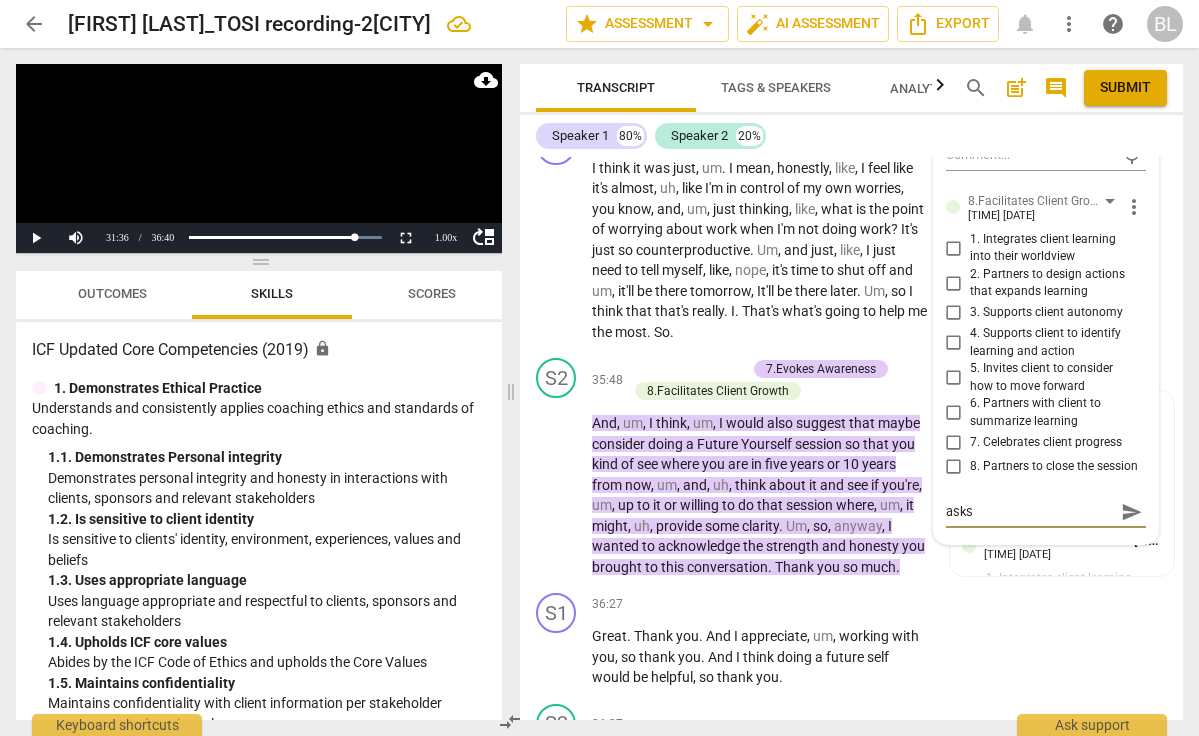 type on "asks" 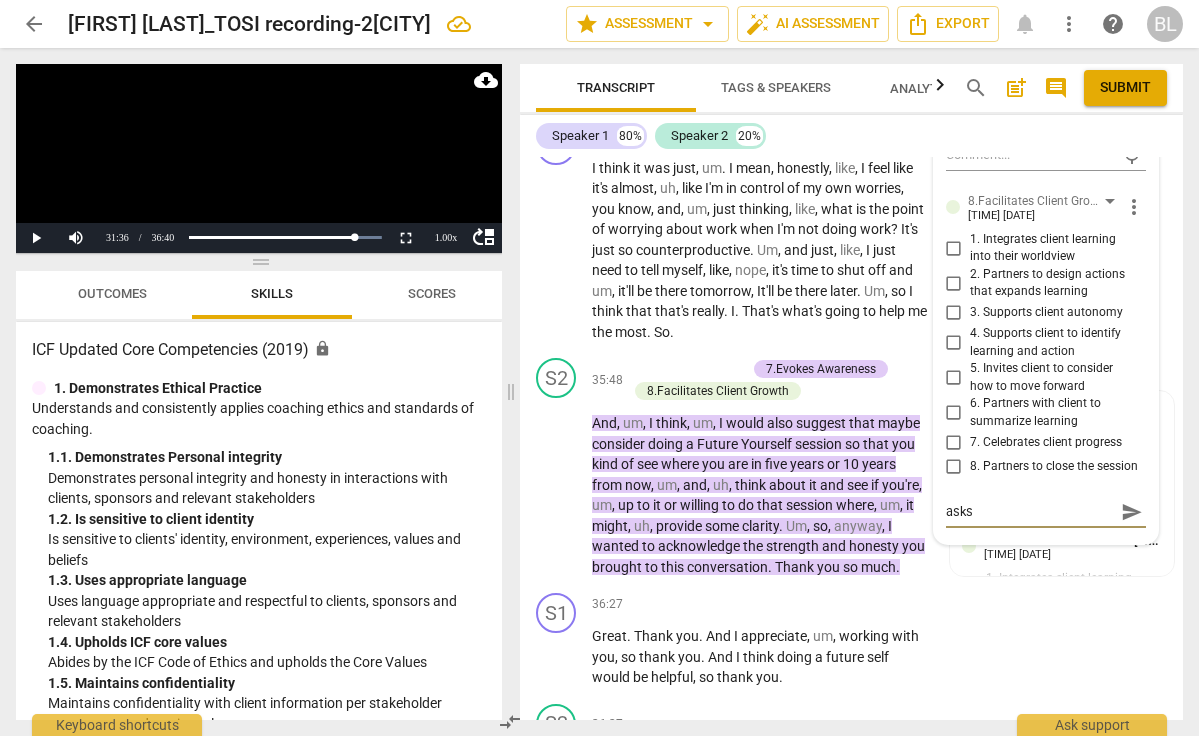 type on "asks a" 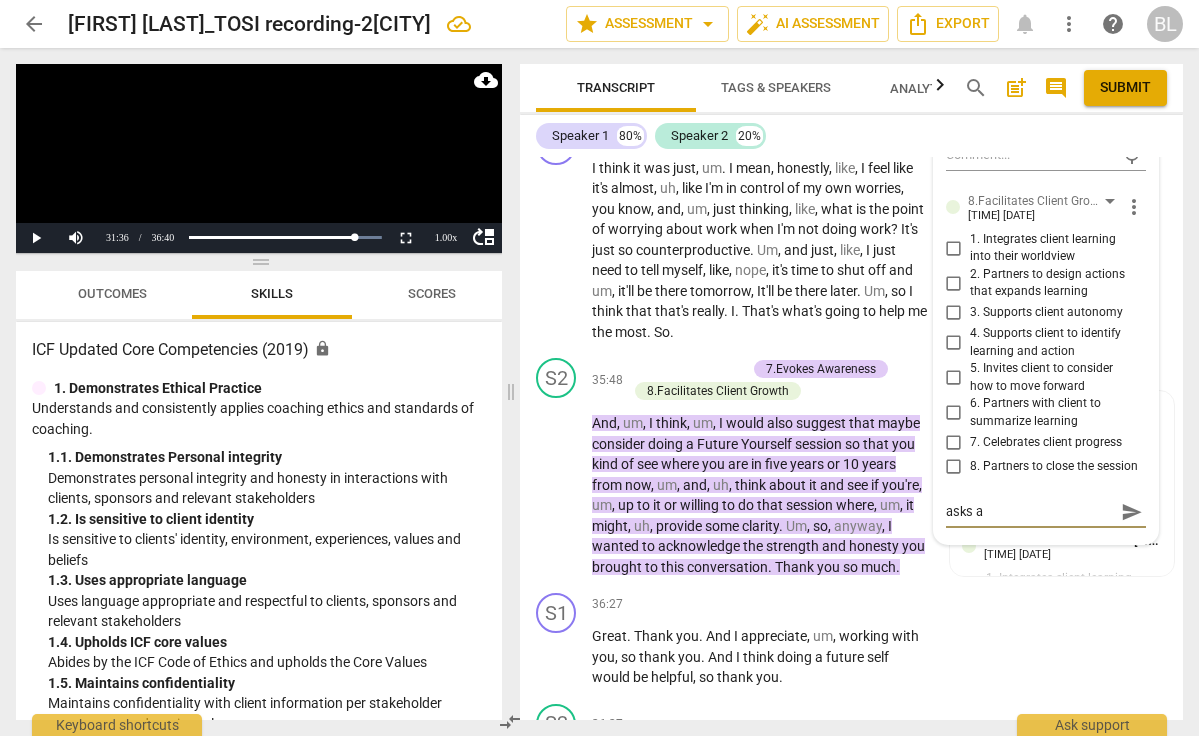 type on "asks ab" 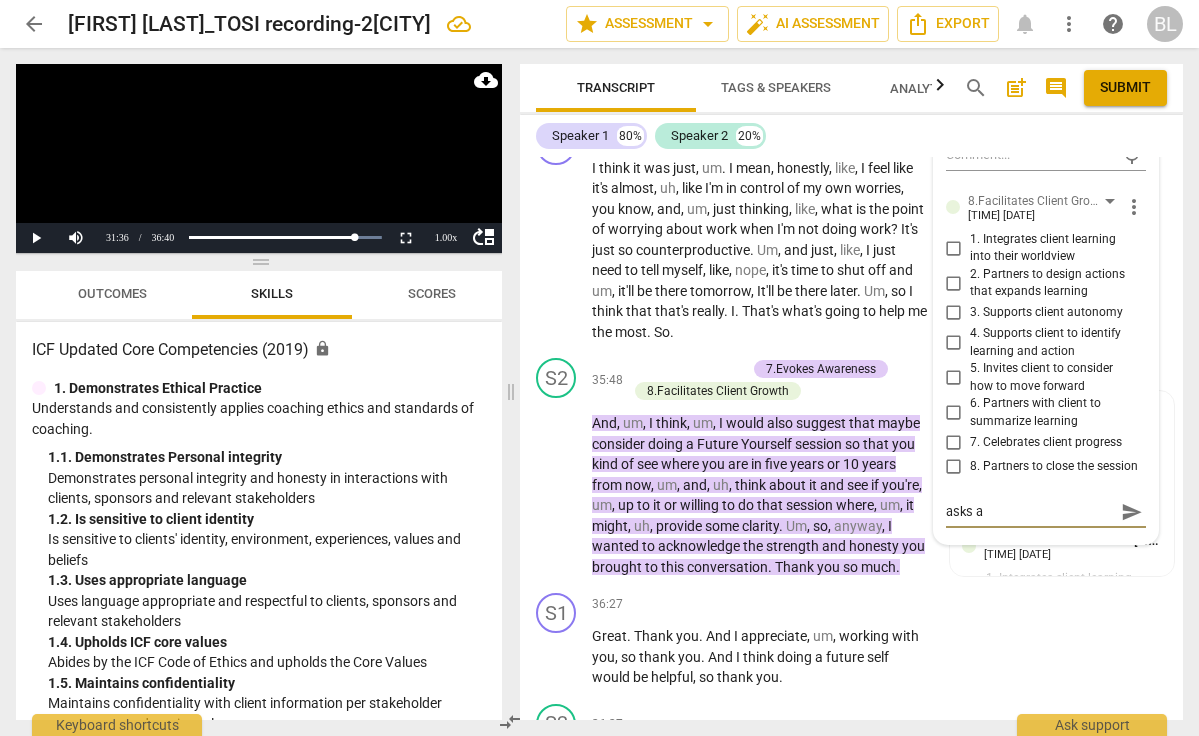 type on "asks ab" 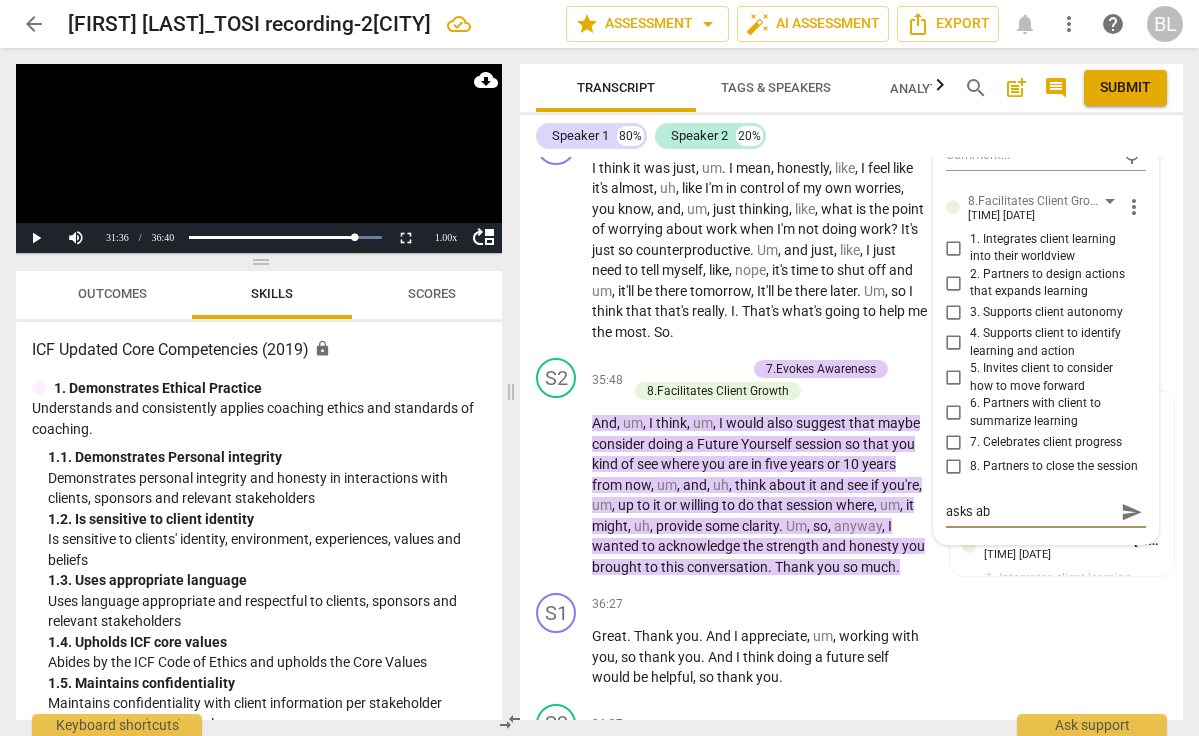 type on "asks abo" 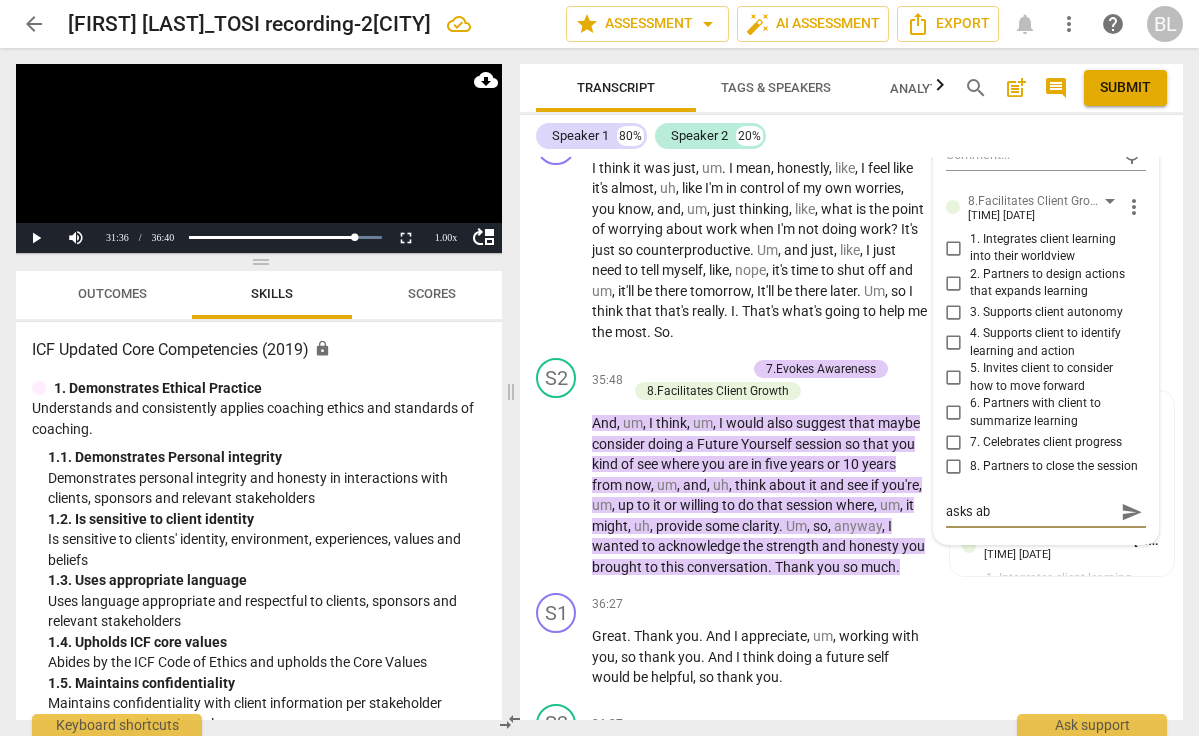 type on "asks abo" 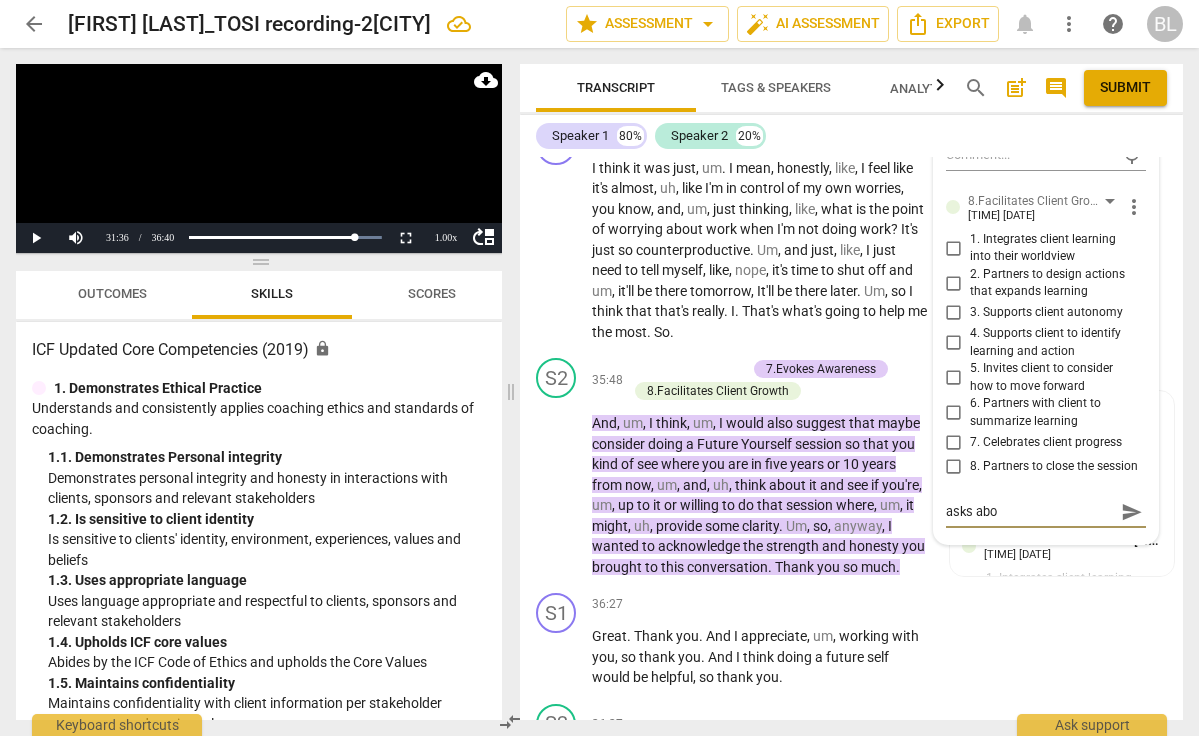 type on "asks abou" 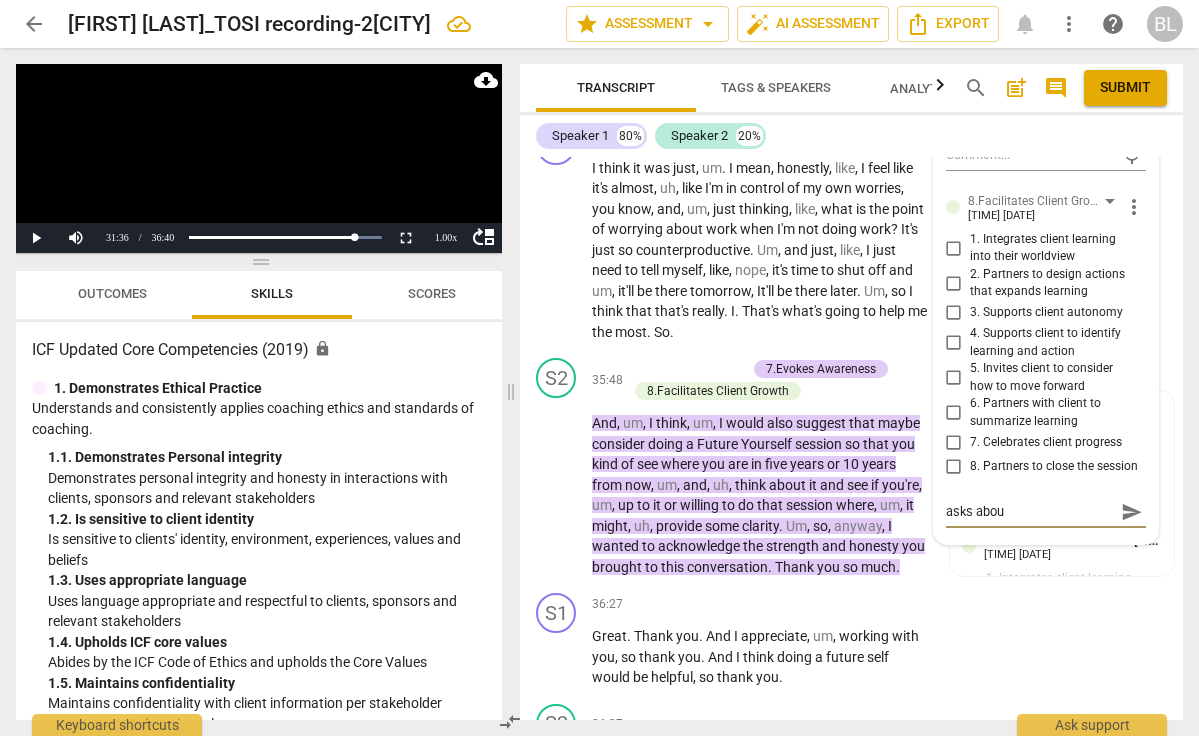 type on "asks about" 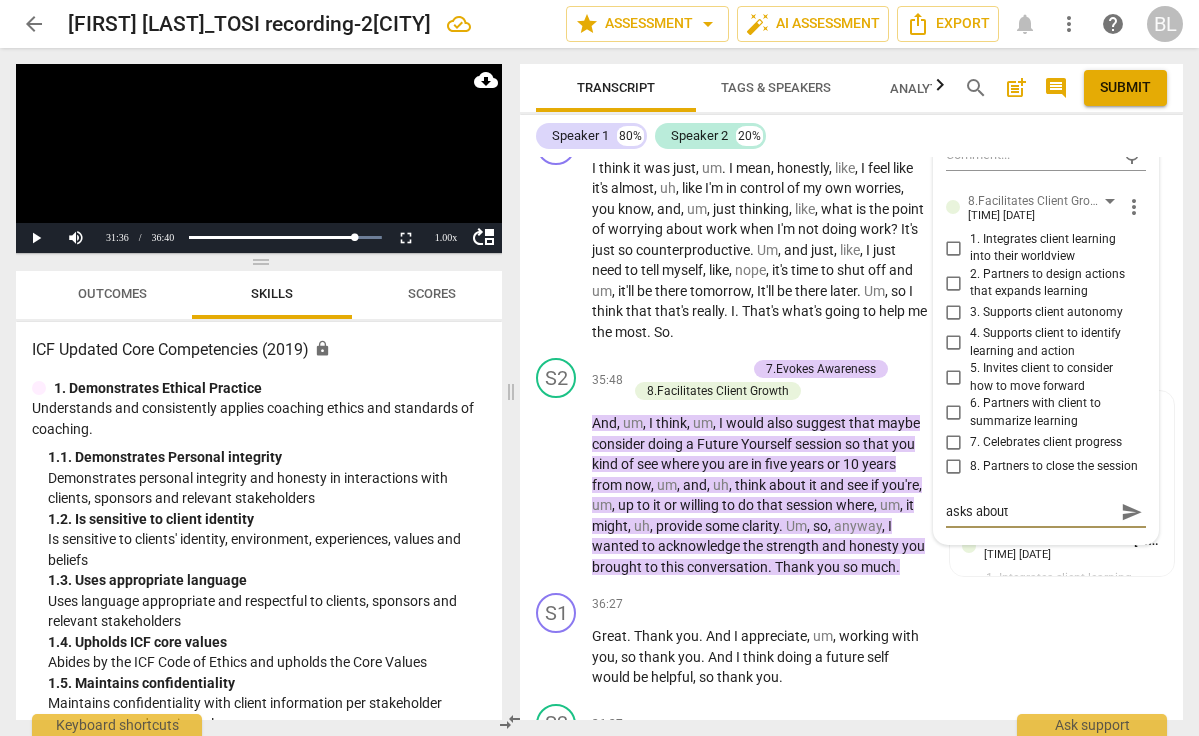 type on "asks about" 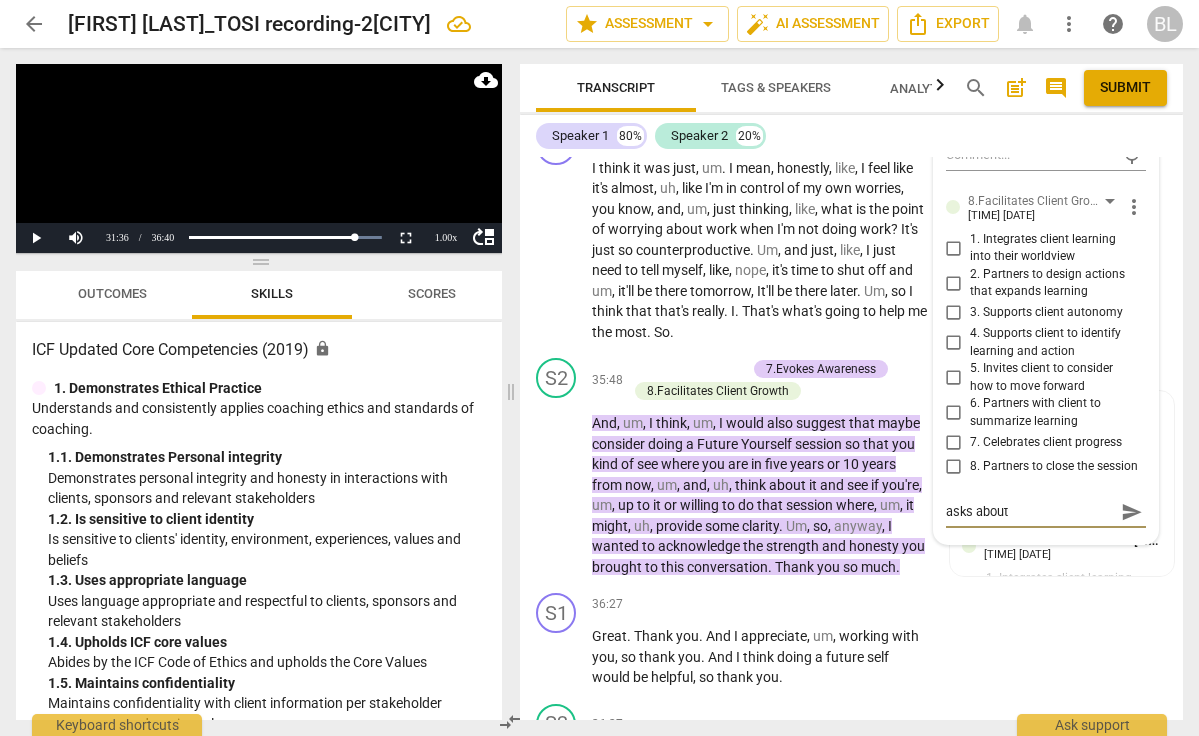 type on "asks about" 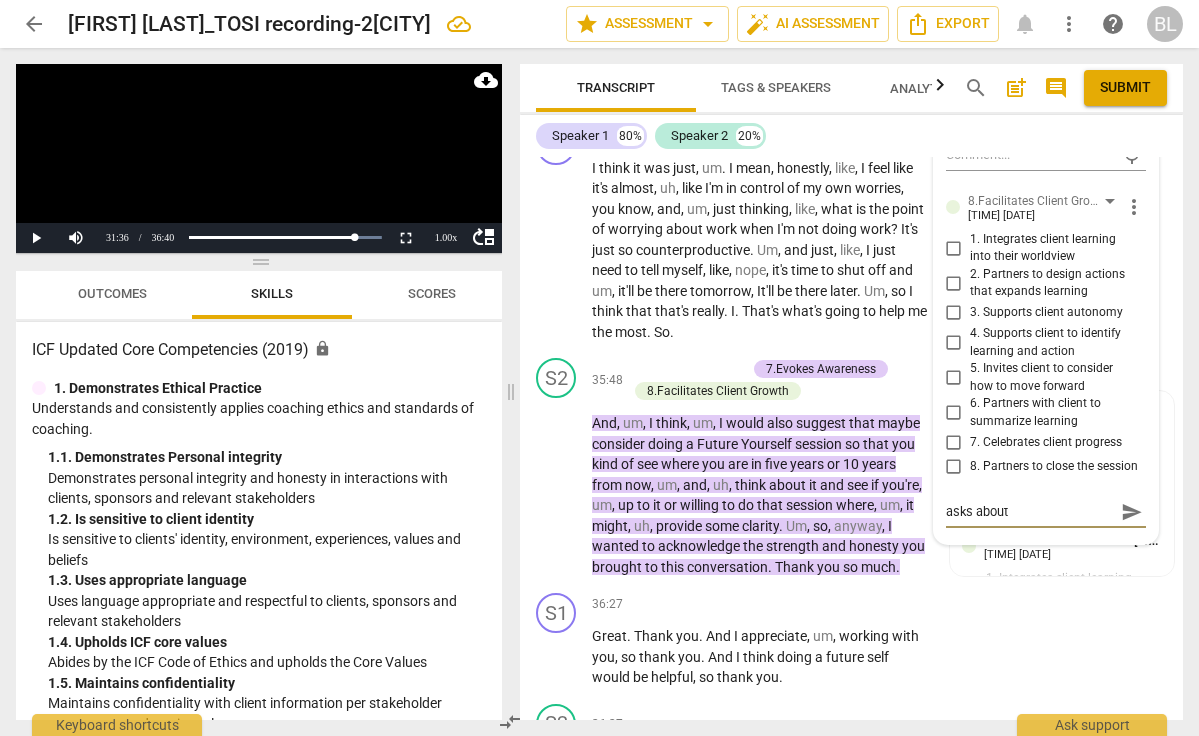 type on "asks about s" 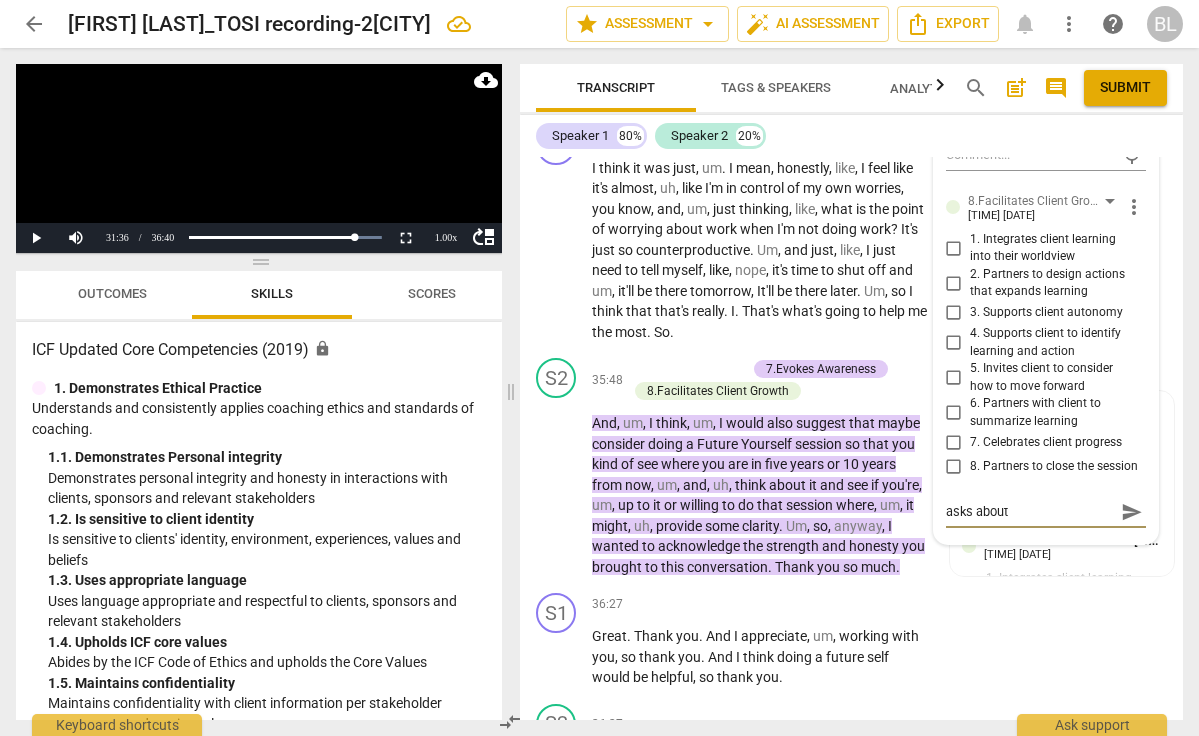 type on "asks about s" 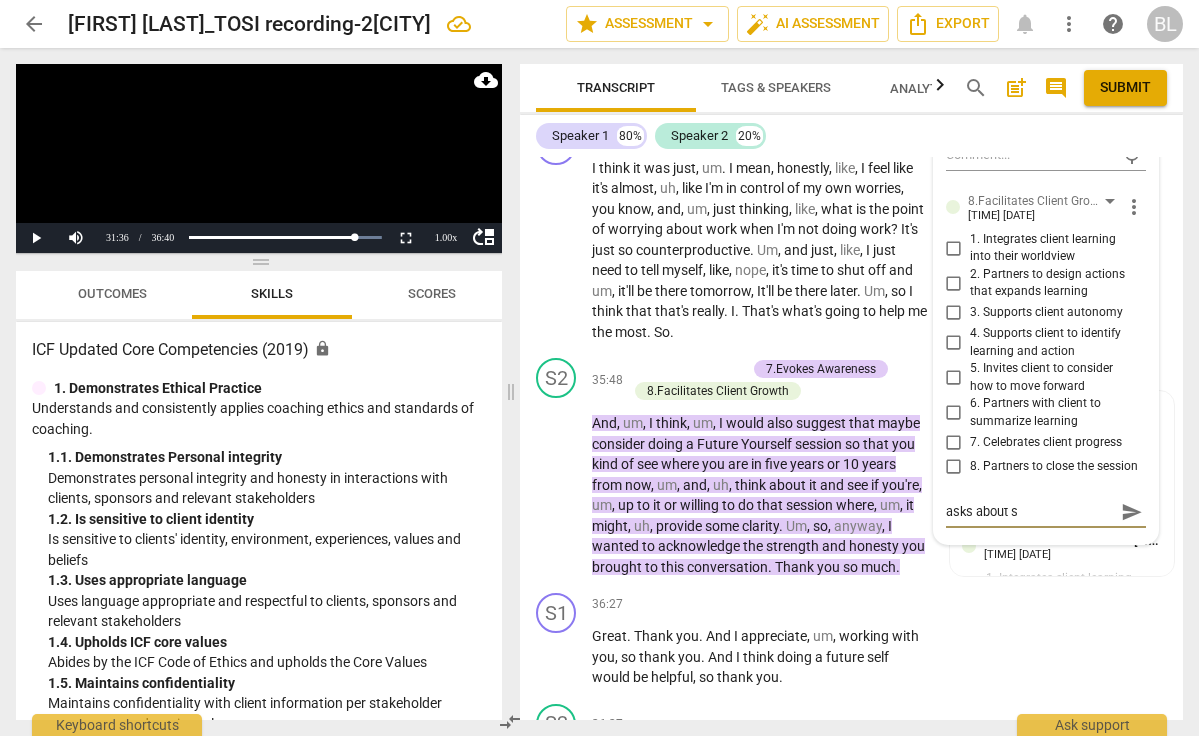 type on "asks about sh" 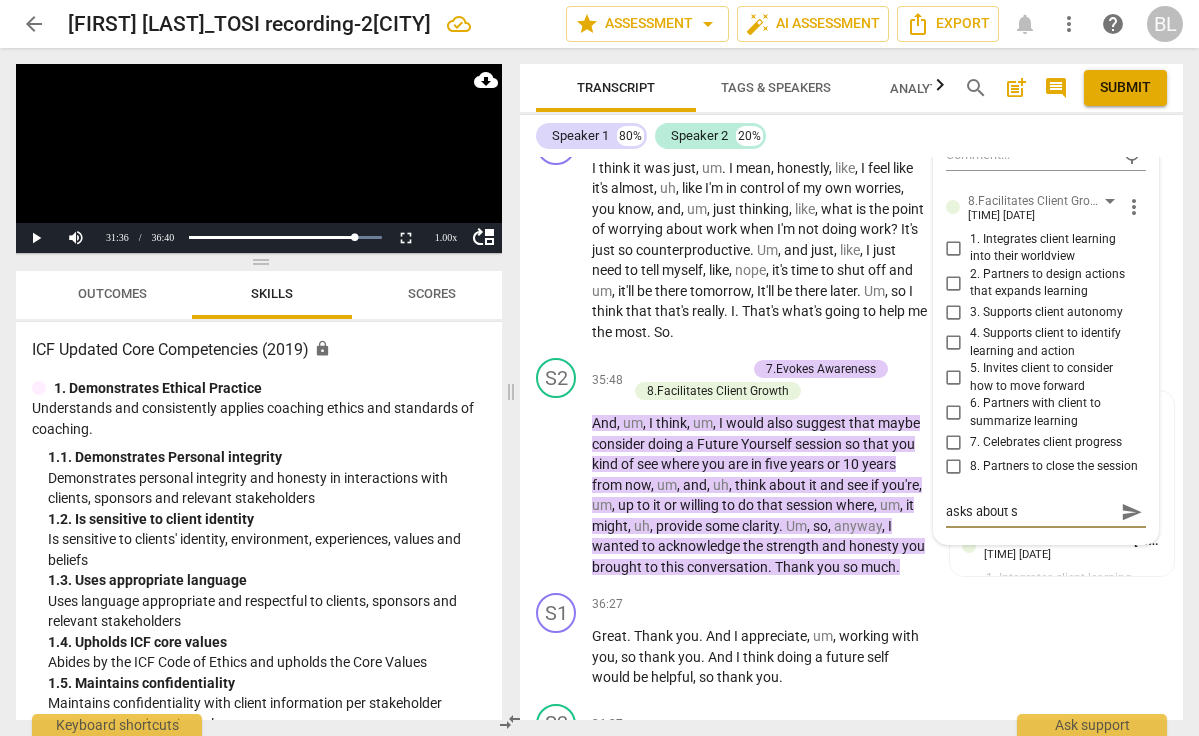 type on "asks about sh" 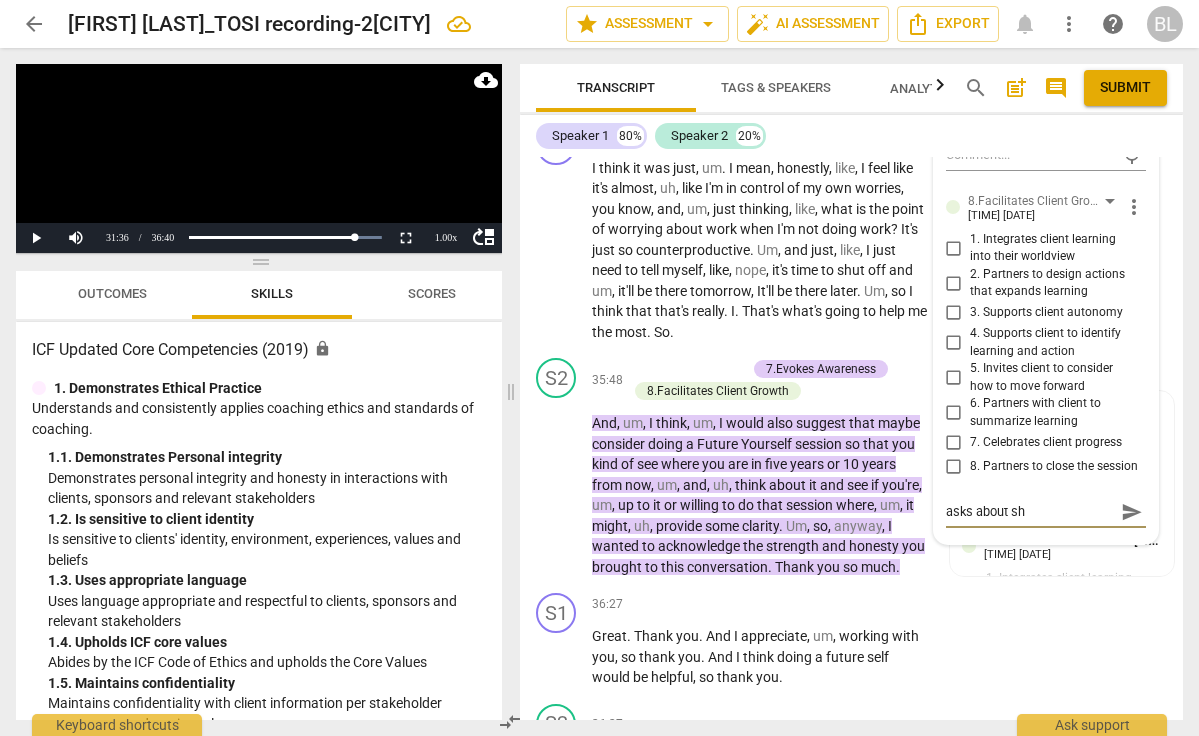 type on "asks about shi" 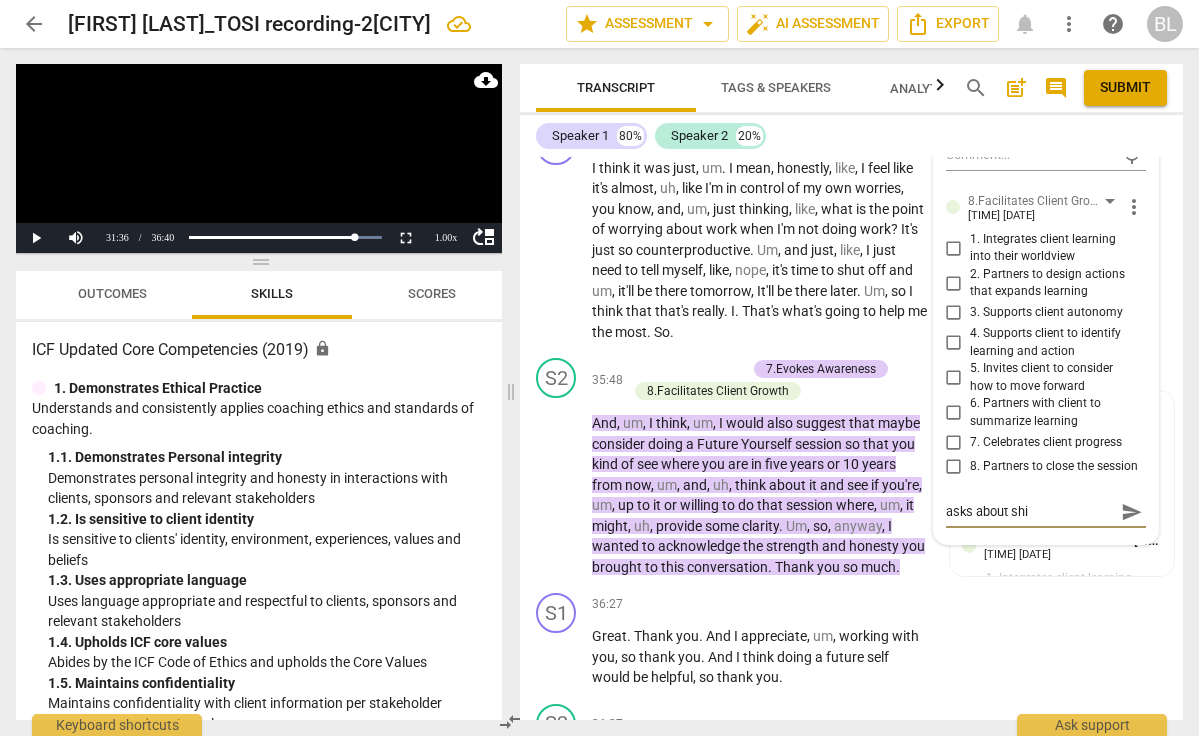 type on "asks about shif" 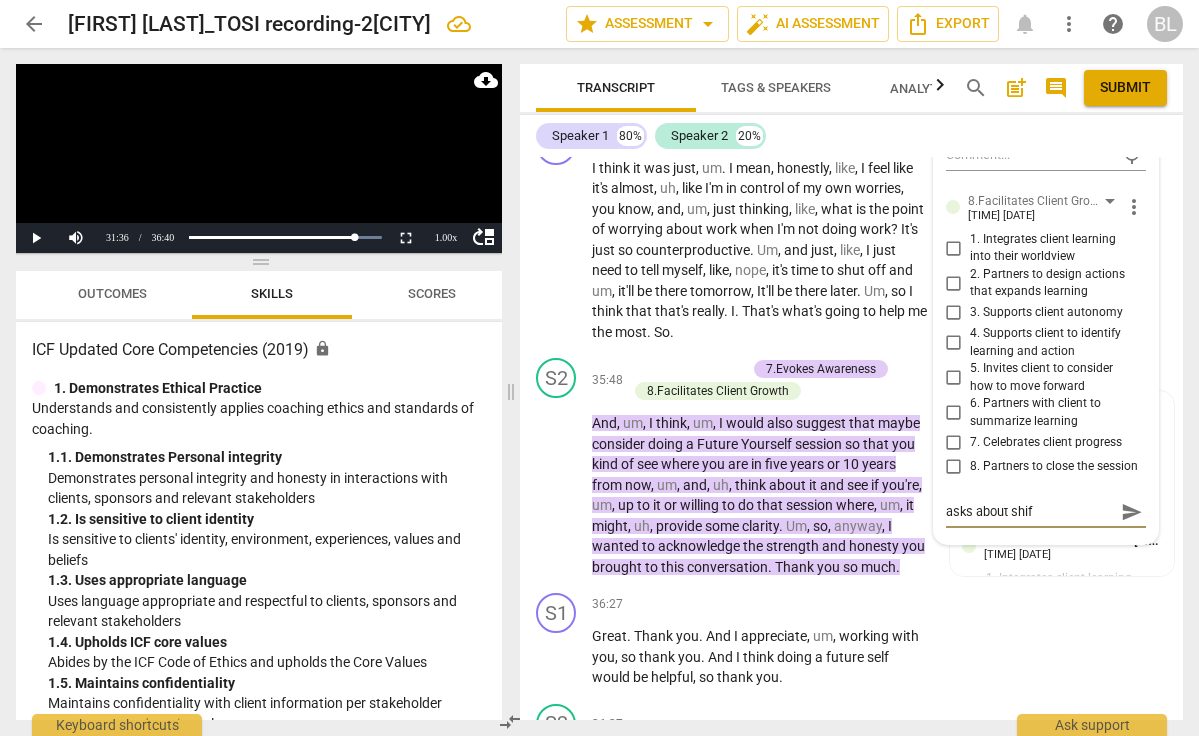 type on "asks about shift" 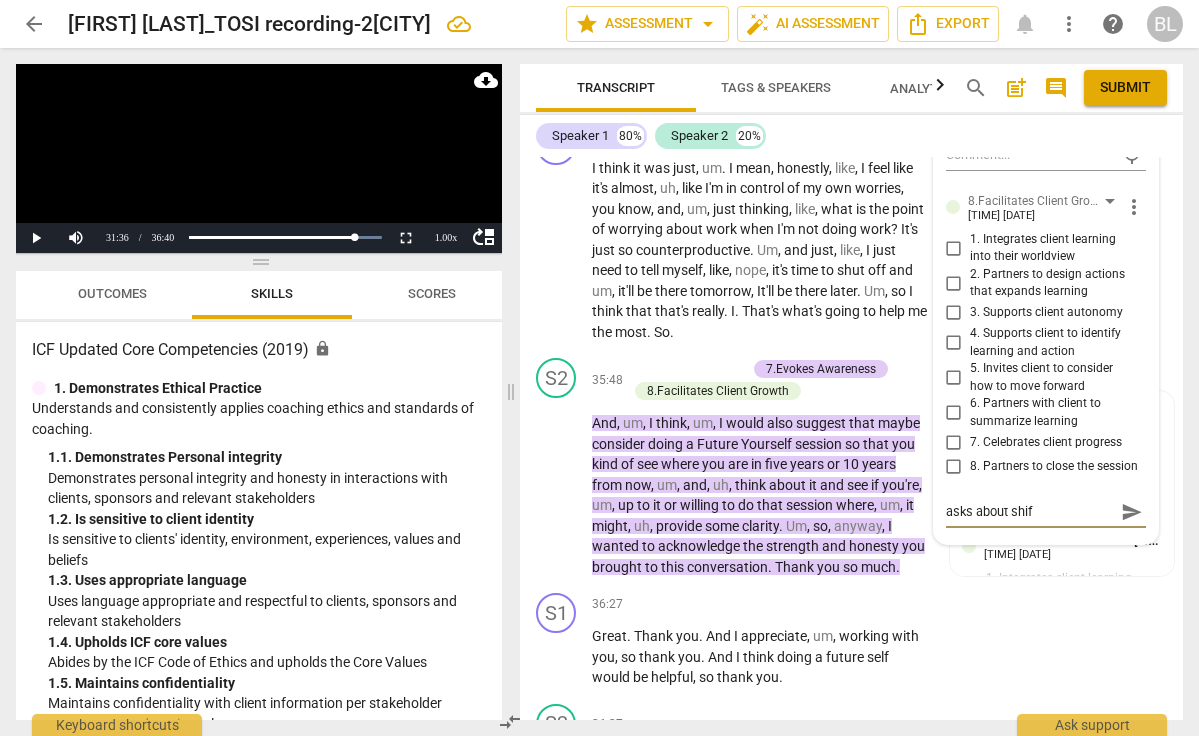 type on "asks about shift" 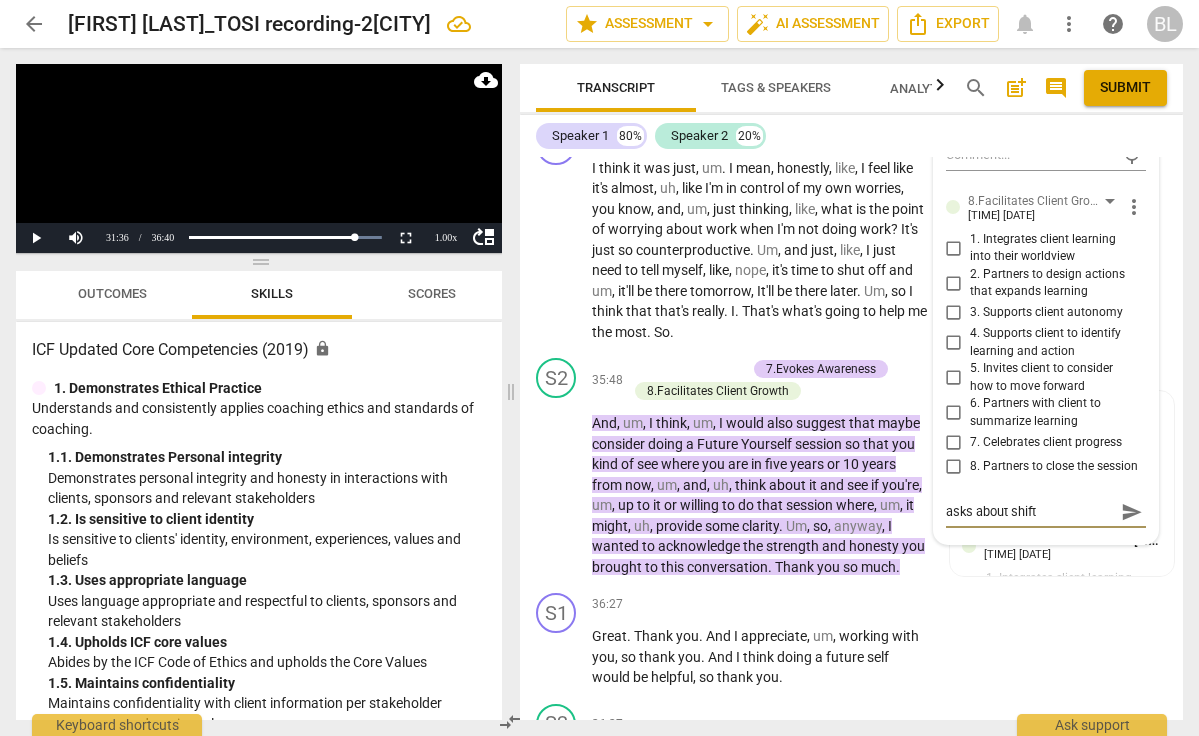 type on "asks about shift" 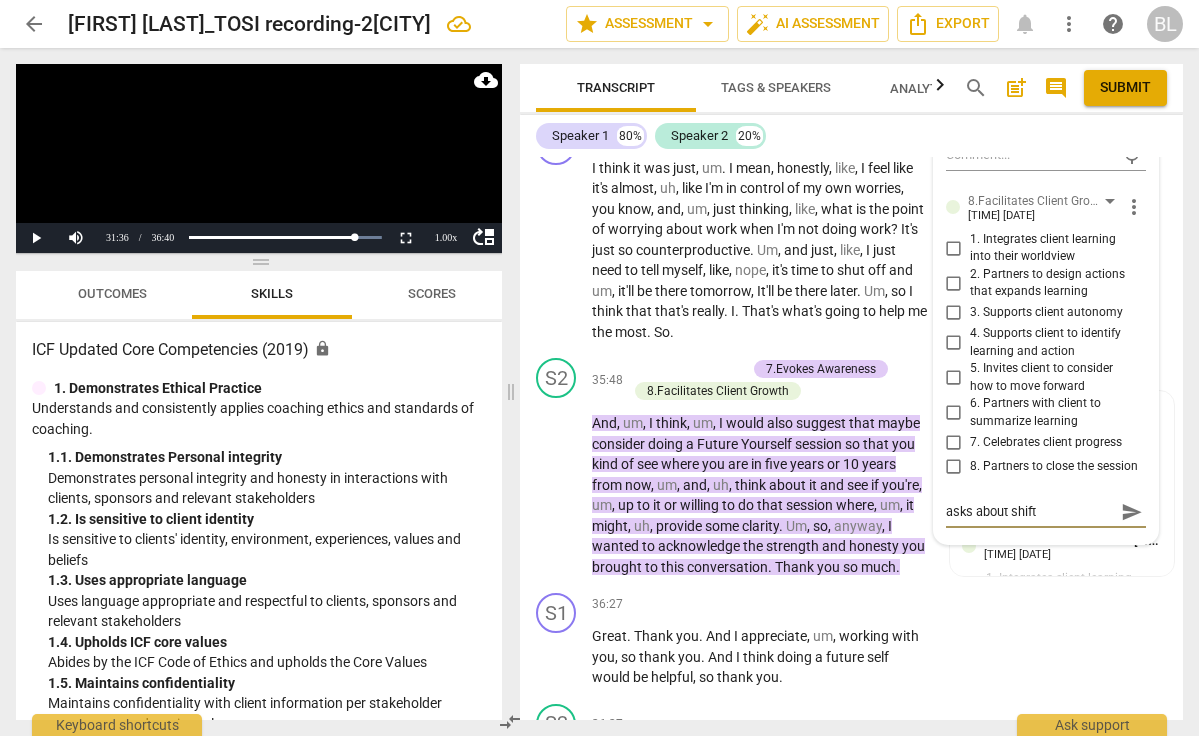 type on "asks about shift" 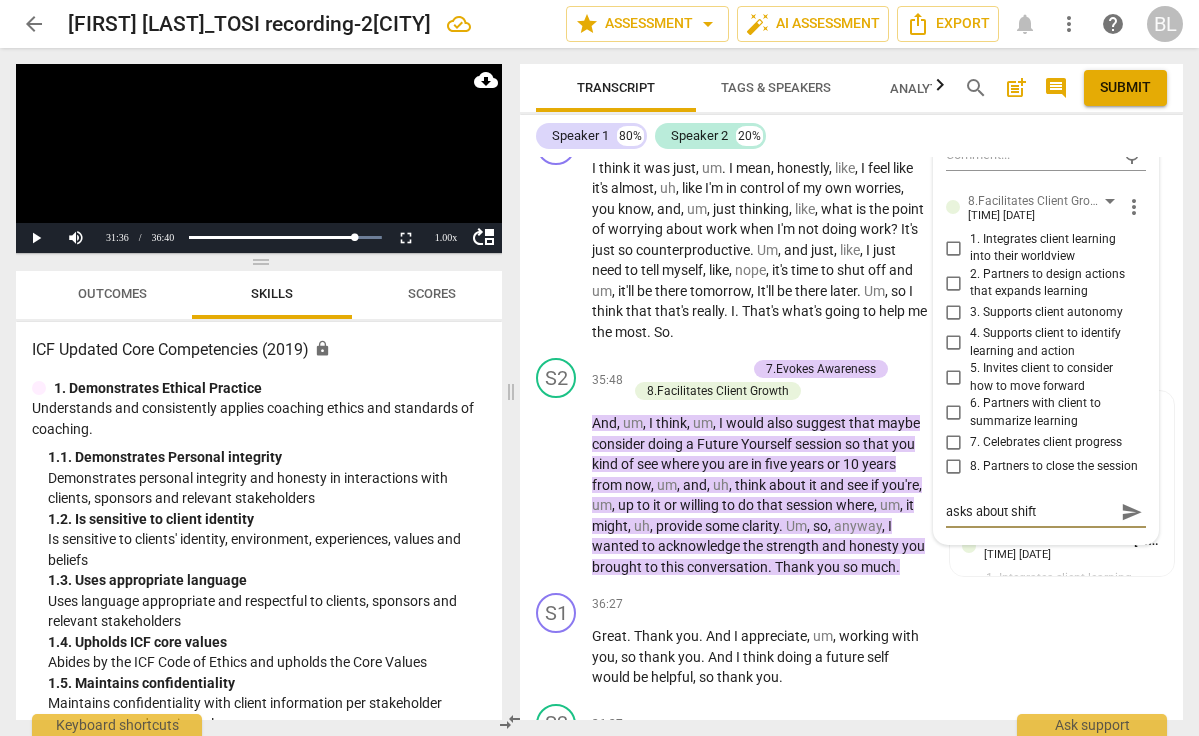 type on "asks about shift s" 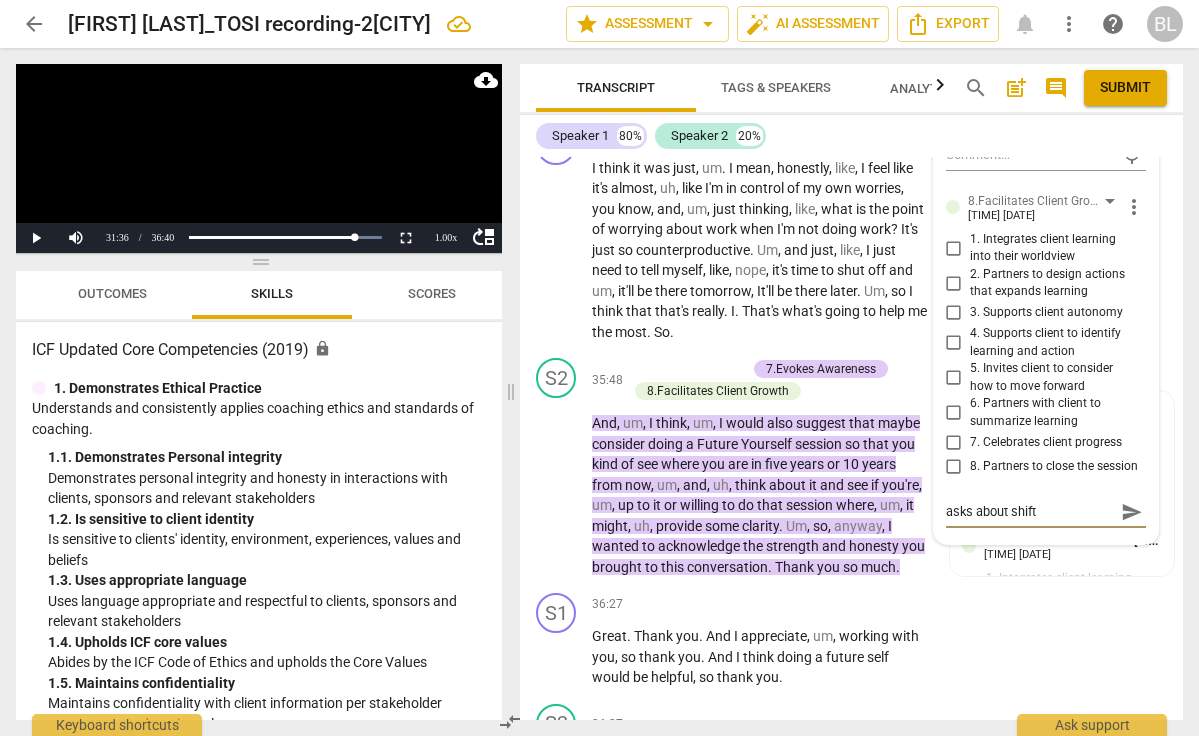 type on "asks about shift s" 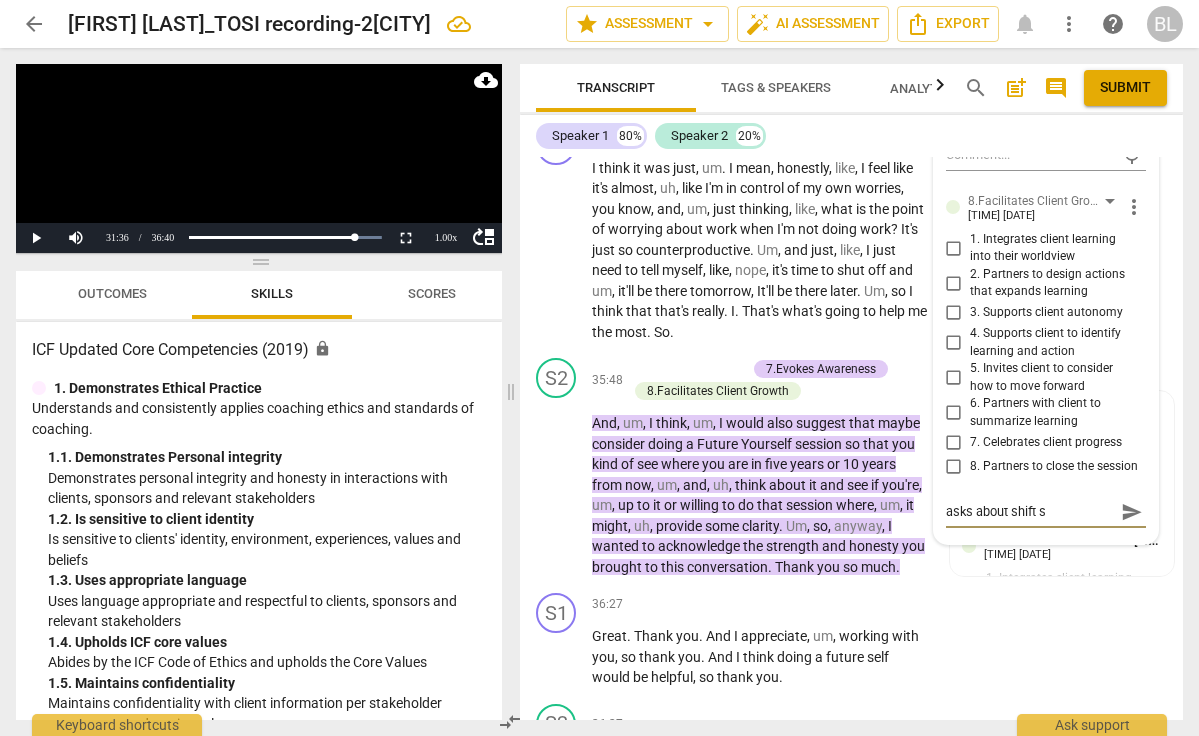 type on "asks about shift si" 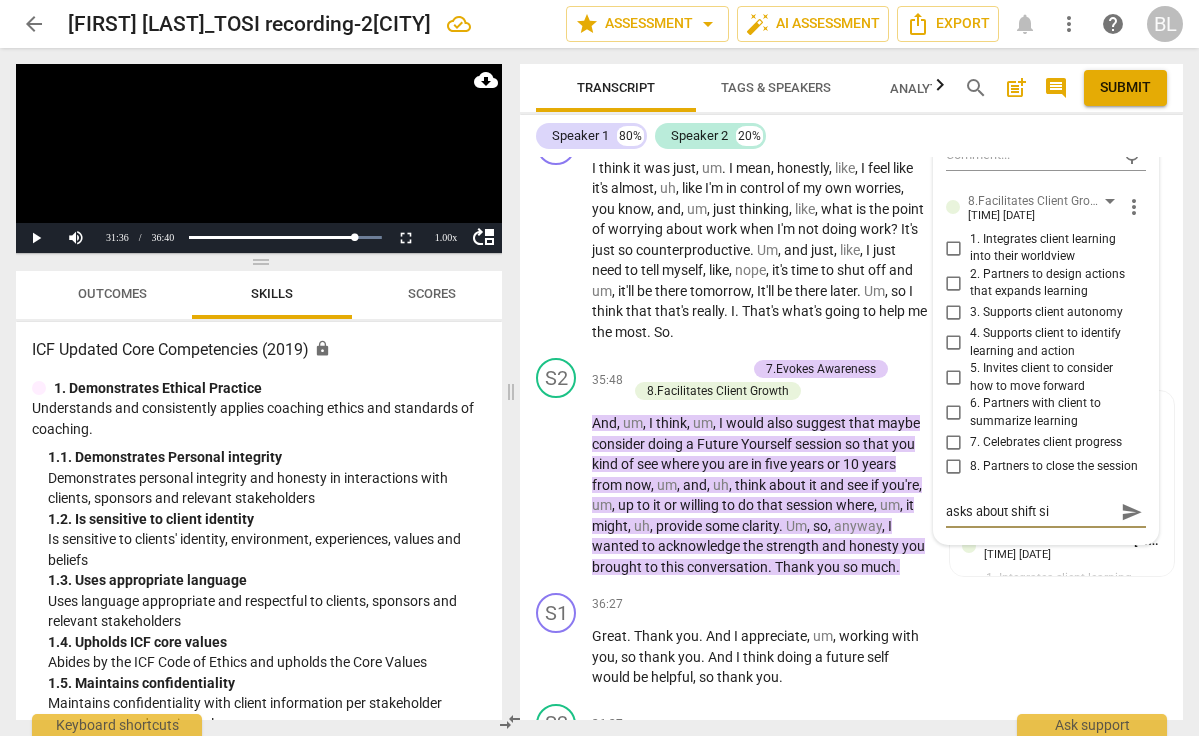 type on "asks about shift sin" 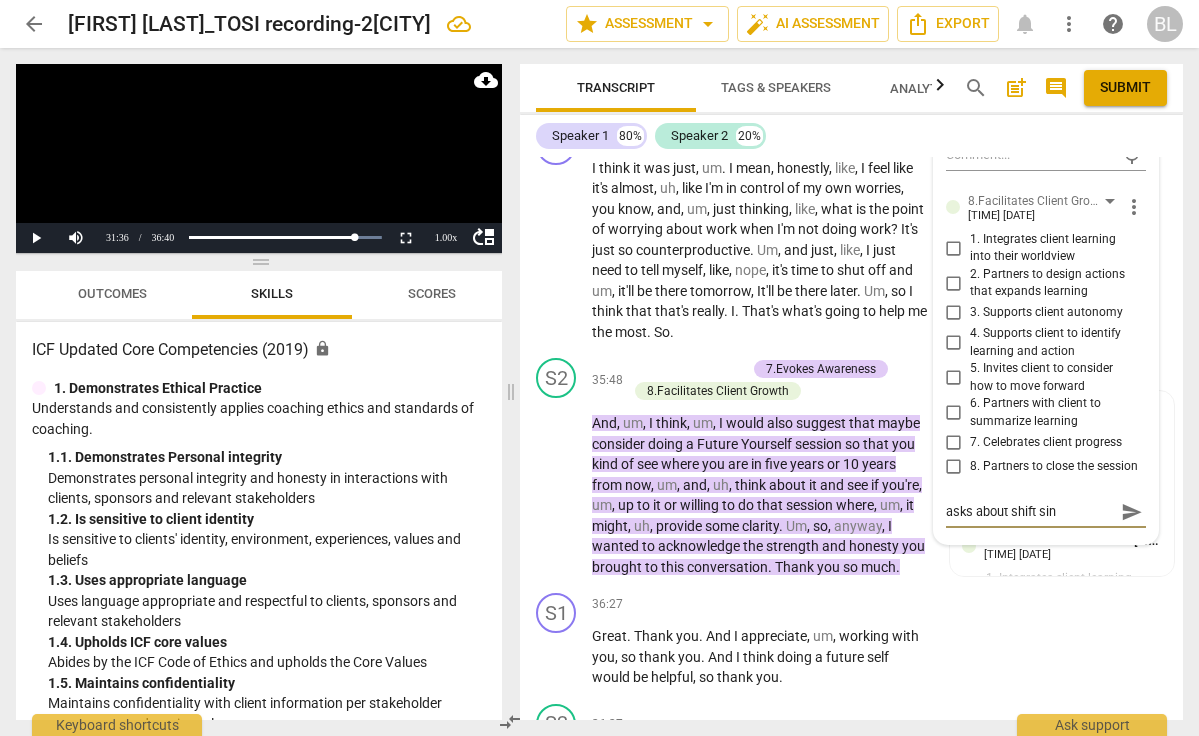 type on "asks about shift sinc" 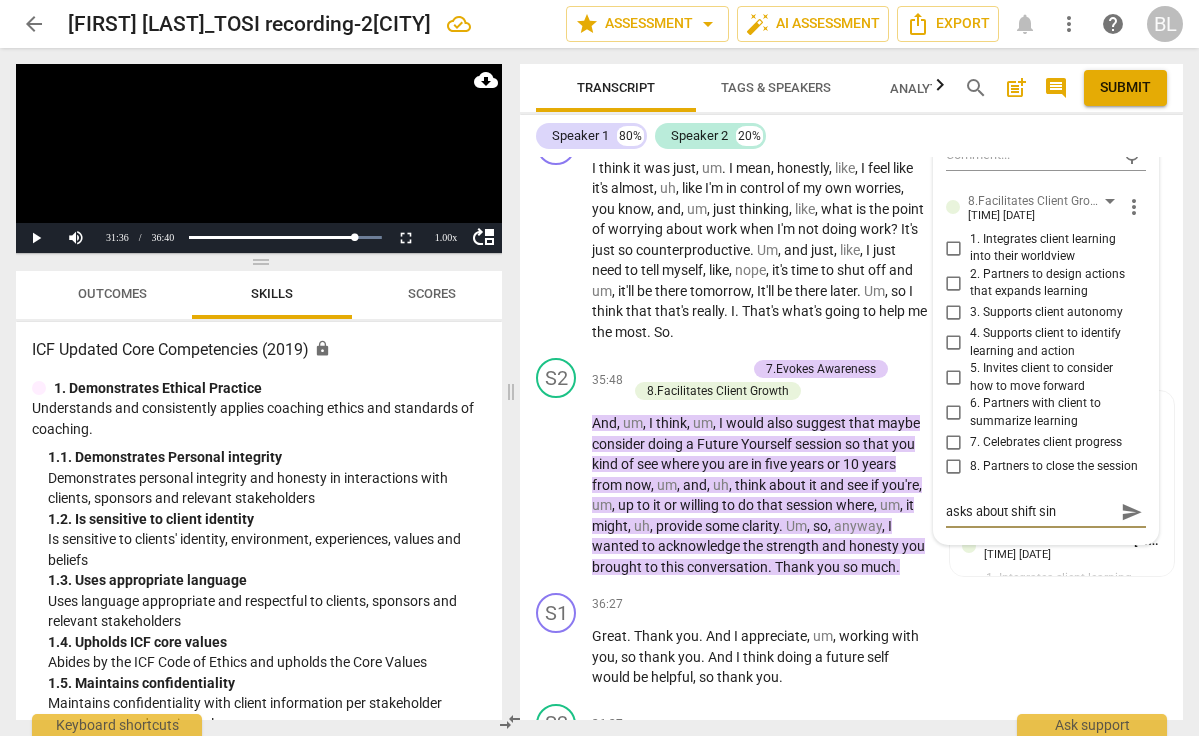 type on "asks about shift sinc" 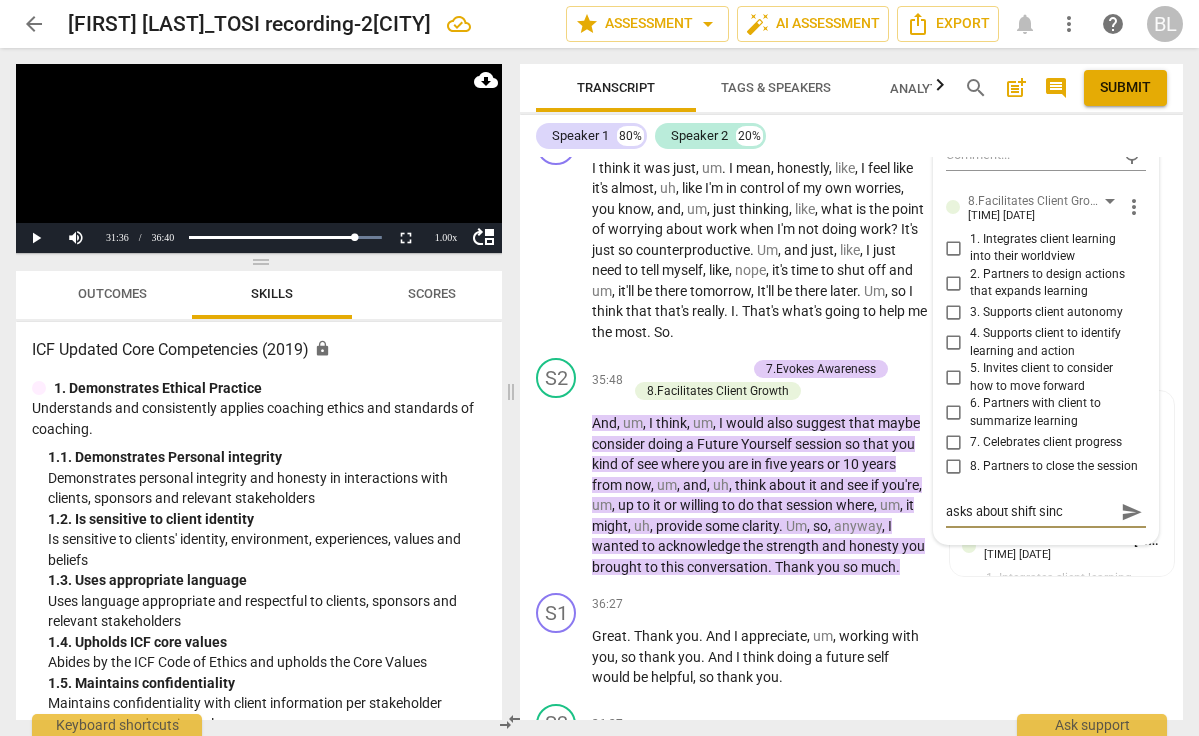 type on "asks about shift since" 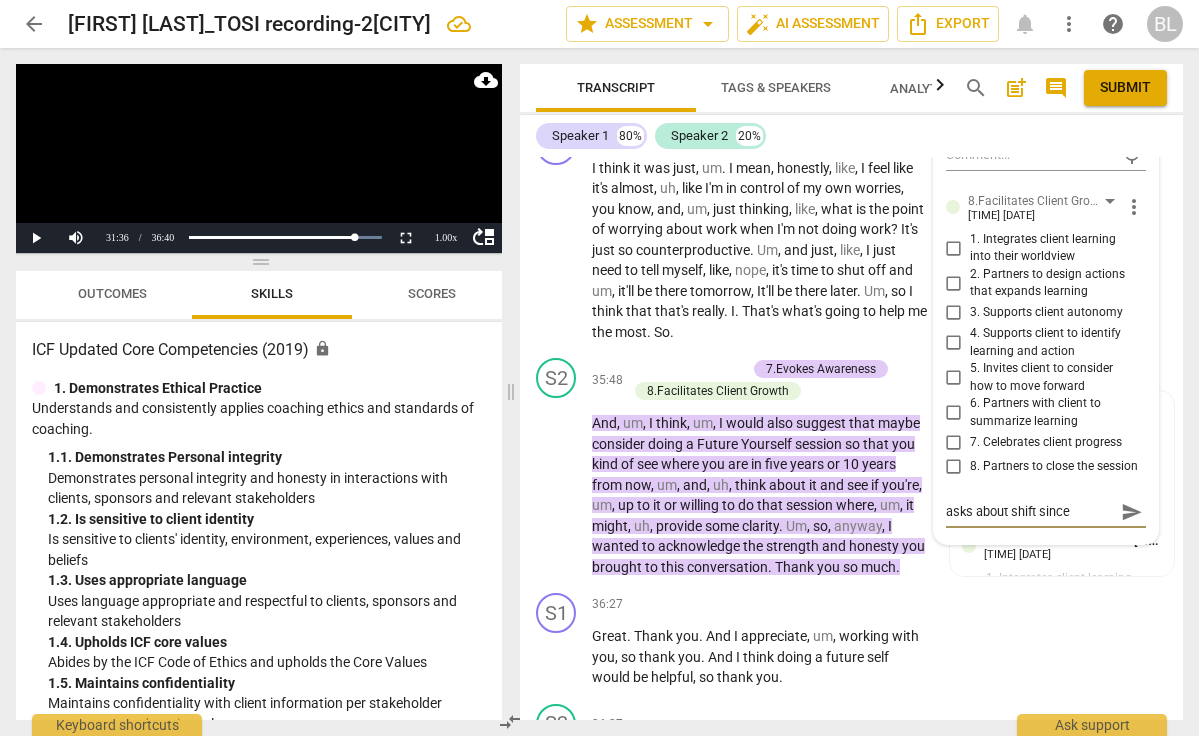 type on "asks about shift since" 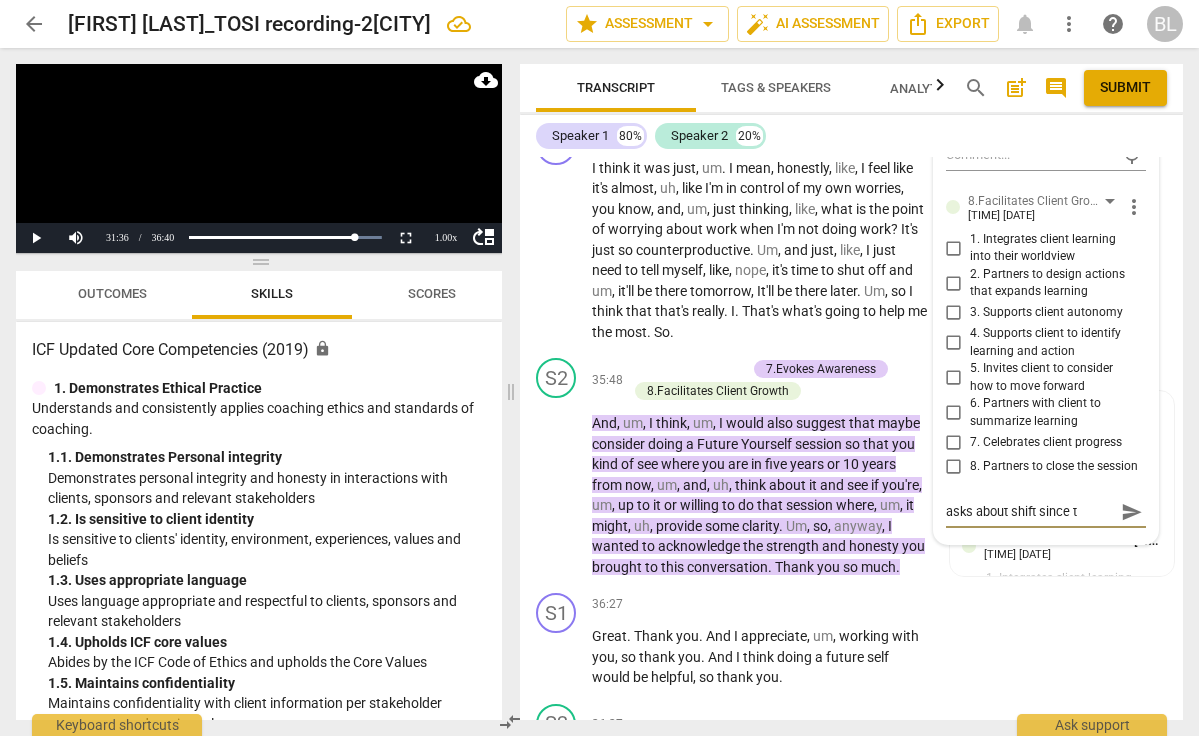 type on "asks about shift since th" 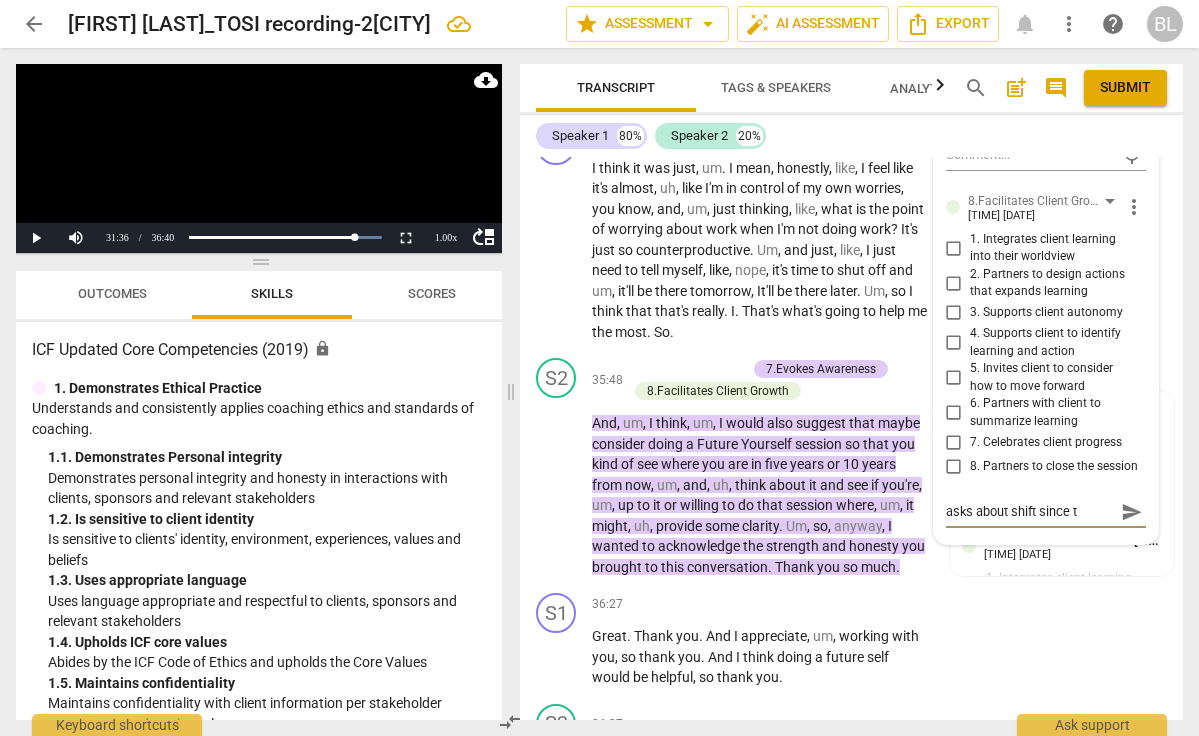 type on "asks about shift since th" 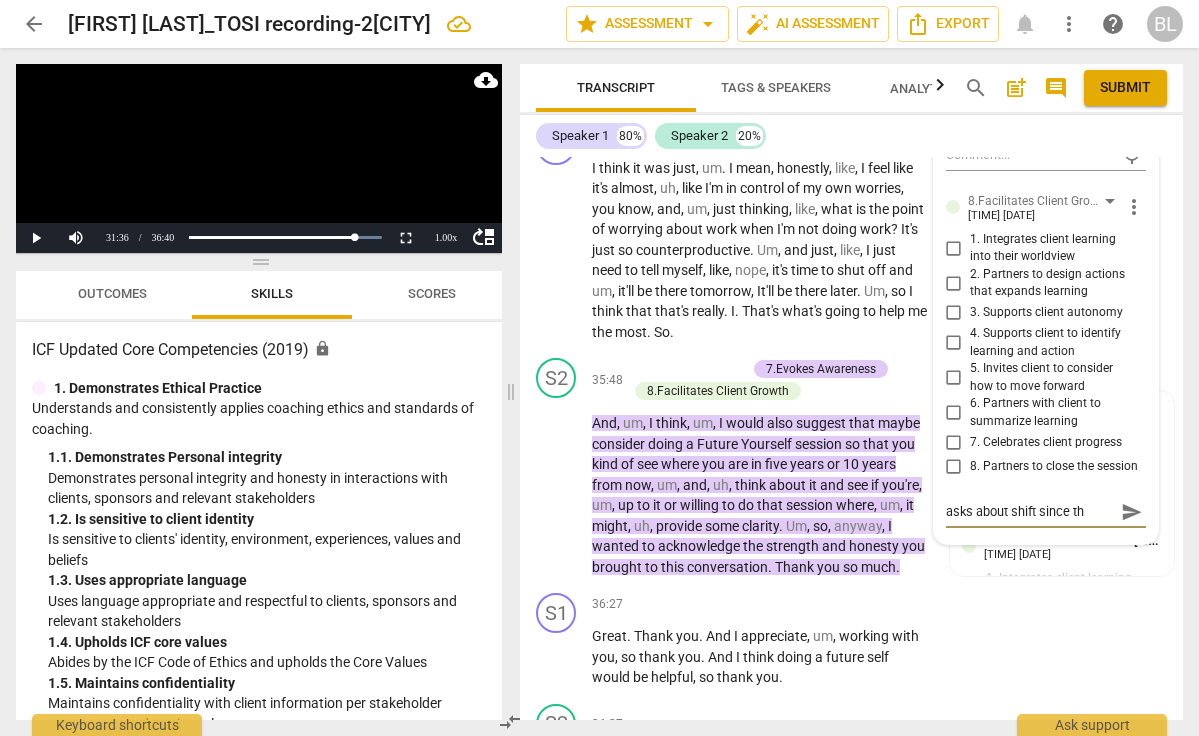 type on "asks about shift since the" 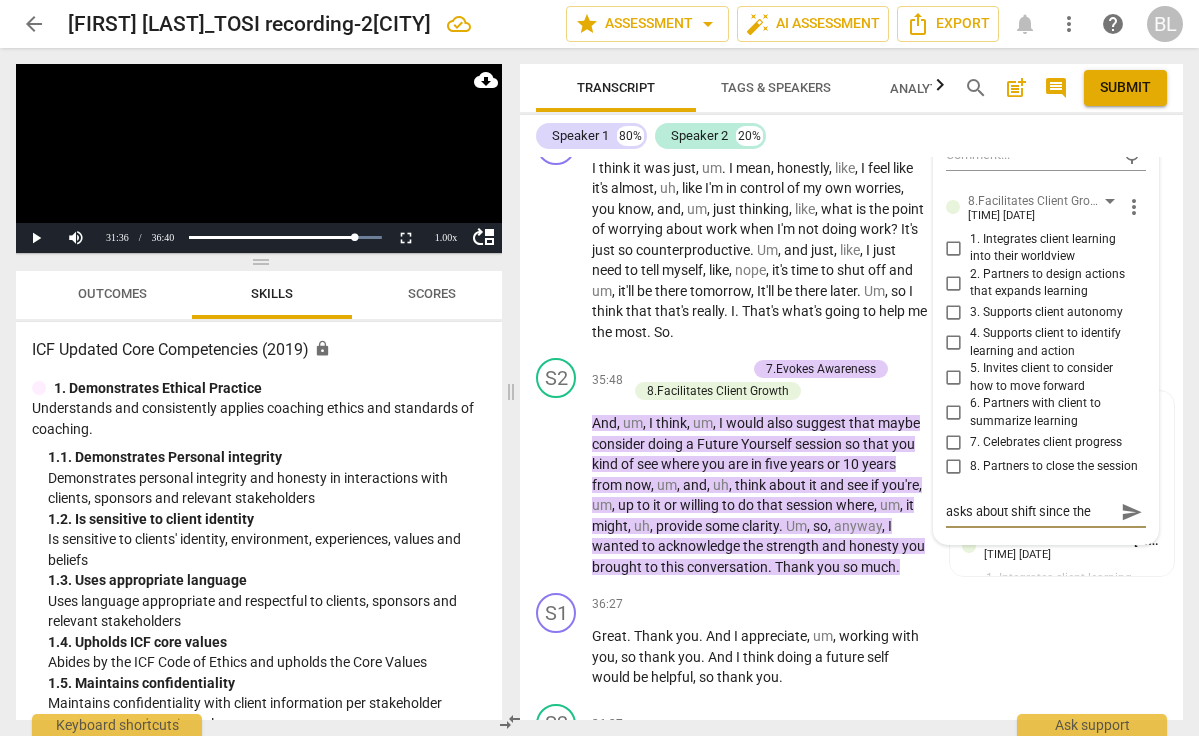 type on "asks about shift since the" 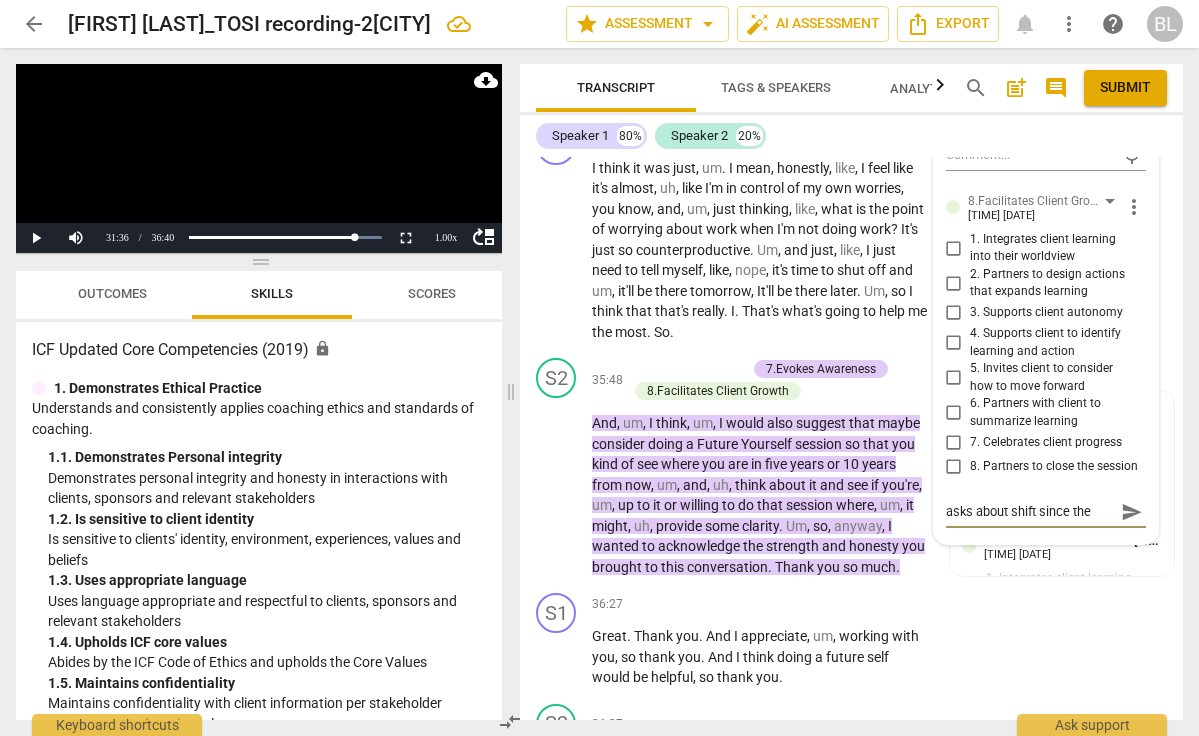 type on "asks about shift since the b" 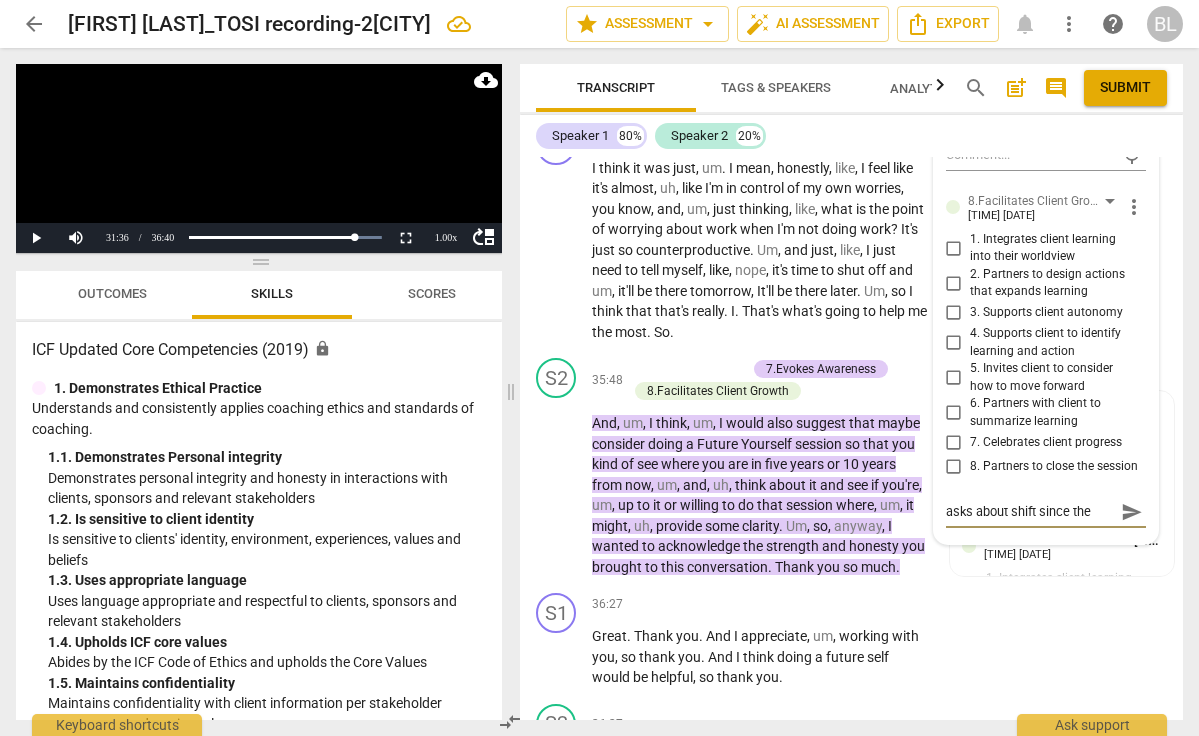 type on "asks about shift since the b" 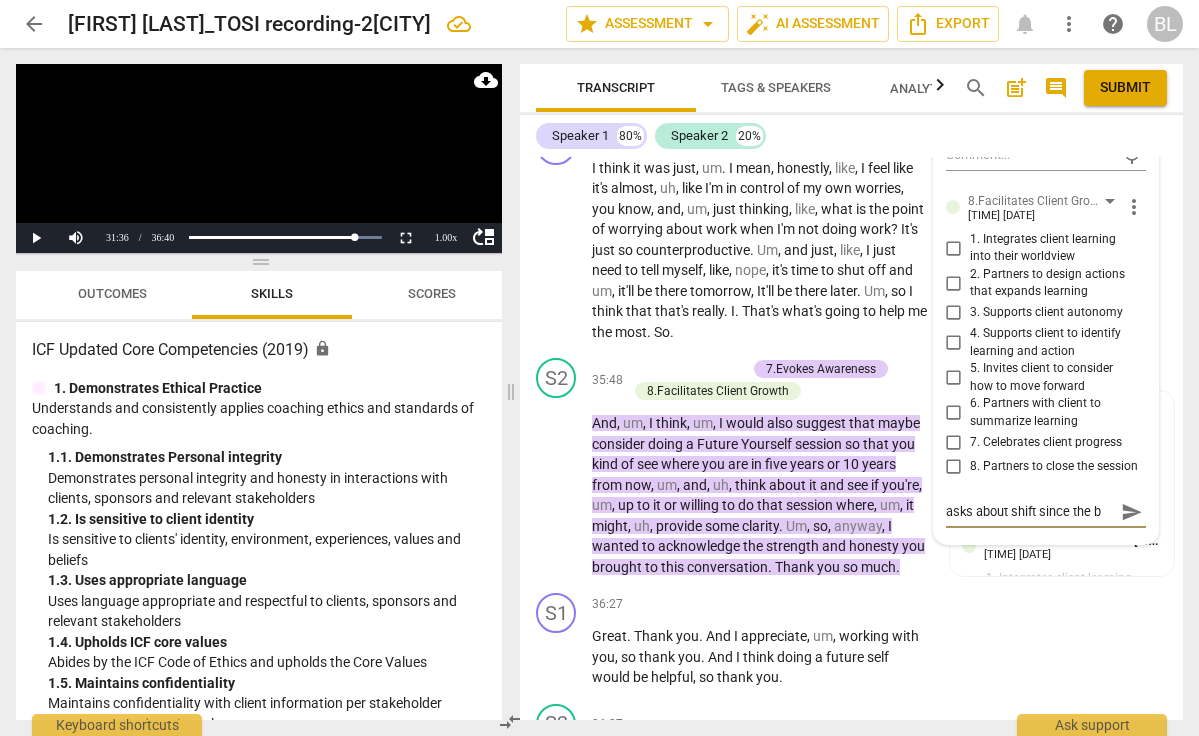 type on "asks about shift since the be" 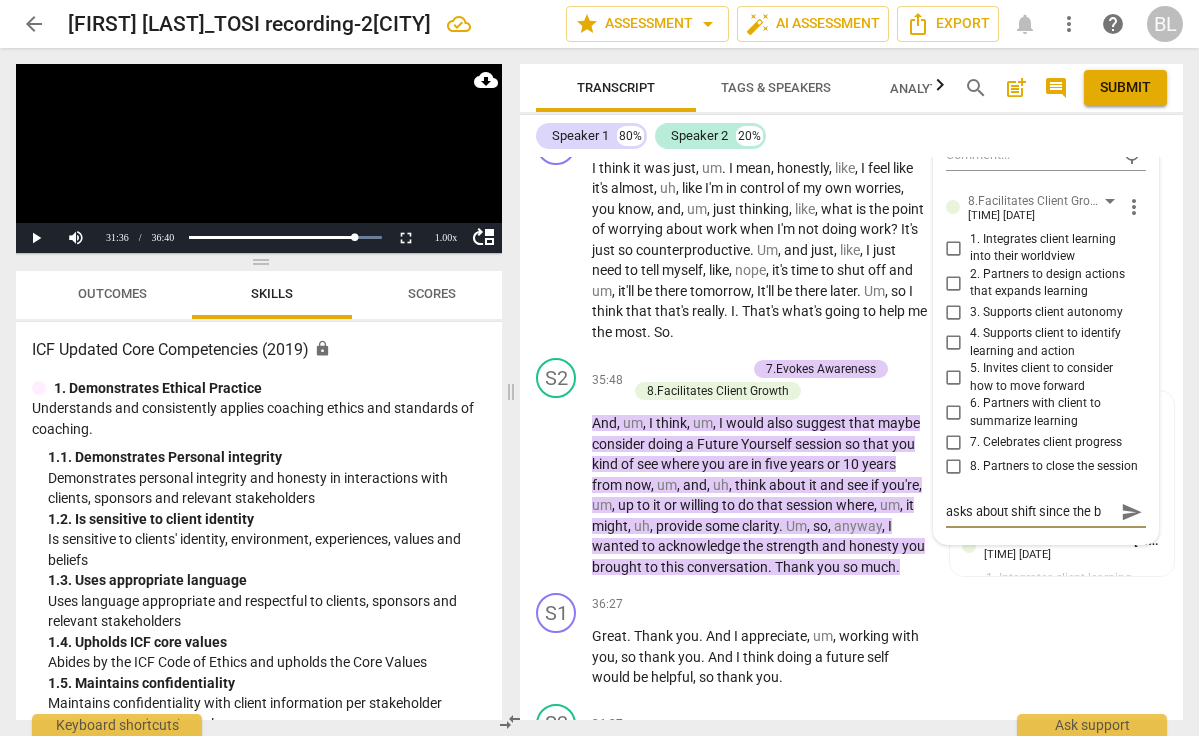 type on "asks about shift since the be" 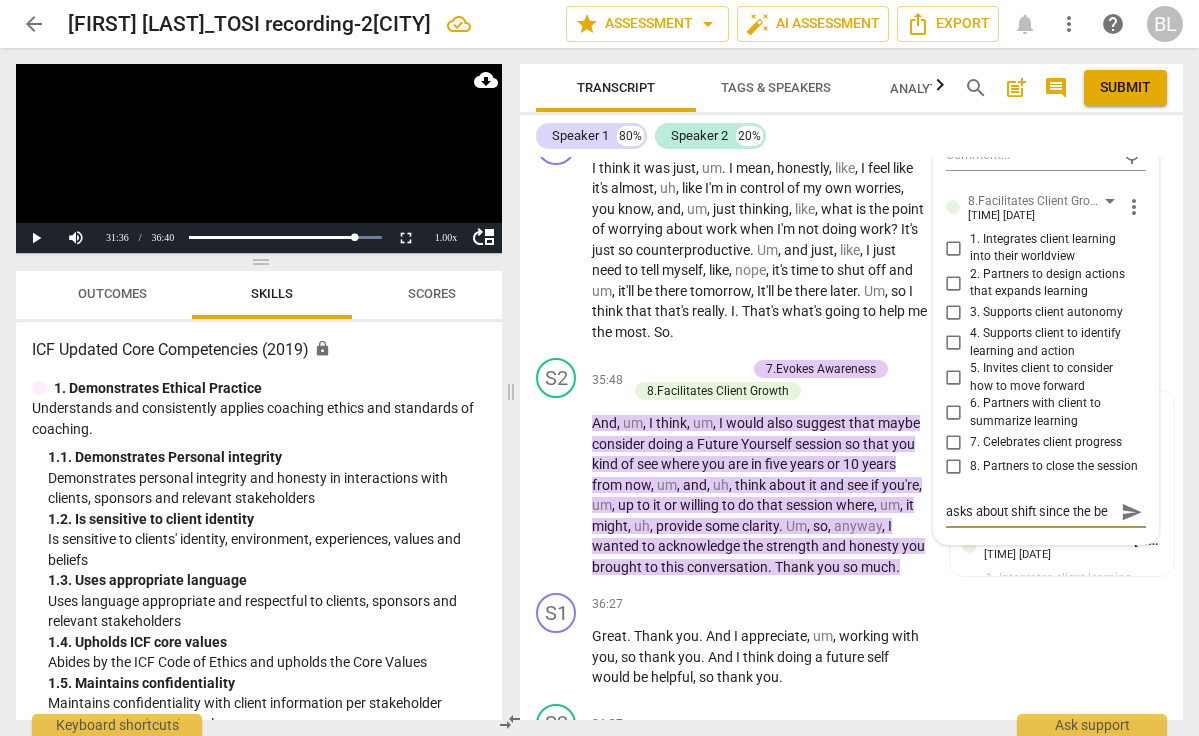 type on "asks about shift since the beg" 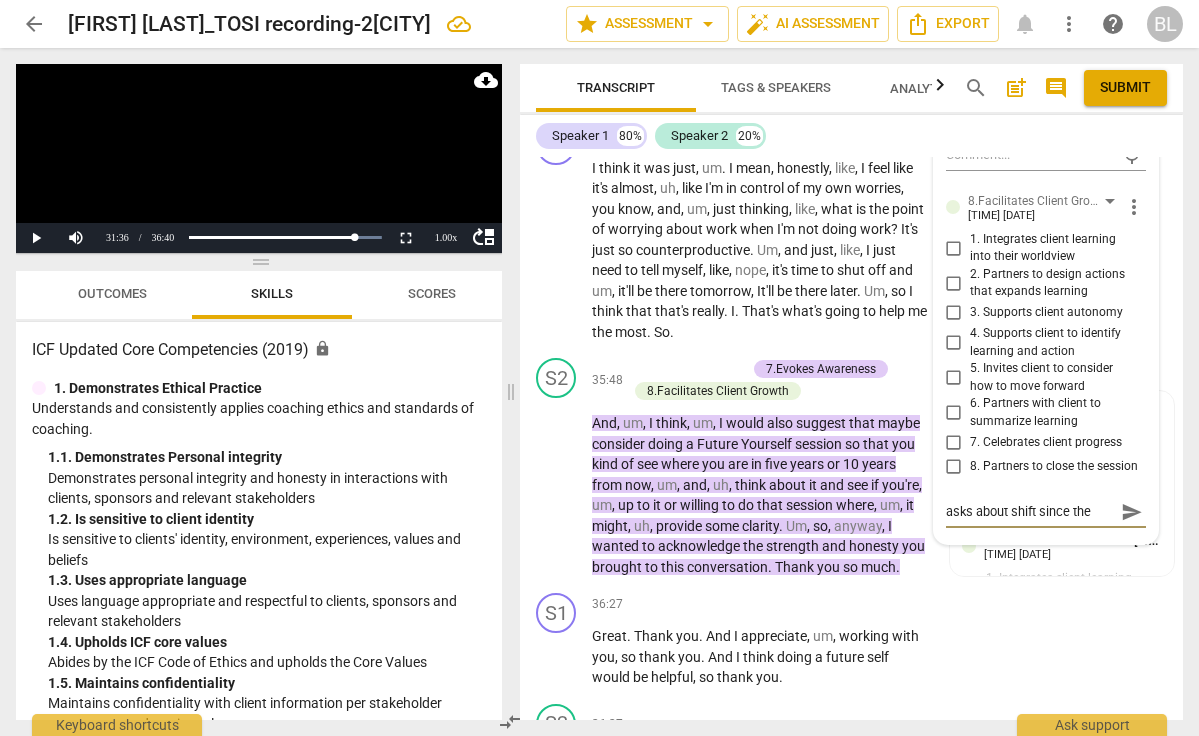 scroll, scrollTop: 17, scrollLeft: 0, axis: vertical 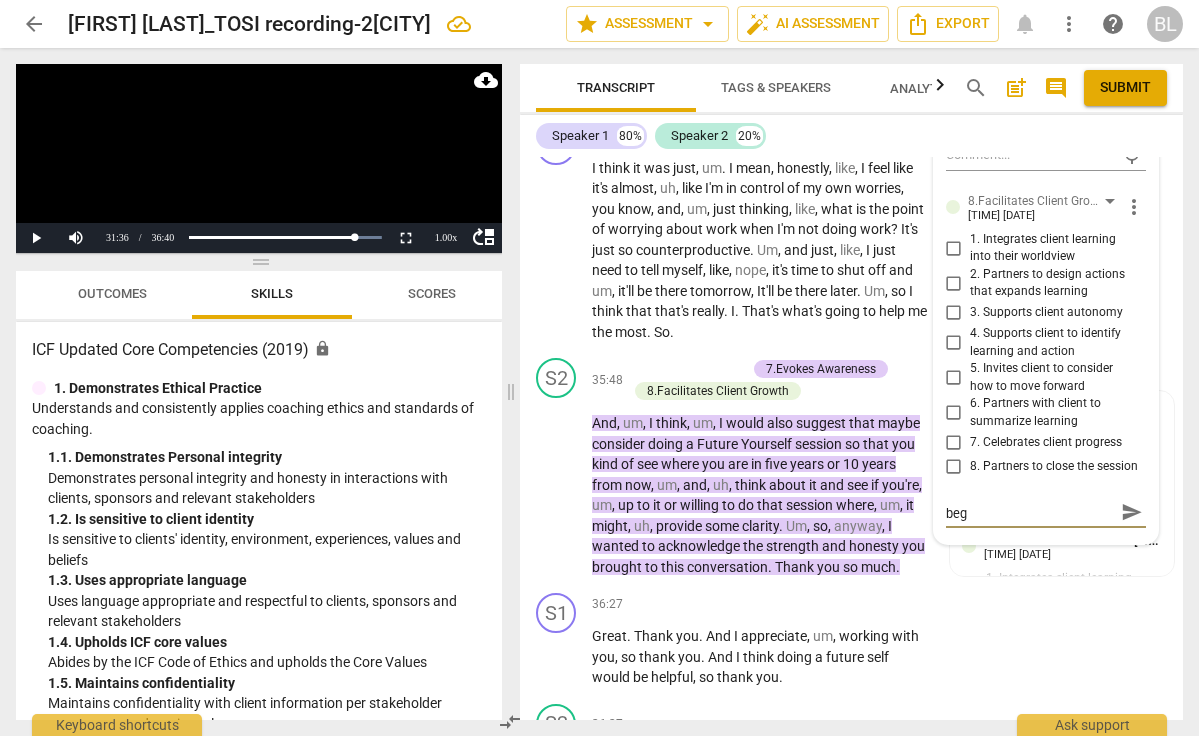 type on "asks about shift since the begi" 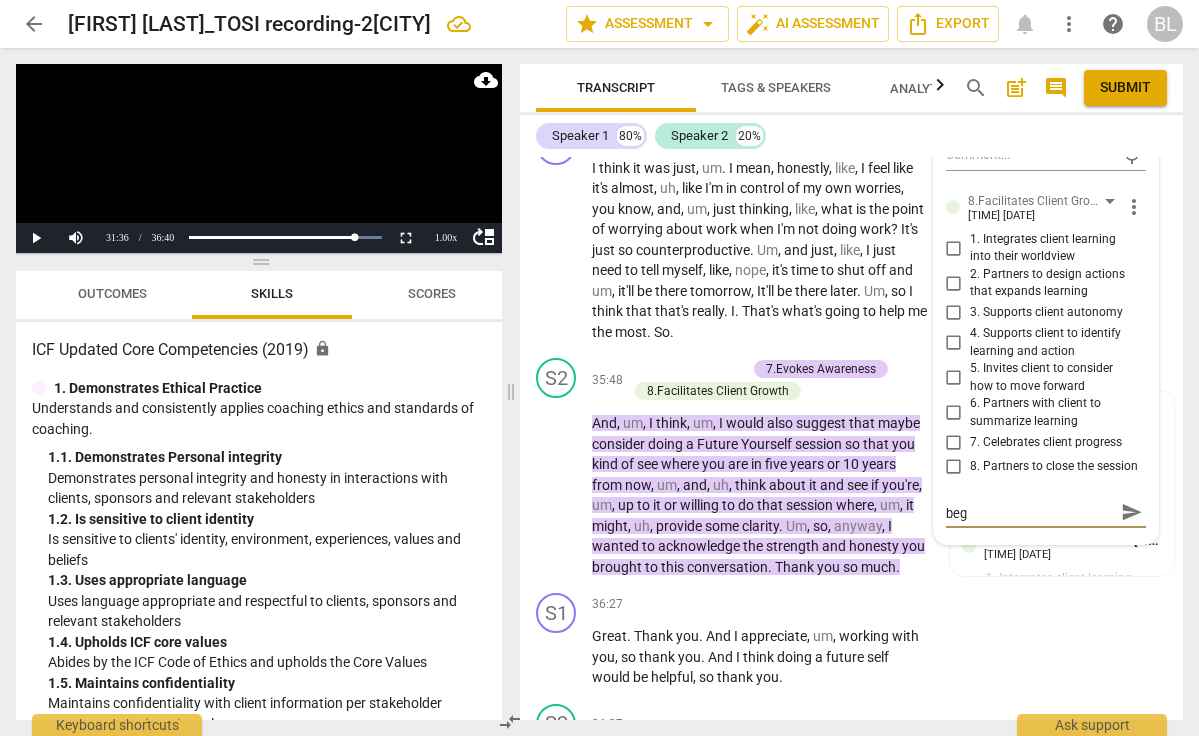 type on "asks about shift since the begi" 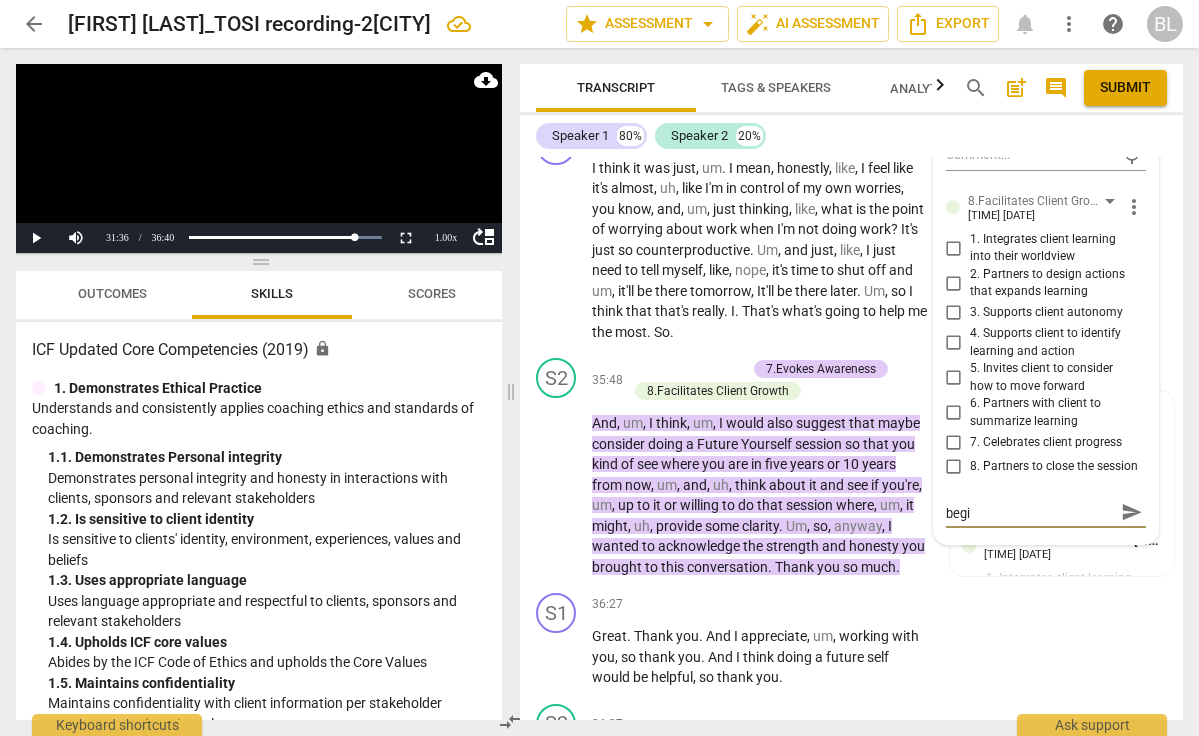 type on "asks about shift since the begin" 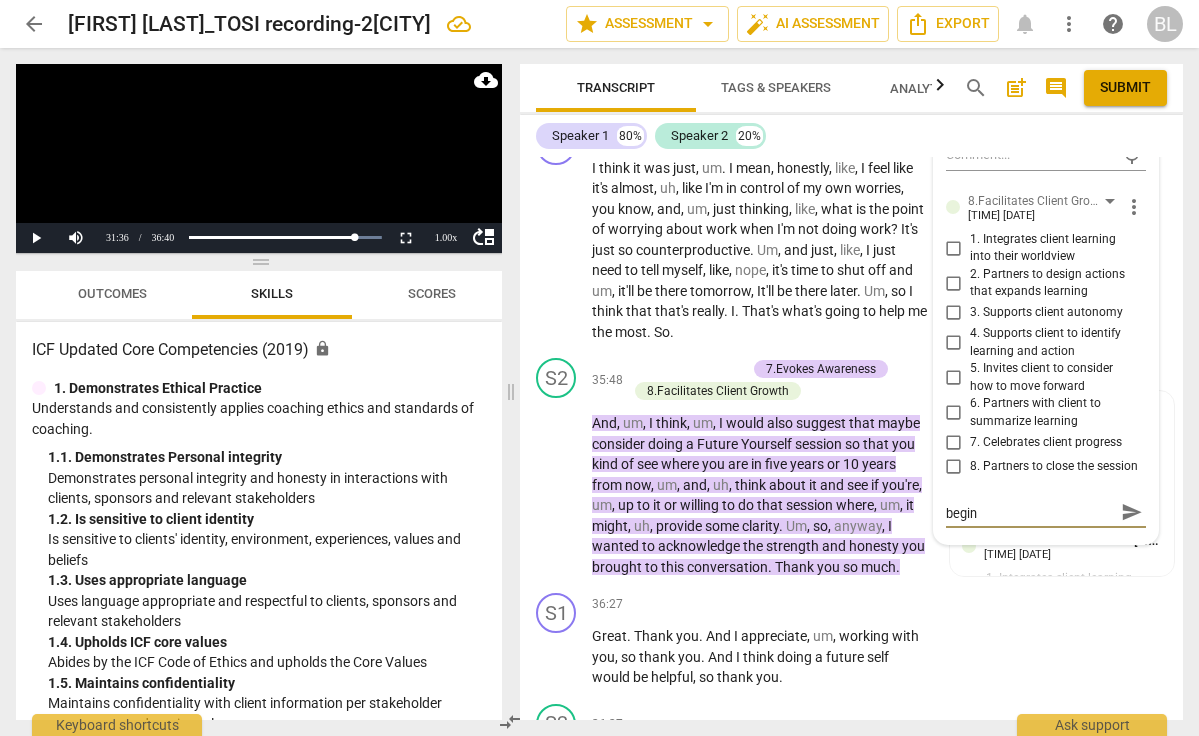 type on "asks about shift since the beginn" 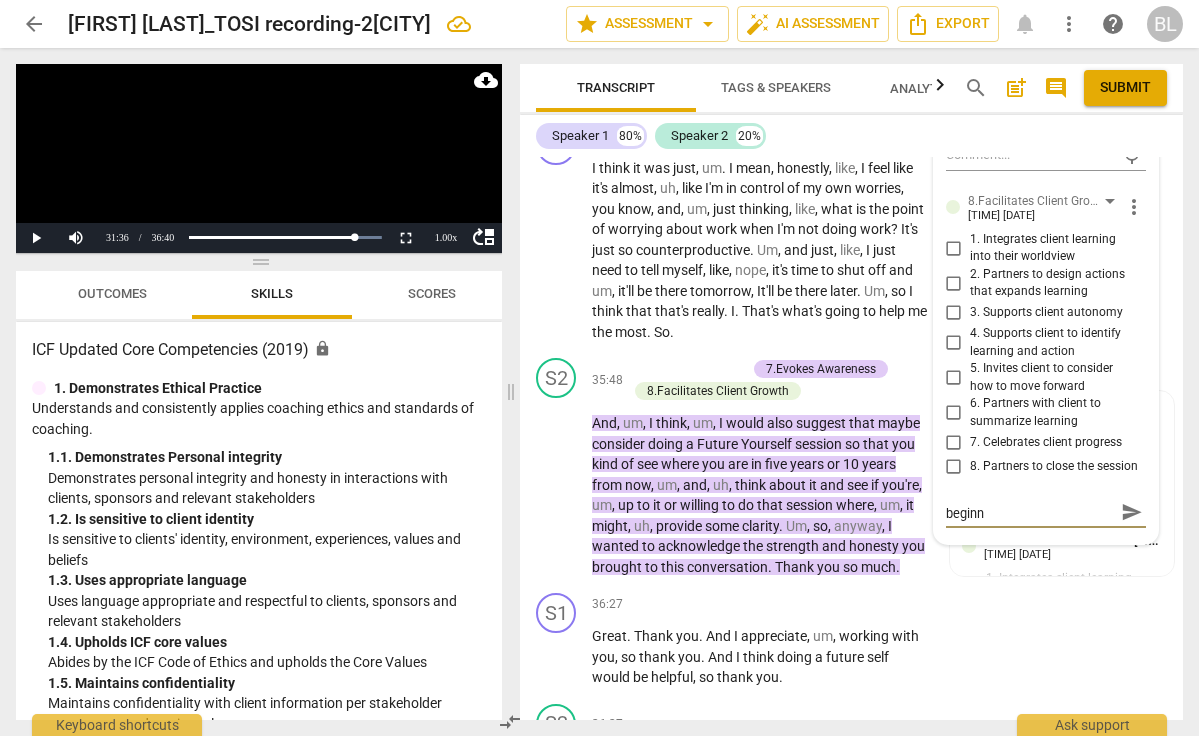 type on "asks about shift since the beginni" 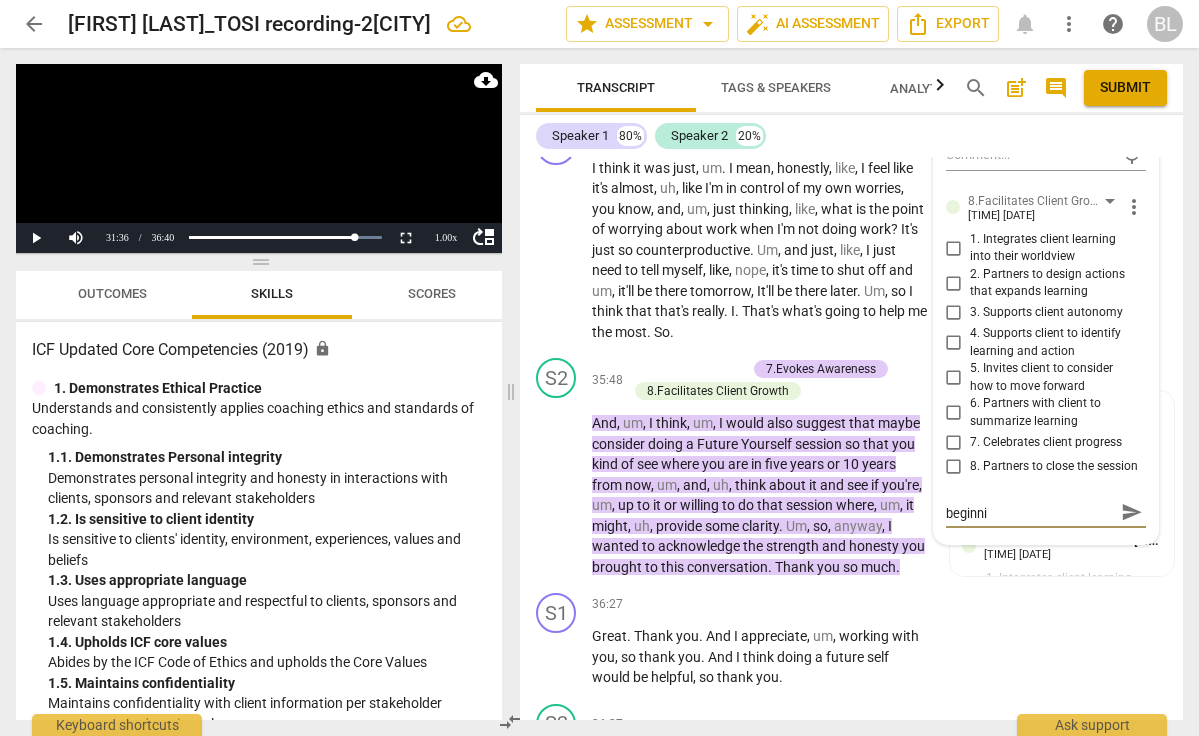 type on "asks about shift since the beginnin" 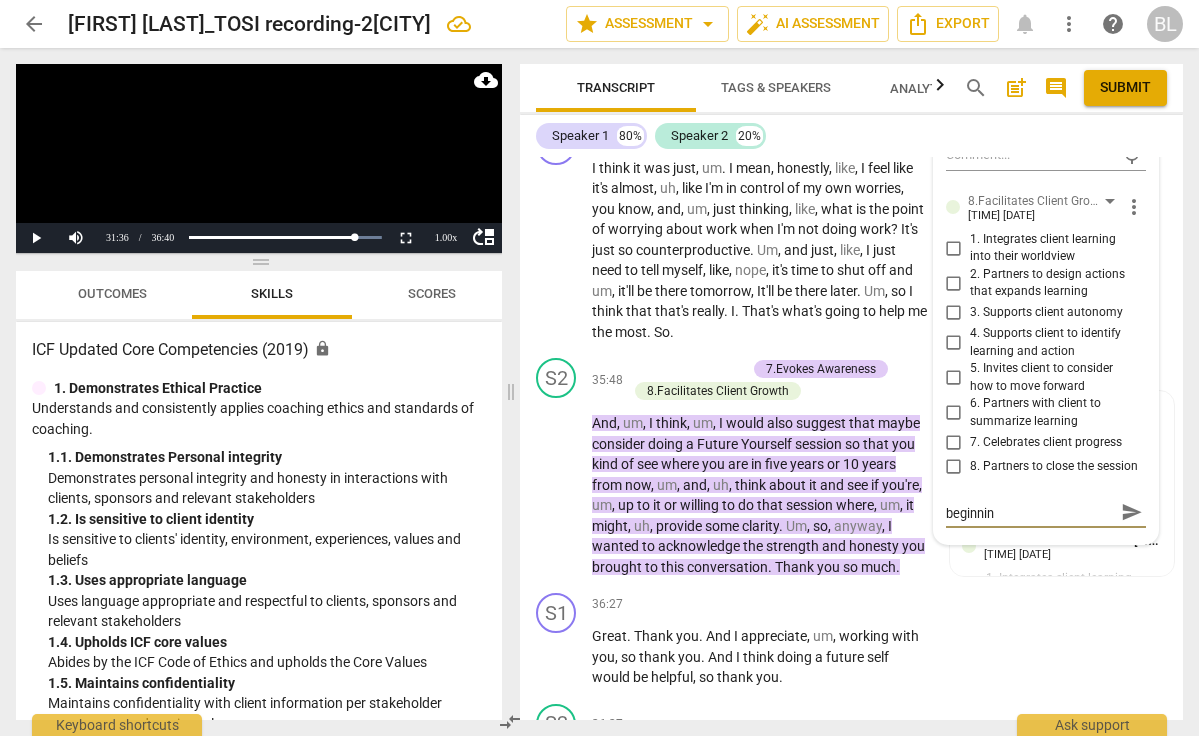 scroll, scrollTop: 0, scrollLeft: 0, axis: both 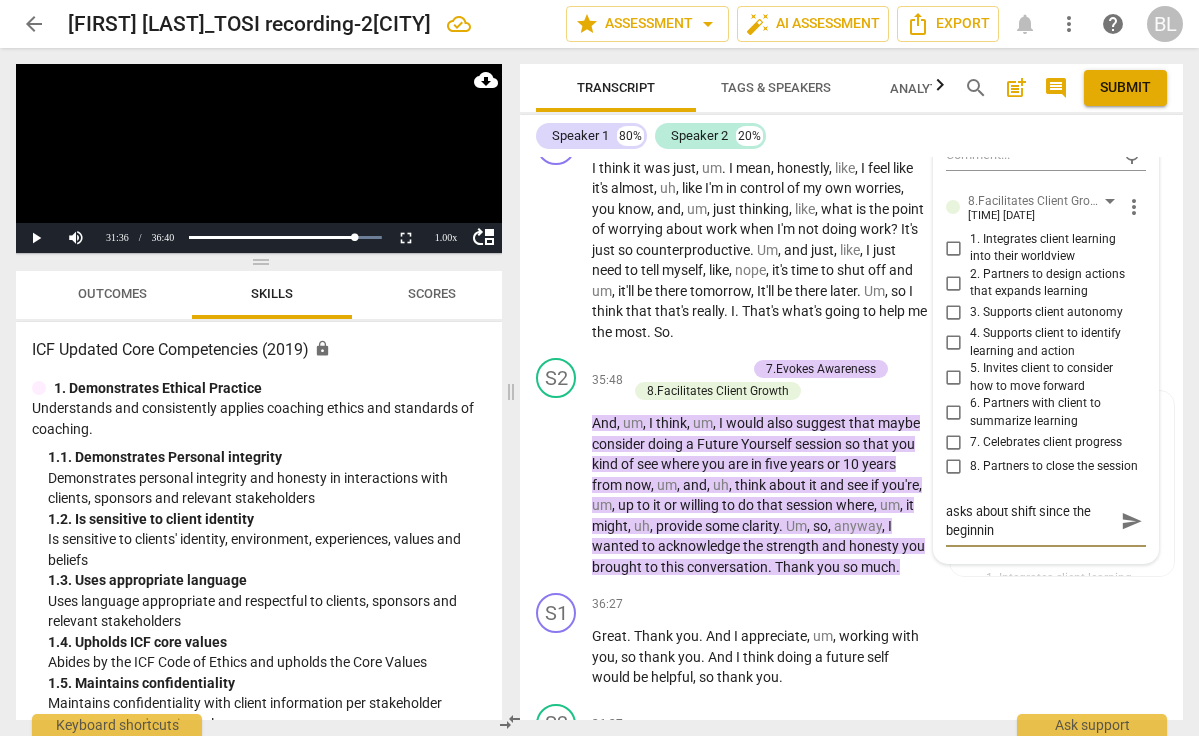 type on "asks about shift since the beginning" 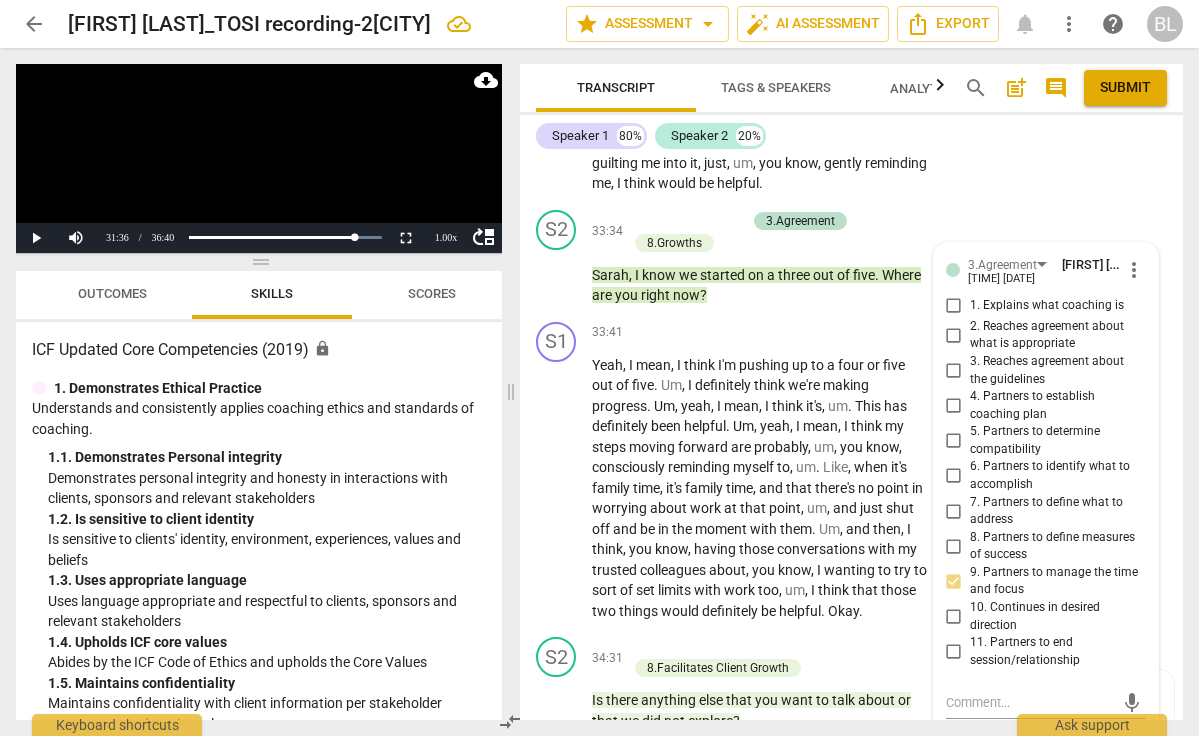 scroll, scrollTop: 13525, scrollLeft: 0, axis: vertical 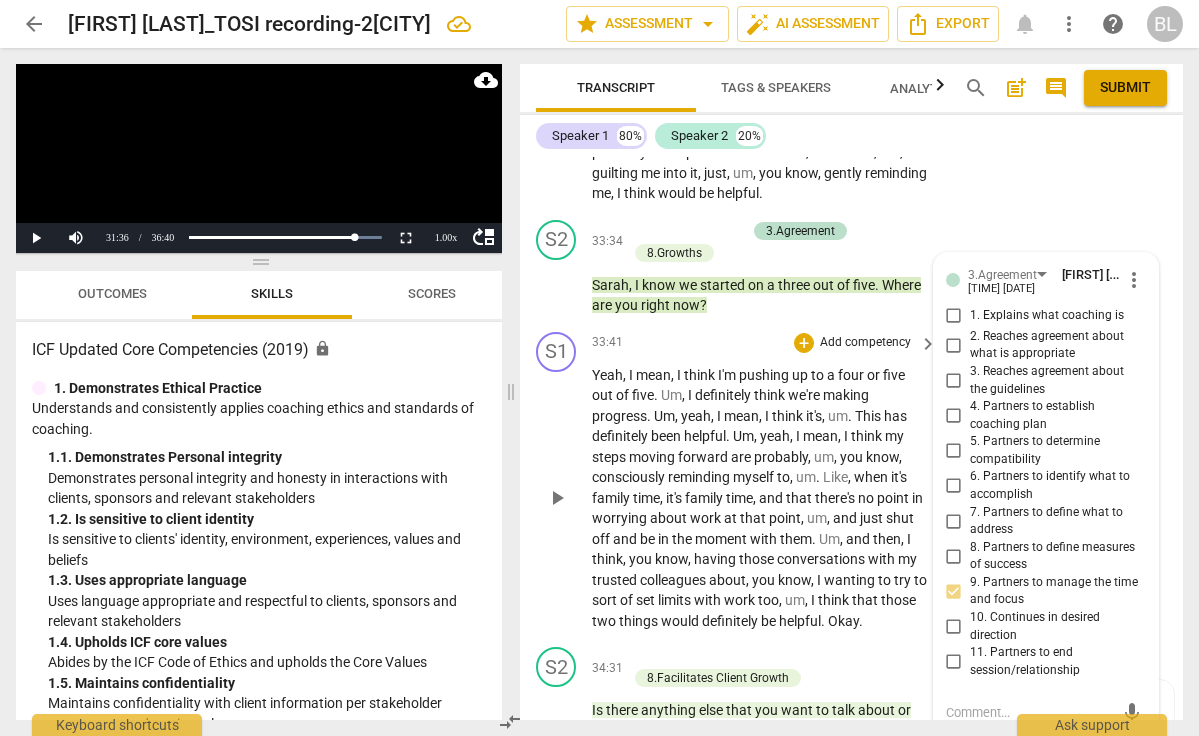 type on "asks about shift since the beginning" 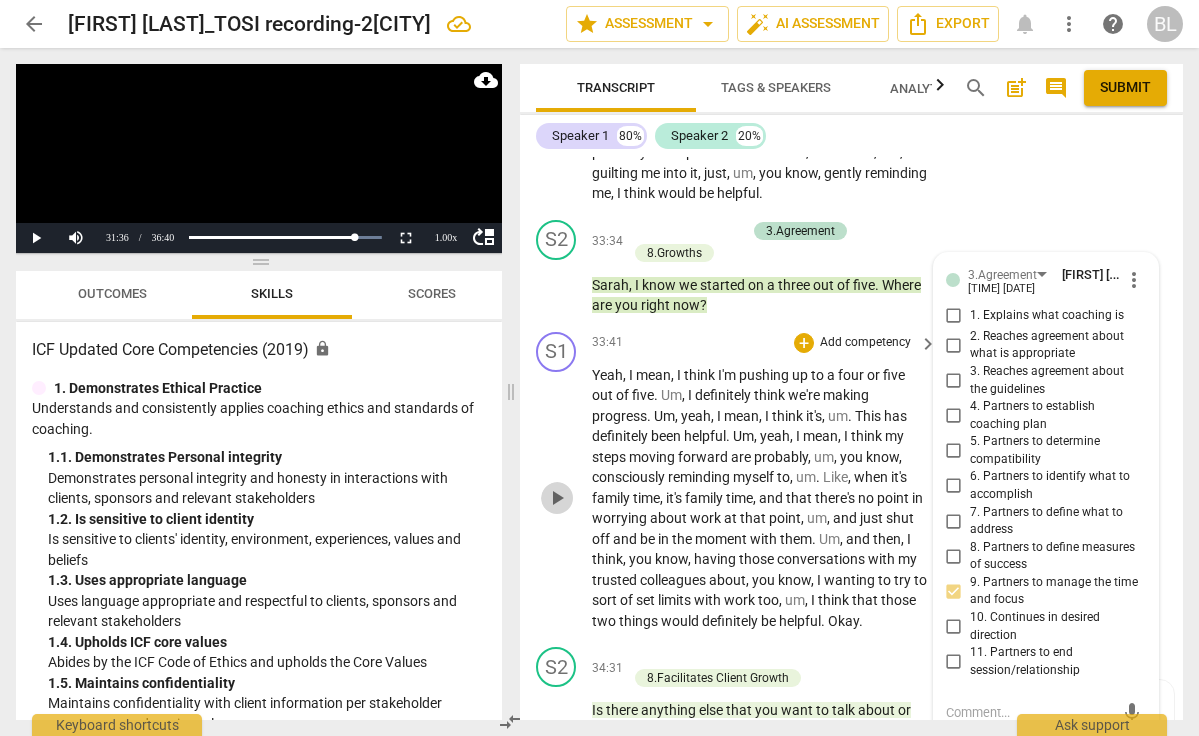 click on "play_arrow" at bounding box center (557, 498) 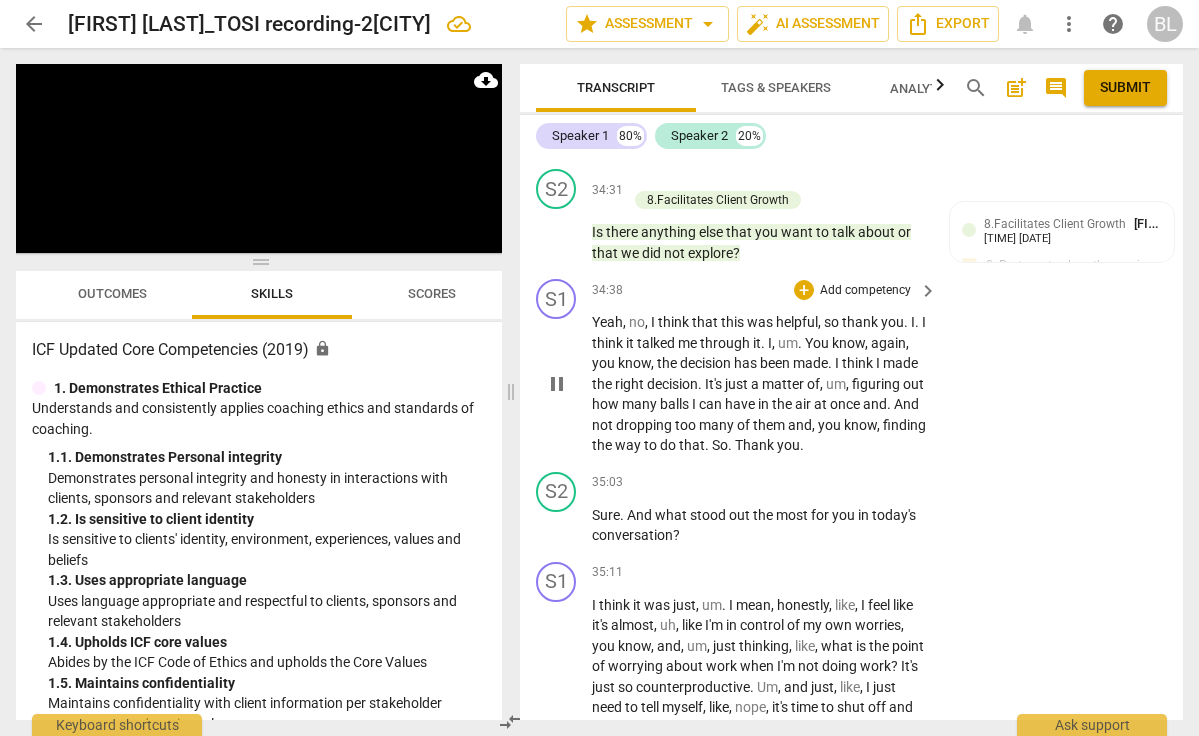 scroll, scrollTop: 14011, scrollLeft: 0, axis: vertical 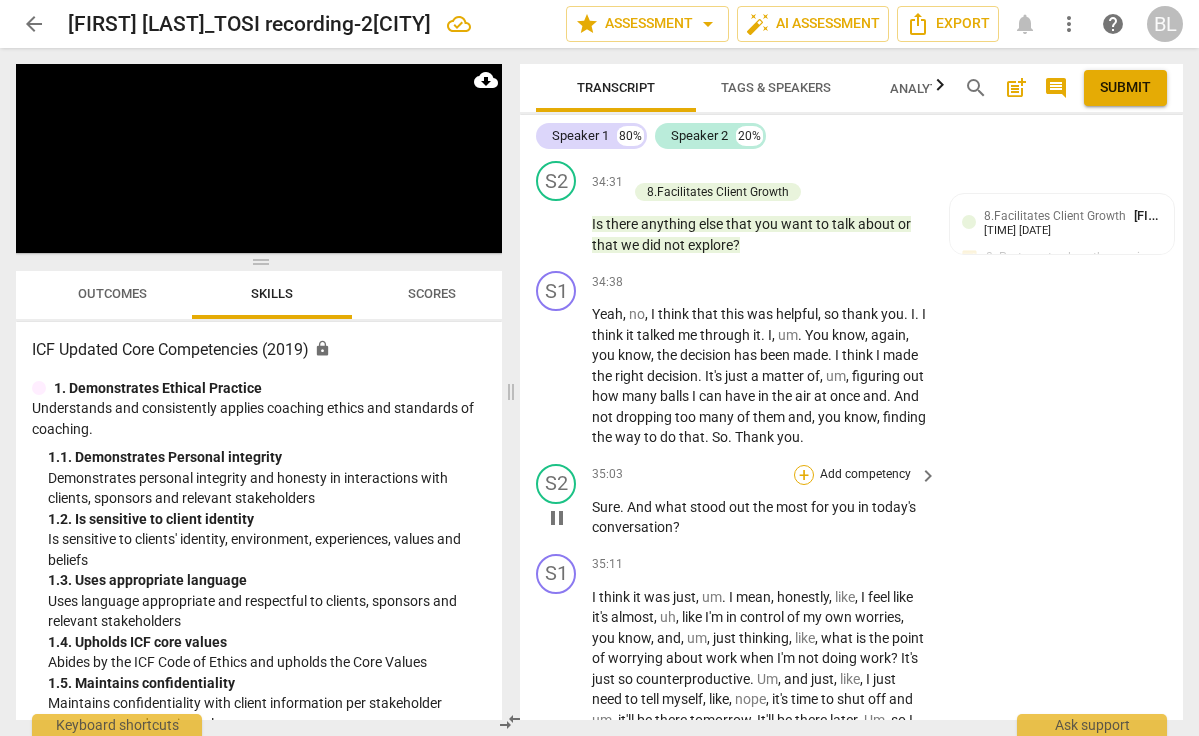 click on "+" at bounding box center [804, 475] 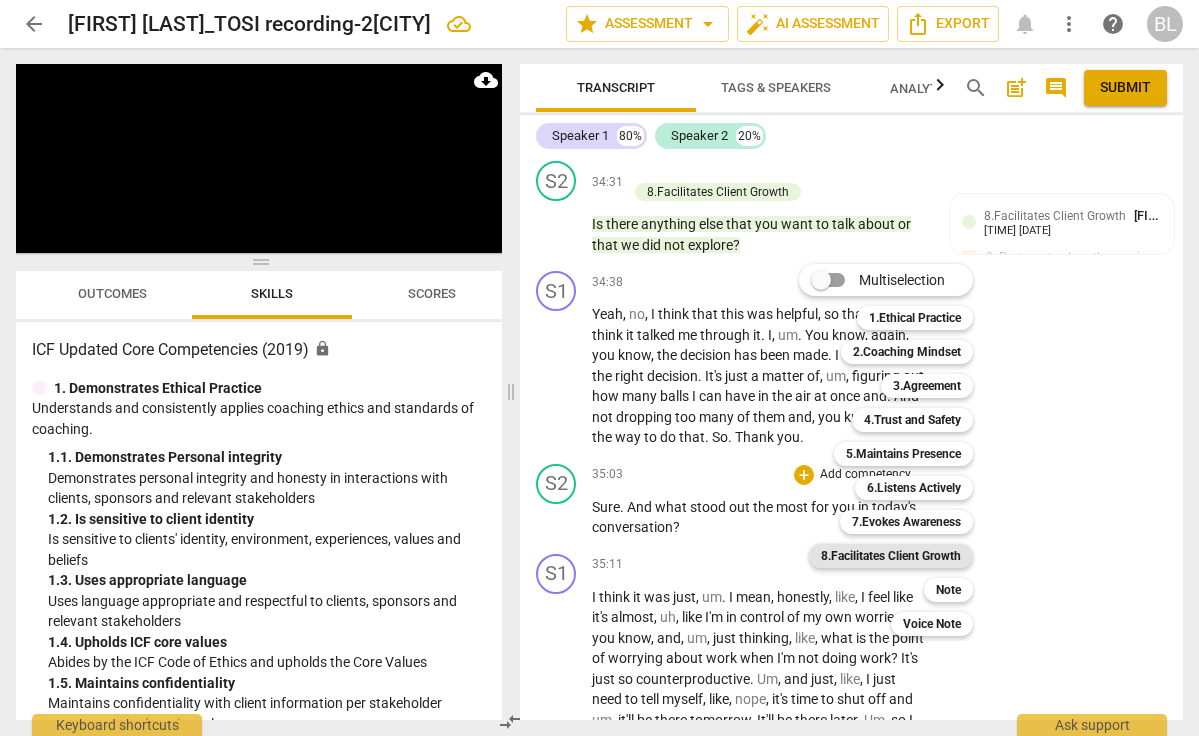 click on "8.Facilitates Client Growth" at bounding box center [891, 556] 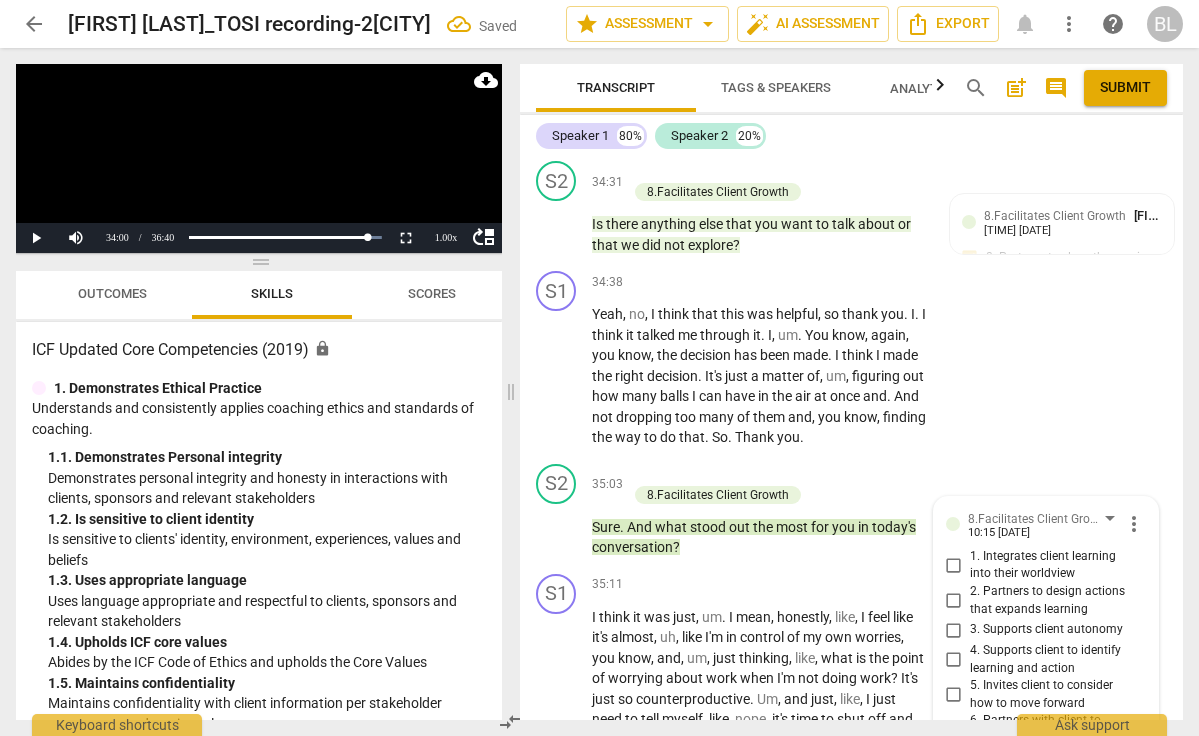 scroll, scrollTop: 14380, scrollLeft: 0, axis: vertical 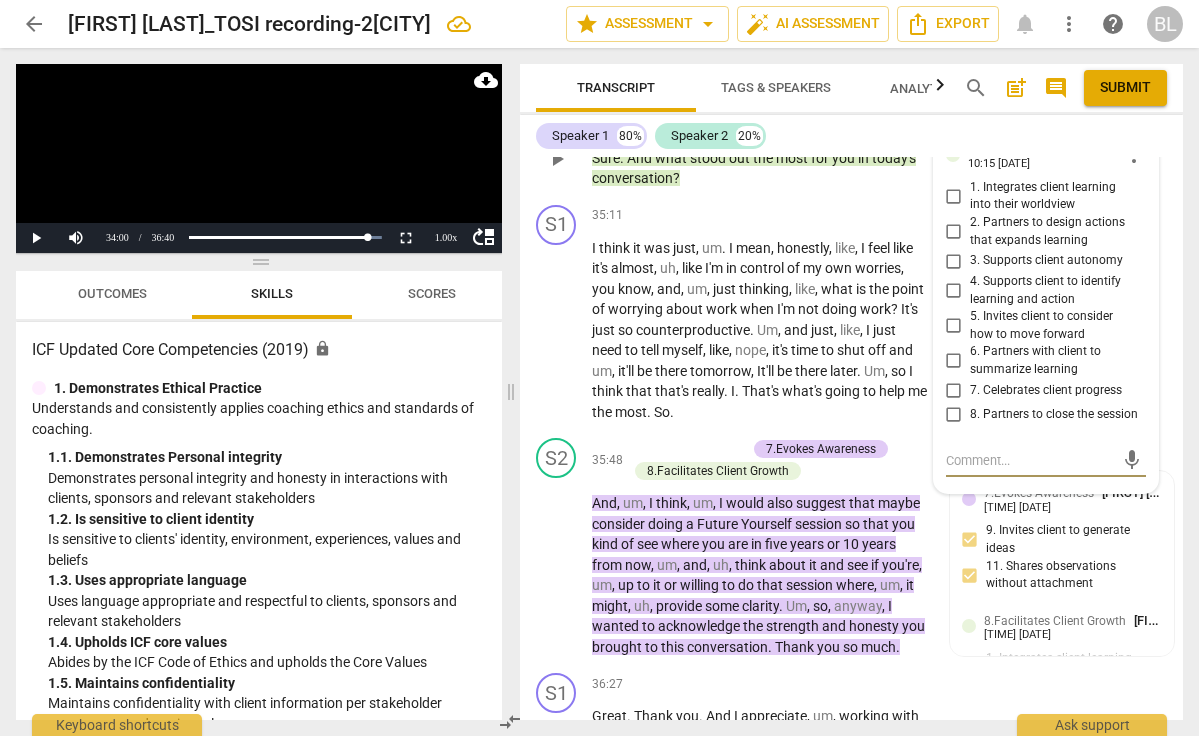 click on "6. Partners with client to summarize learning" at bounding box center (954, 361) 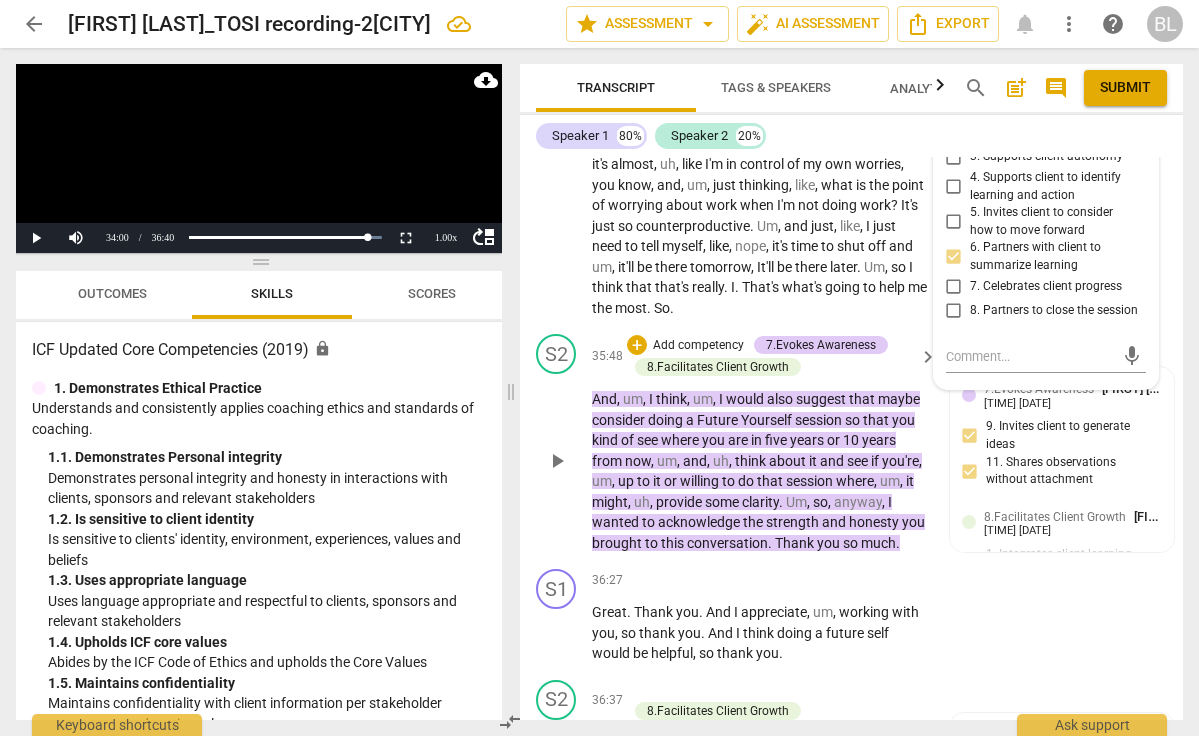 scroll, scrollTop: 14504, scrollLeft: 0, axis: vertical 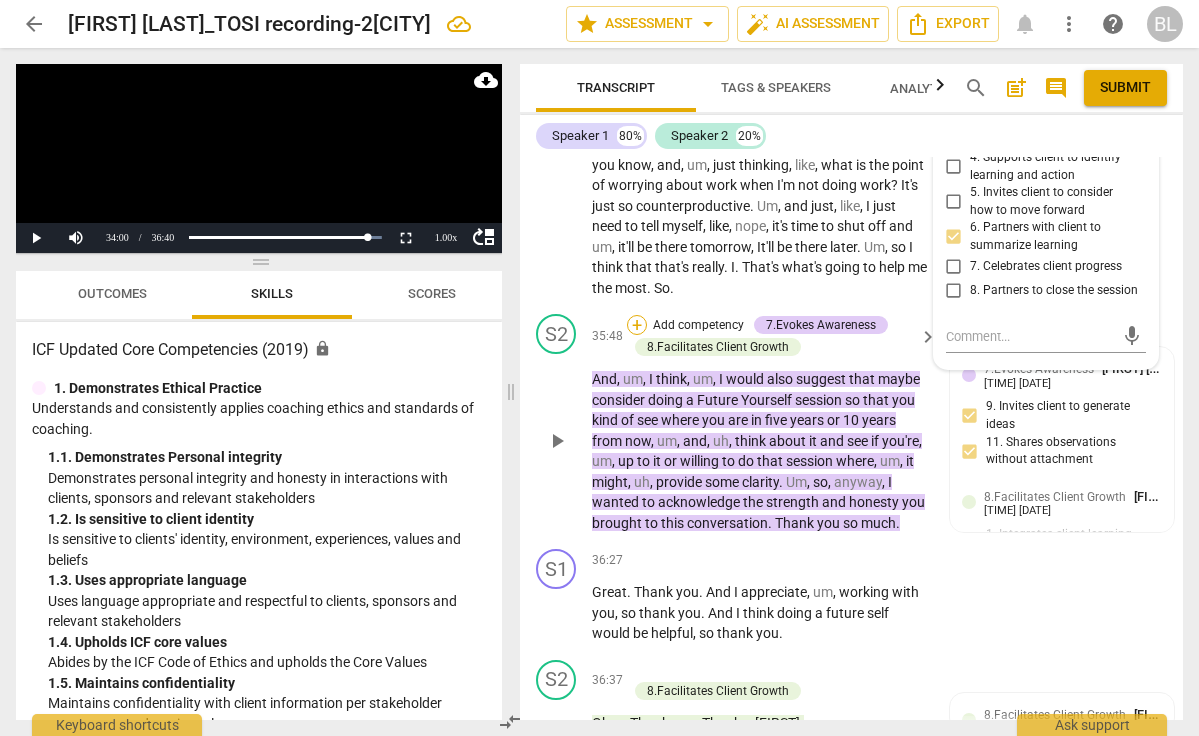 click on "+" at bounding box center [637, 325] 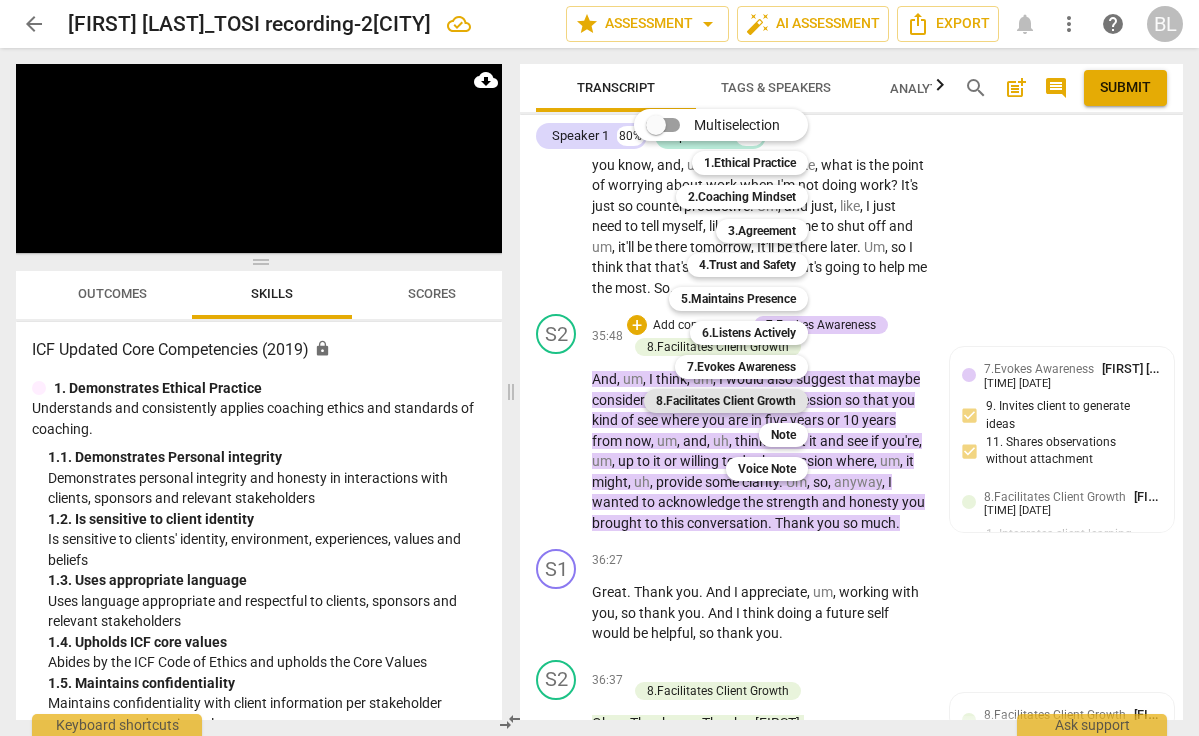 click on "8.Facilitates Client Growth" at bounding box center [726, 401] 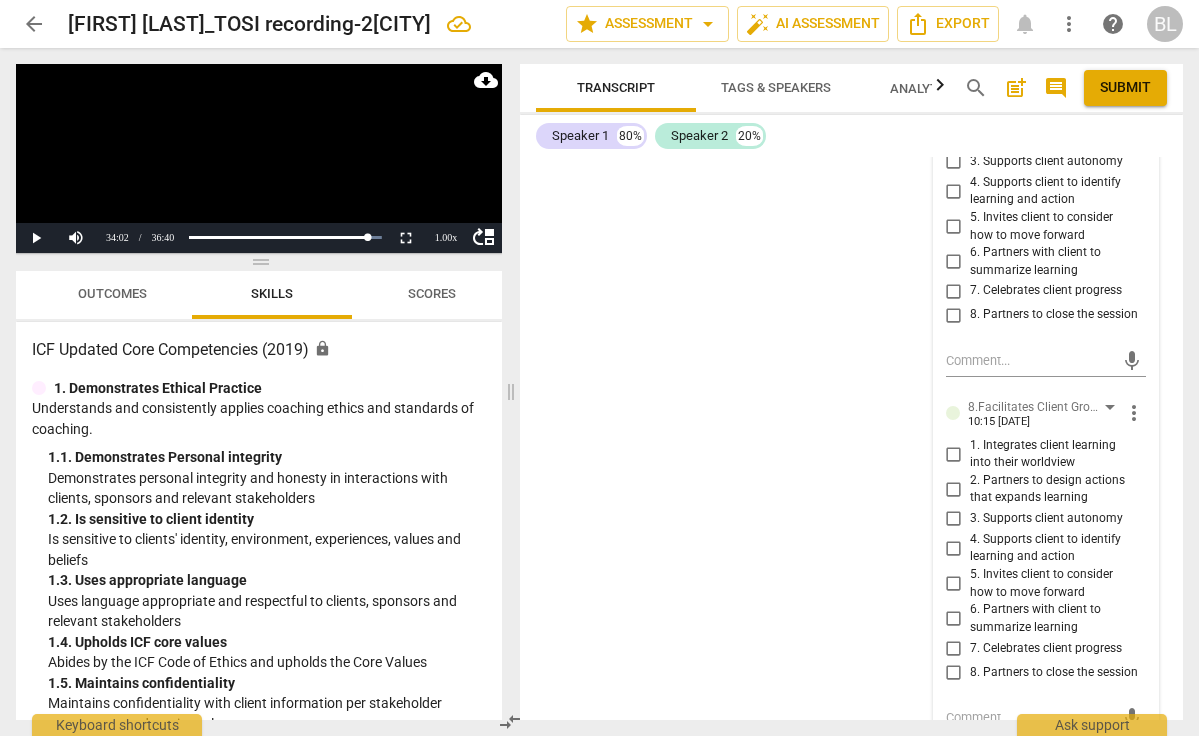 scroll, scrollTop: 15262, scrollLeft: 0, axis: vertical 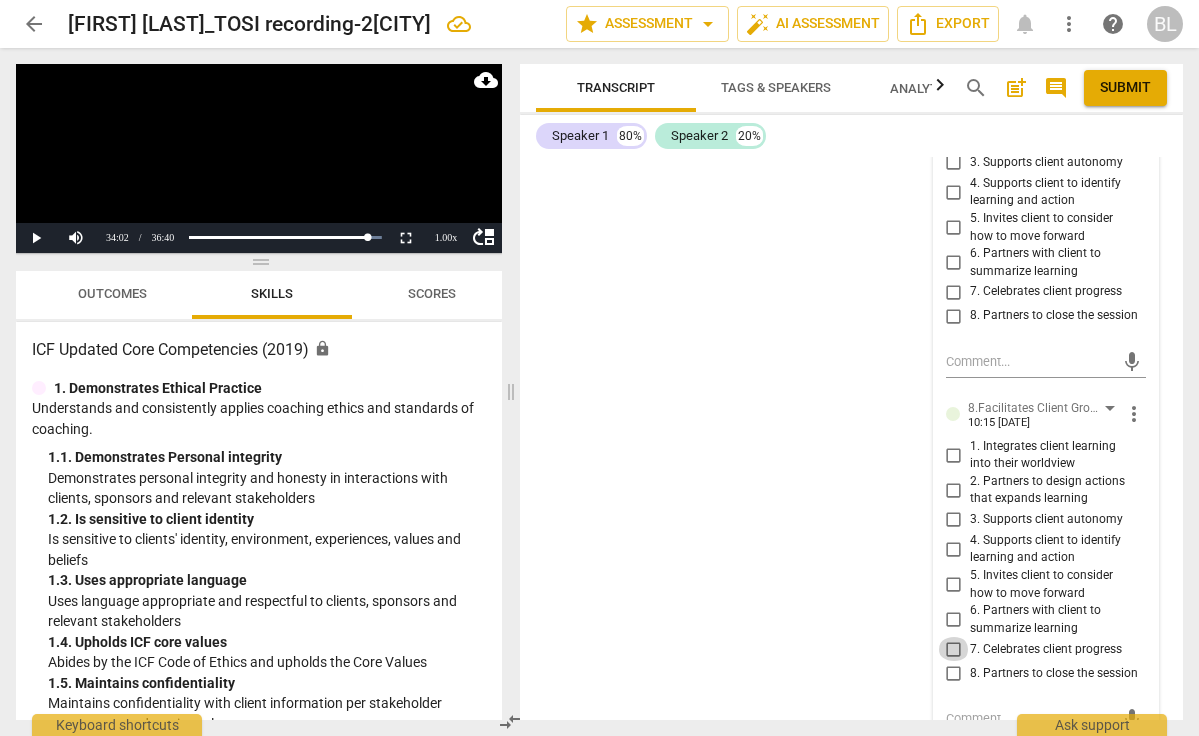 click on "7. Celebrates client progress" at bounding box center (954, 649) 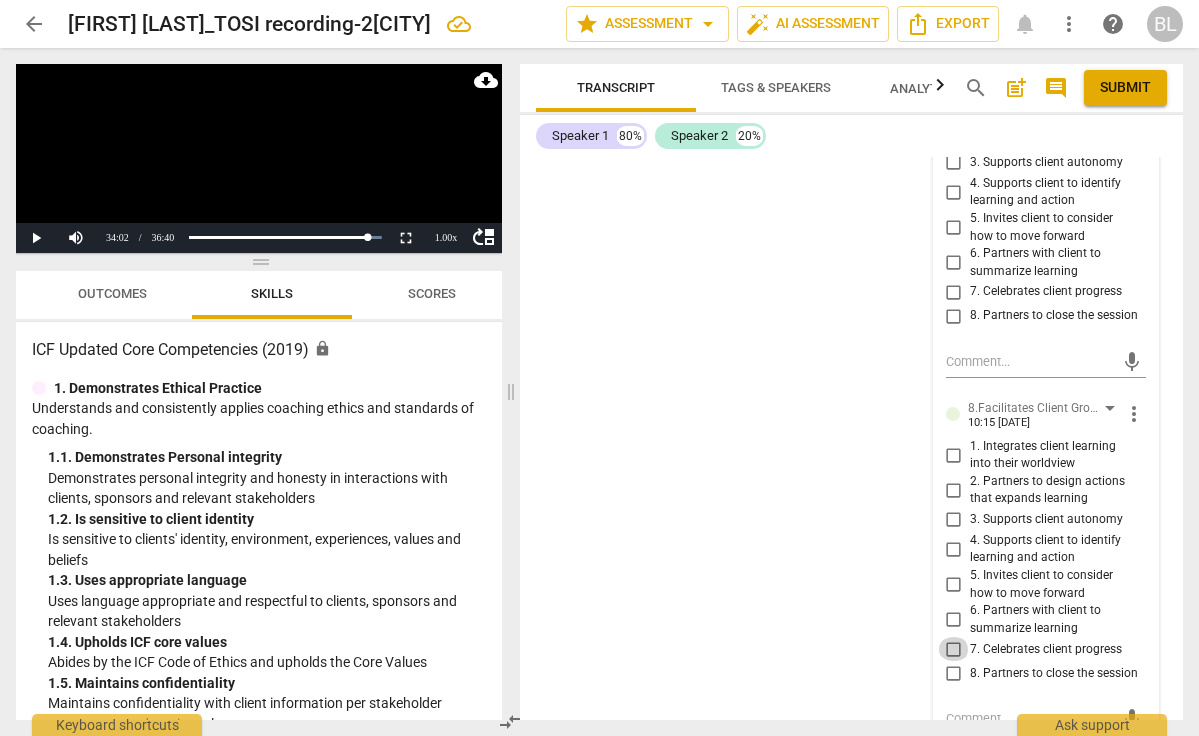 checkbox on "true" 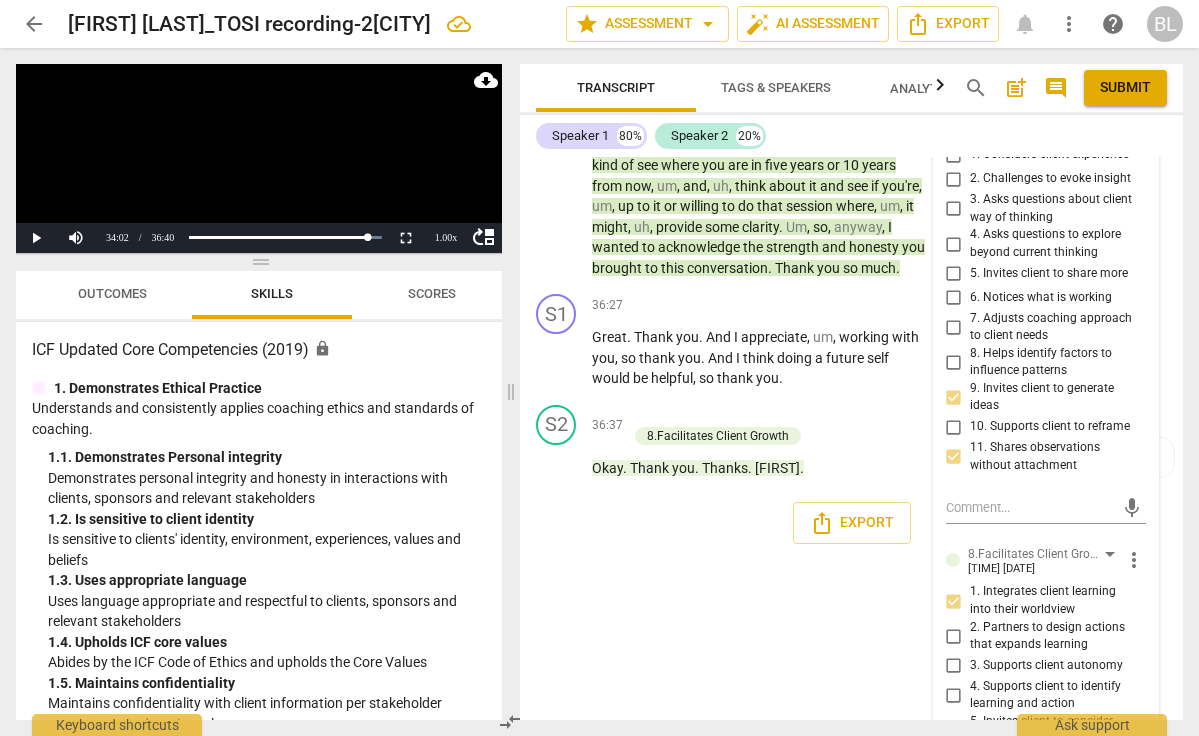 scroll, scrollTop: 14757, scrollLeft: 0, axis: vertical 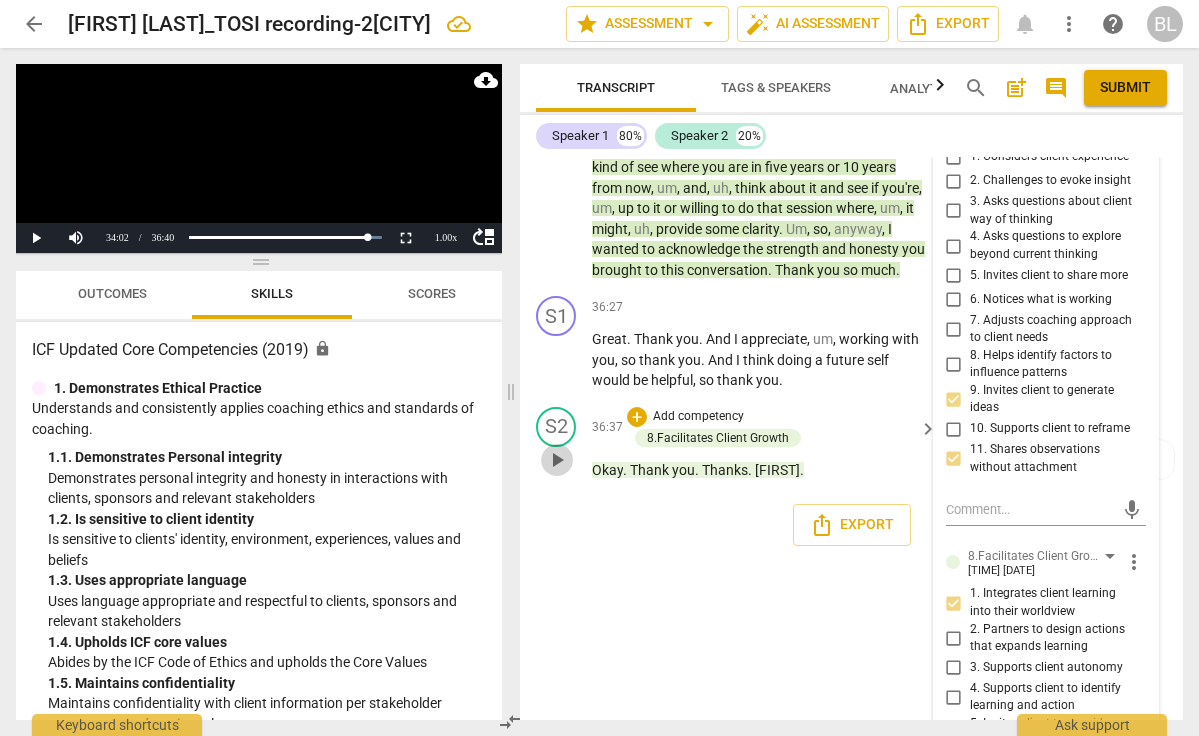 click on "play_arrow" at bounding box center [557, 460] 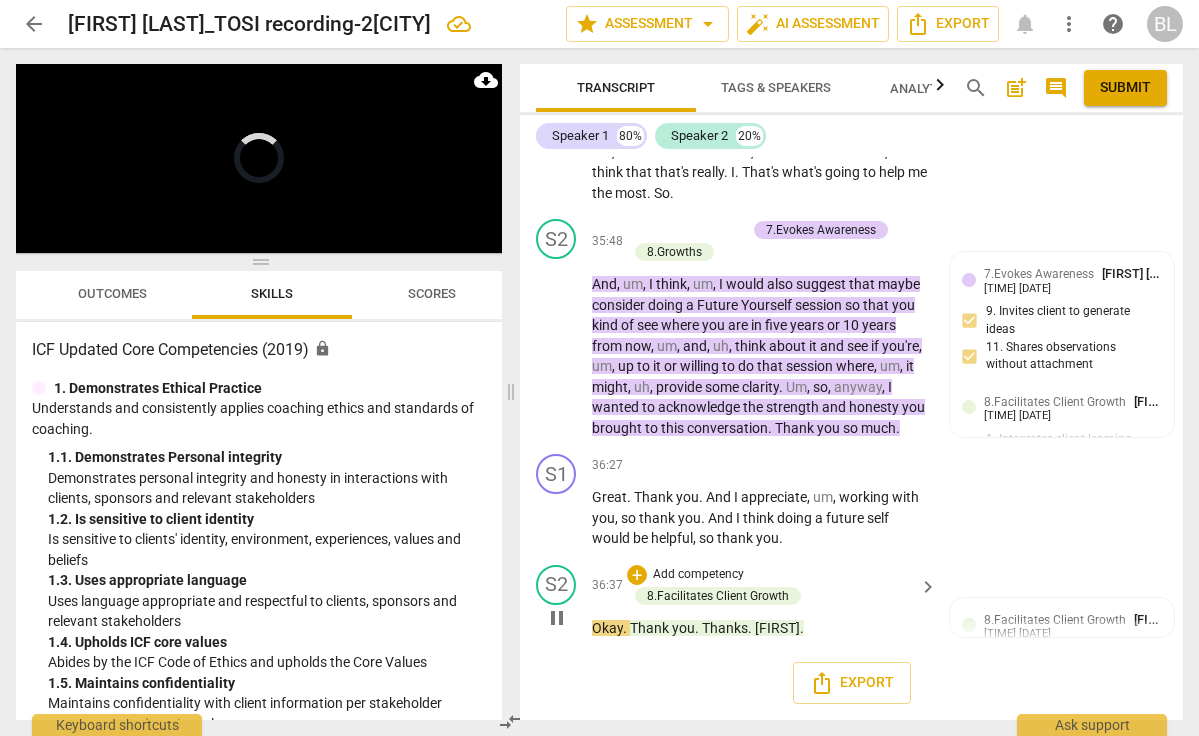 scroll, scrollTop: 14563, scrollLeft: 0, axis: vertical 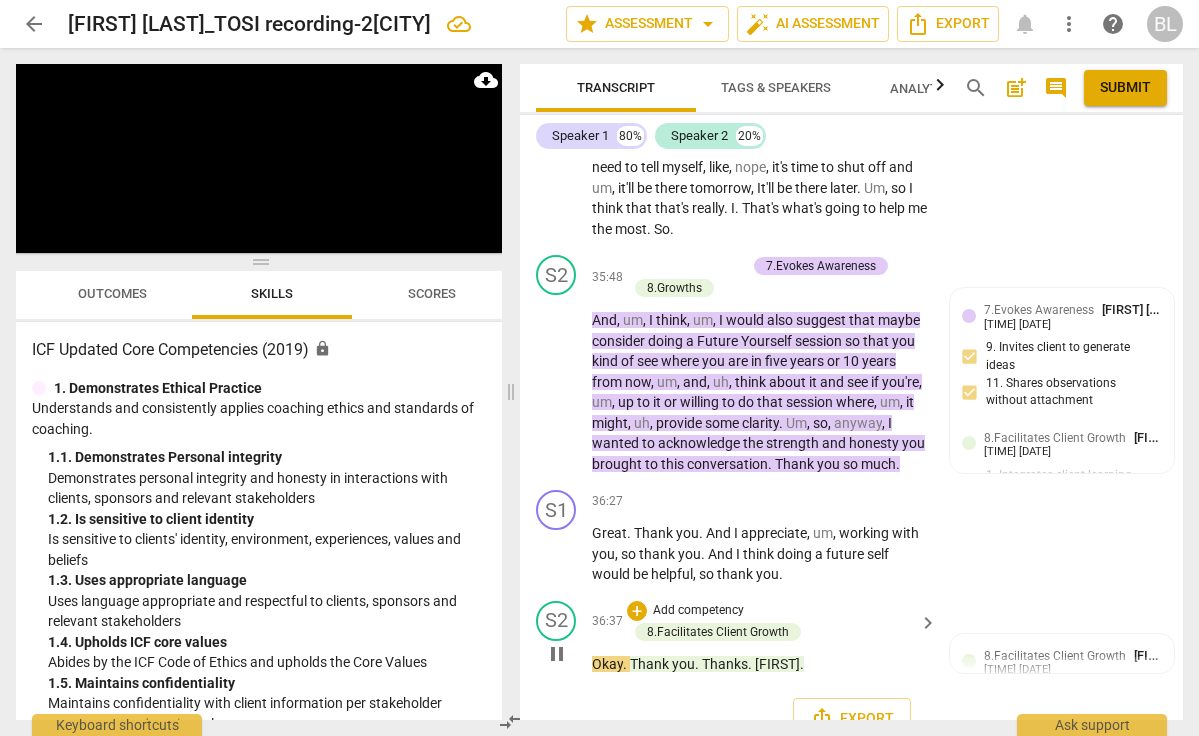 click on "play_arrow pause" at bounding box center (566, 381) 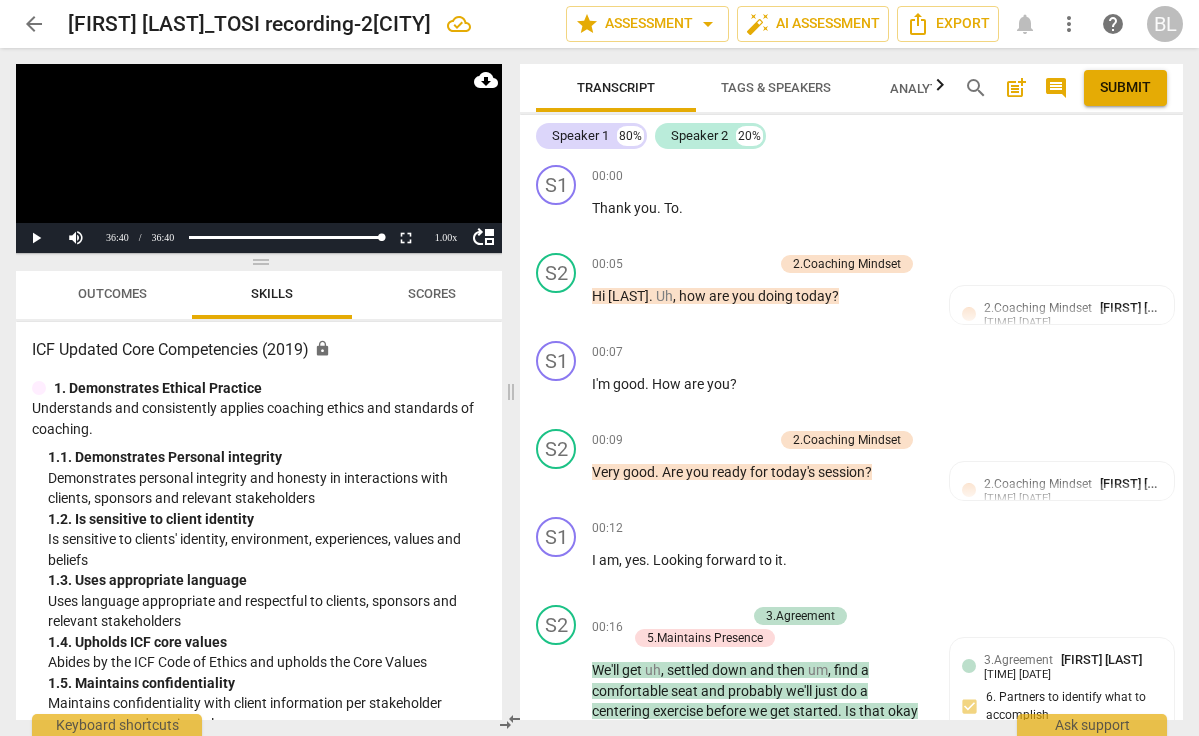 scroll, scrollTop: 0, scrollLeft: 0, axis: both 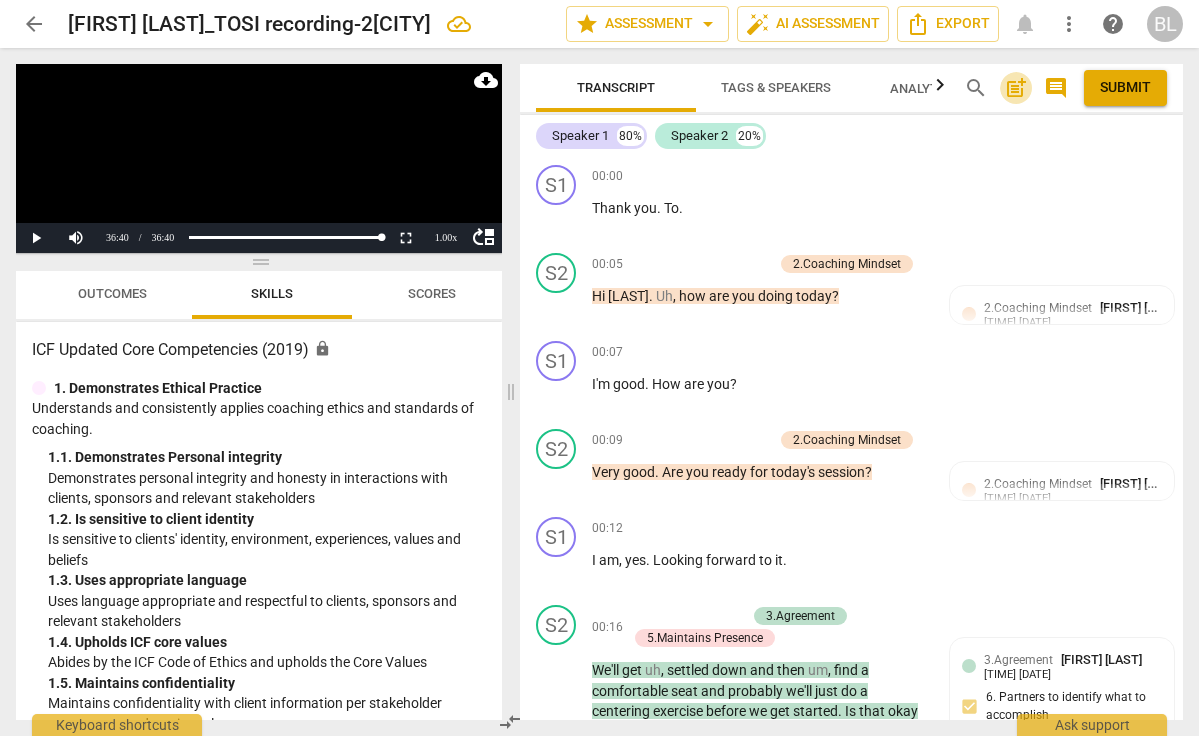 click on "post_add" at bounding box center (1016, 88) 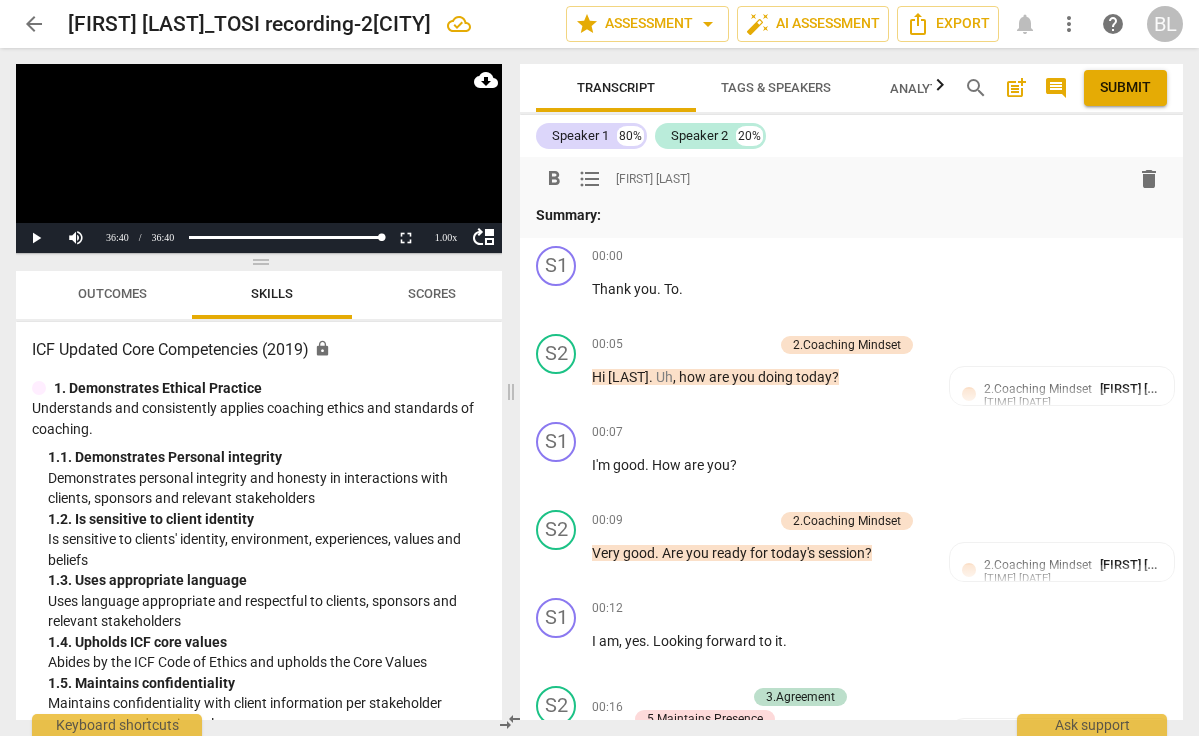 type 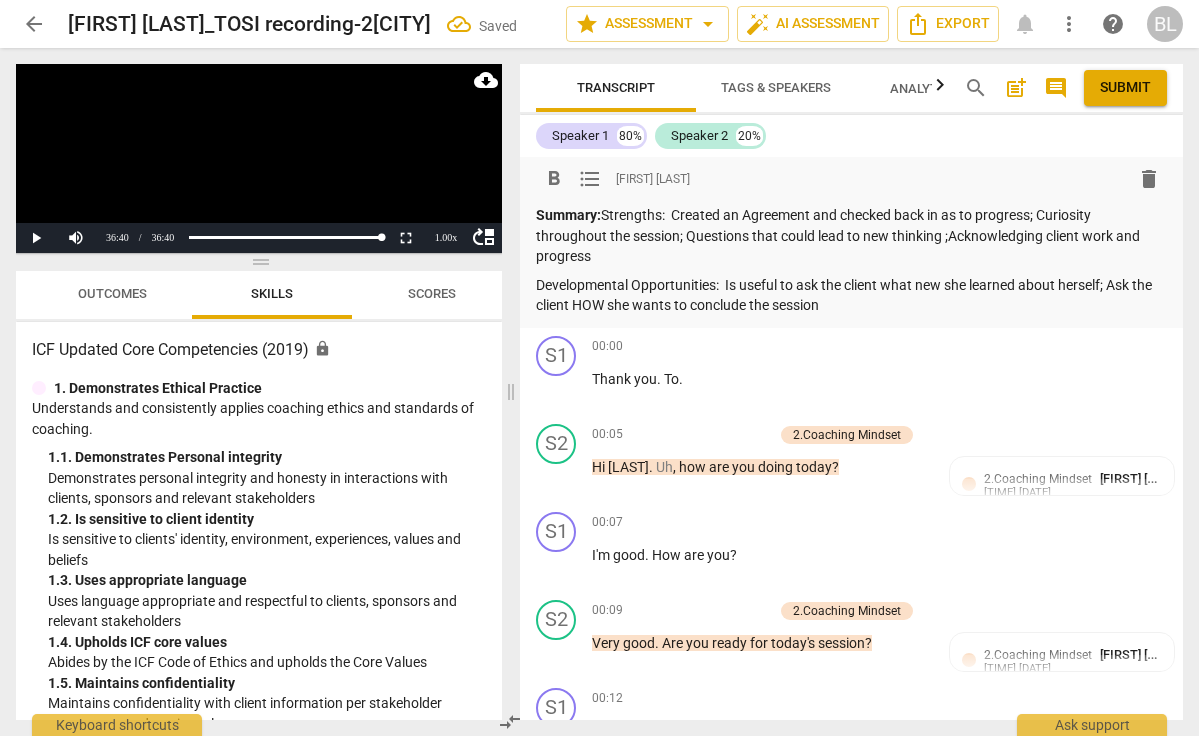 click on "Developmental Opportunities:  Is useful to ask the client what new she learned about herself; Ask the client HOW she wants to conclude the session" at bounding box center (851, 295) 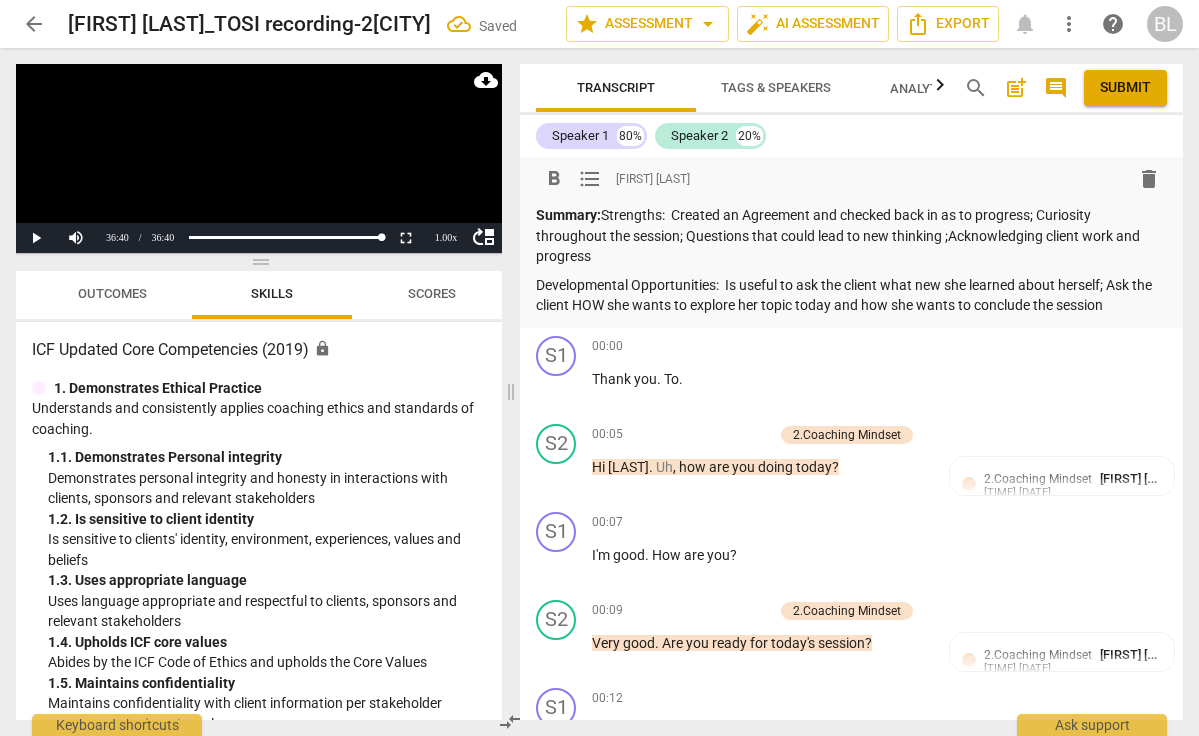 click on "Developmental Opportunities:  Is useful to ask the client what new she learned about herself; Ask the client HOW she wants to explore her topic today and how she wants to conclude the session" at bounding box center [851, 295] 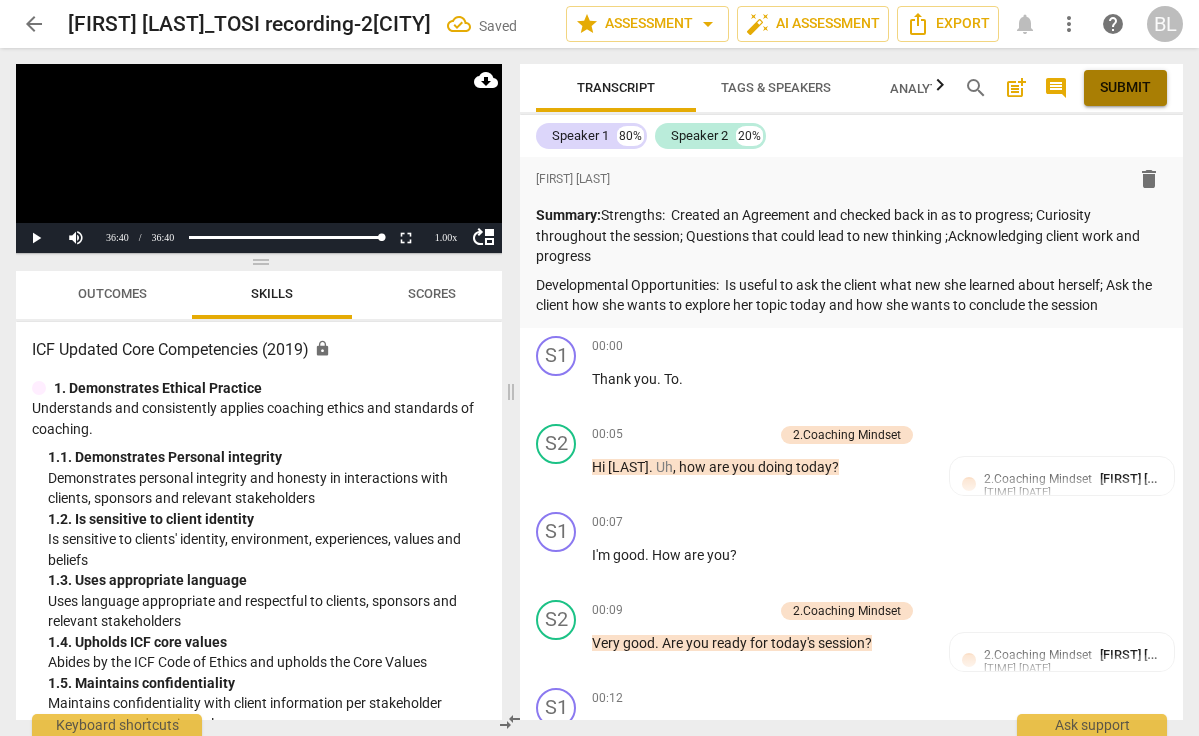 click on "Submit" at bounding box center (1125, 88) 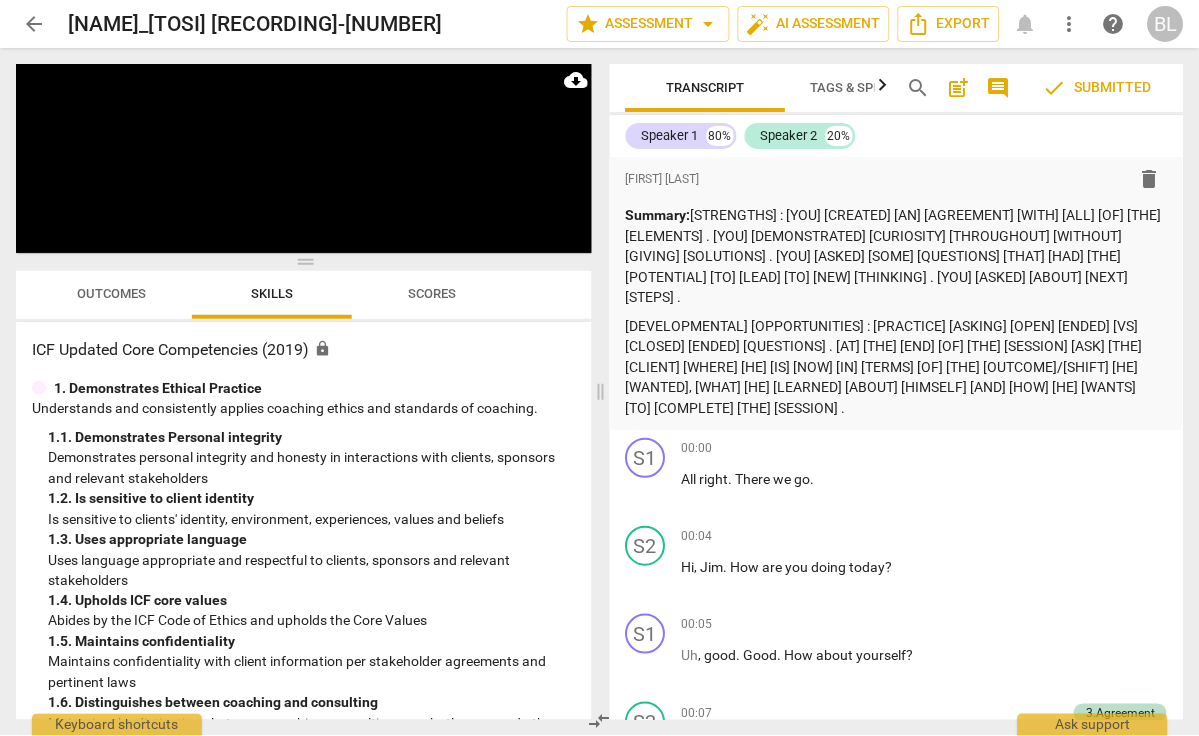 scroll, scrollTop: 0, scrollLeft: 0, axis: both 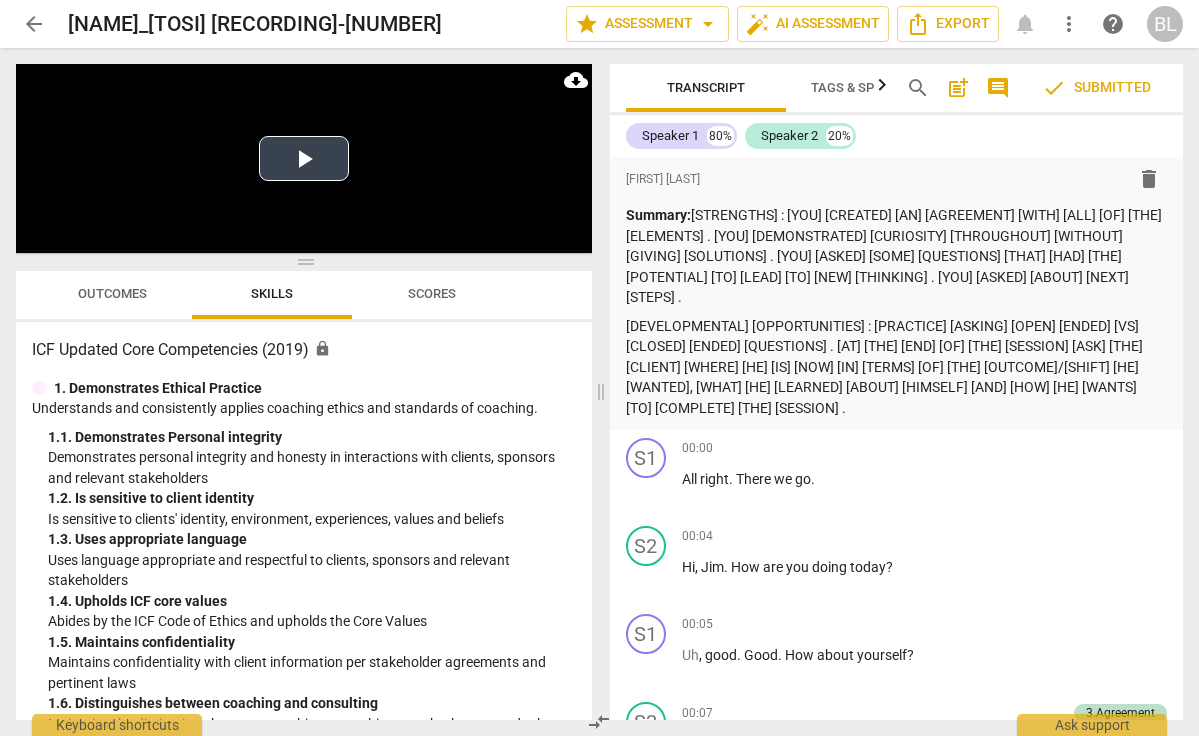 click on "Play Video" at bounding box center (304, 158) 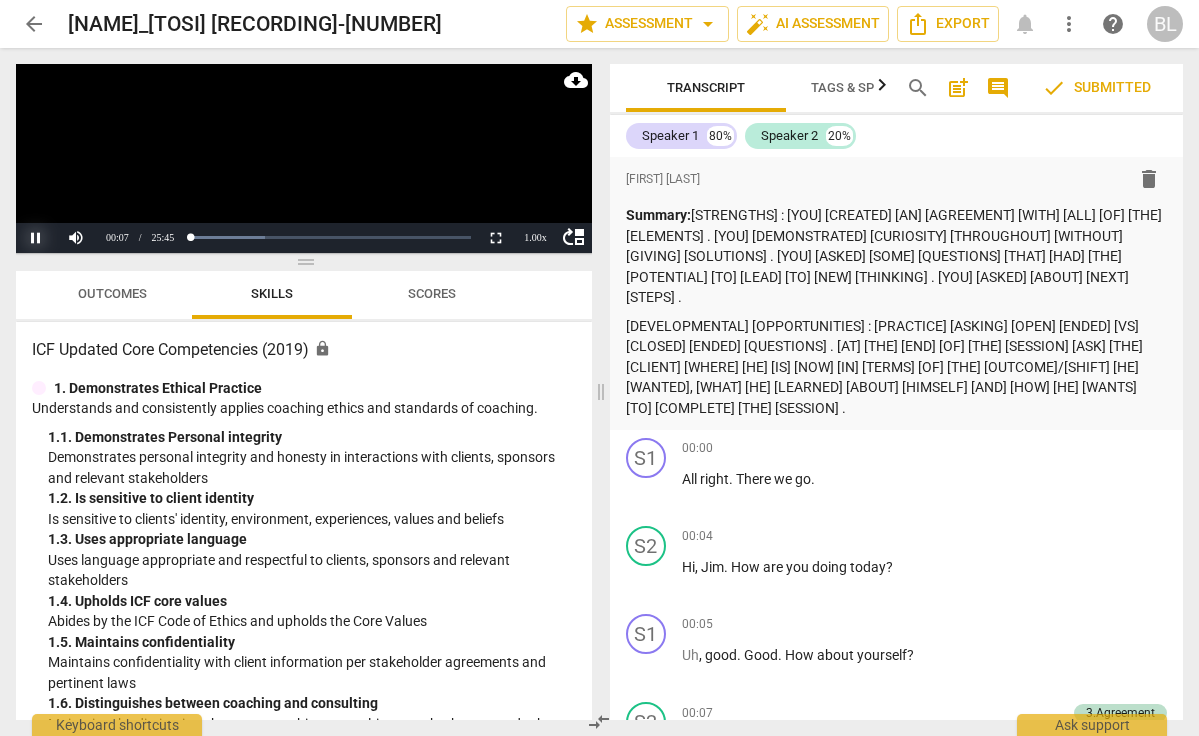 click on "Pause" at bounding box center (36, 238) 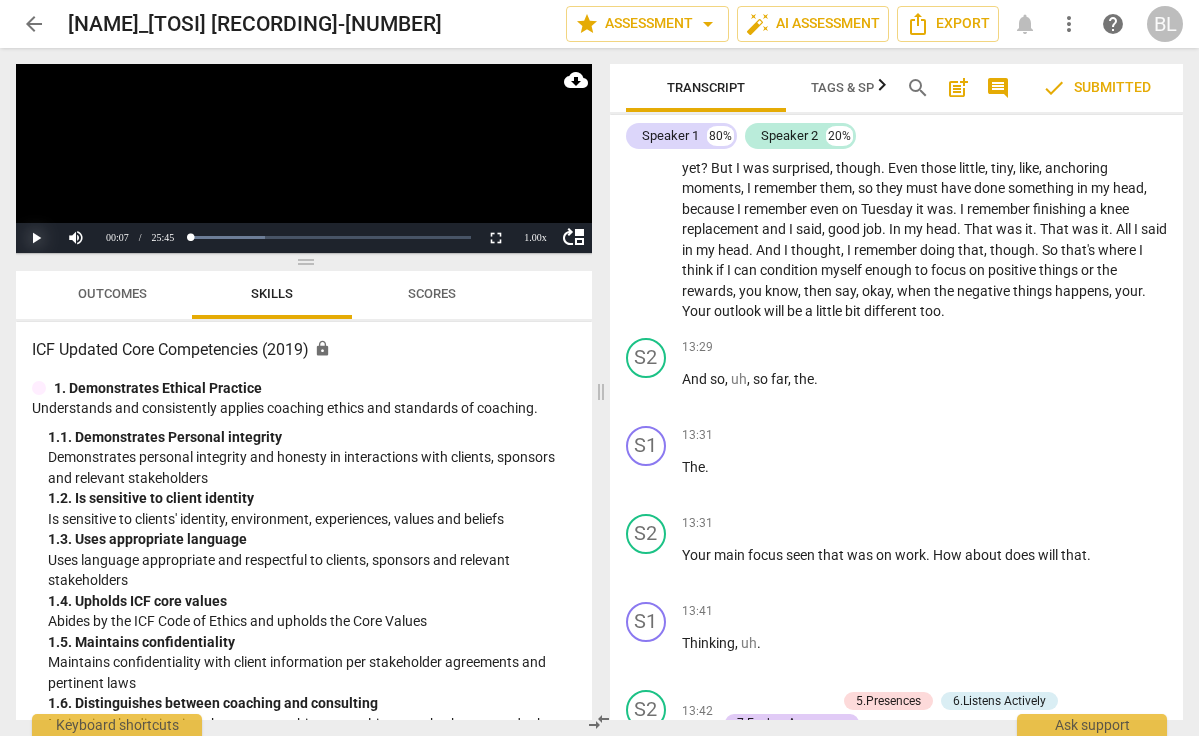 scroll, scrollTop: 5415, scrollLeft: 0, axis: vertical 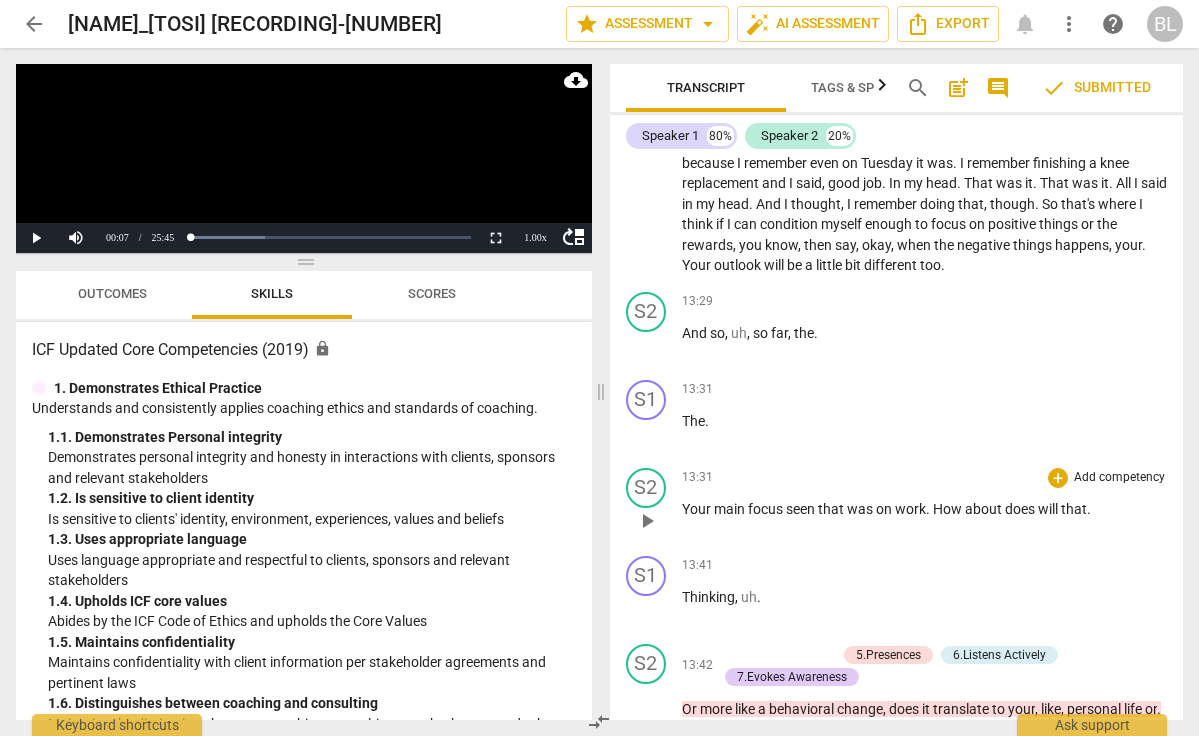 click on "13:31 + Add competency keyboard_arrow_right Your   main   focus   seen   that   was   on   work .   How   about   does   will   that ." at bounding box center [925, 504] 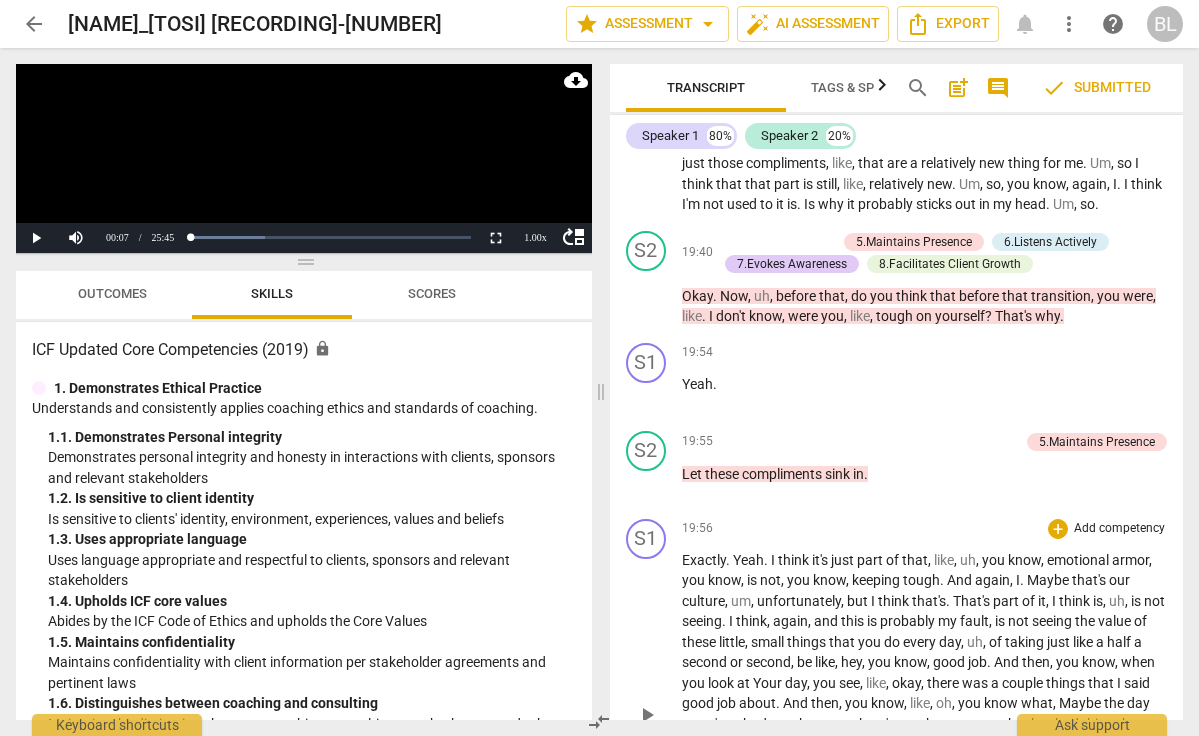 scroll, scrollTop: 8171, scrollLeft: 0, axis: vertical 